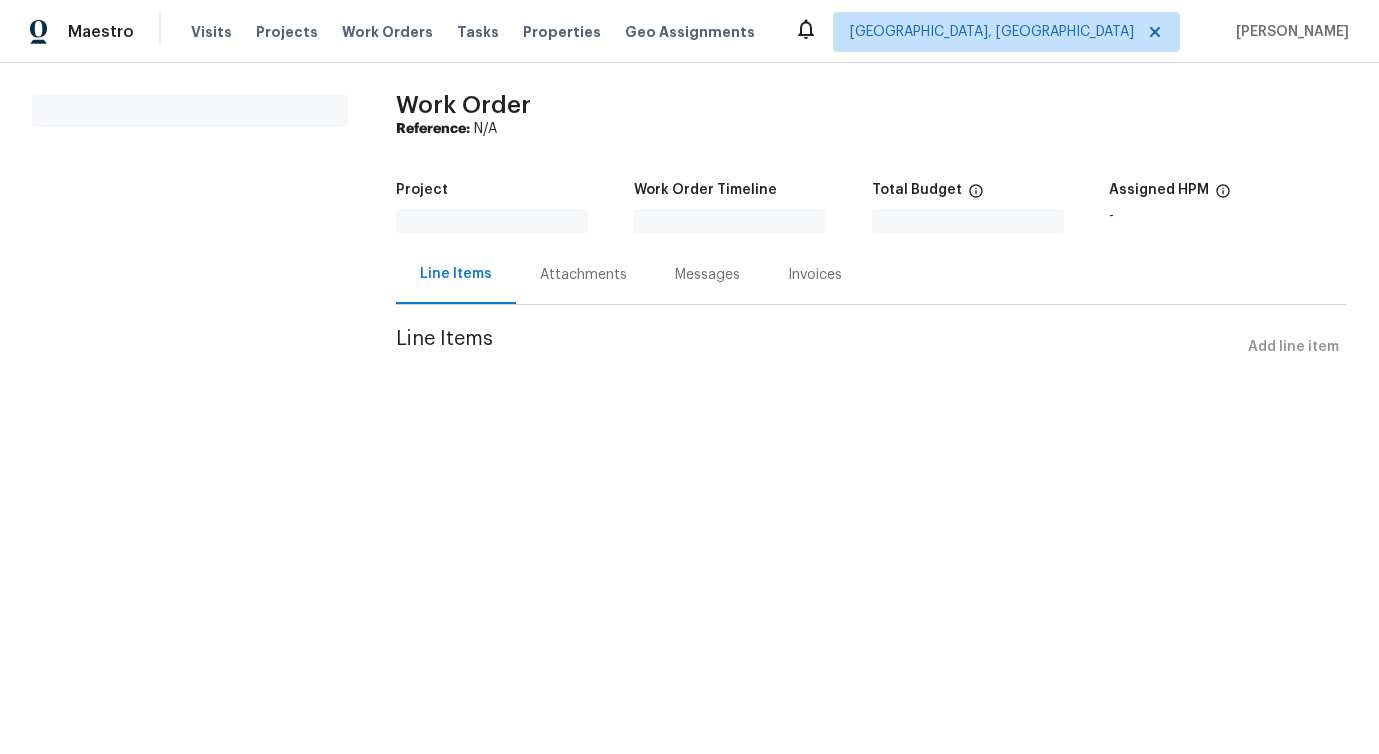 scroll, scrollTop: 0, scrollLeft: 0, axis: both 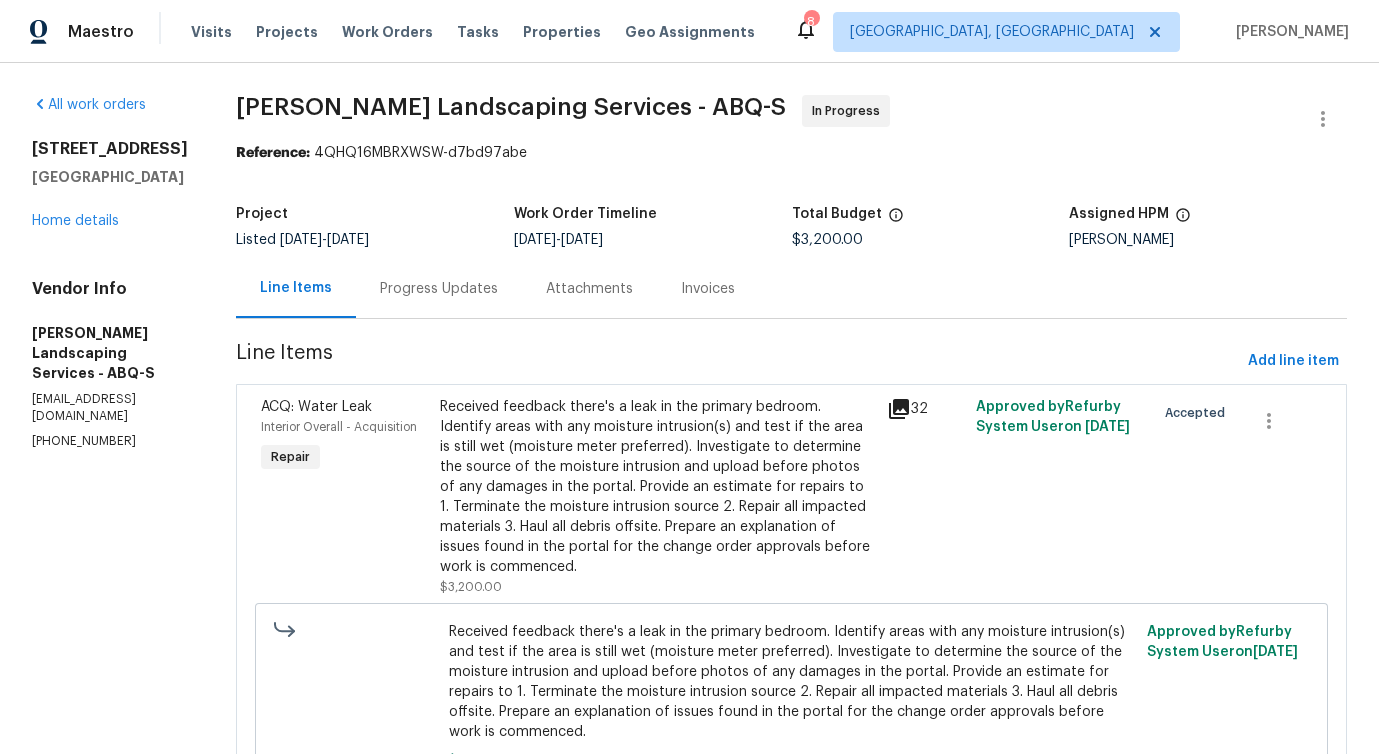 click on "Progress Updates" at bounding box center [439, 289] 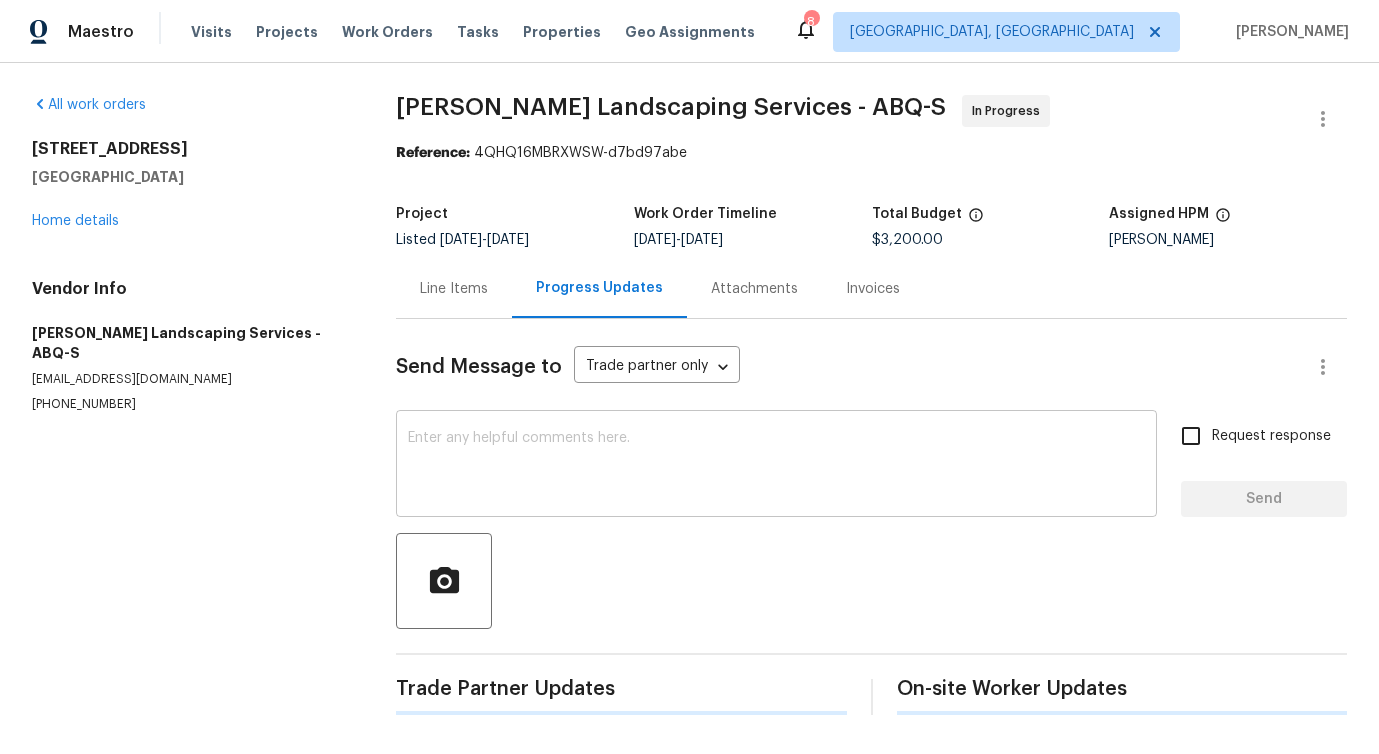 click at bounding box center (776, 466) 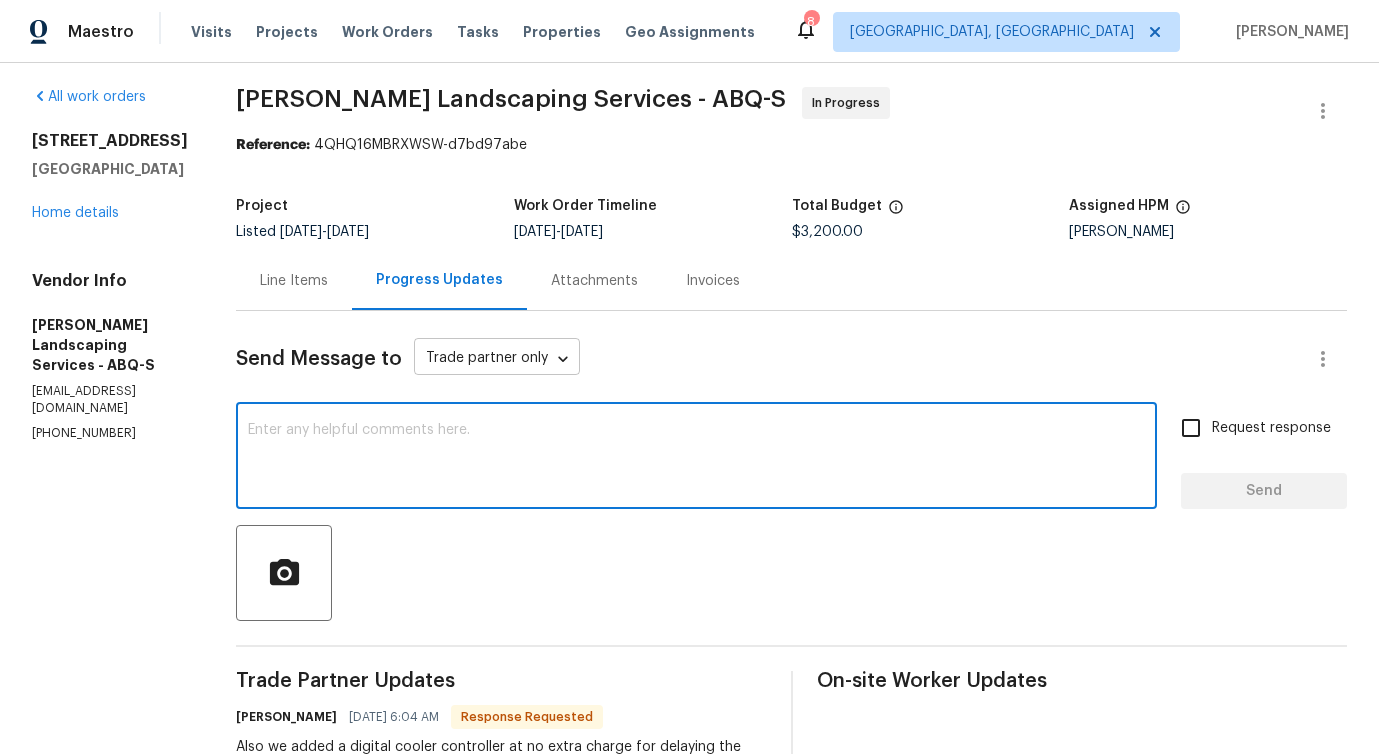 scroll, scrollTop: 0, scrollLeft: 0, axis: both 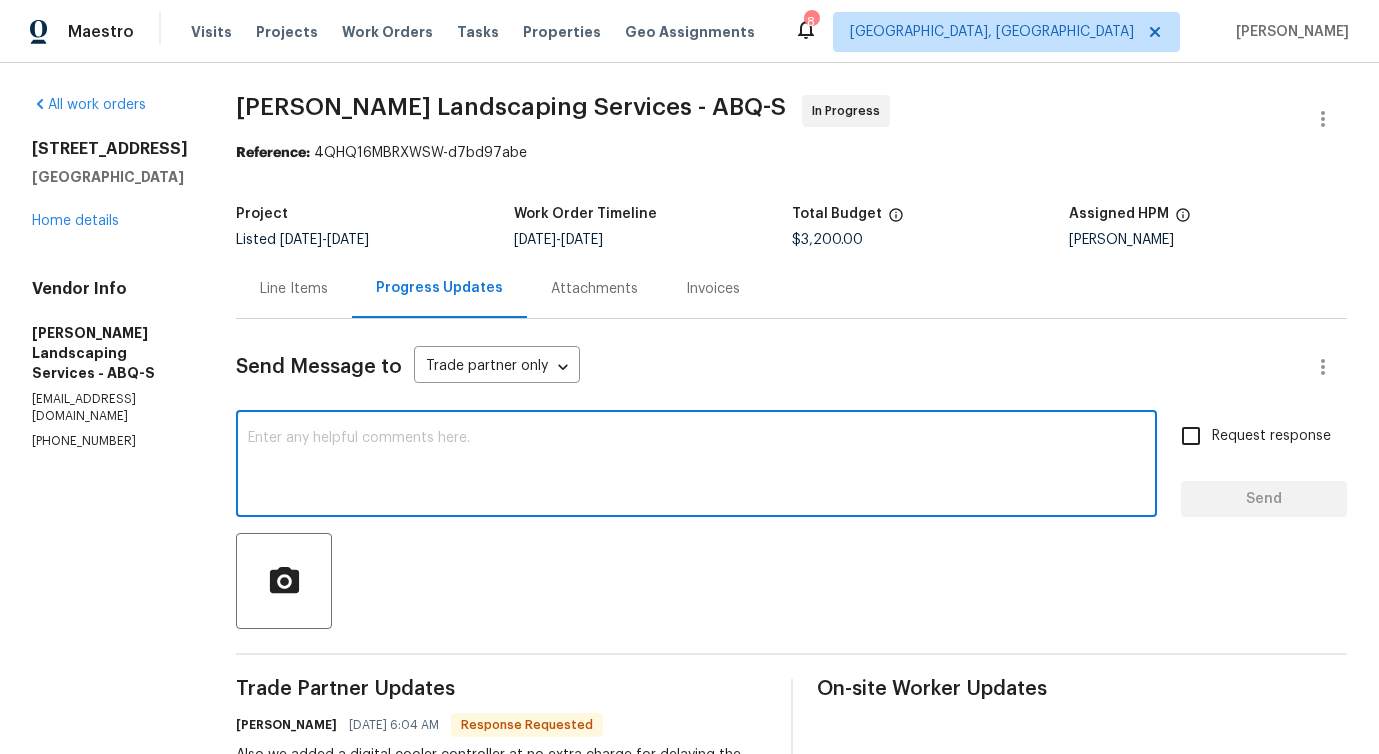 click at bounding box center [696, 466] 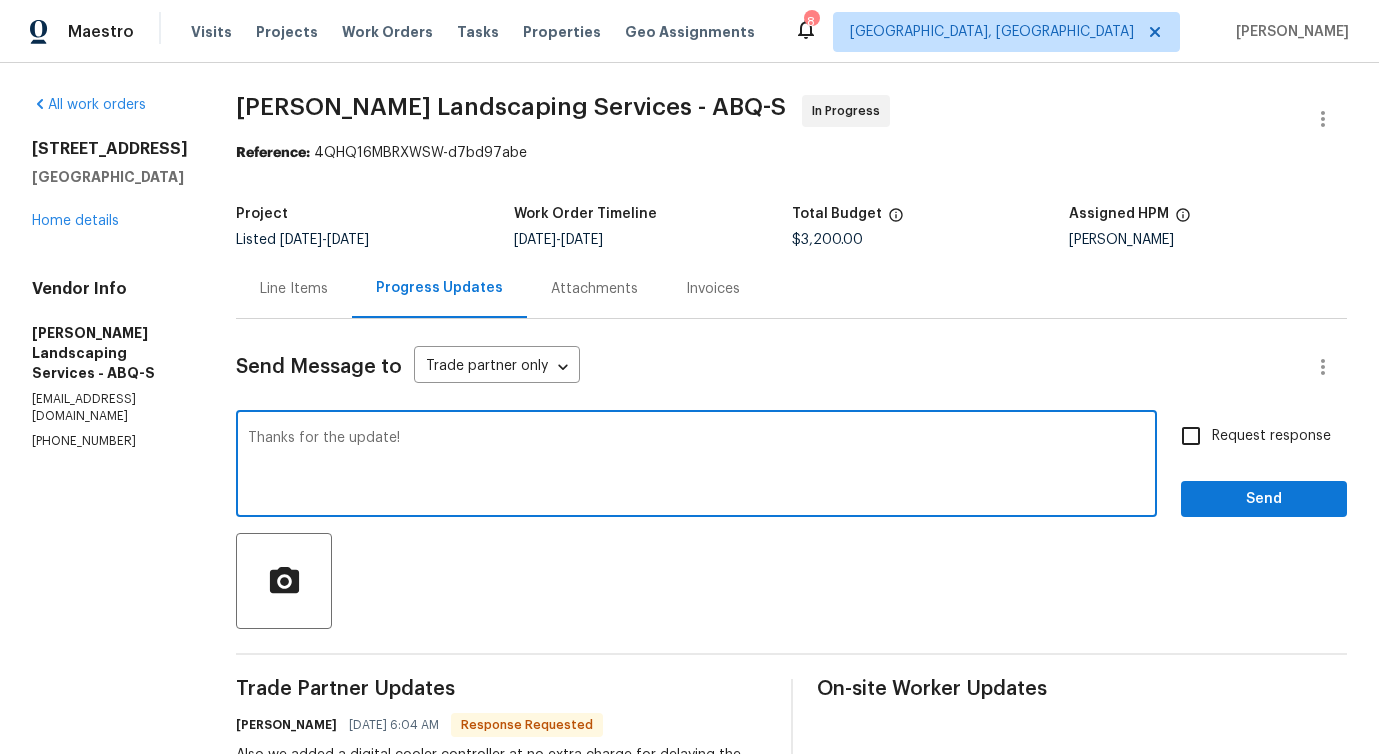 type on "Thanks for the update!" 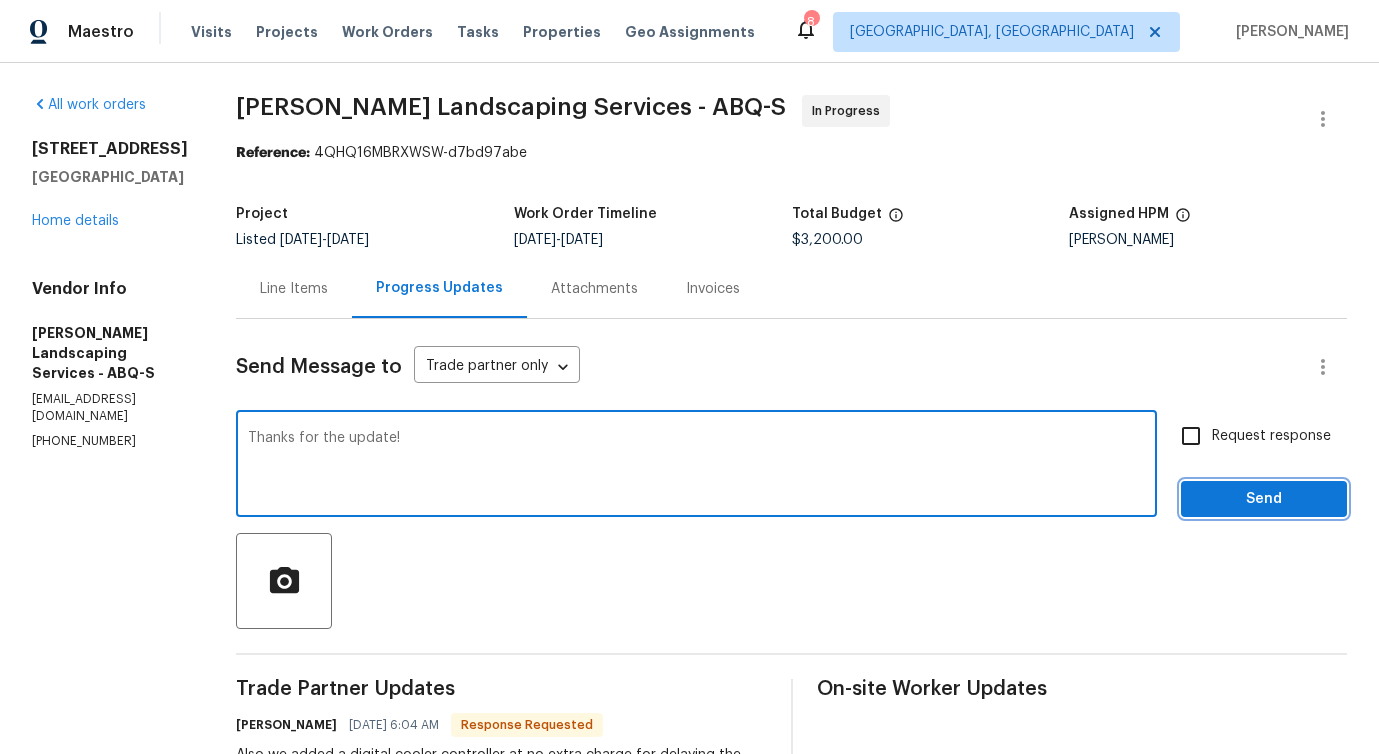 click on "Send" at bounding box center (1264, 499) 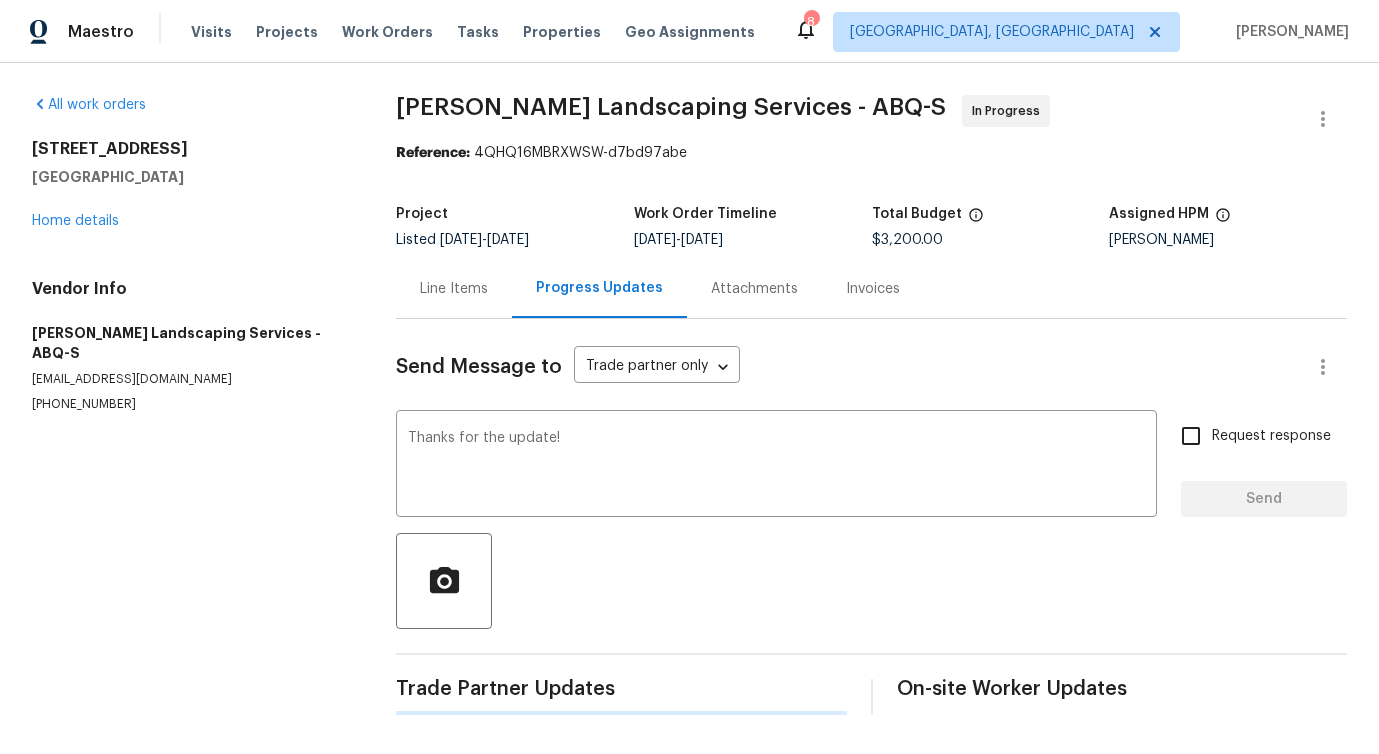 type 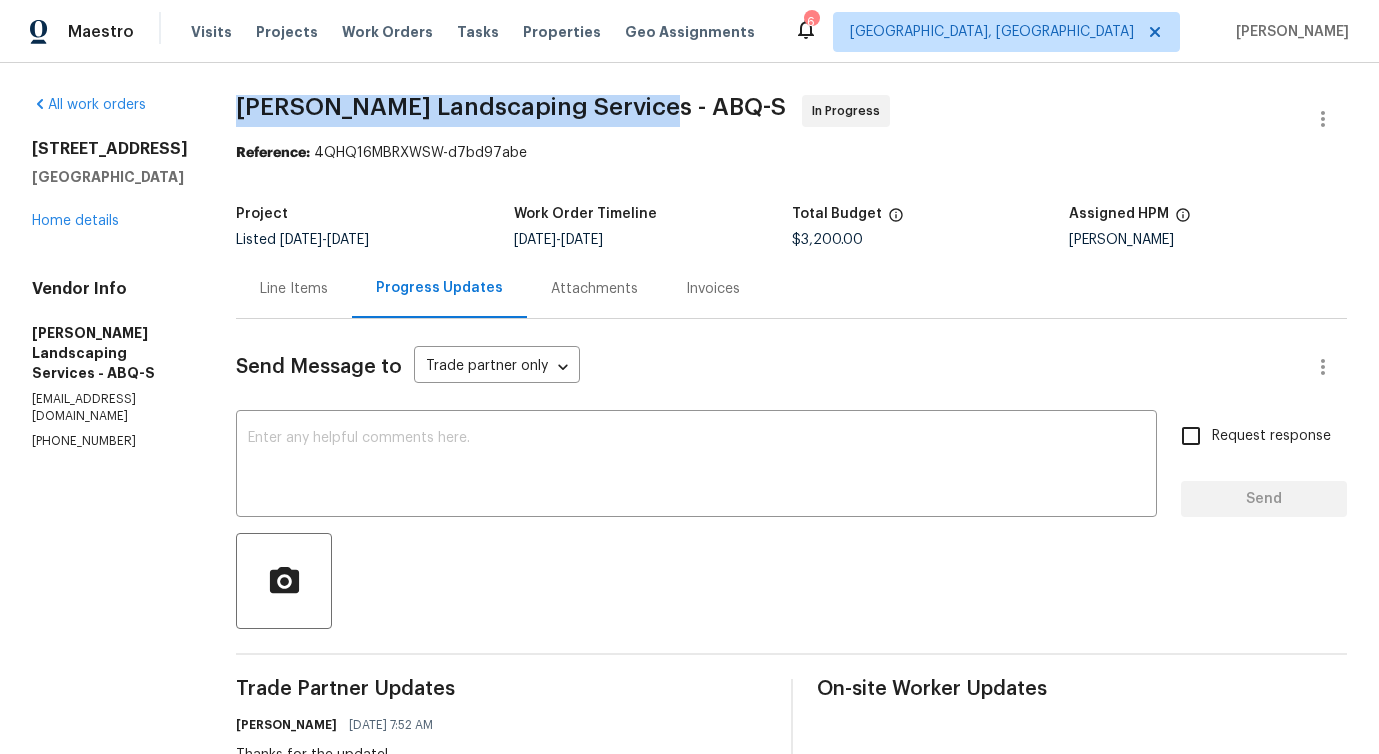 drag, startPoint x: 317, startPoint y: 107, endPoint x: 676, endPoint y: 105, distance: 359.00558 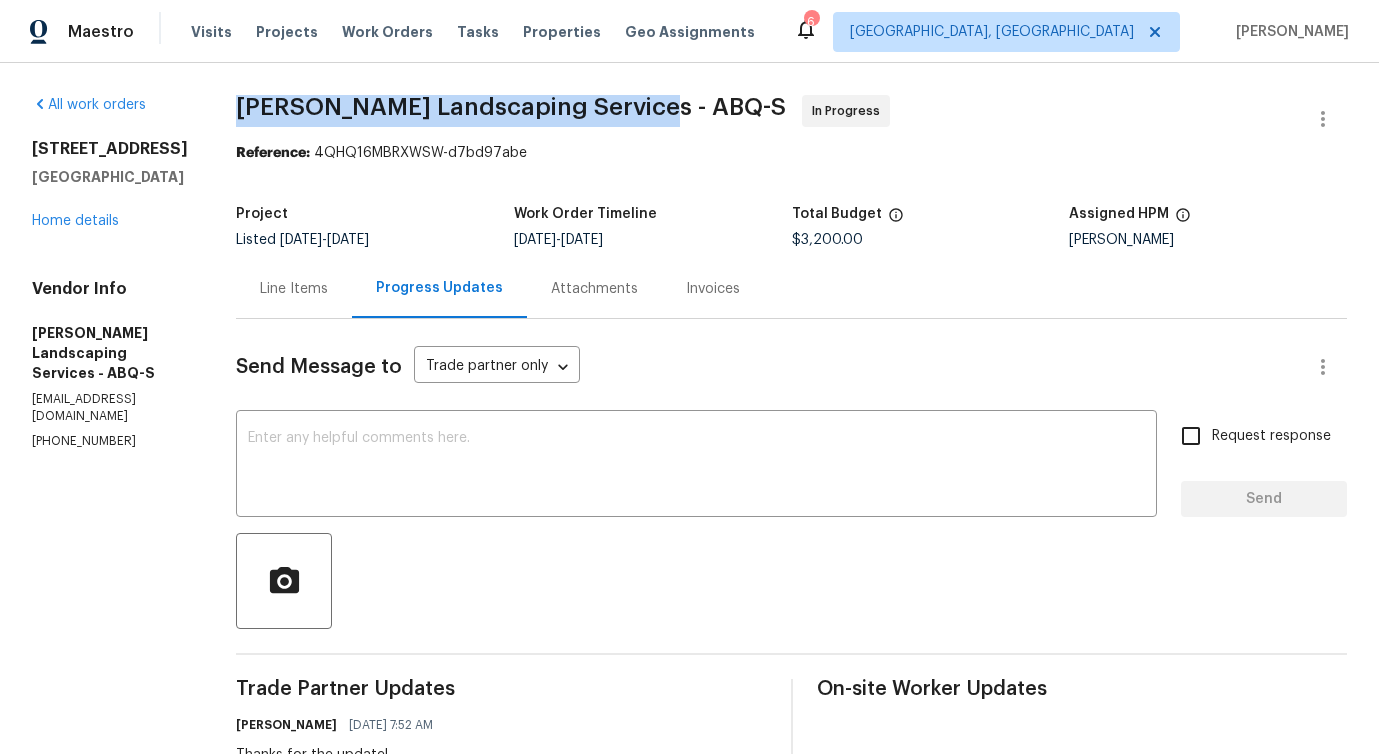 copy on "Rodriguez Landscaping Services -" 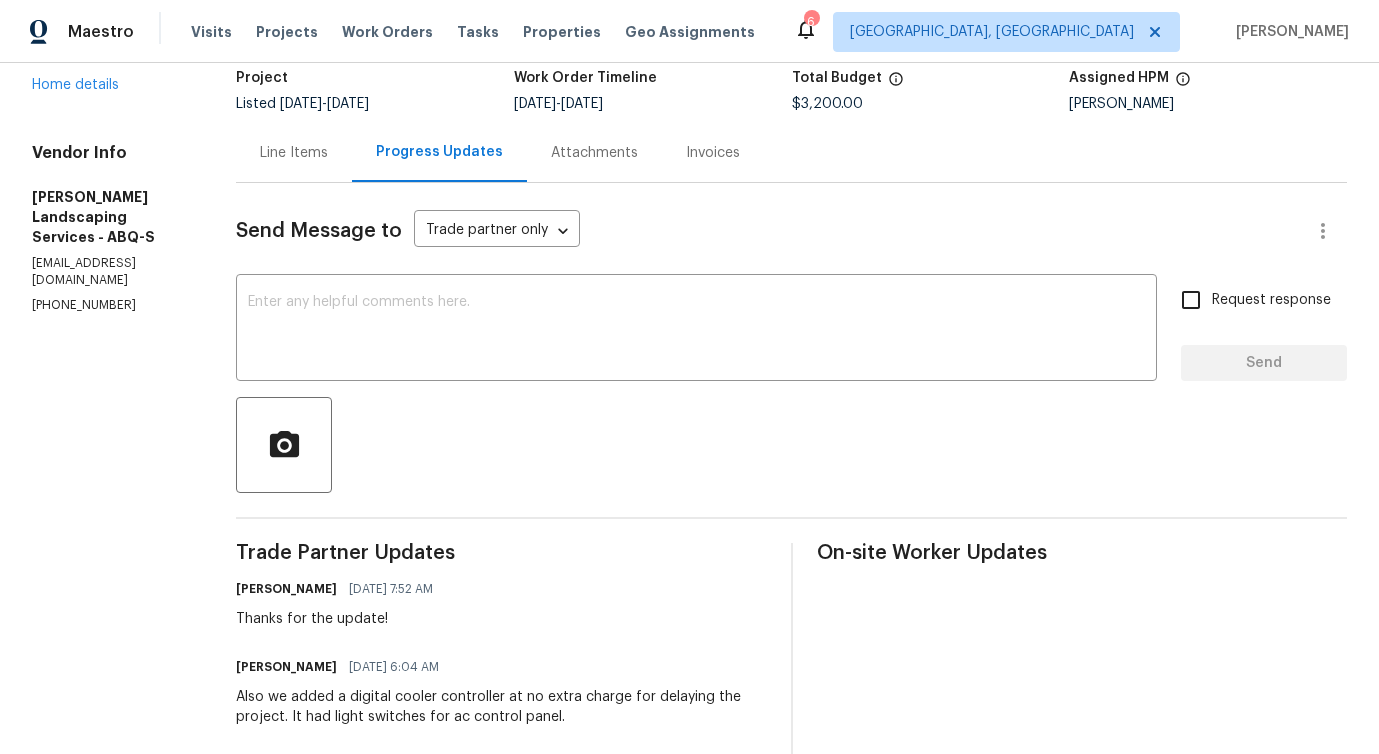 scroll, scrollTop: 405, scrollLeft: 0, axis: vertical 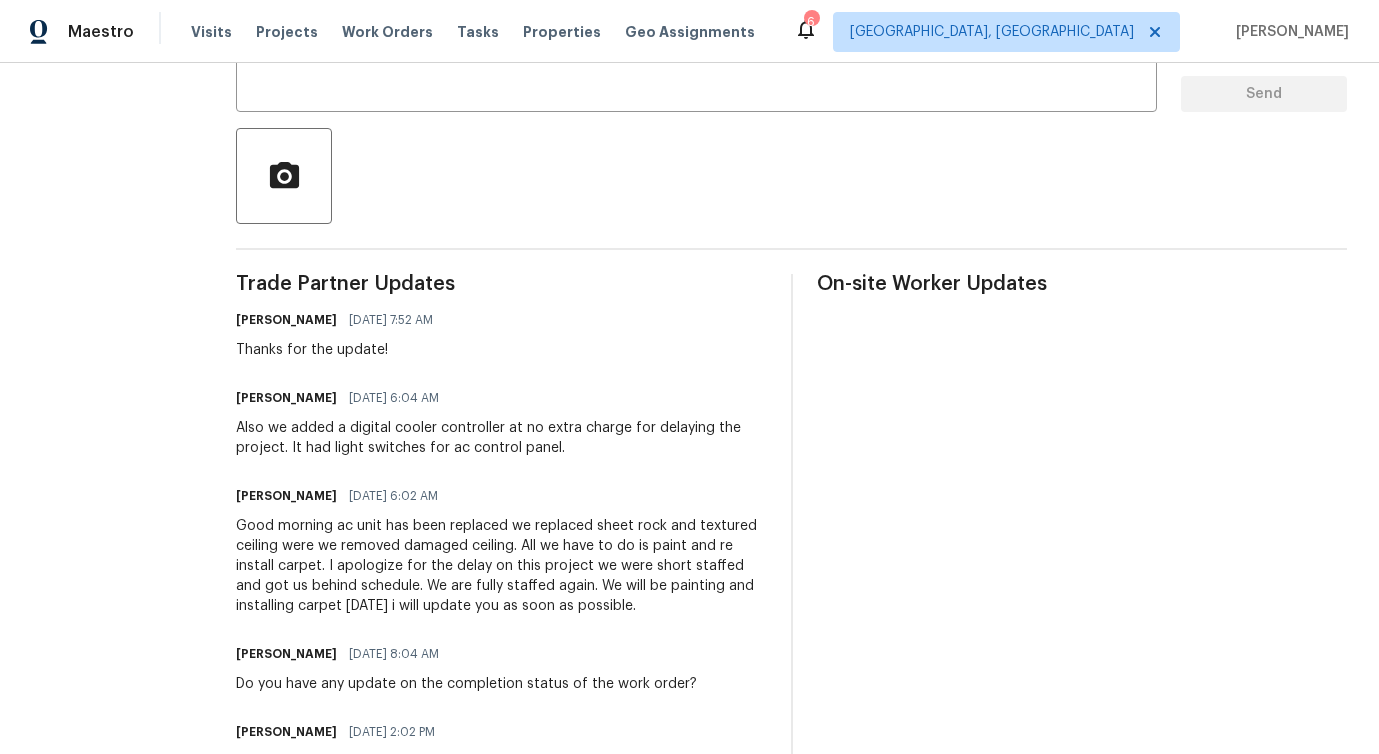click on "Good morning ac unit has been replaced we replaced sheet rock and textured ceiling were we removed damaged ceiling. All we have to do is paint and re install carpet.
I apologize for the delay on this project we were short staffed and got us behind schedule. We are fully staffed again. We will be painting and installing carpet today i will update you as soon as possible." at bounding box center (501, 566) 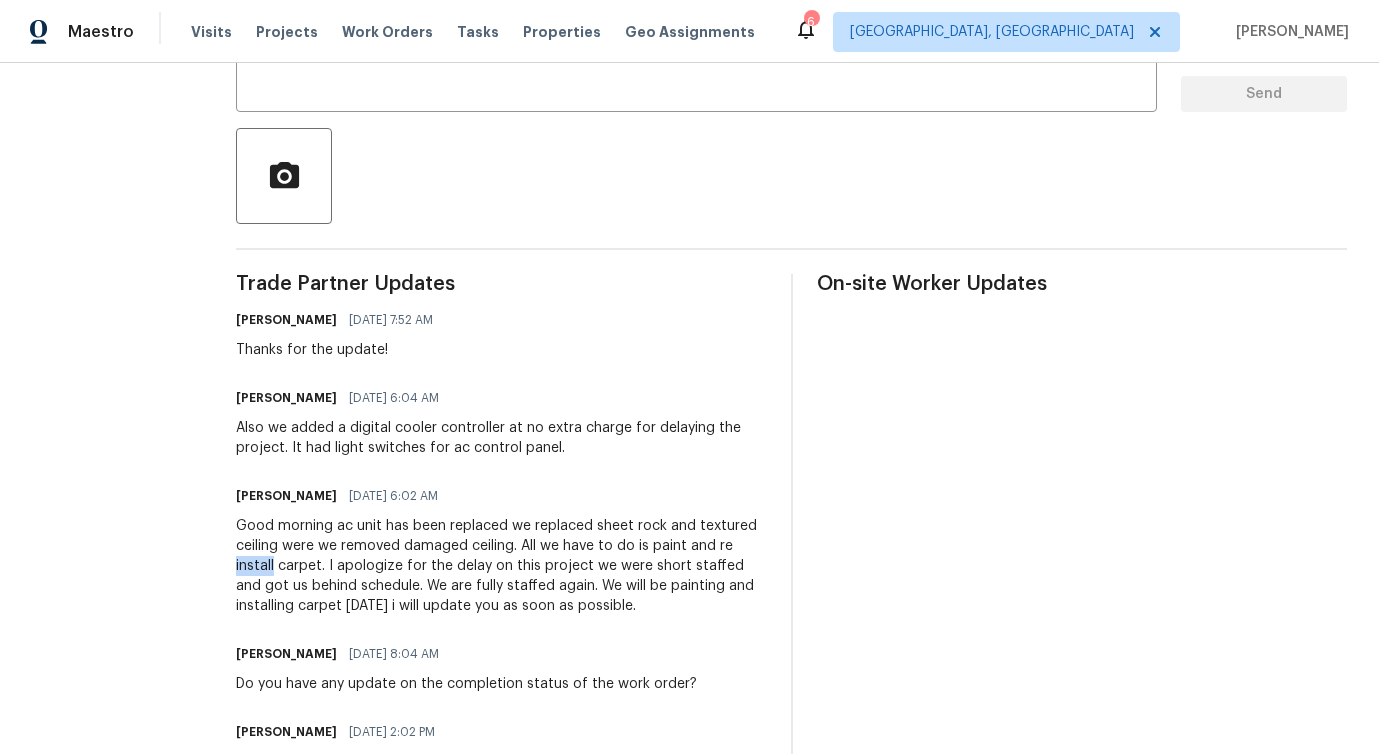 click on "Good morning ac unit has been replaced we replaced sheet rock and textured ceiling were we removed damaged ceiling. All we have to do is paint and re install carpet.
I apologize for the delay on this project we were short staffed and got us behind schedule. We are fully staffed again. We will be painting and installing carpet today i will update you as soon as possible." at bounding box center (501, 566) 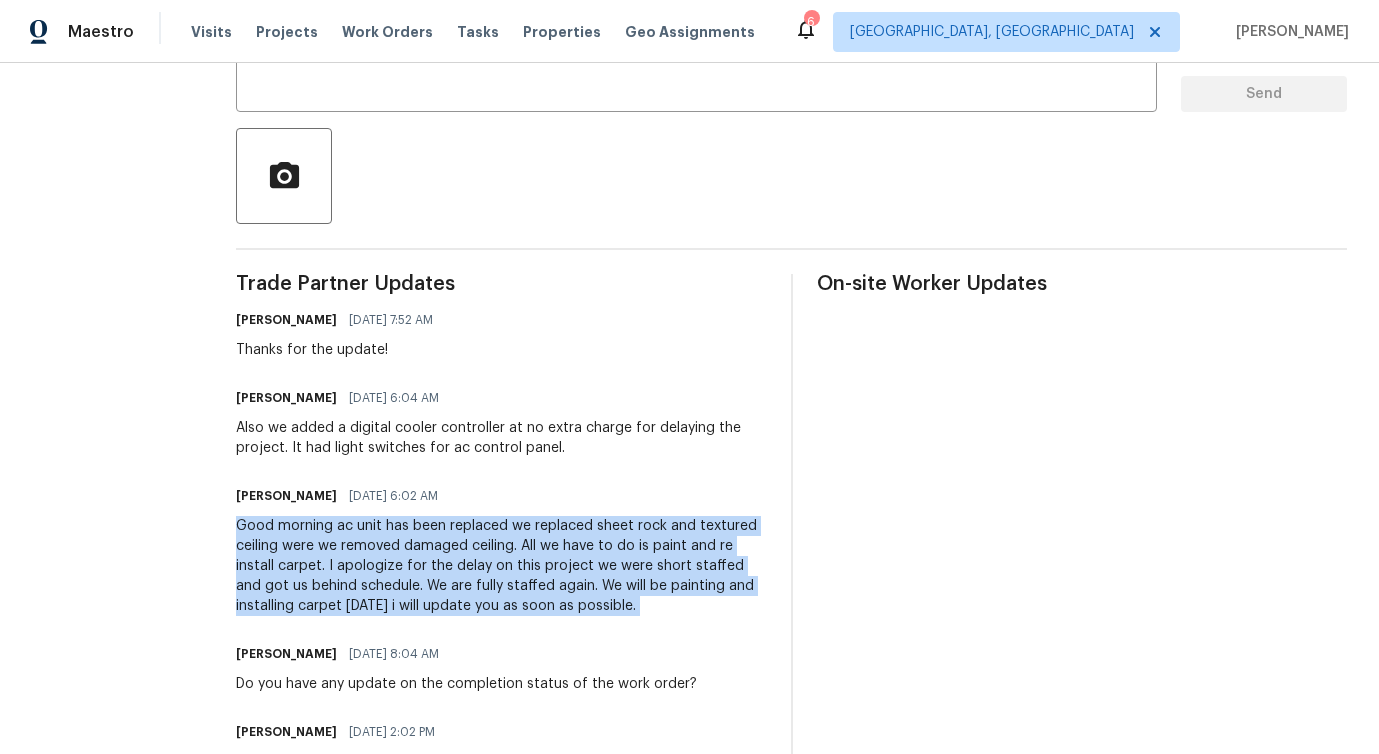 click on "Good morning ac unit has been replaced we replaced sheet rock and textured ceiling were we removed damaged ceiling. All we have to do is paint and re install carpet.
I apologize for the delay on this project we were short staffed and got us behind schedule. We are fully staffed again. We will be painting and installing carpet today i will update you as soon as possible." at bounding box center (501, 566) 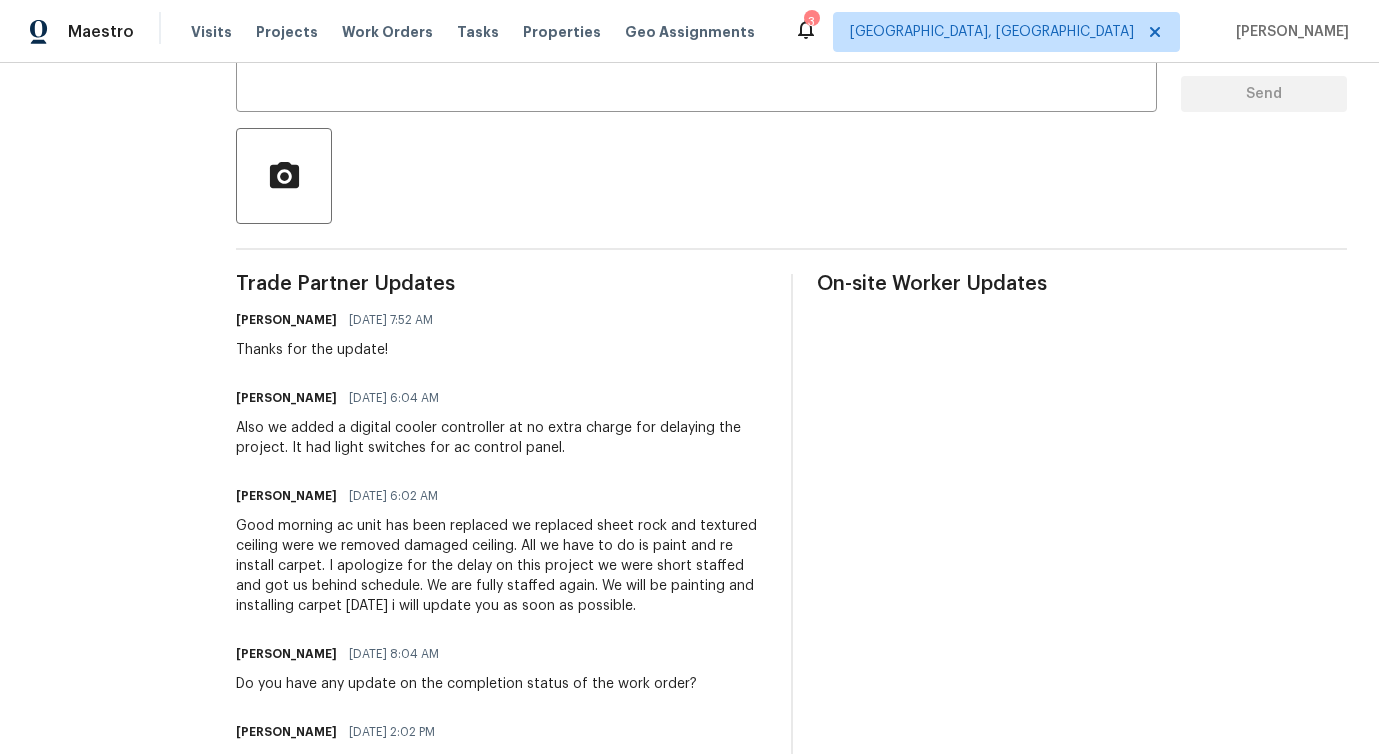 click on "Also we added a digital cooler controller at no extra charge for delaying the project. It had light switches for ac control panel." at bounding box center [501, 438] 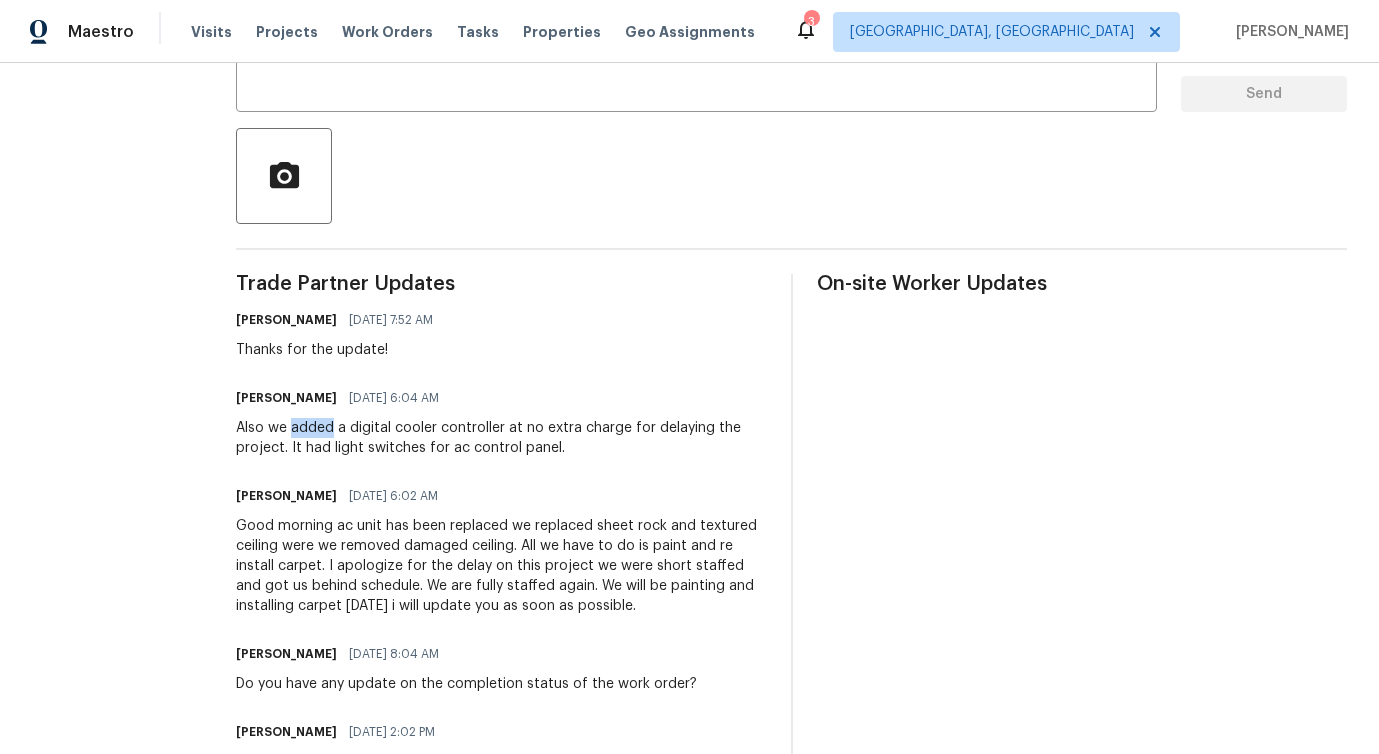 click on "Also we added a digital cooler controller at no extra charge for delaying the project. It had light switches for ac control panel." at bounding box center [501, 438] 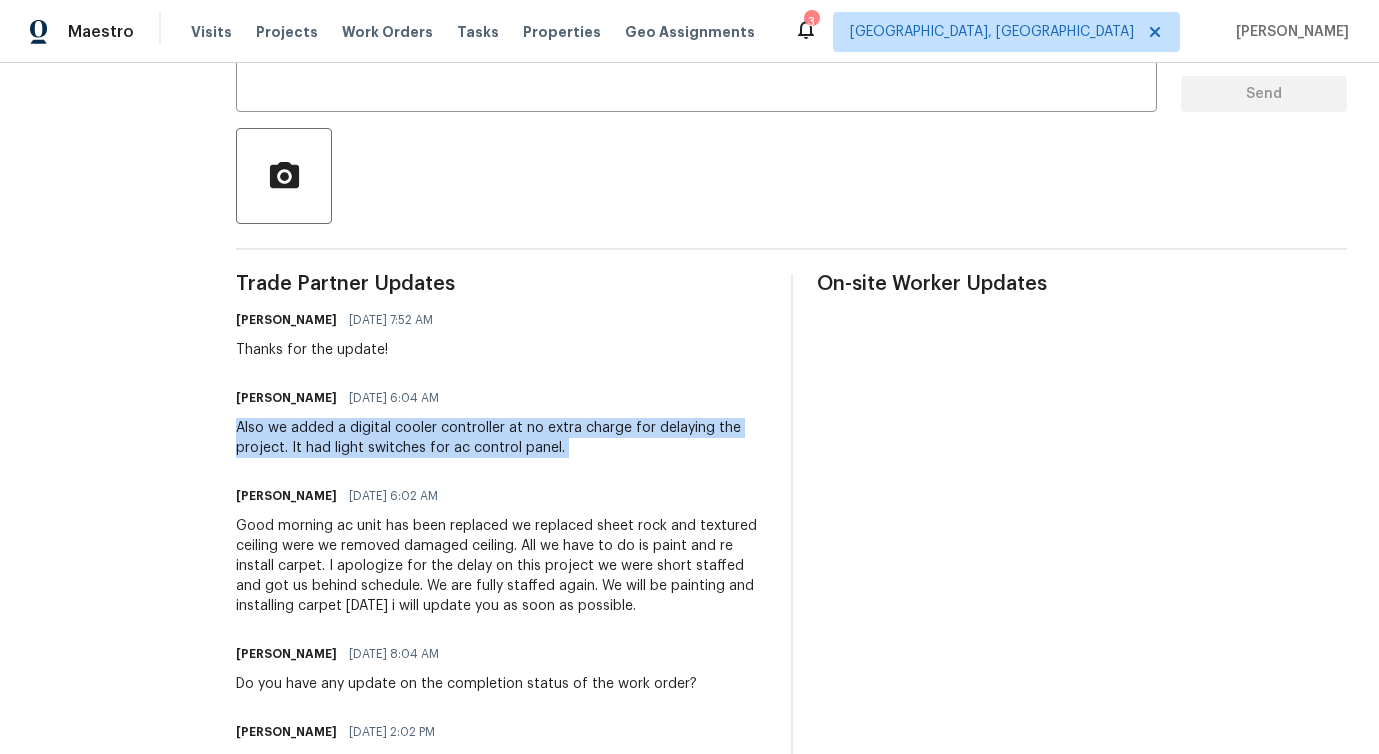 click on "Also we added a digital cooler controller at no extra charge for delaying the project. It had light switches for ac control panel." at bounding box center (501, 438) 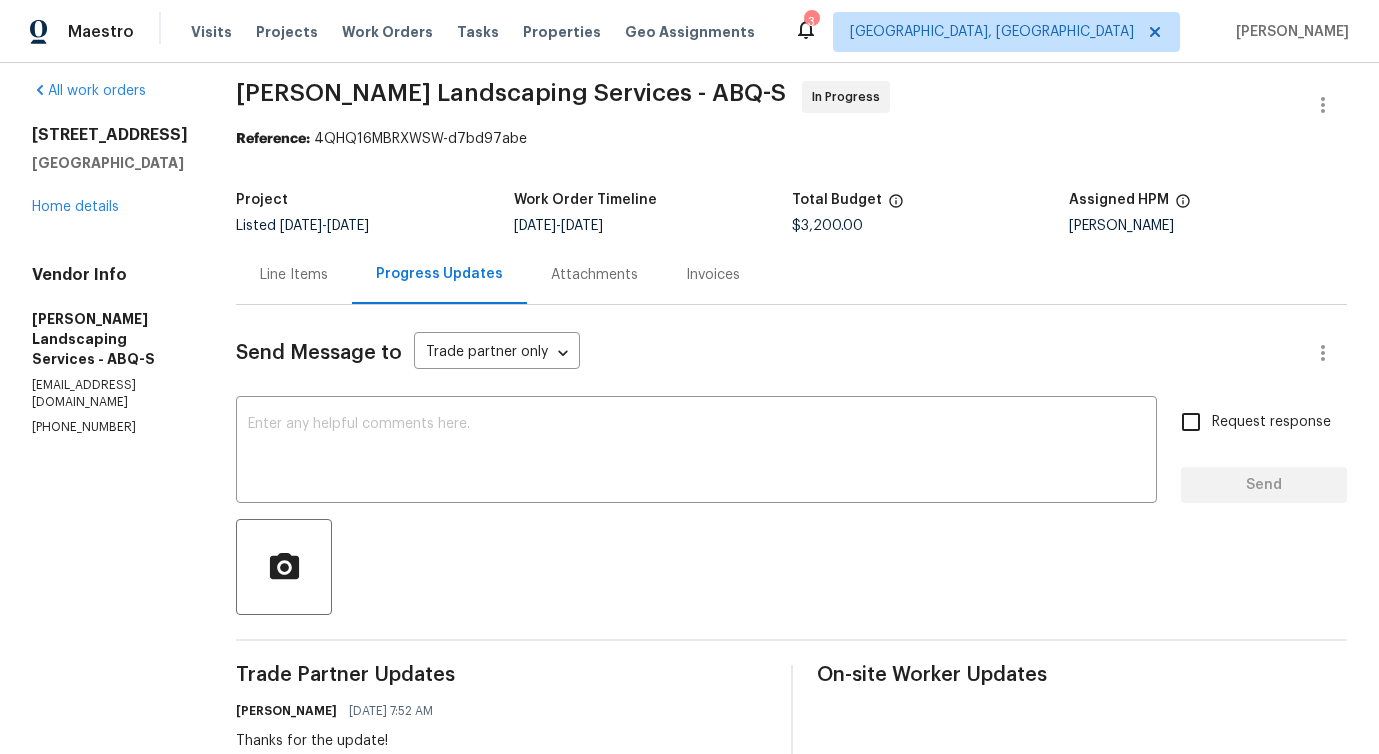 scroll, scrollTop: 0, scrollLeft: 0, axis: both 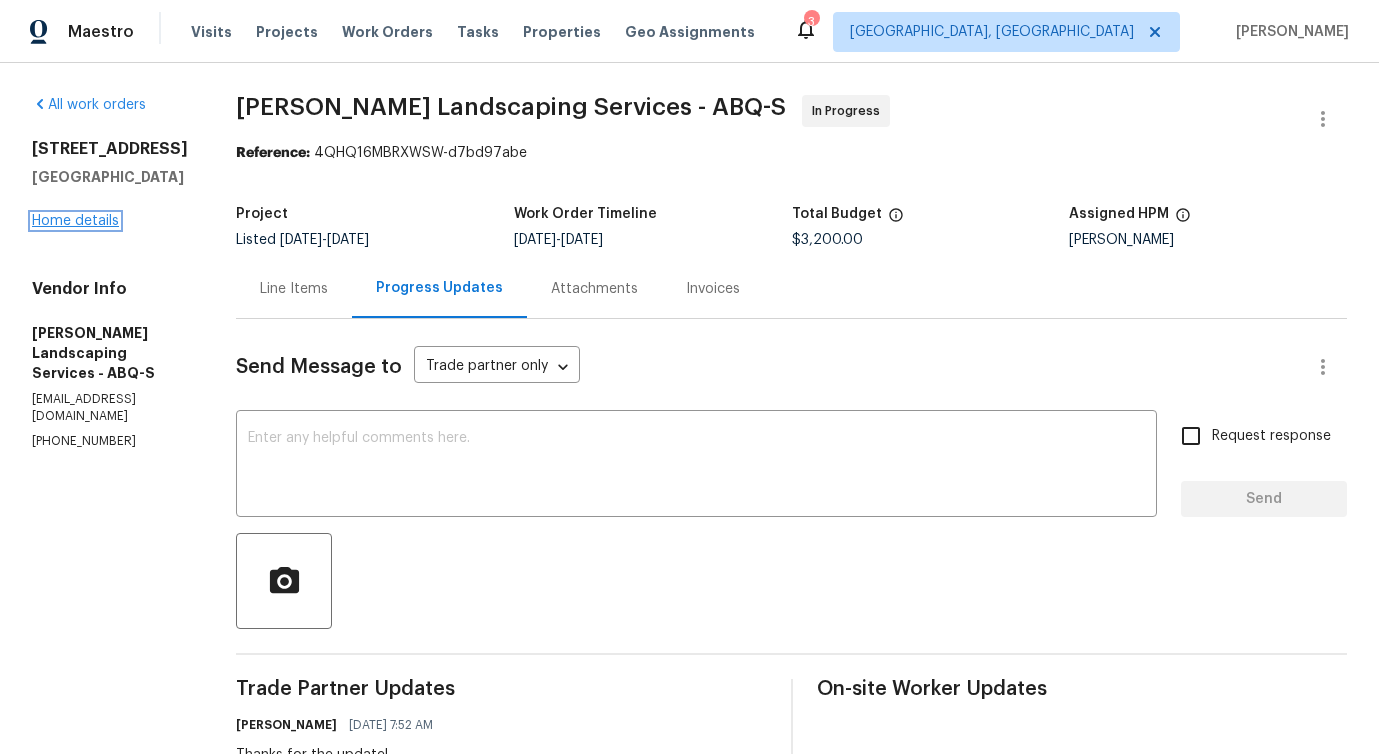 click on "Home details" at bounding box center [75, 221] 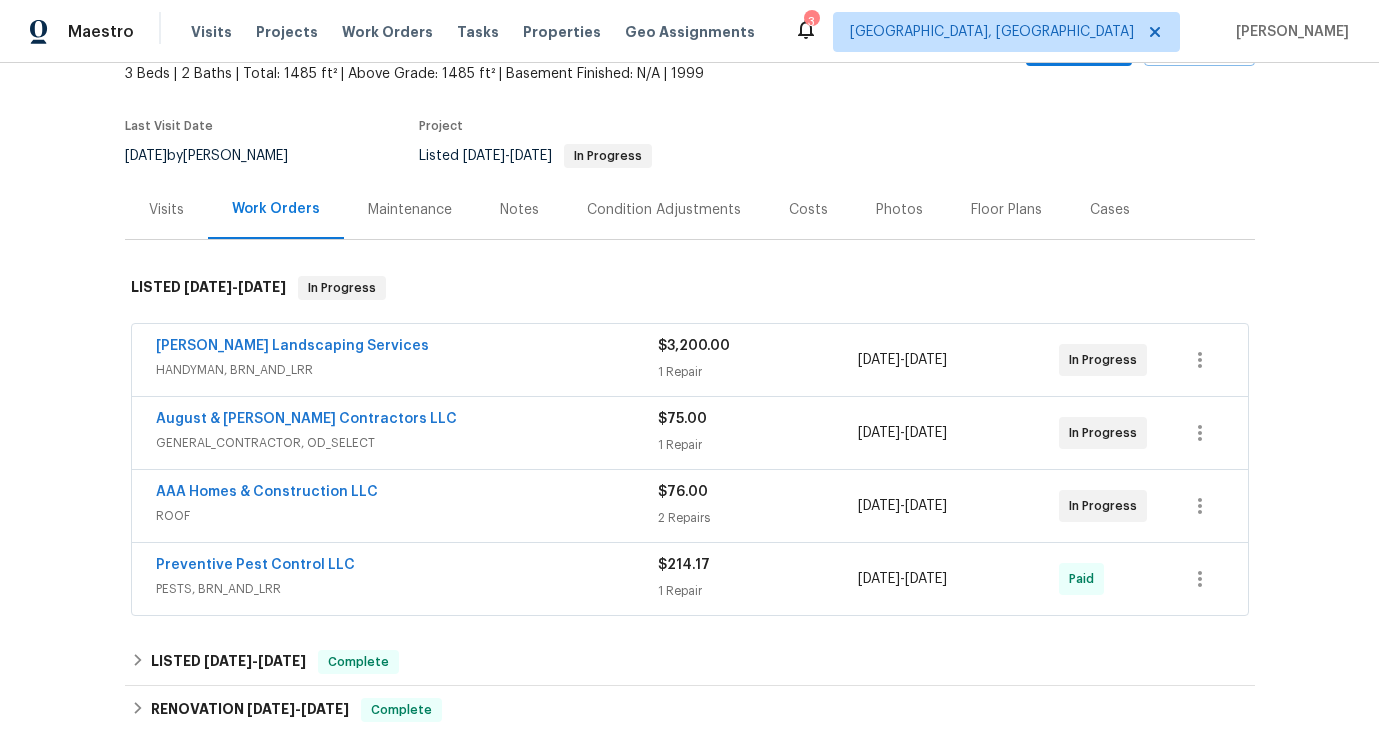 scroll, scrollTop: 124, scrollLeft: 0, axis: vertical 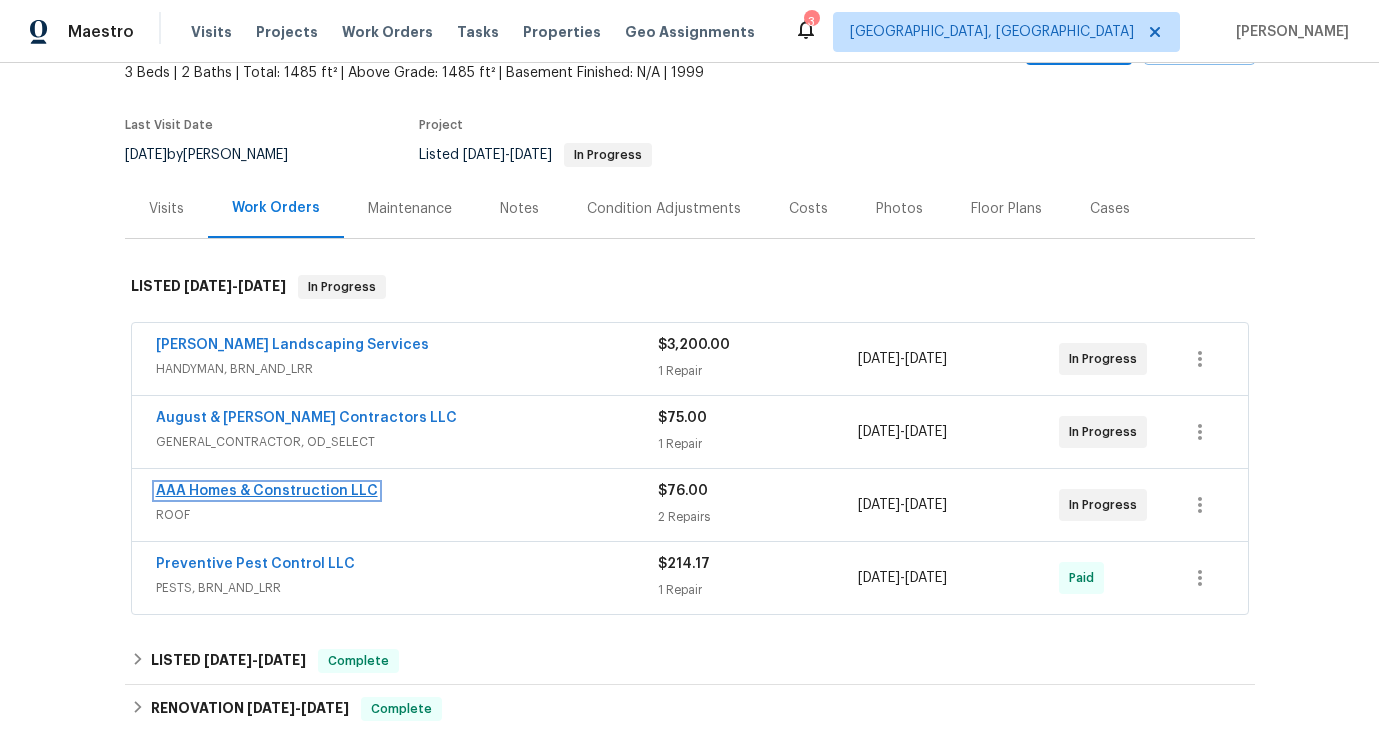 click on "AAA Homes & Construction LLC" at bounding box center [267, 491] 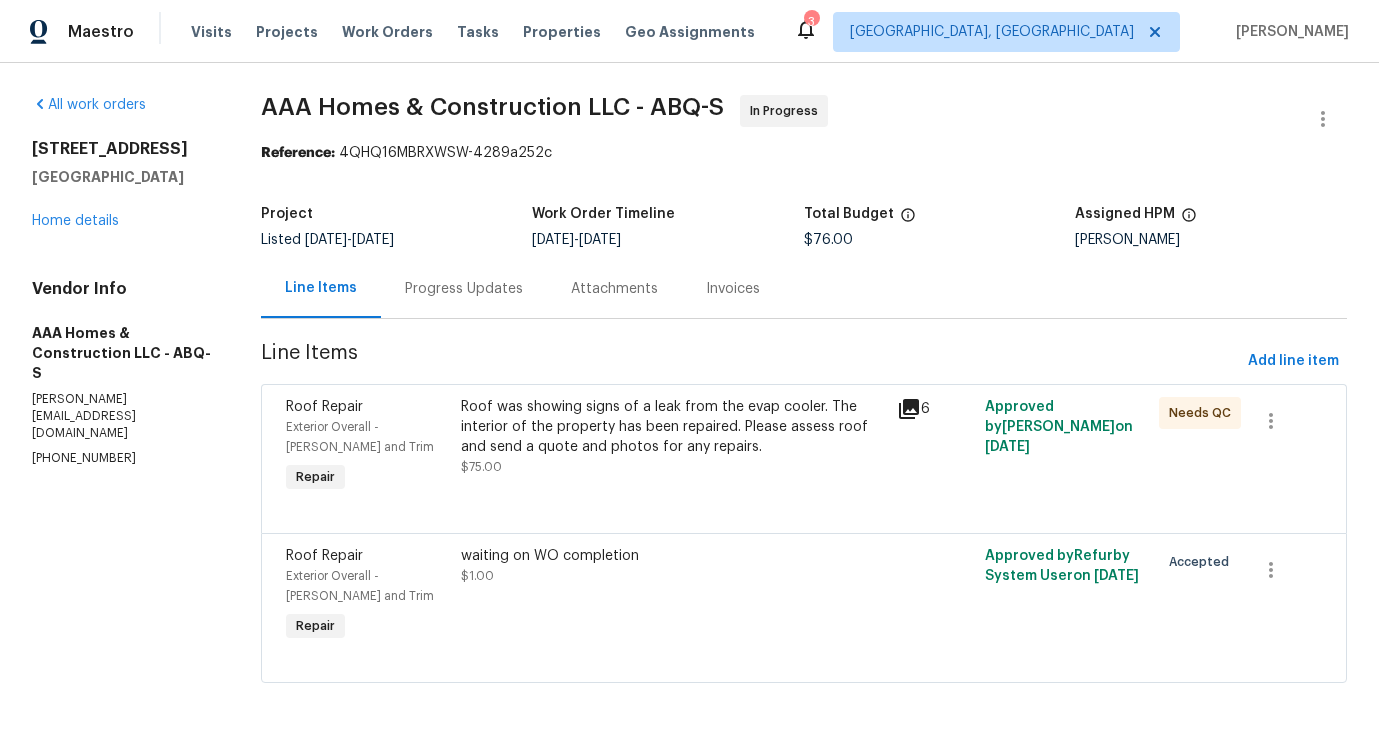 click on "Progress Updates" at bounding box center (464, 289) 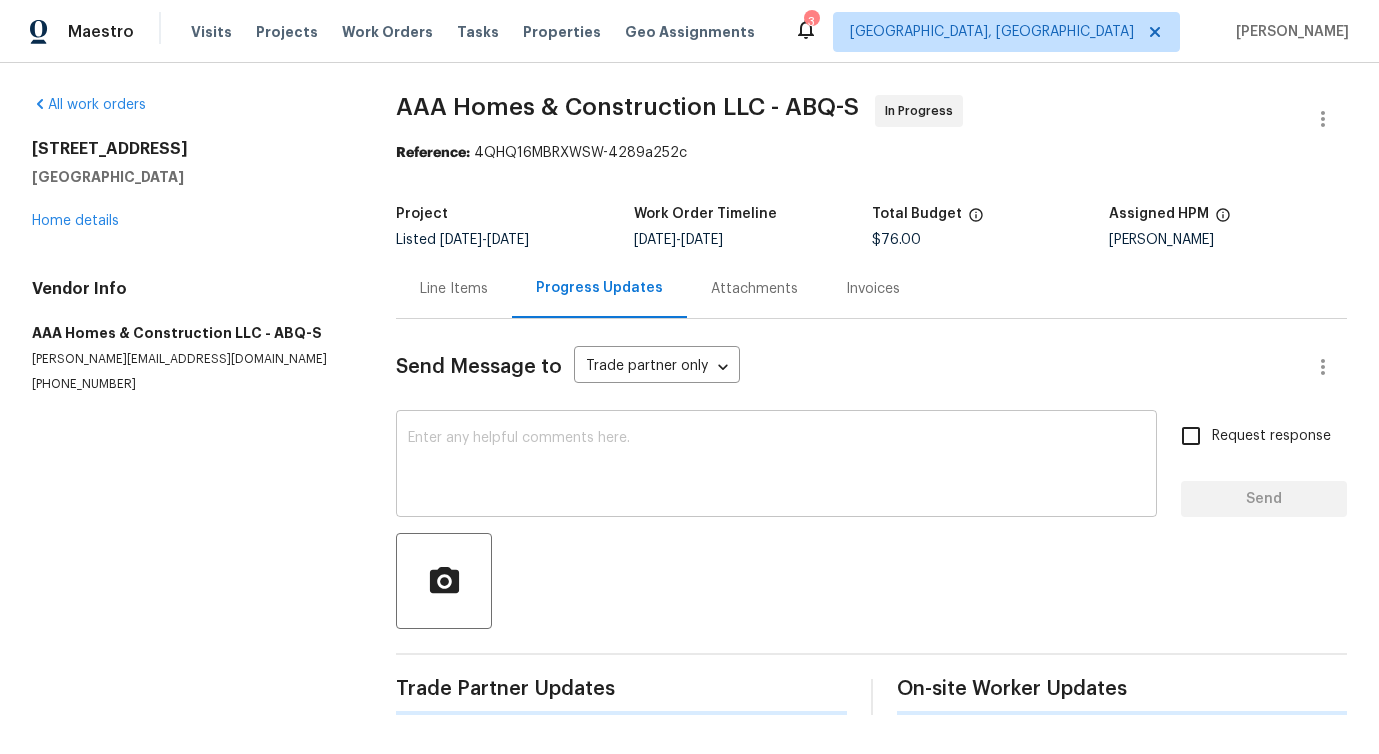 click at bounding box center (776, 466) 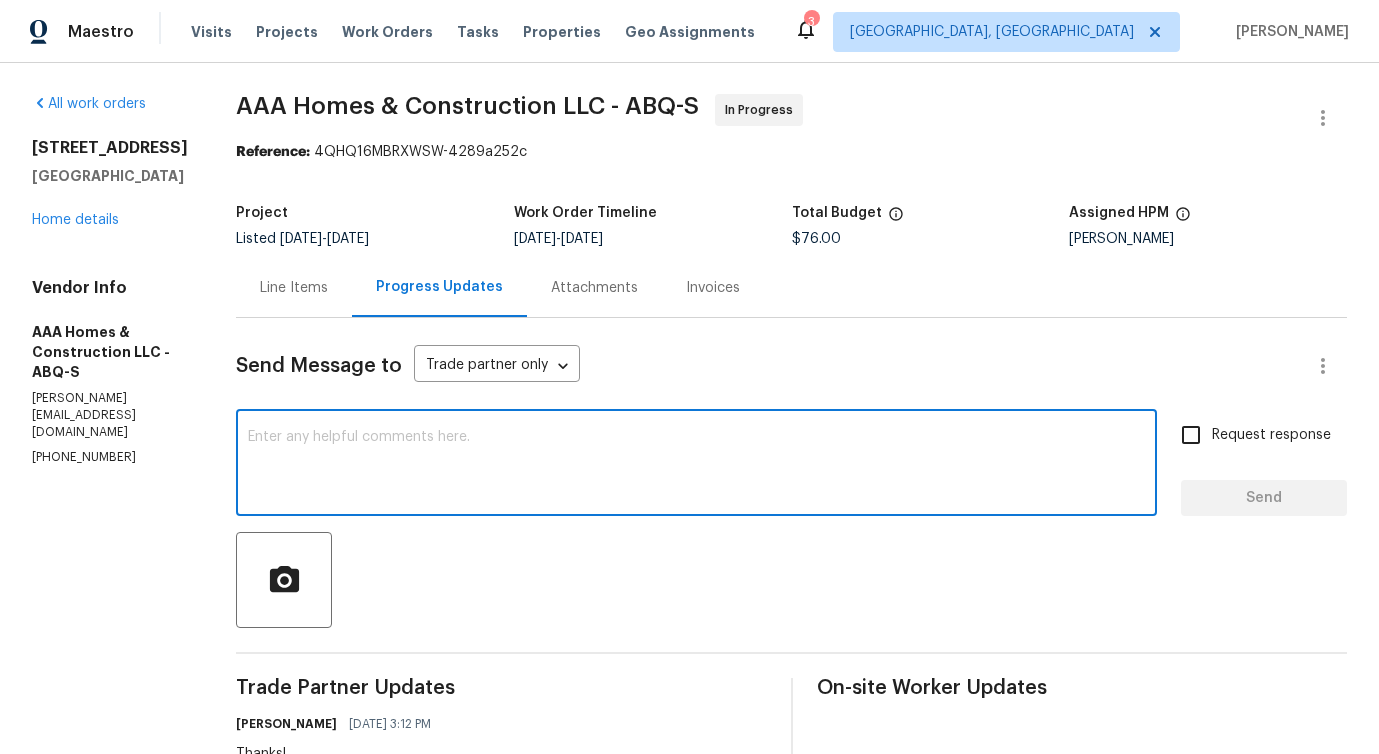 scroll, scrollTop: 0, scrollLeft: 0, axis: both 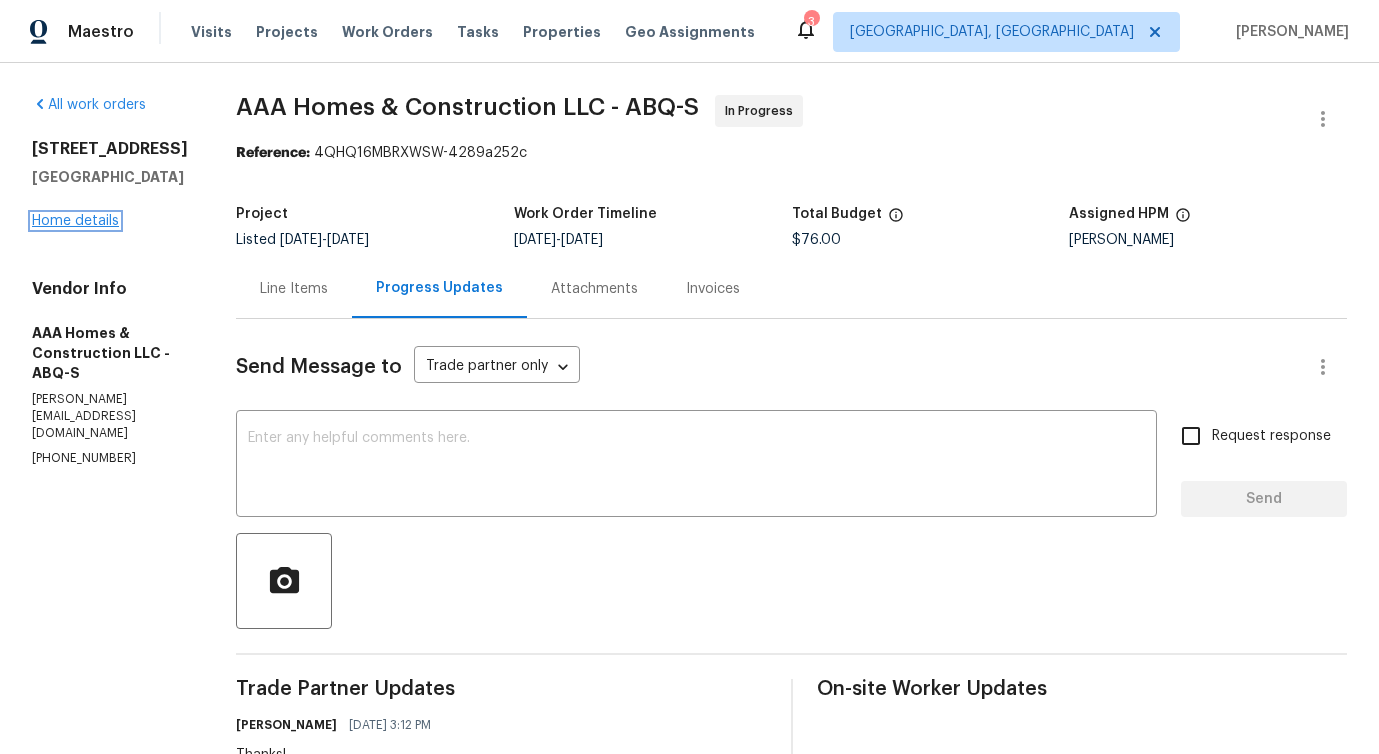 click on "Home details" at bounding box center (75, 221) 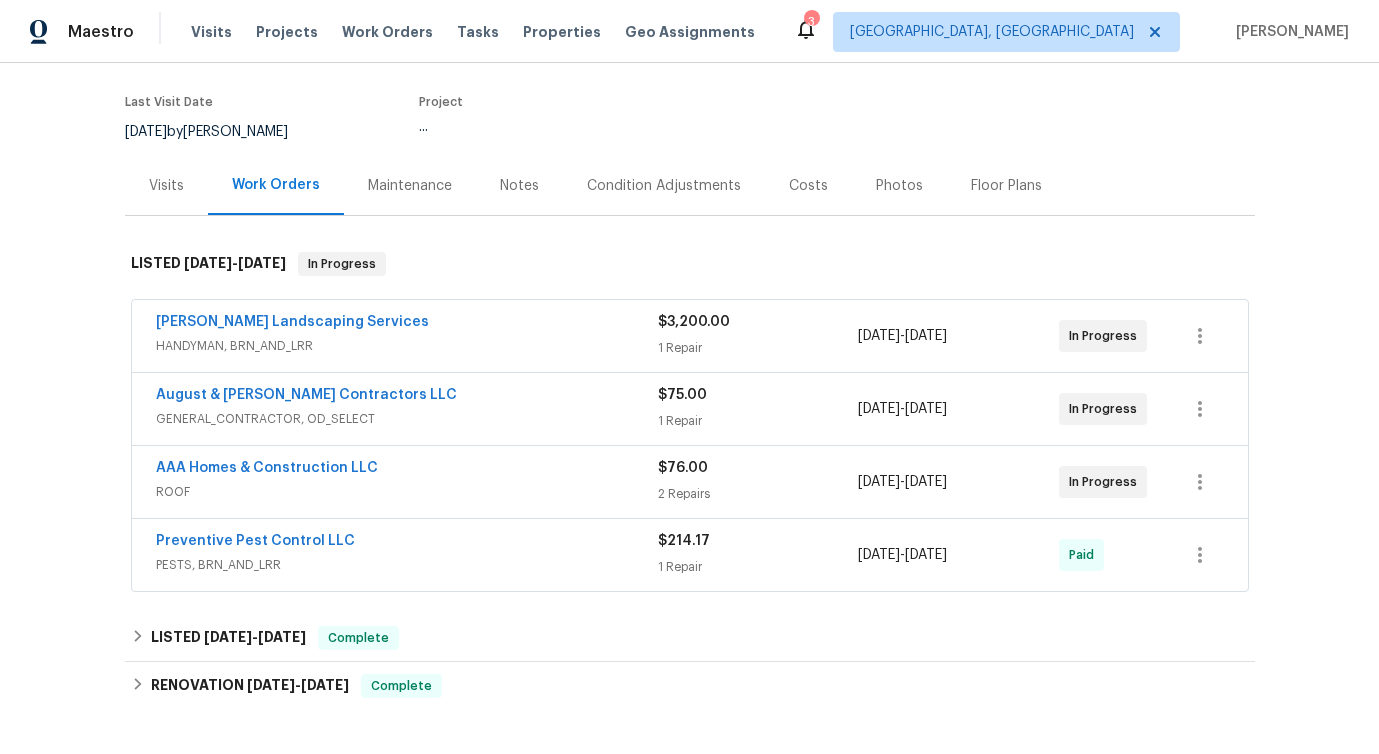 scroll, scrollTop: 150, scrollLeft: 0, axis: vertical 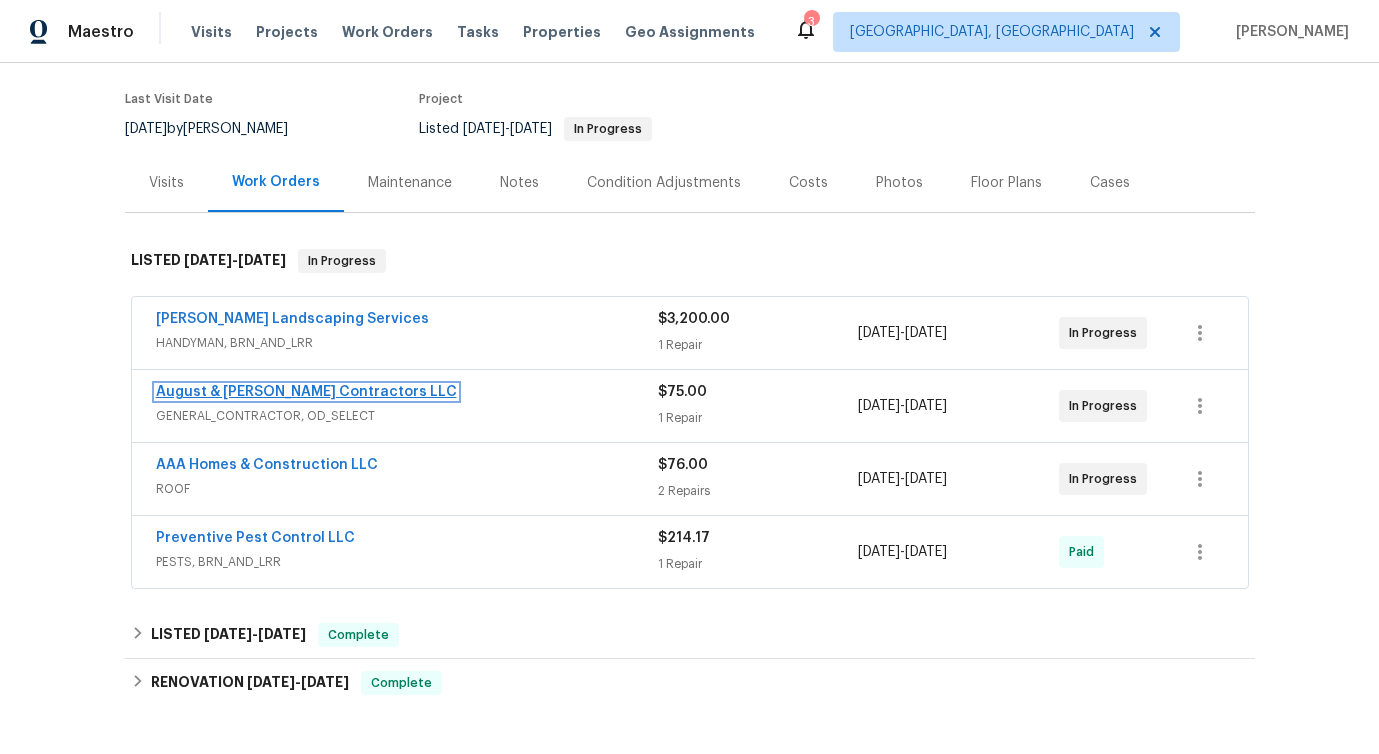 click on "August & Suttles Contractors LLC" at bounding box center (306, 392) 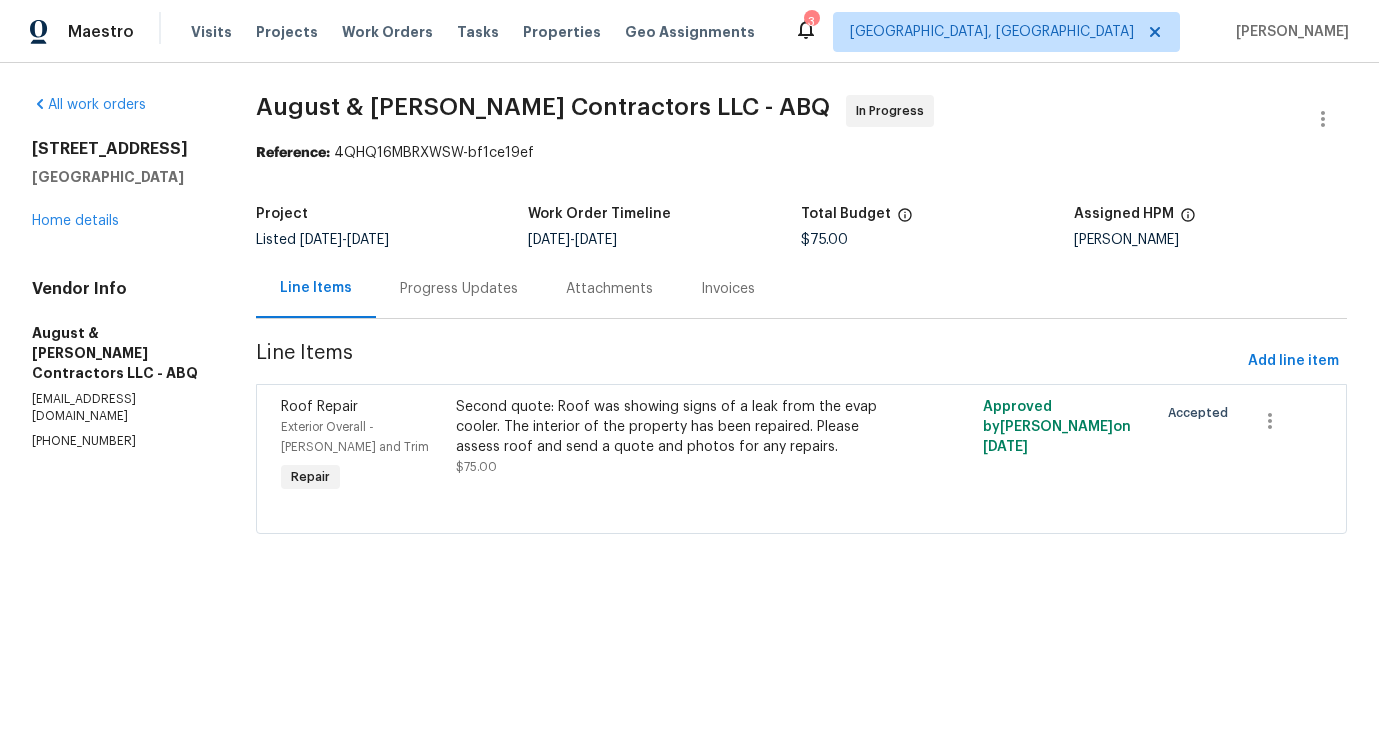 click on "Progress Updates" at bounding box center (459, 288) 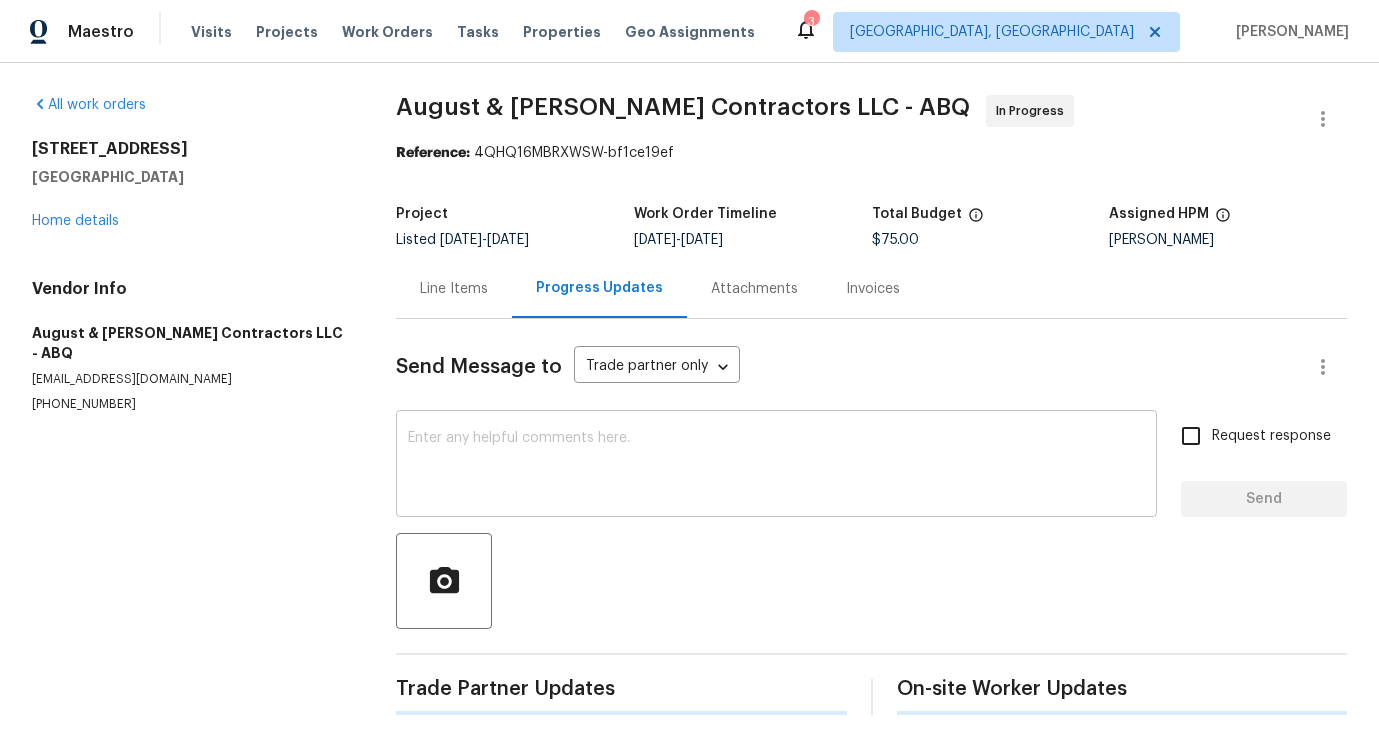 click at bounding box center (776, 466) 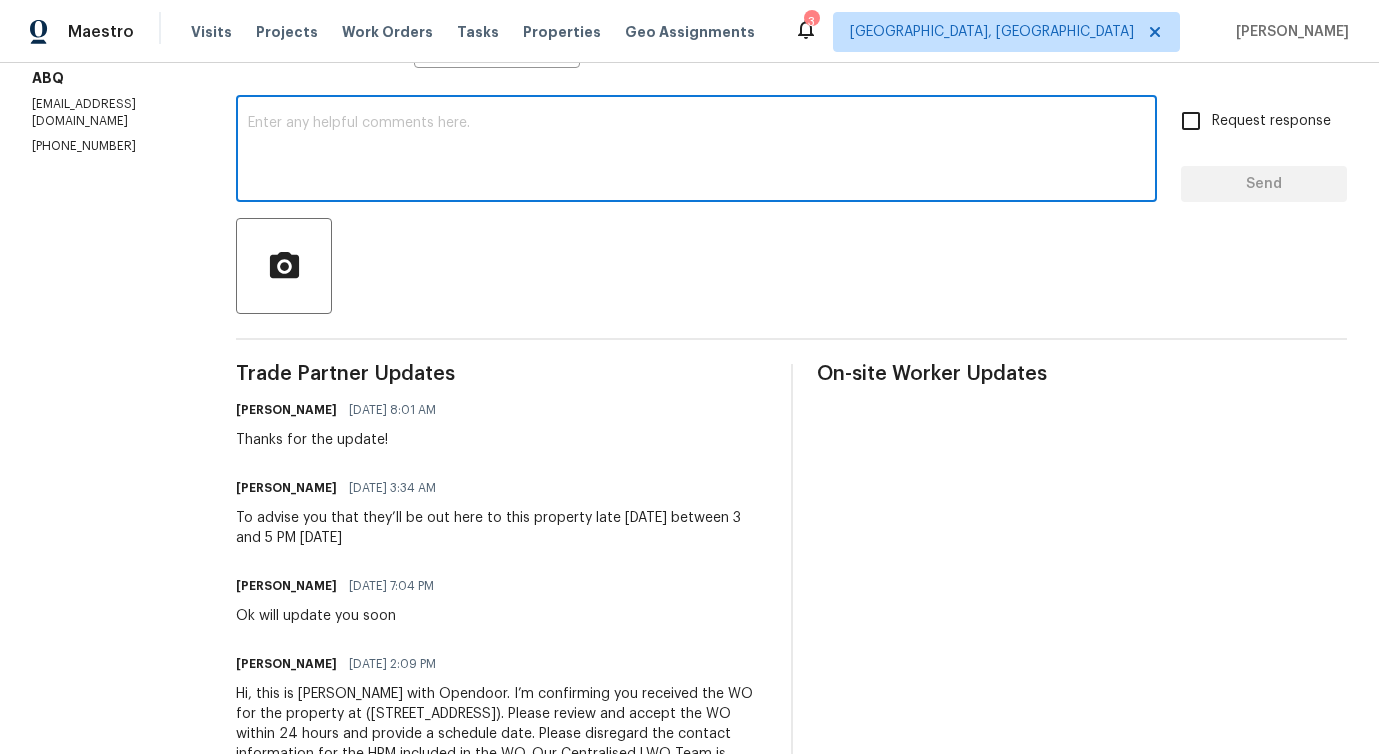 scroll, scrollTop: 416, scrollLeft: 0, axis: vertical 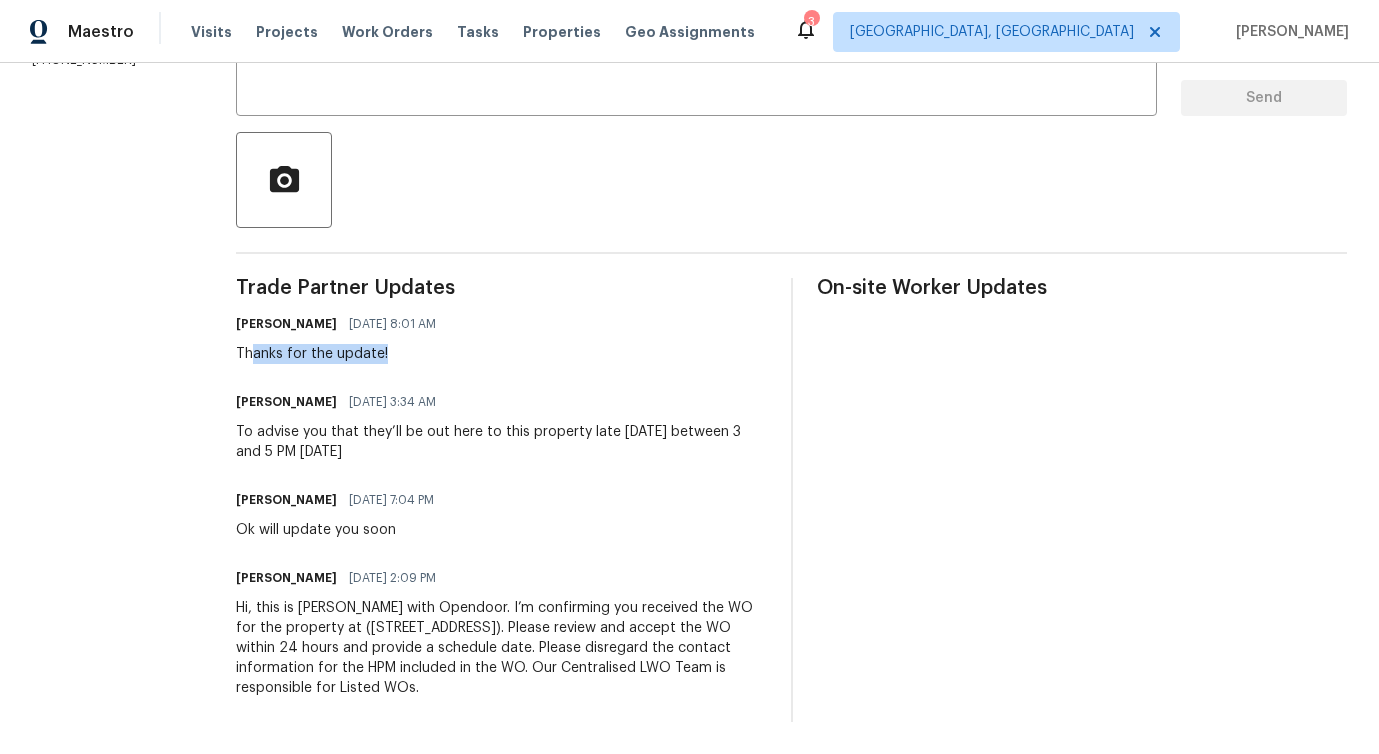 drag, startPoint x: 257, startPoint y: 337, endPoint x: 462, endPoint y: 350, distance: 205.41179 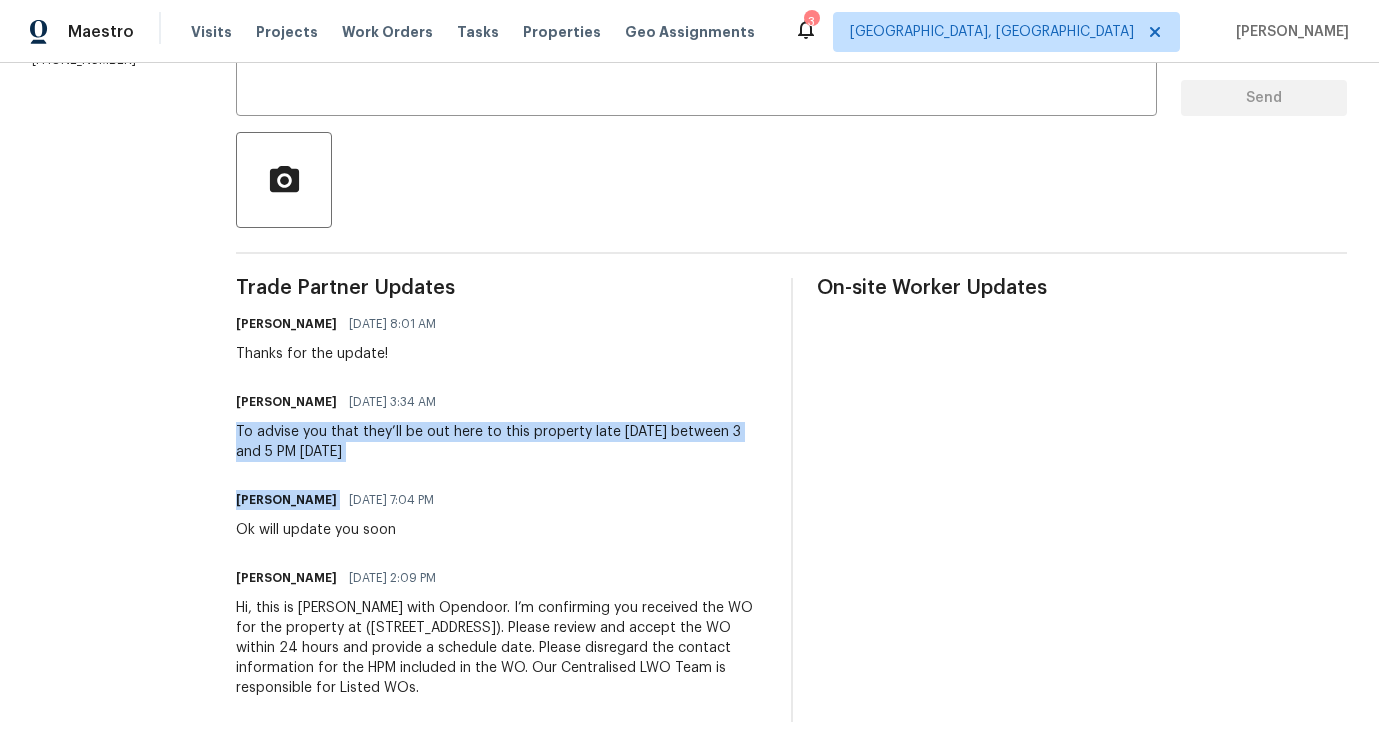 drag, startPoint x: 242, startPoint y: 416, endPoint x: 378, endPoint y: 468, distance: 145.6022 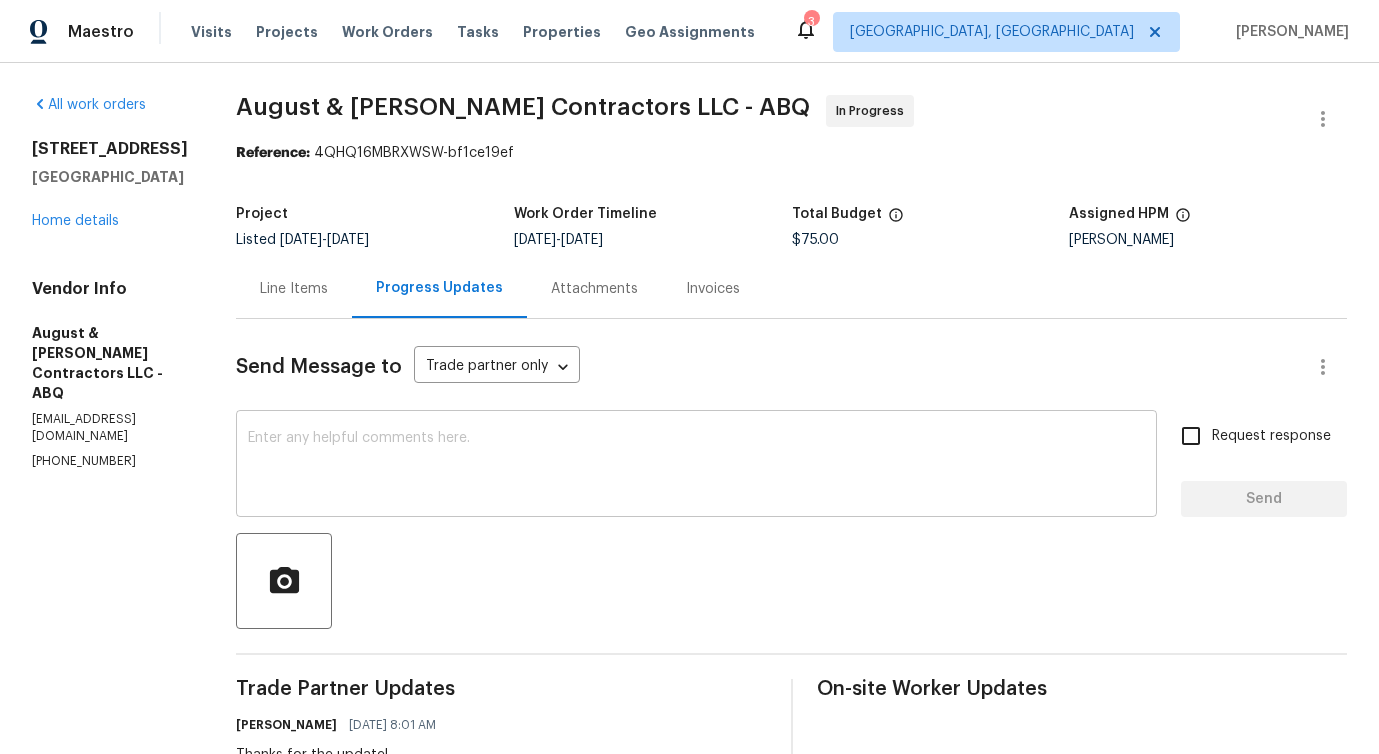 click at bounding box center [696, 466] 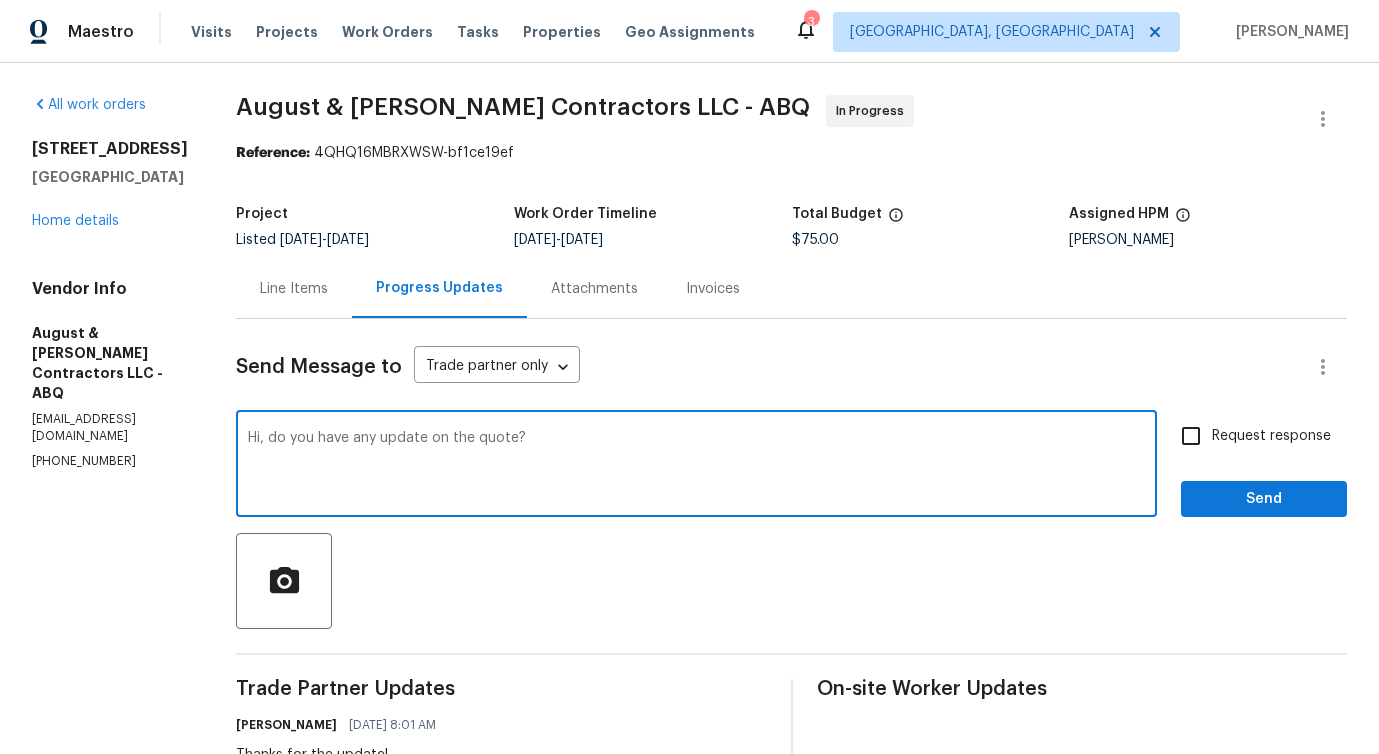 type on "Hi, do you have any update on the quote?" 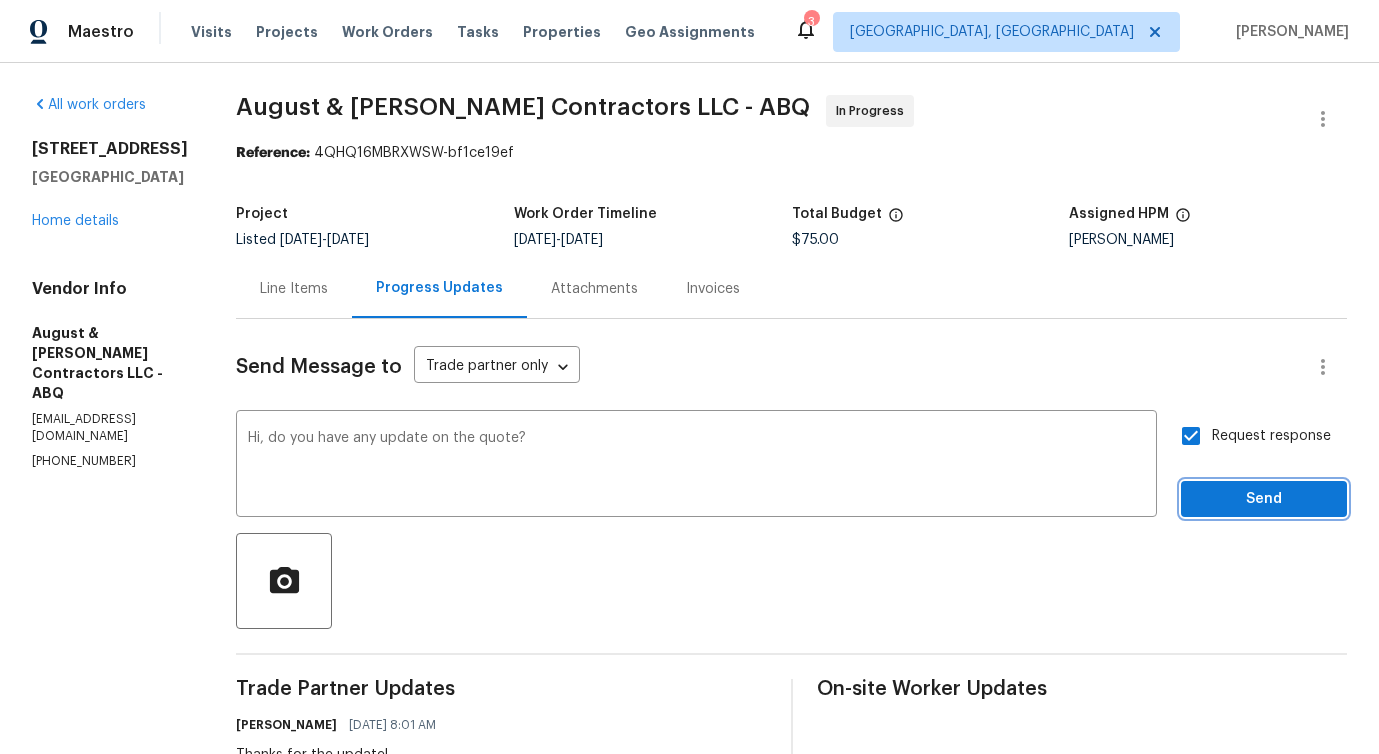 click on "Send" at bounding box center (1264, 499) 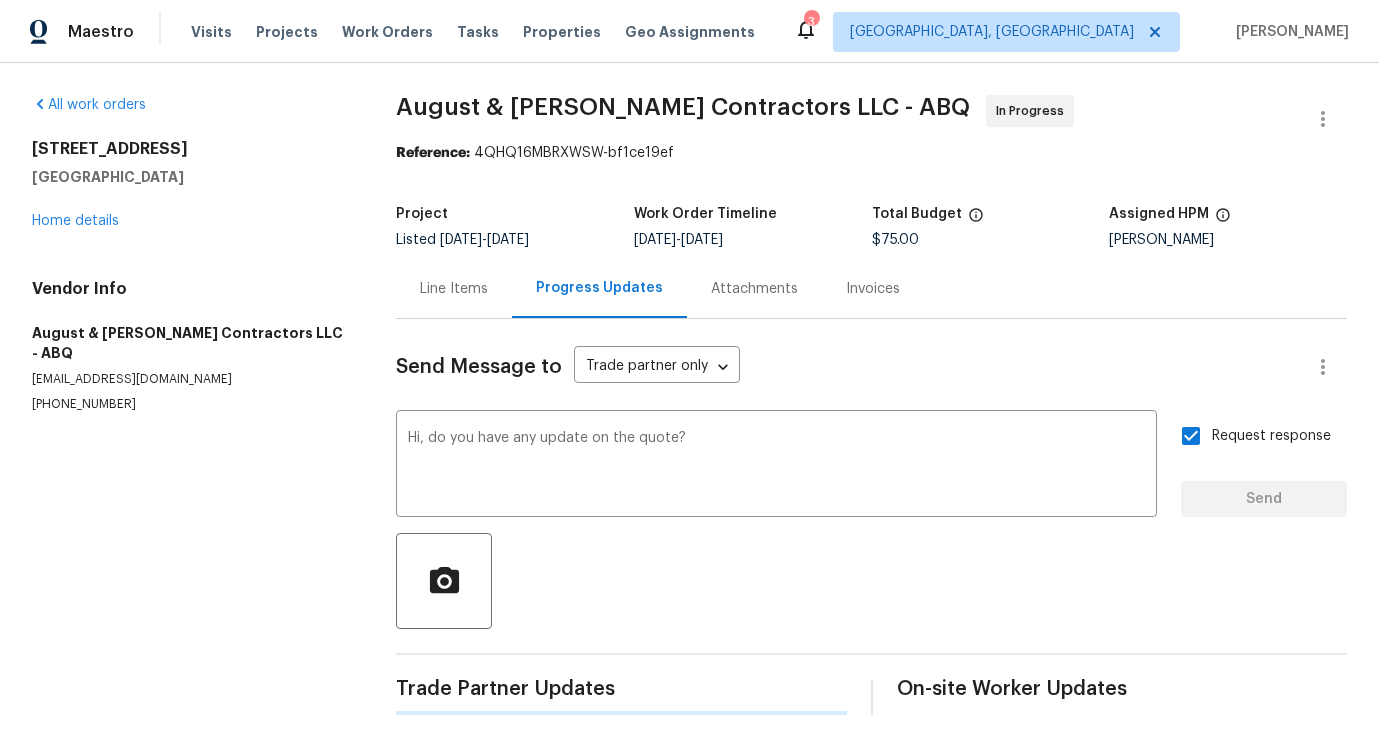 type 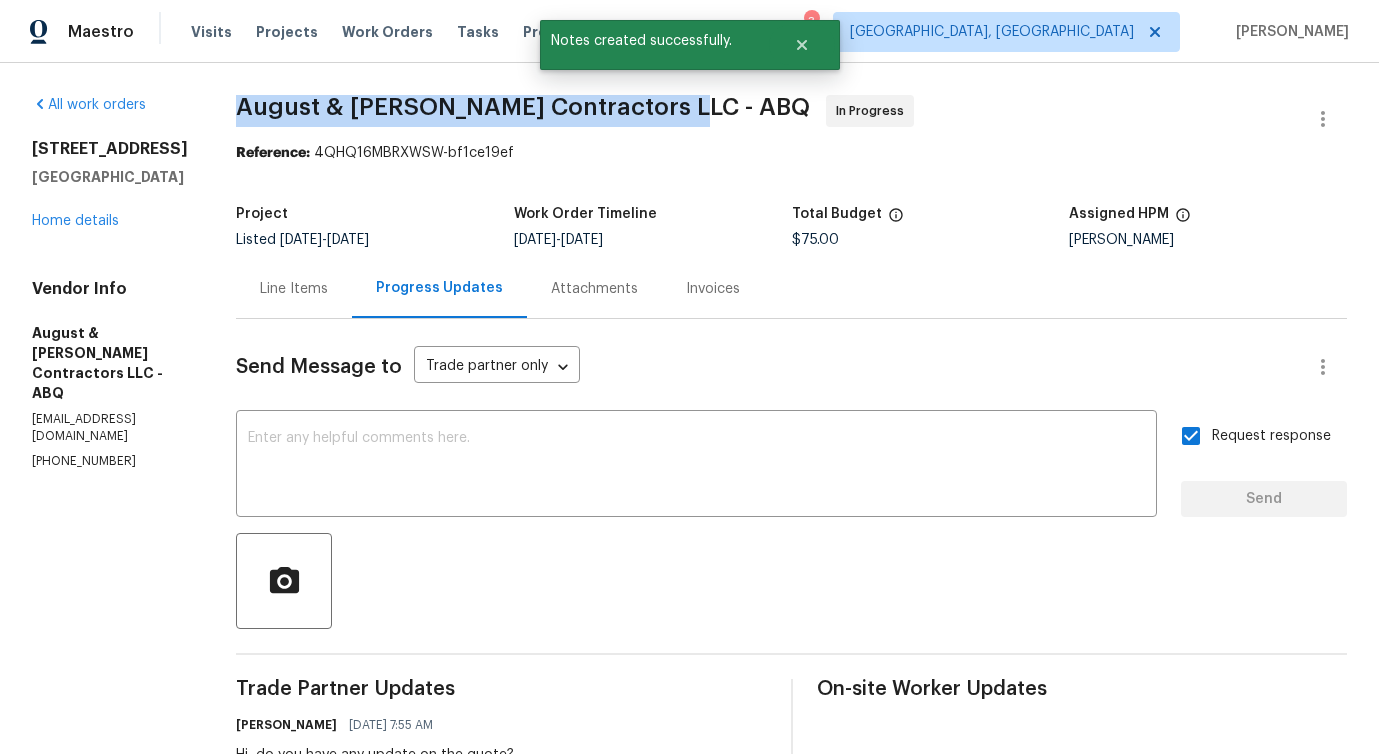 drag, startPoint x: 237, startPoint y: 103, endPoint x: 653, endPoint y: 101, distance: 416.00482 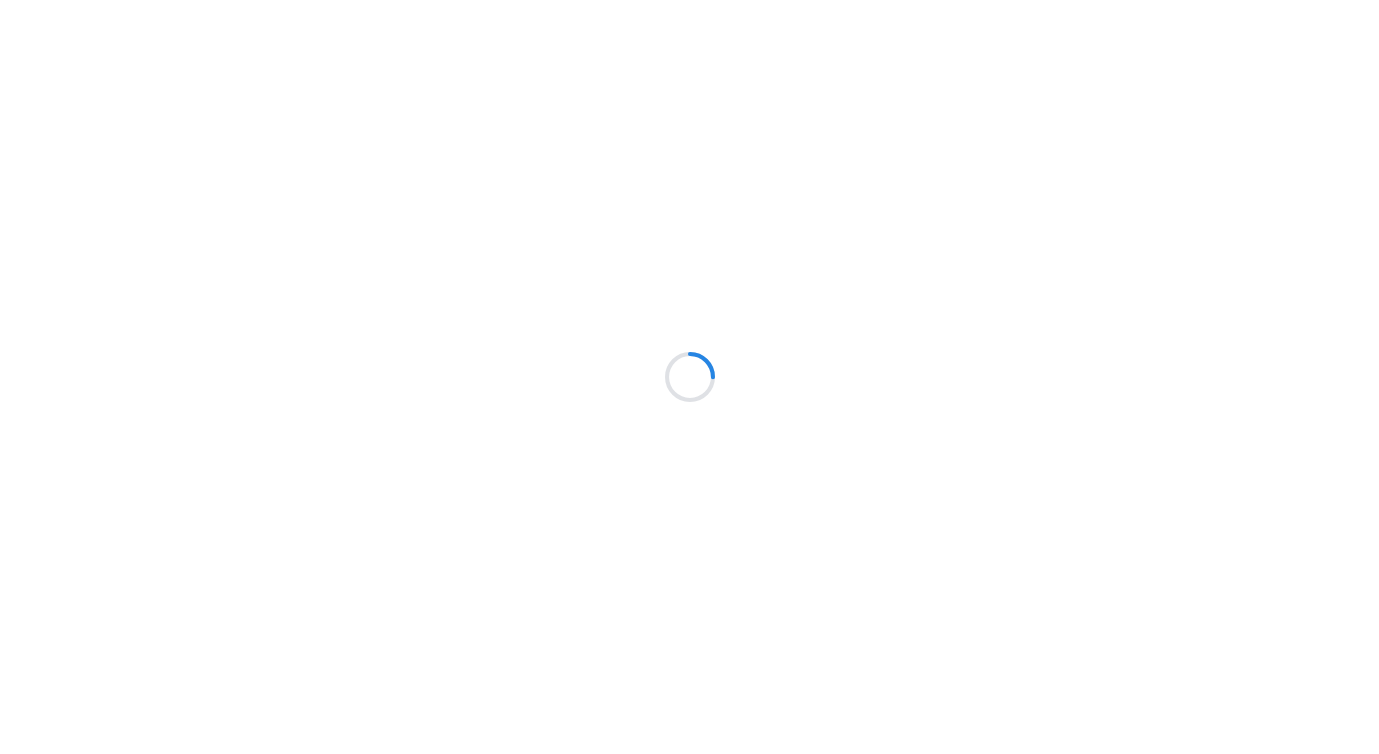 scroll, scrollTop: 0, scrollLeft: 0, axis: both 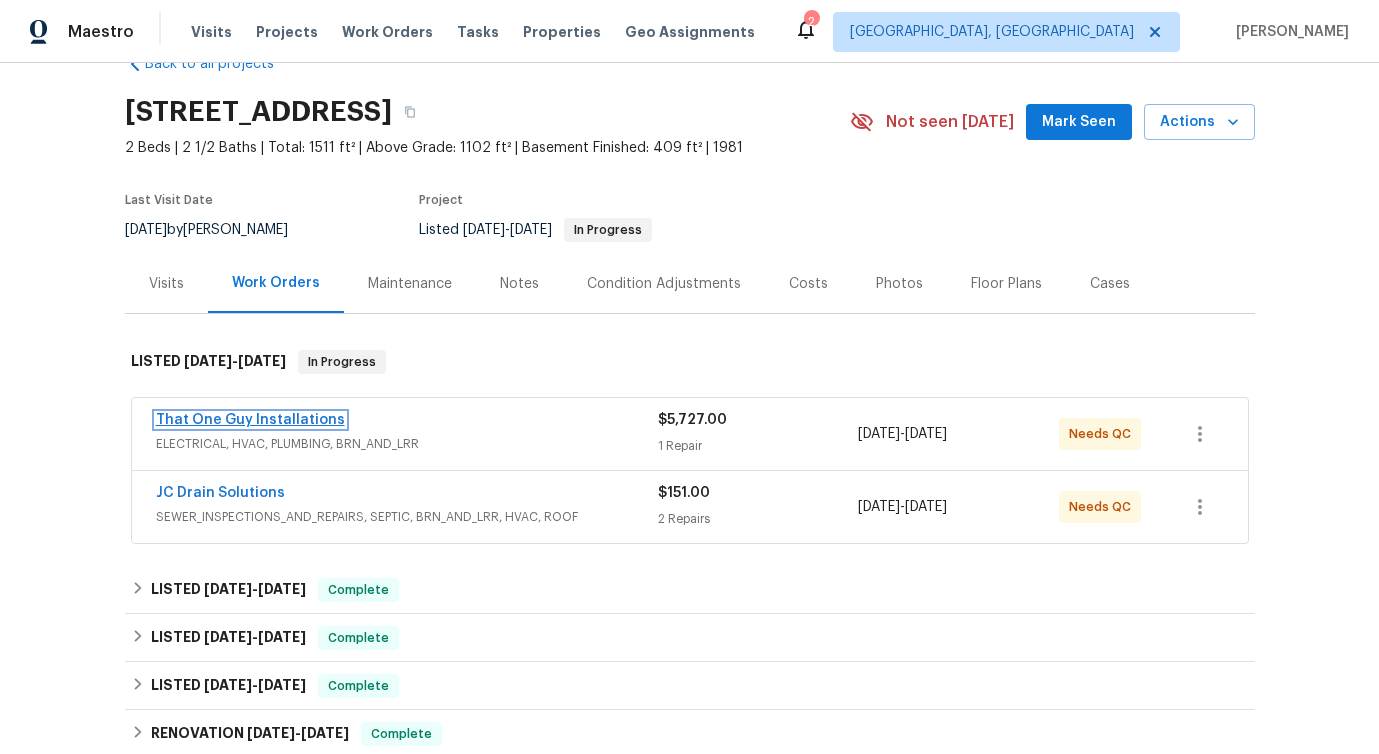 click on "That One Guy Installations" at bounding box center (250, 420) 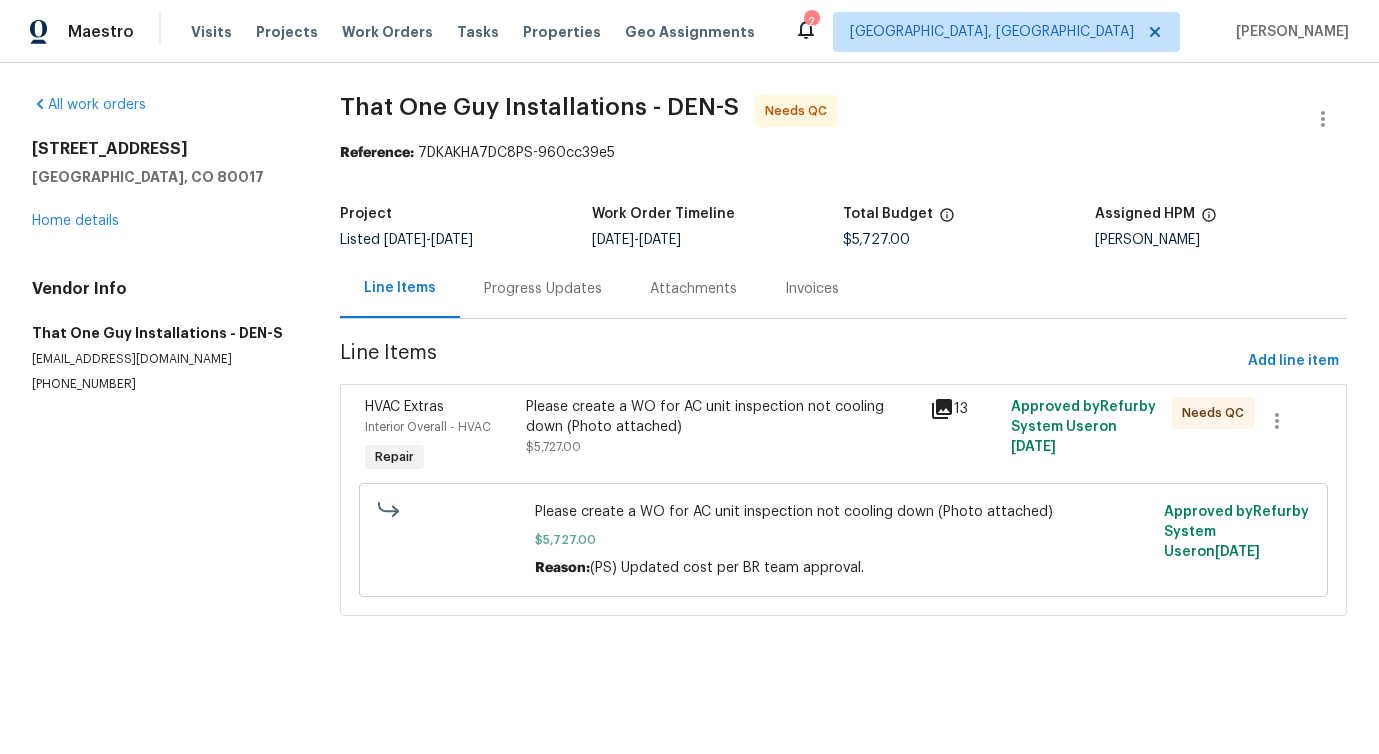 click on "Progress Updates" at bounding box center [543, 289] 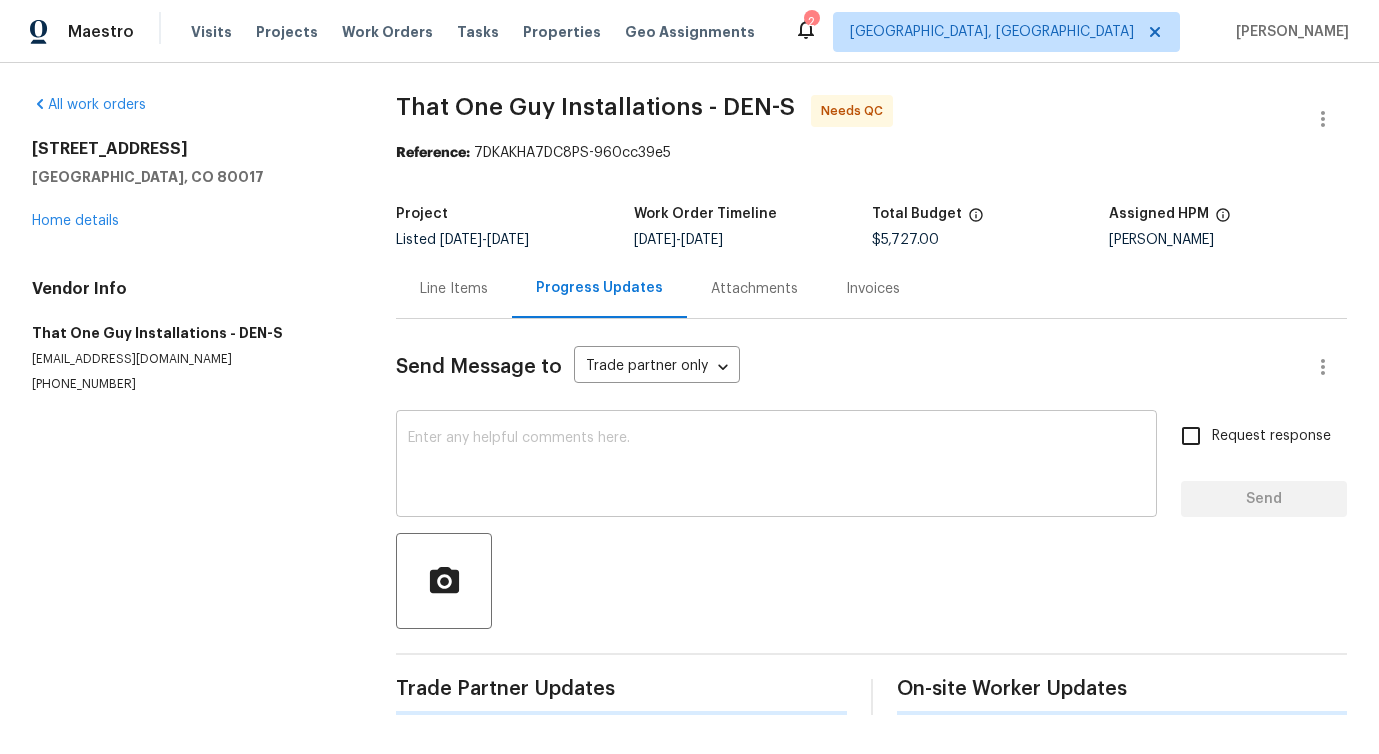 click at bounding box center (776, 466) 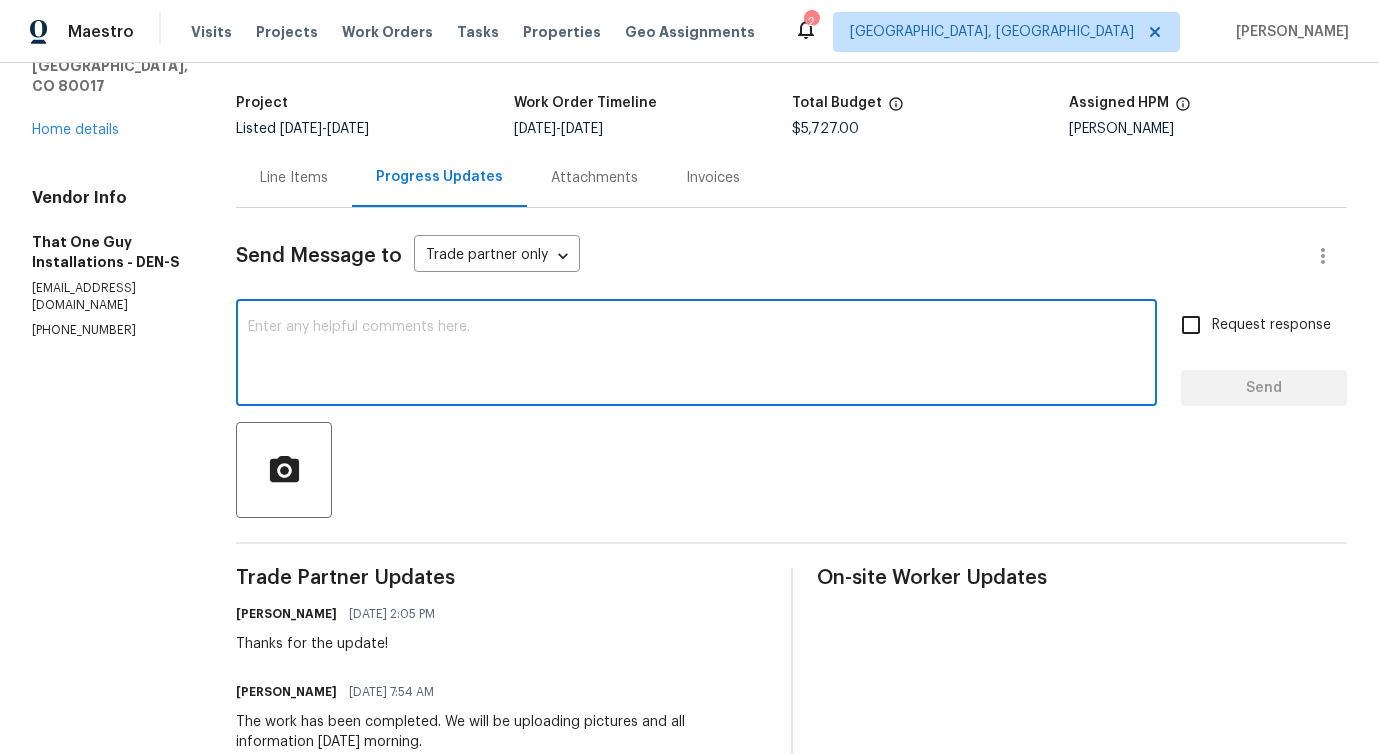 scroll, scrollTop: 0, scrollLeft: 0, axis: both 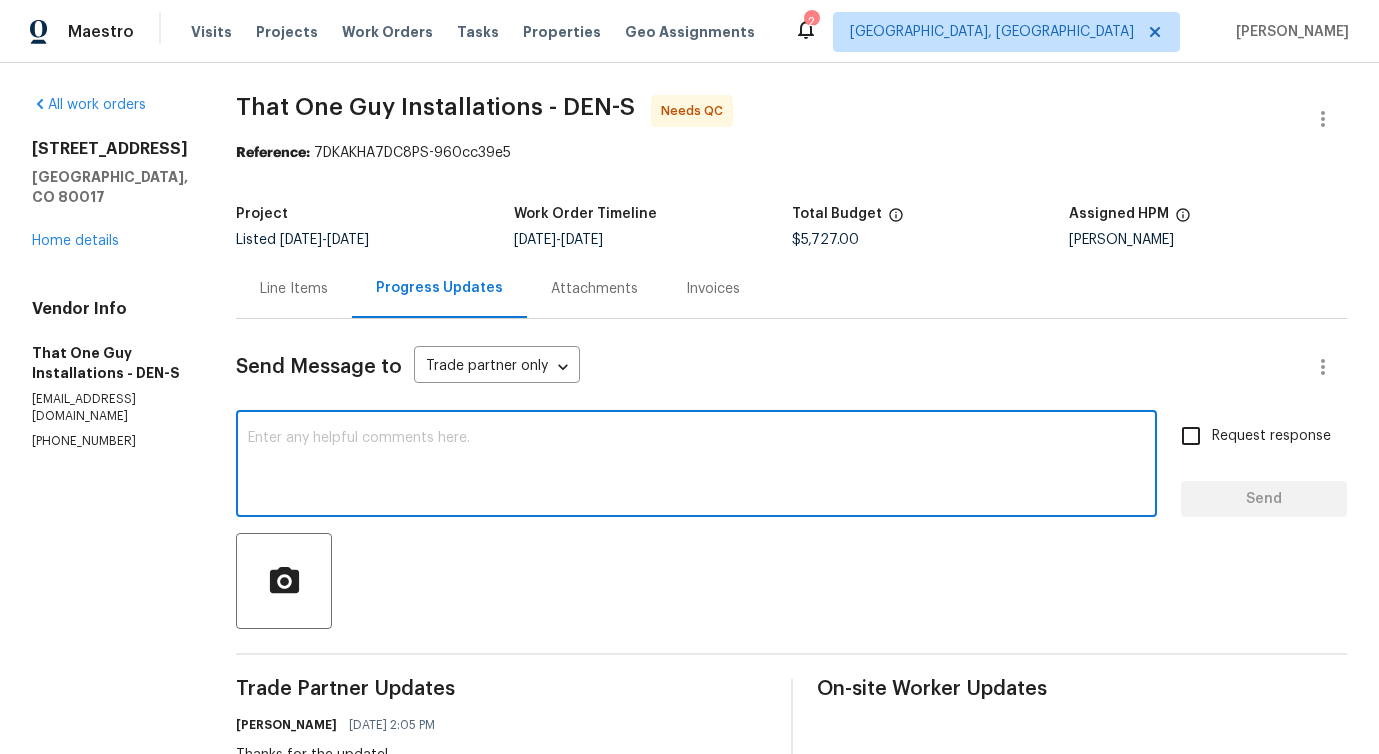 click on "Line Items" at bounding box center (294, 289) 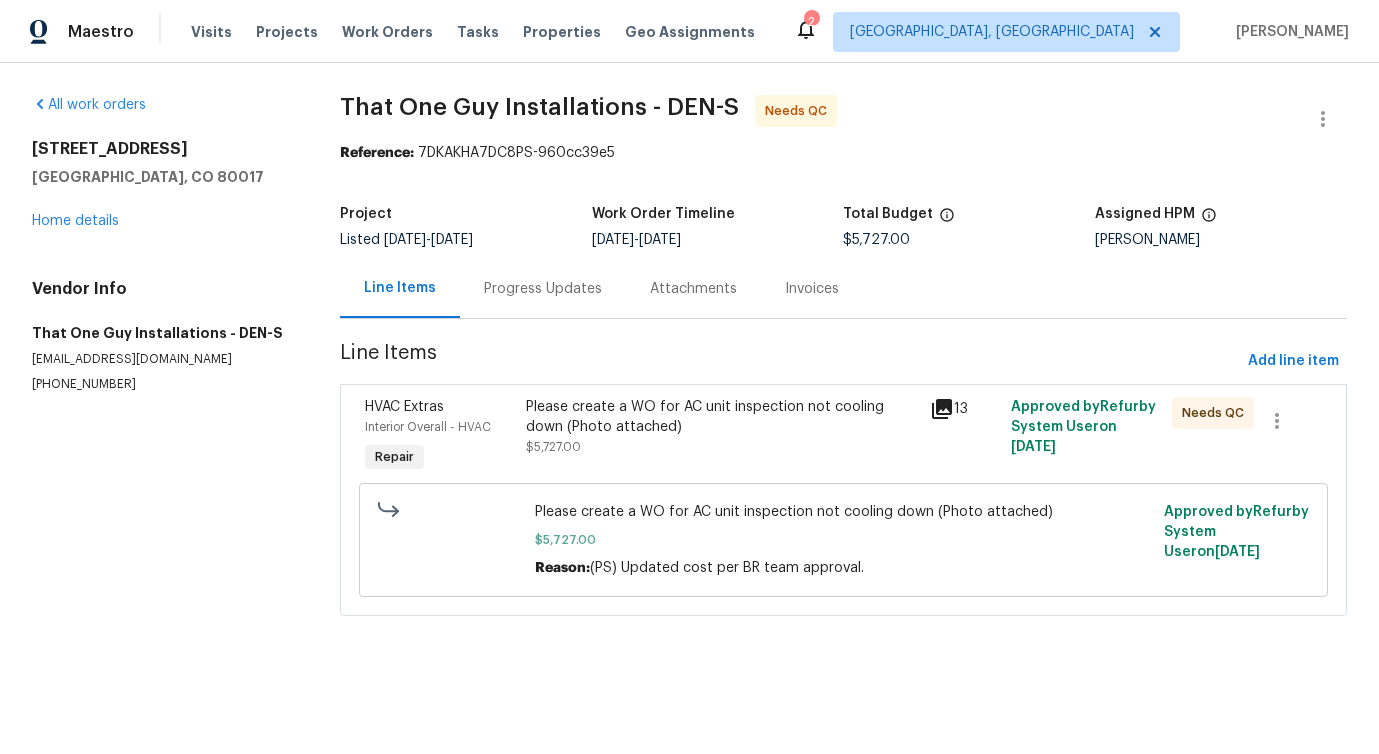 click on "Please create a WO for AC unit inspection not cooling down (Photo attached) $5,727.00" at bounding box center [722, 427] 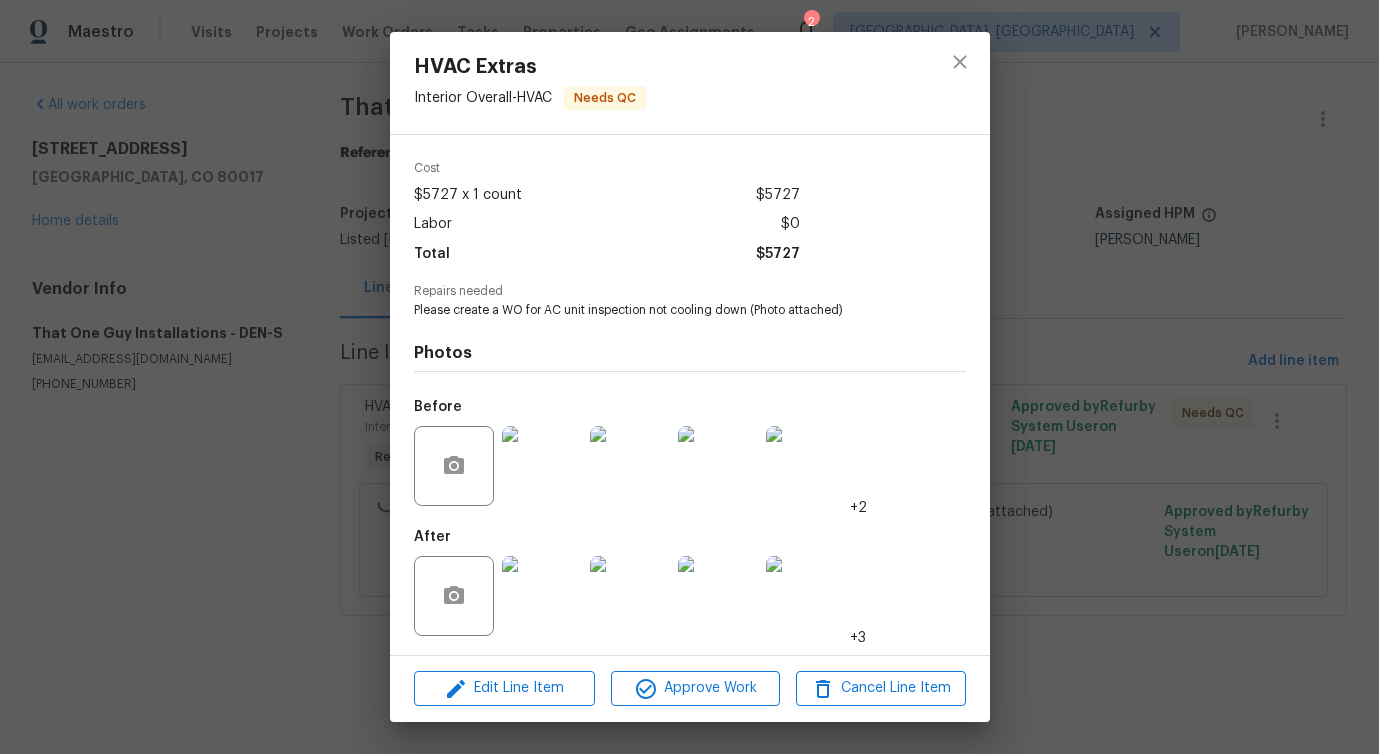 scroll, scrollTop: 67, scrollLeft: 0, axis: vertical 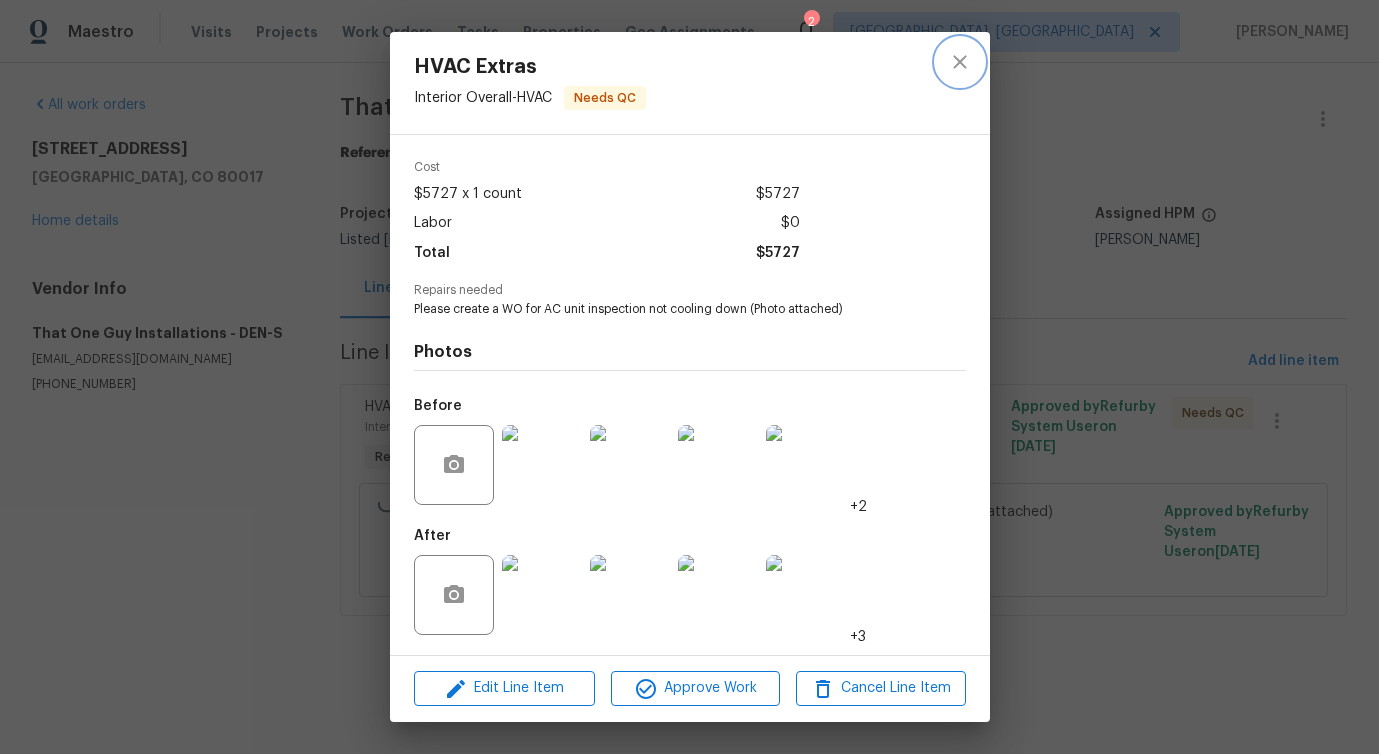 click at bounding box center (960, 62) 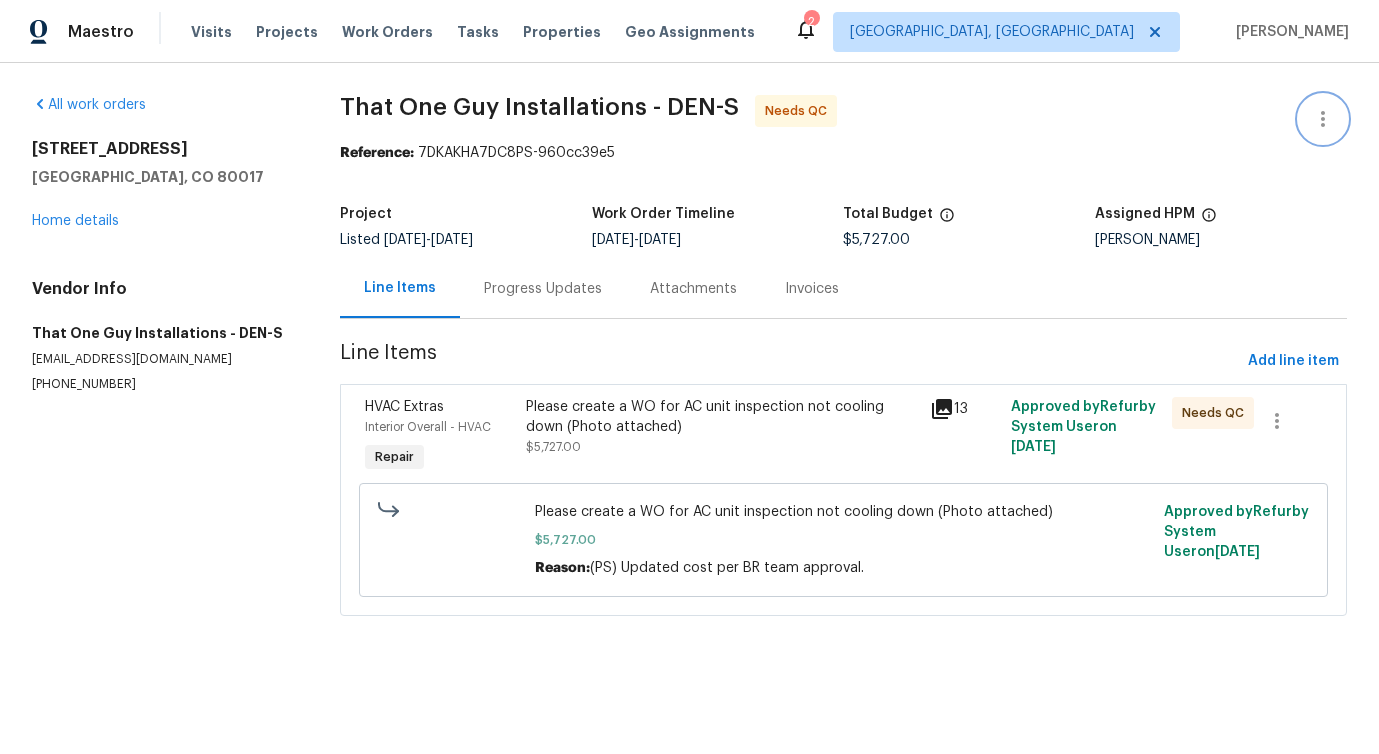 click at bounding box center [1323, 119] 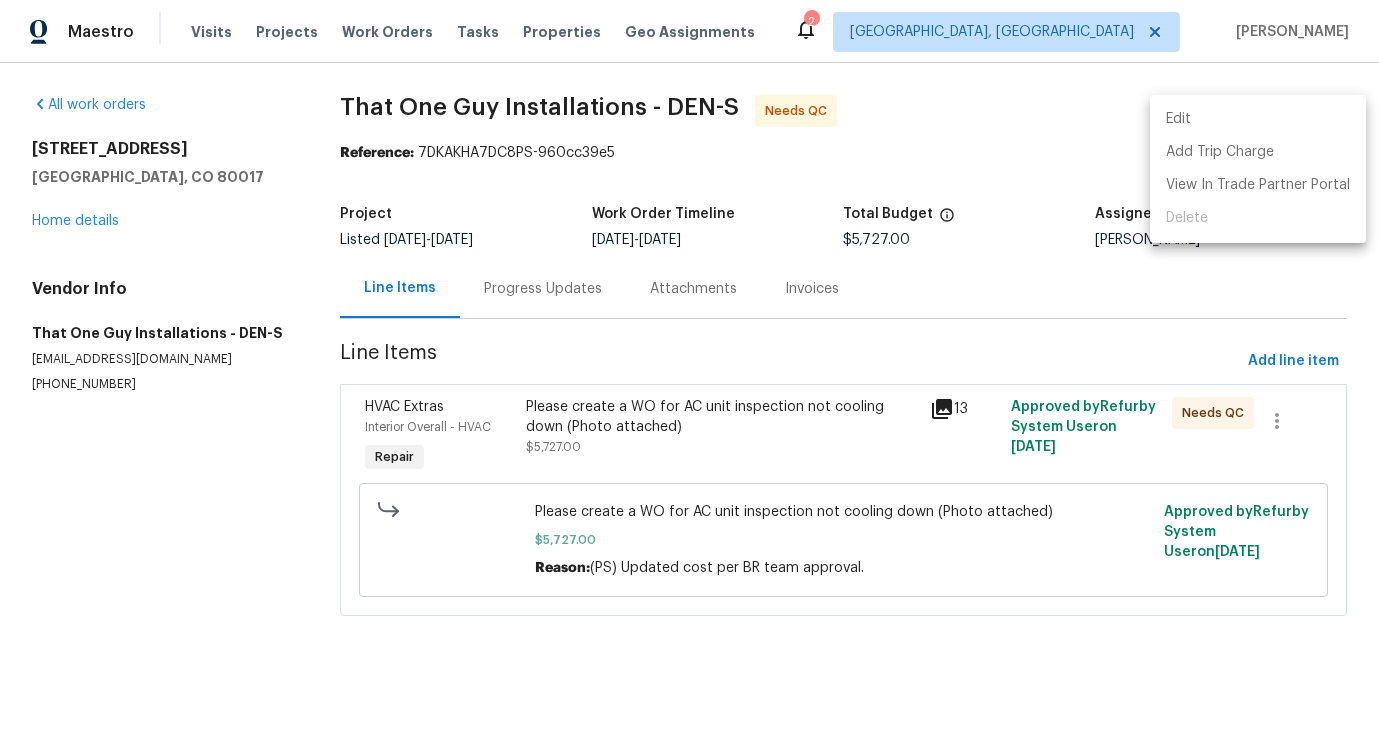 click on "Edit" at bounding box center [1258, 119] 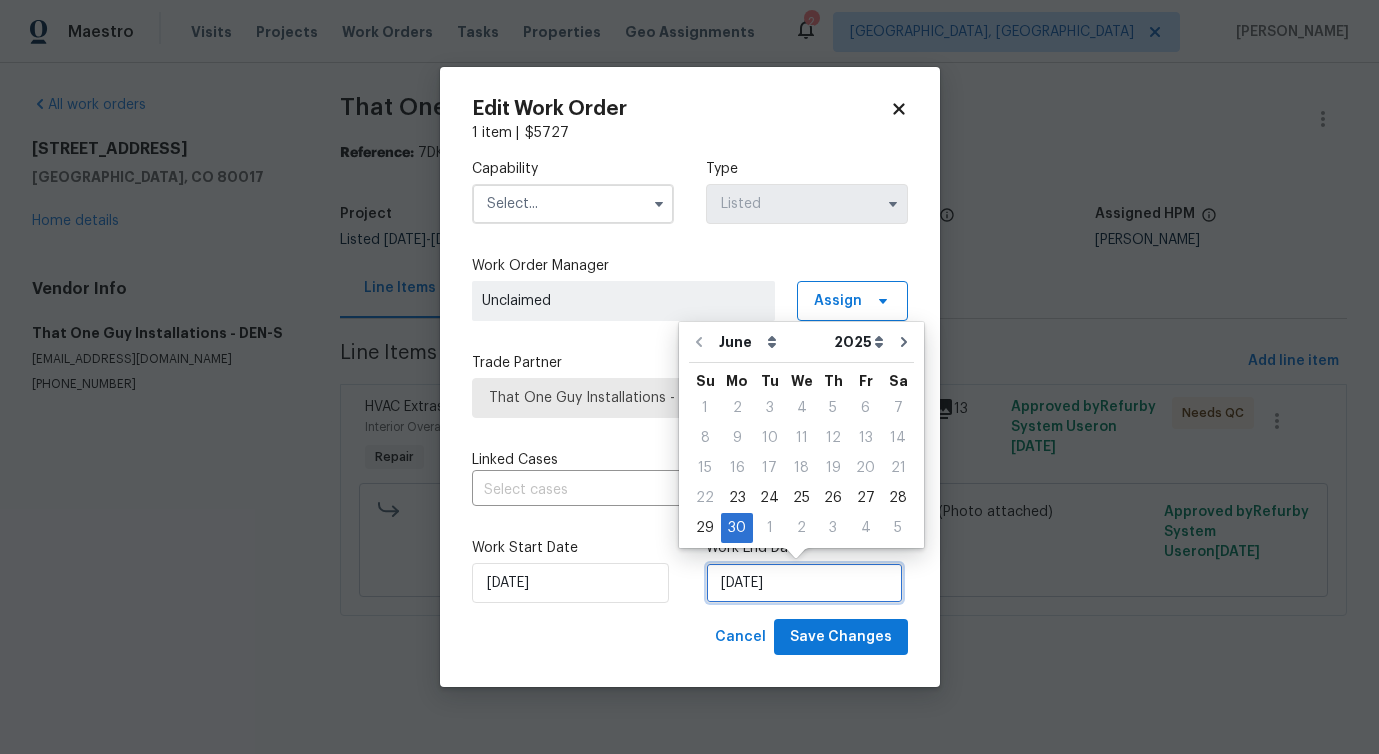 click on "[DATE]" at bounding box center (804, 583) 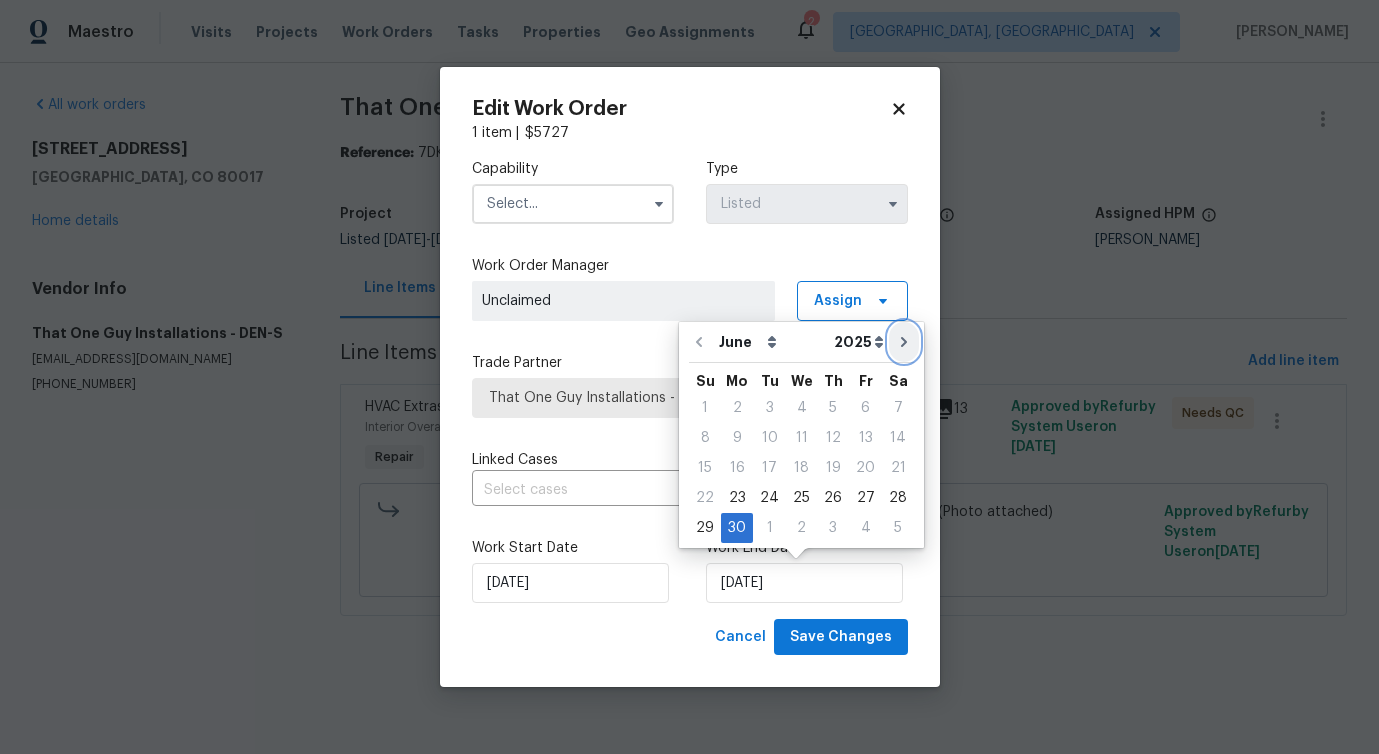 click 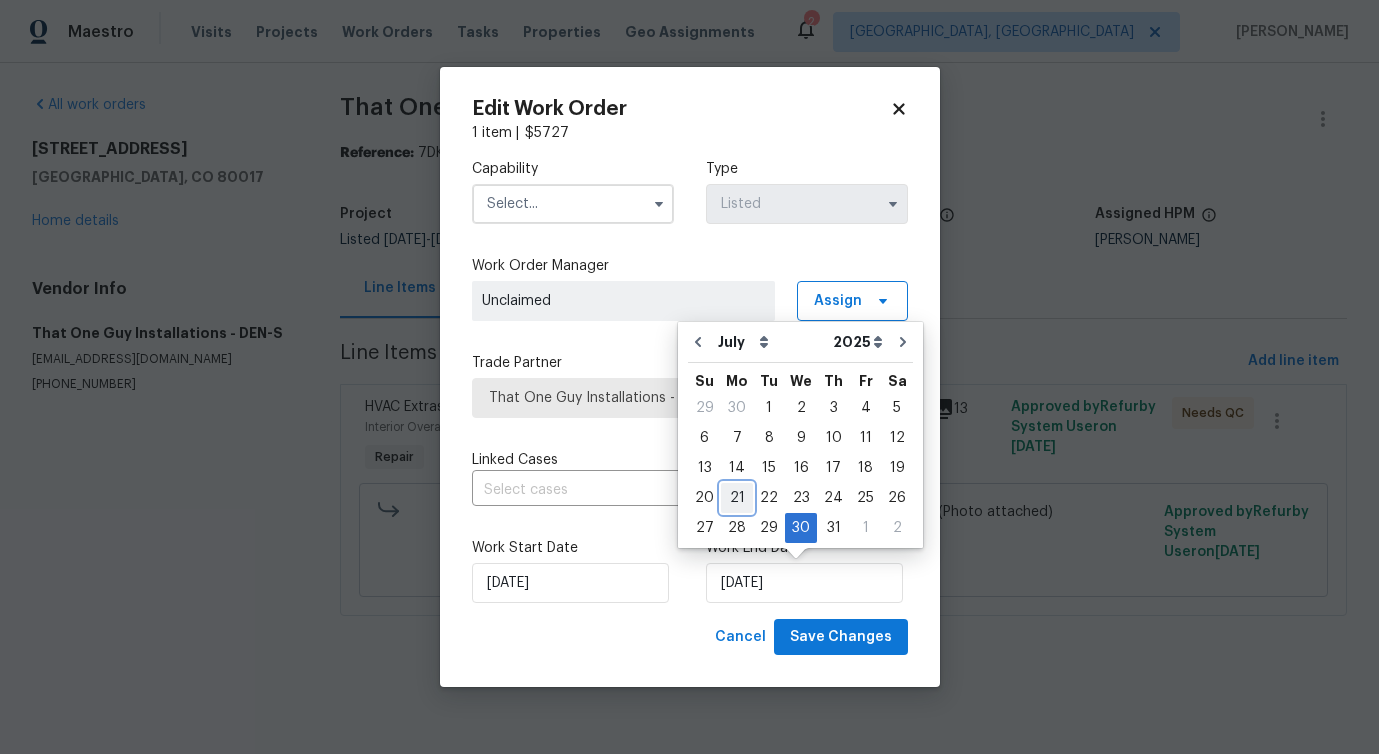 click on "21" at bounding box center [737, 498] 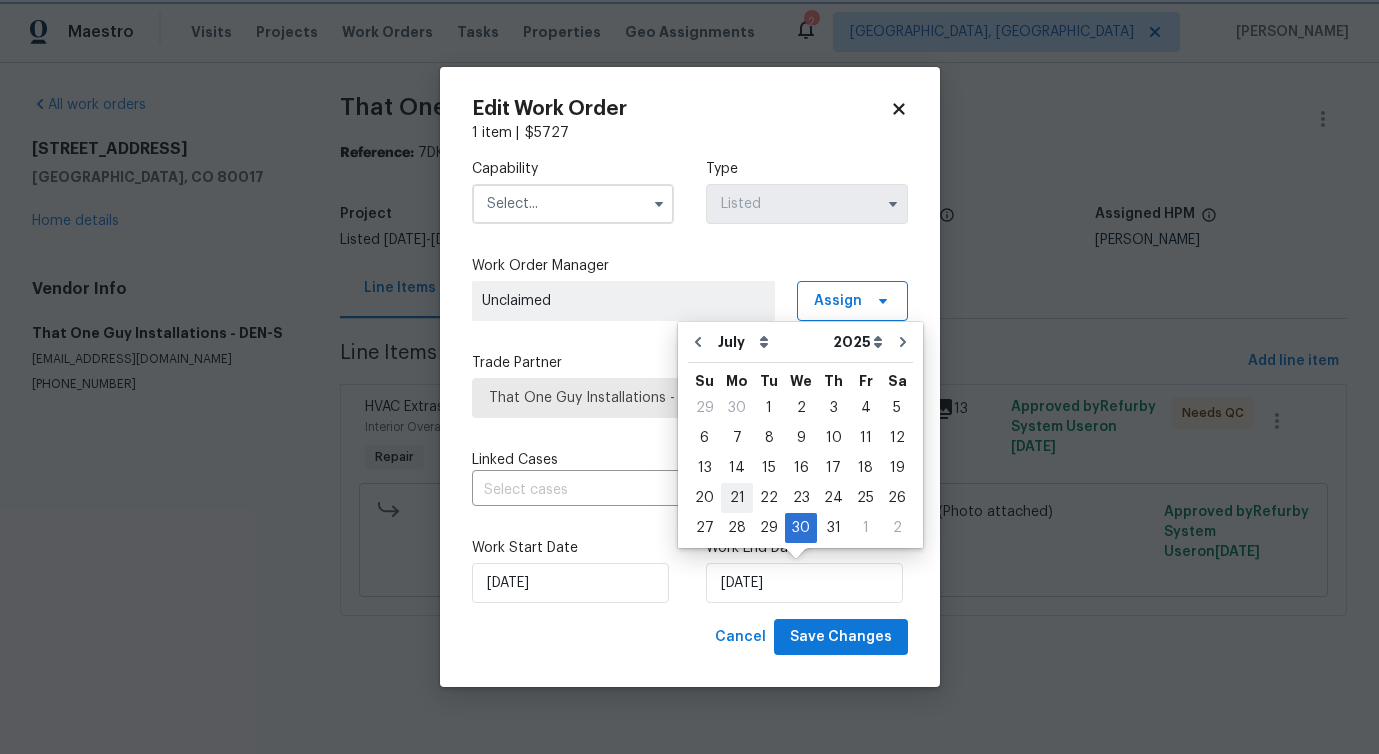 type on "[DATE]" 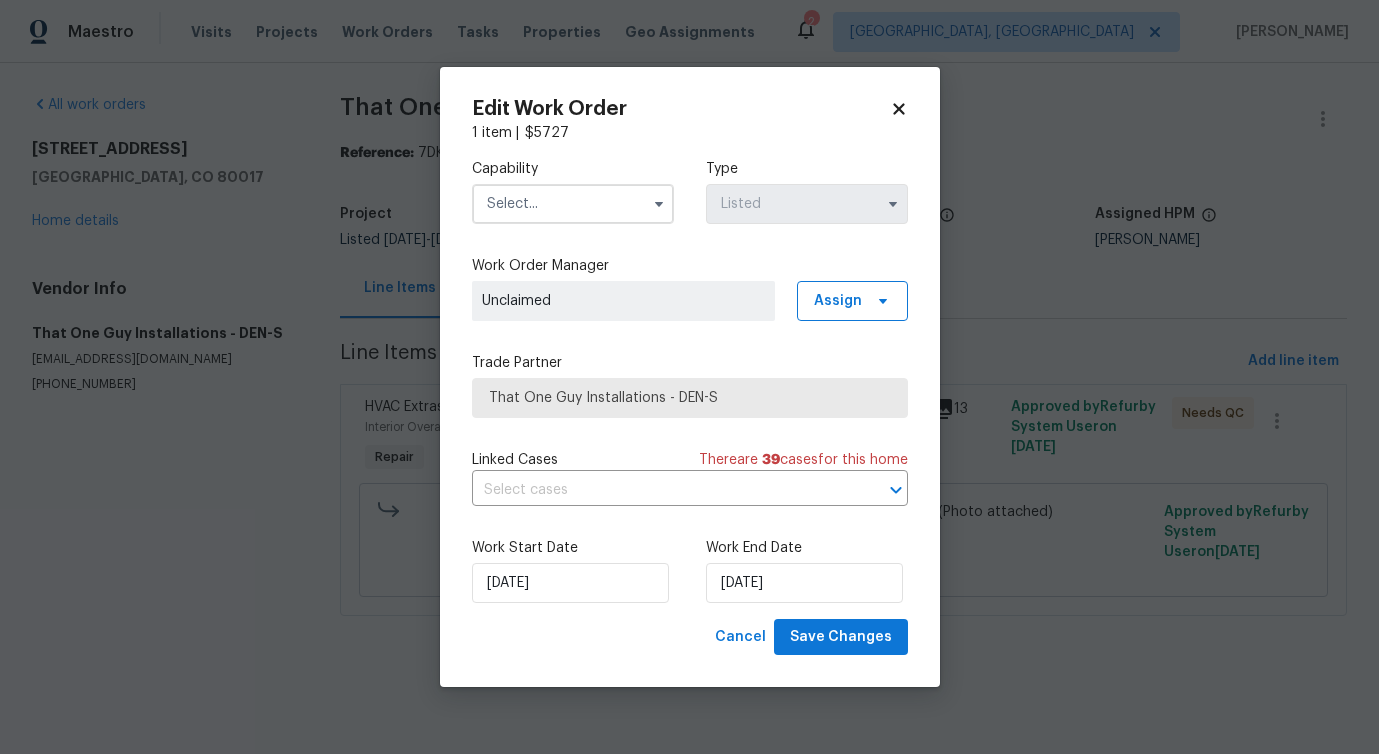 click on "Capability   Type   Listed" at bounding box center [690, 191] 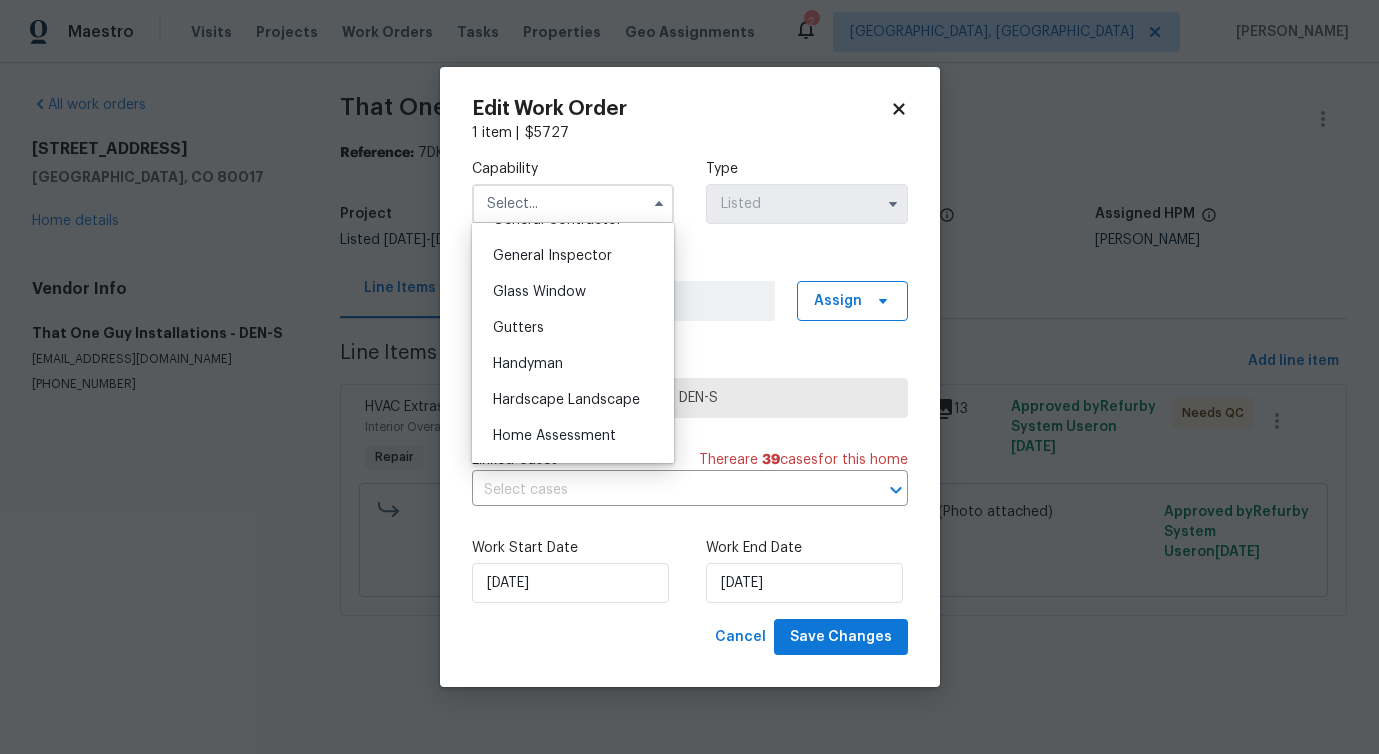 scroll, scrollTop: 1083, scrollLeft: 0, axis: vertical 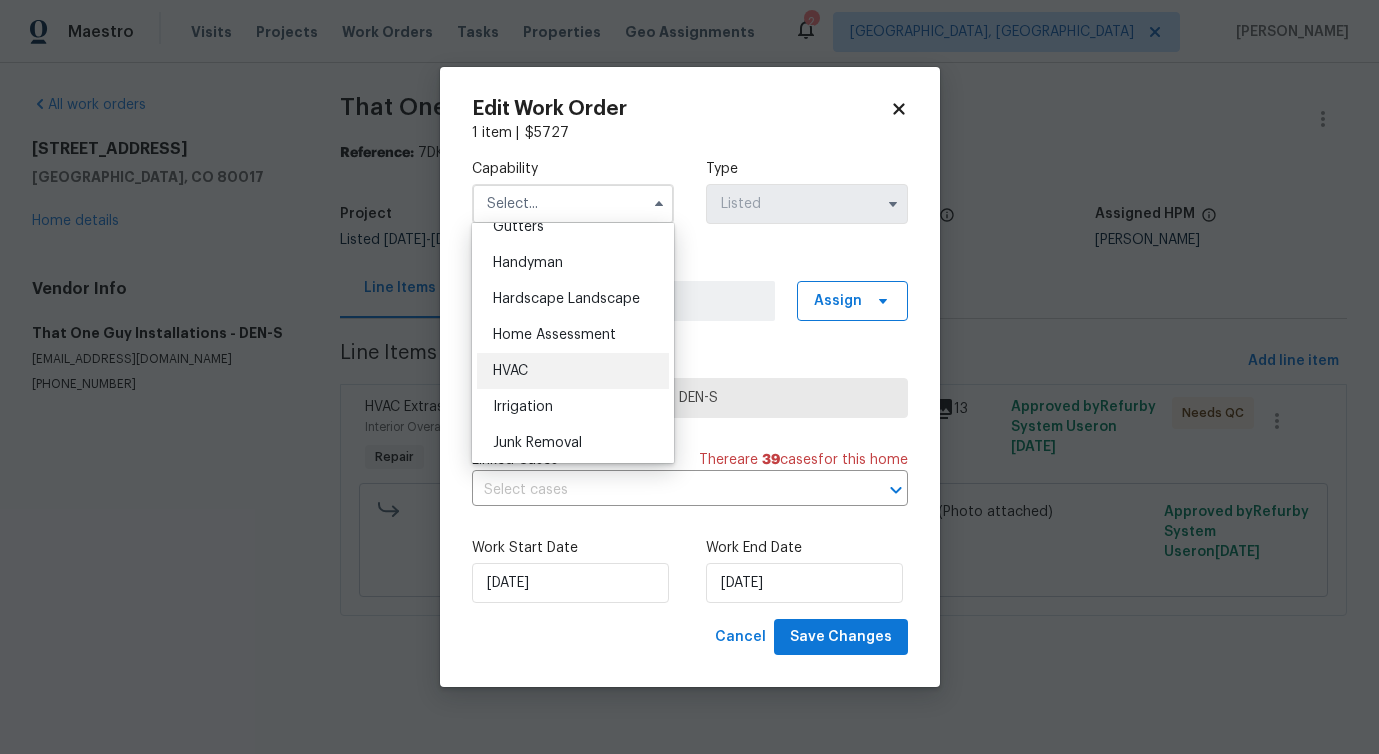 click on "HVAC" at bounding box center [573, 371] 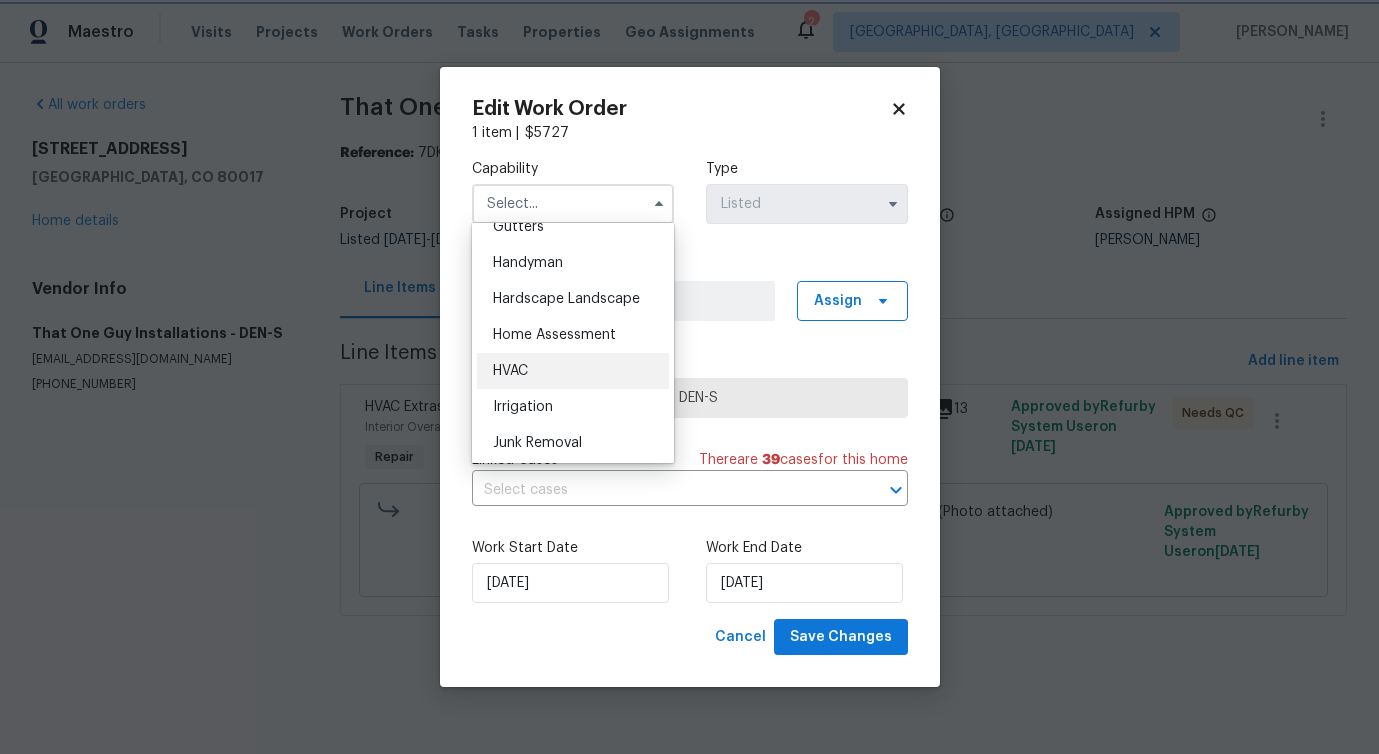 type on "HVAC" 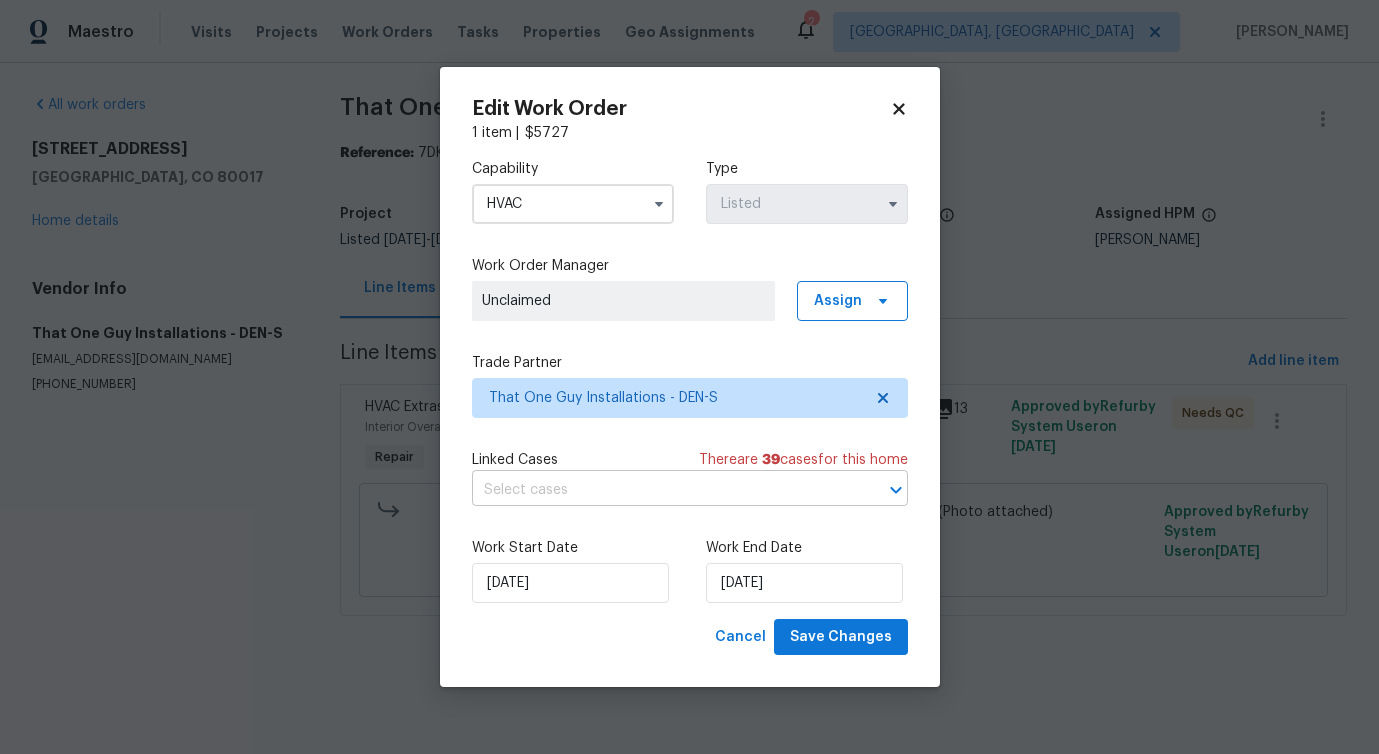 click at bounding box center (662, 490) 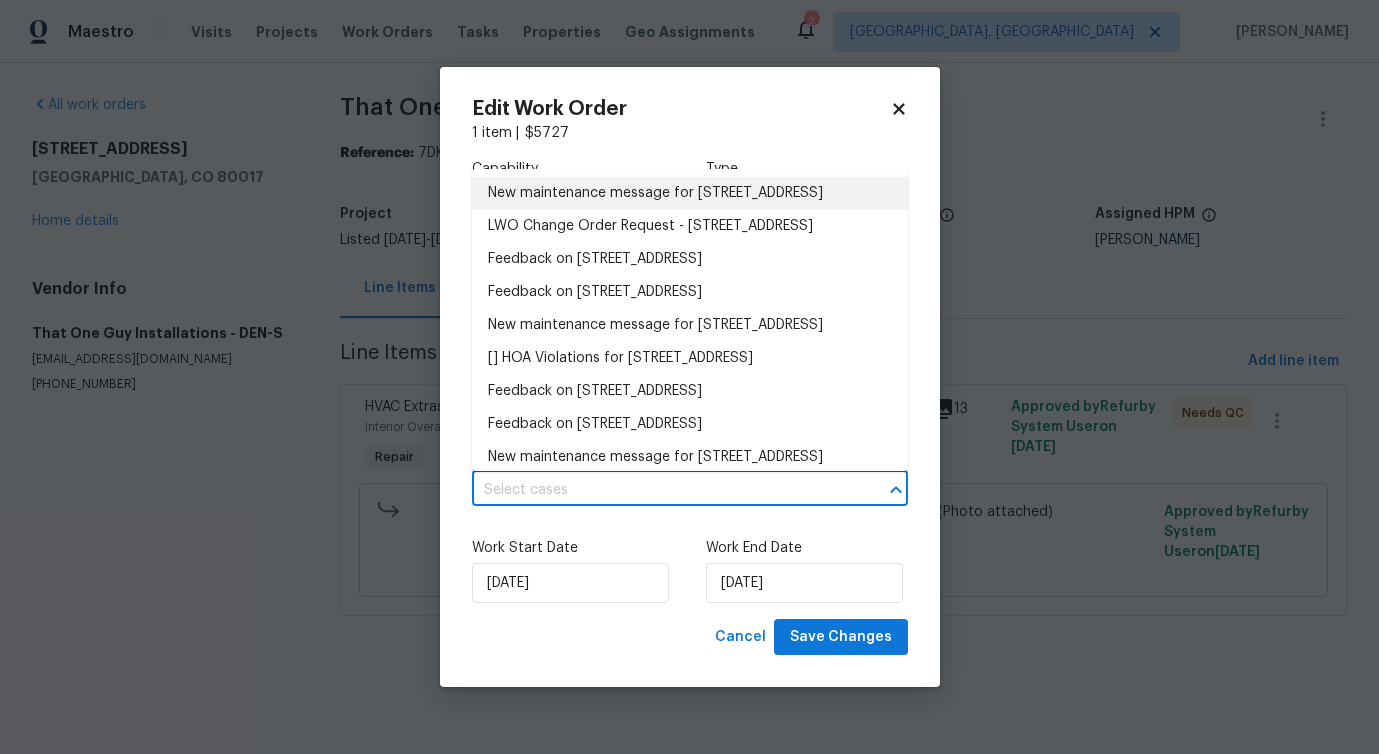 click on "New maintenance message for 442 S Kalispell Way Apt C, Aurora, CO 80017" at bounding box center (690, 193) 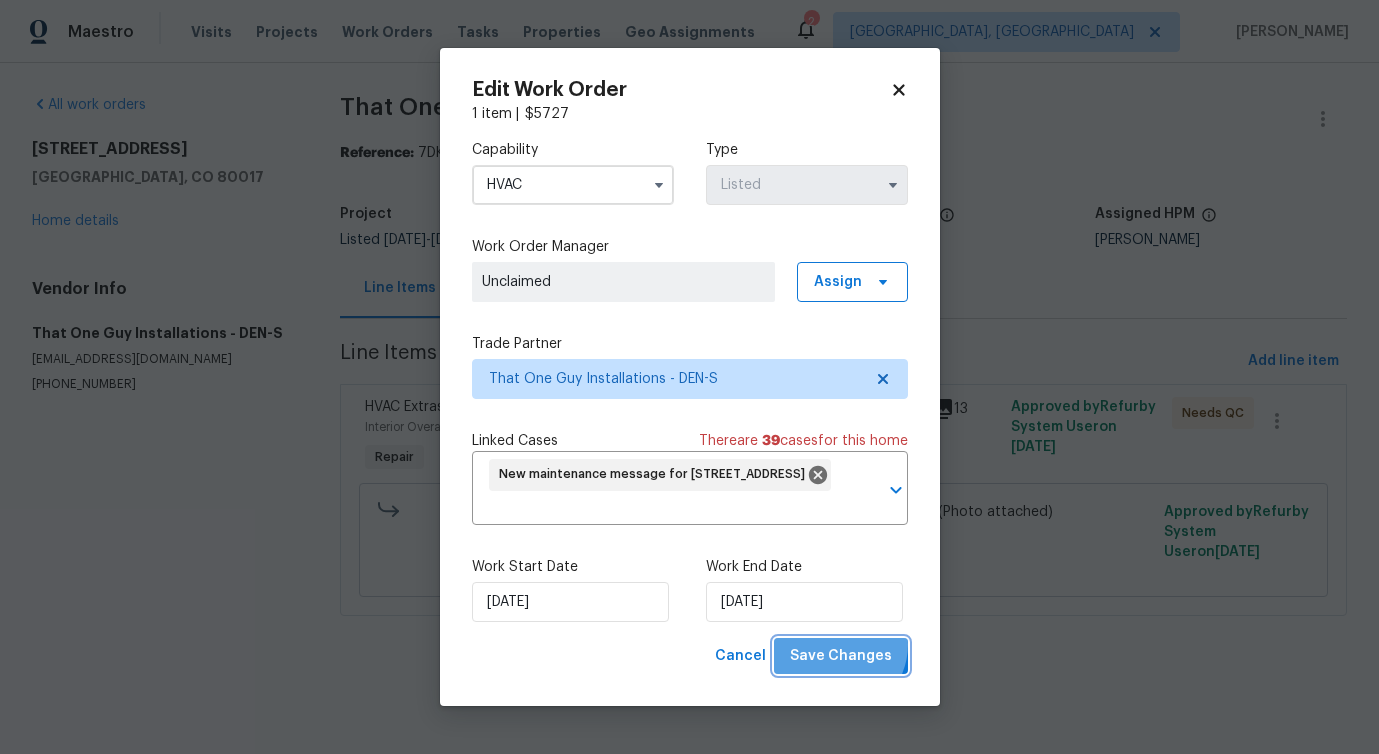 click on "Save Changes" at bounding box center (841, 656) 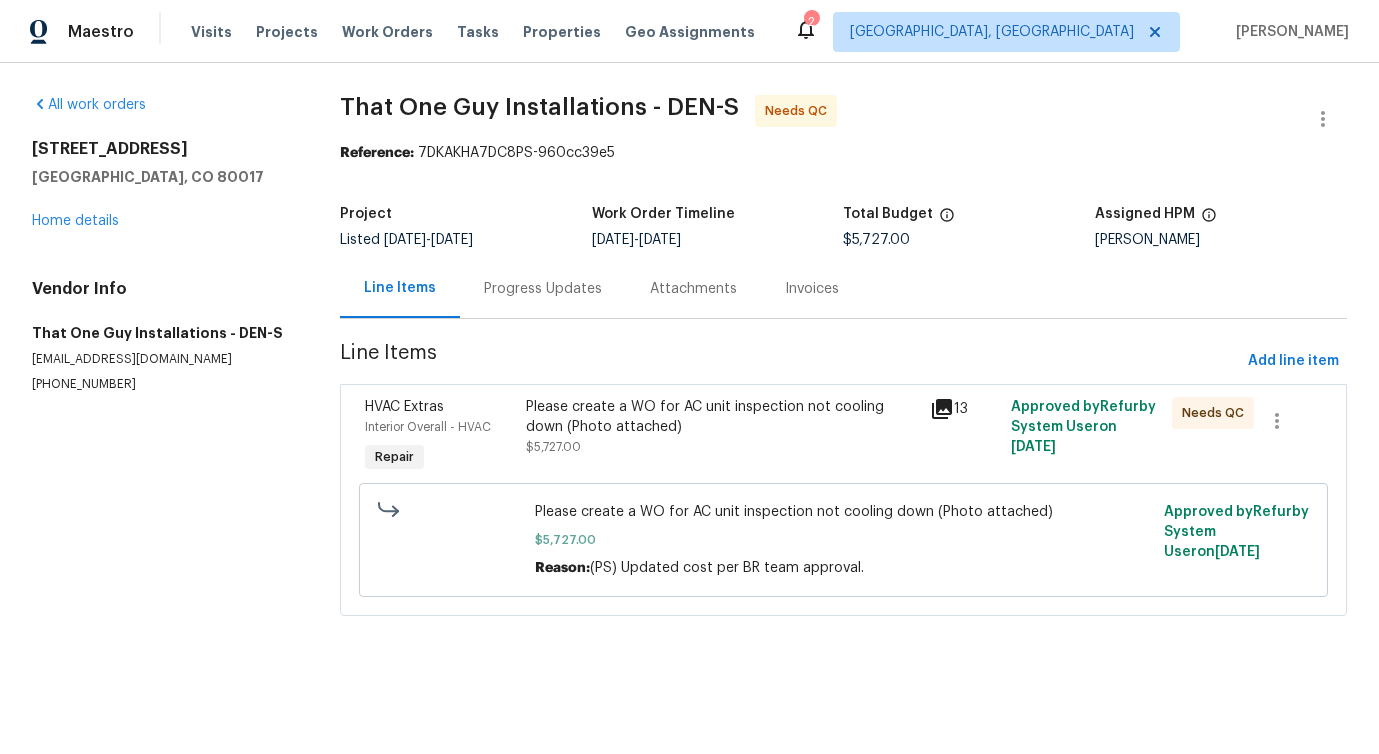 click on "Maestro Visits Projects Work Orders Tasks Properties Geo Assignments 2 Albuquerque, NM Pavithra Sekar All work orders 442 S Kalispell Way Apt C Aurora, CO 80017 Home details Vendor Info That One Guy Installations - DEN-S togillc@comcast.net (720) 242-7334 That One Guy Installations - DEN-S Needs QC Reference:   7DKAKHA7DC8PS-960cc39e5 Project Listed   6/23/2025  -  7/9/2025 Work Order Timeline 6/23/2025  -  6/30/2025 Total Budget $5,727.00 Assigned HPM David Page Line Items Progress Updates Attachments Invoices Line Items Add line item HVAC Extras Interior Overall - HVAC Repair Please create a WO for AC unit inspection not cooling down (Photo attached) $5,727.00   13 Approved by  Refurby System User  on   7/16/2025 Needs QC Please create a WO for AC unit inspection not cooling down (Photo attached) $5,727.00 Reason:  (PS) Updated cost per BR team approval. Approved by  Refurby System User  on  7/16/2025
Edit Work Order 1 item | $ 5727 Capability   HVAC Type   Listed Work Order Manager   Unclaimed Assign" at bounding box center [689, 336] 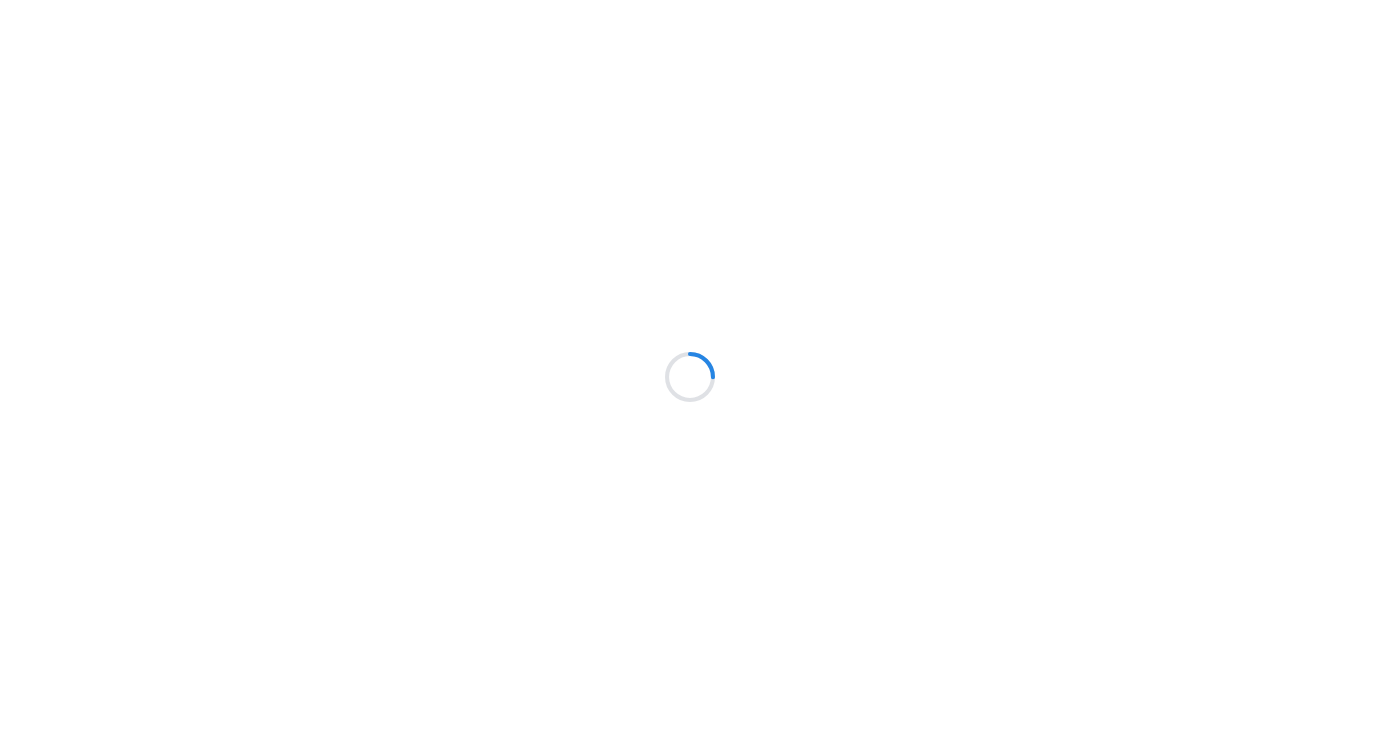 scroll, scrollTop: 0, scrollLeft: 0, axis: both 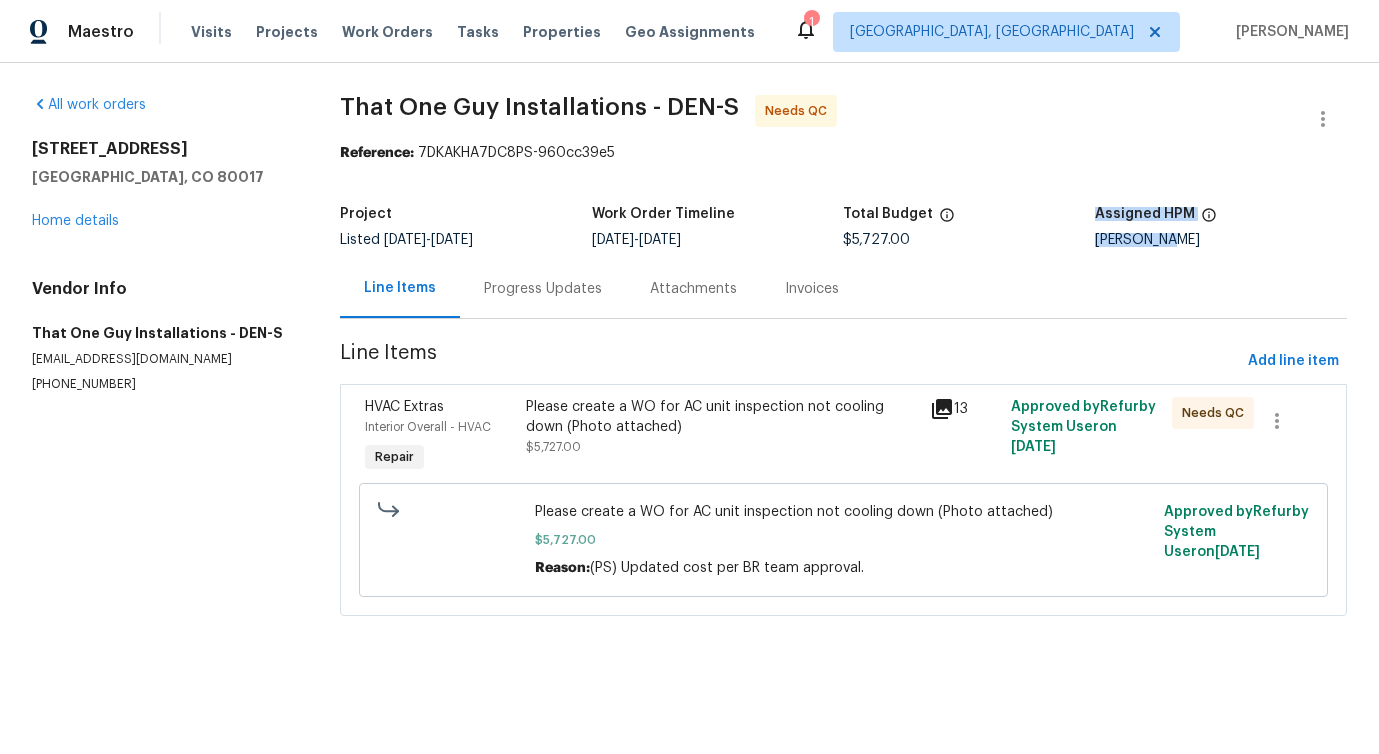 drag, startPoint x: 1162, startPoint y: 242, endPoint x: 1062, endPoint y: 245, distance: 100.04499 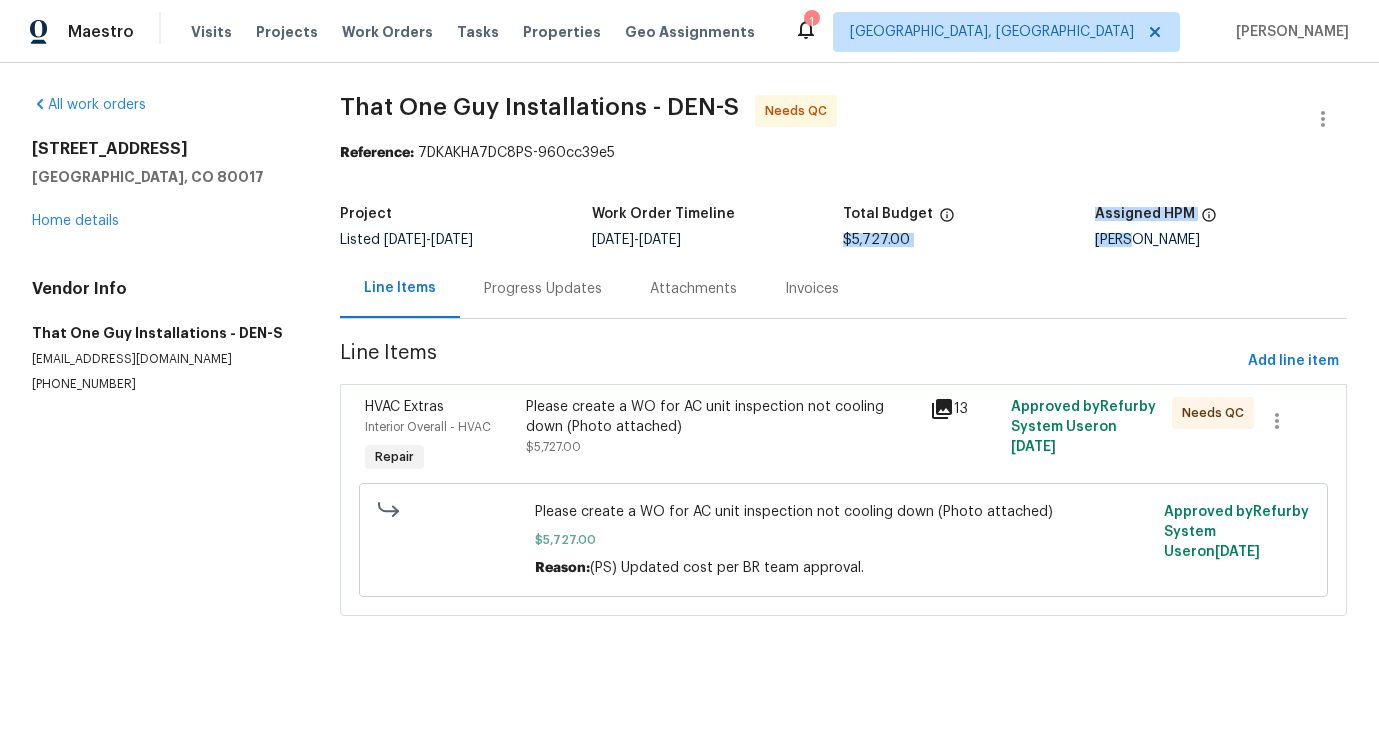 drag, startPoint x: 1081, startPoint y: 214, endPoint x: 1189, endPoint y: 214, distance: 108 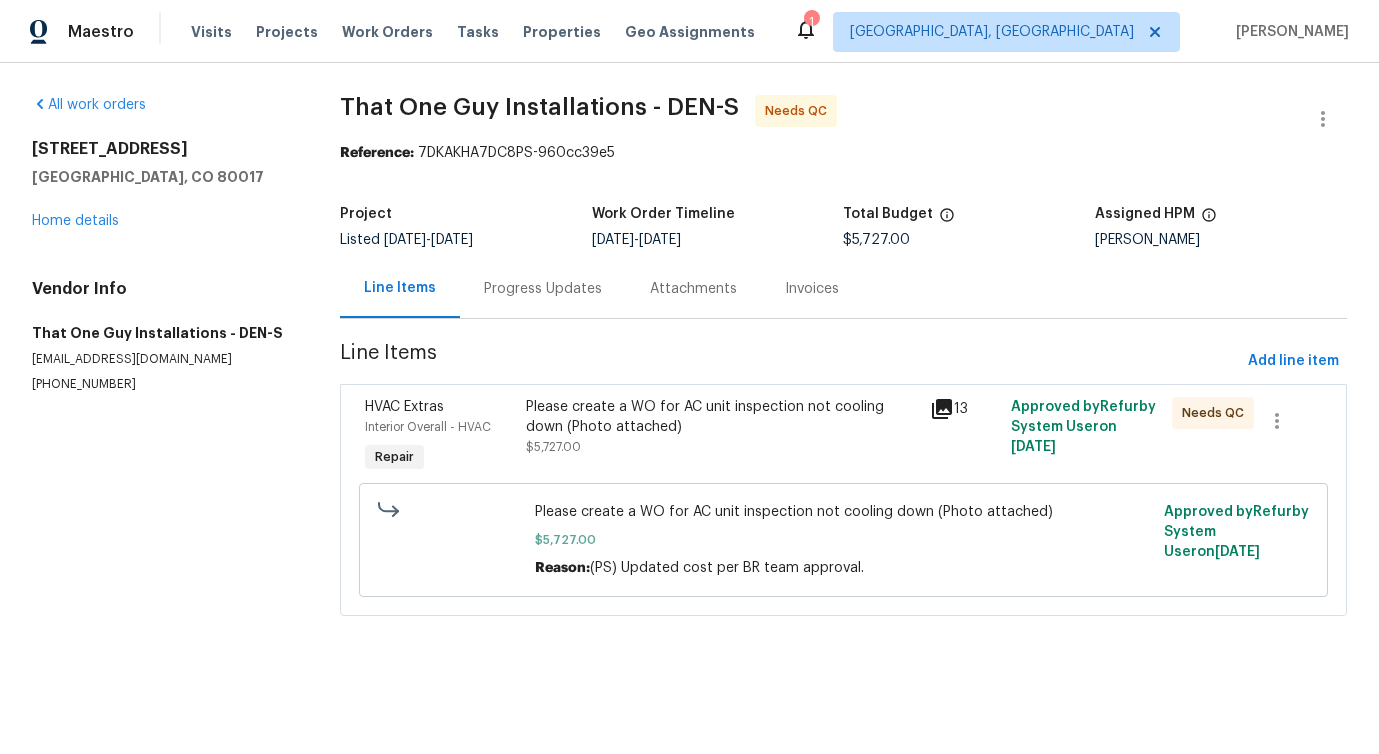 click on "[PERSON_NAME]" at bounding box center [1221, 240] 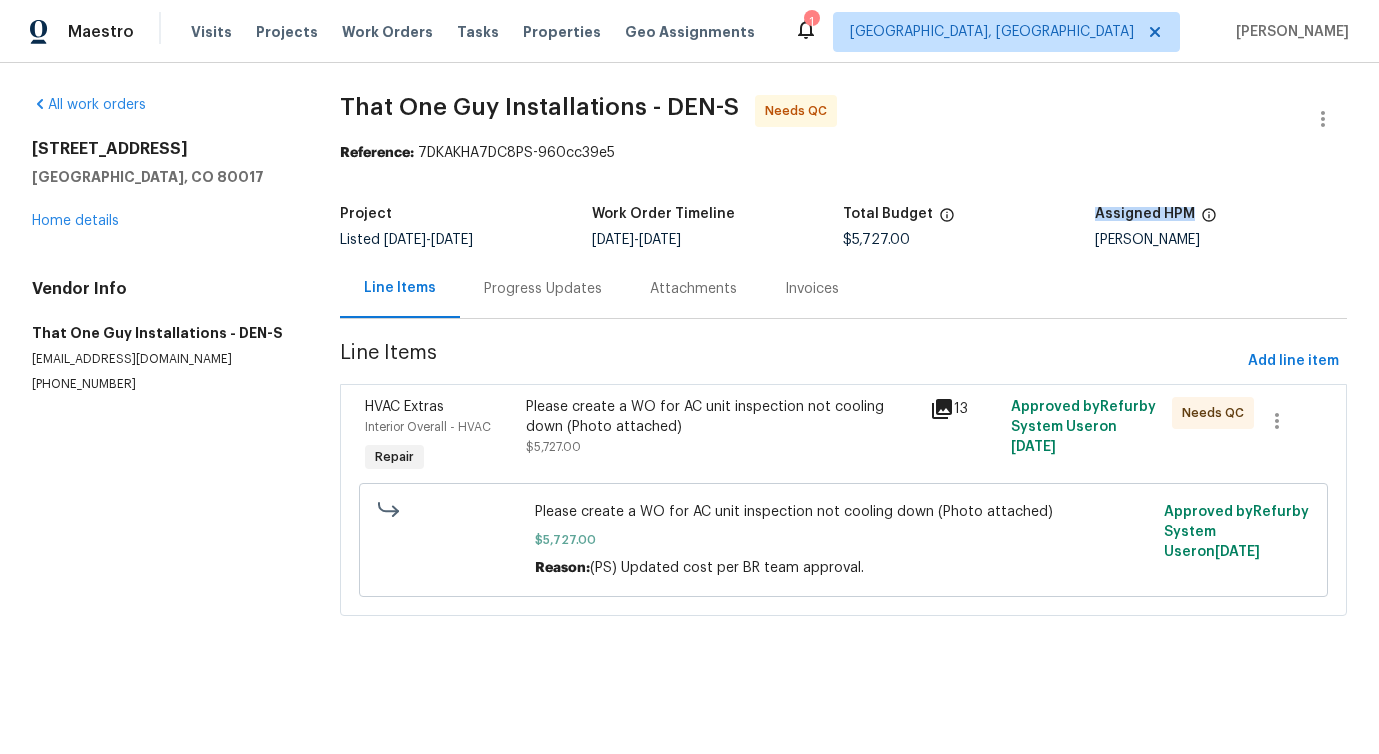 drag, startPoint x: 1084, startPoint y: 212, endPoint x: 1175, endPoint y: 211, distance: 91.00549 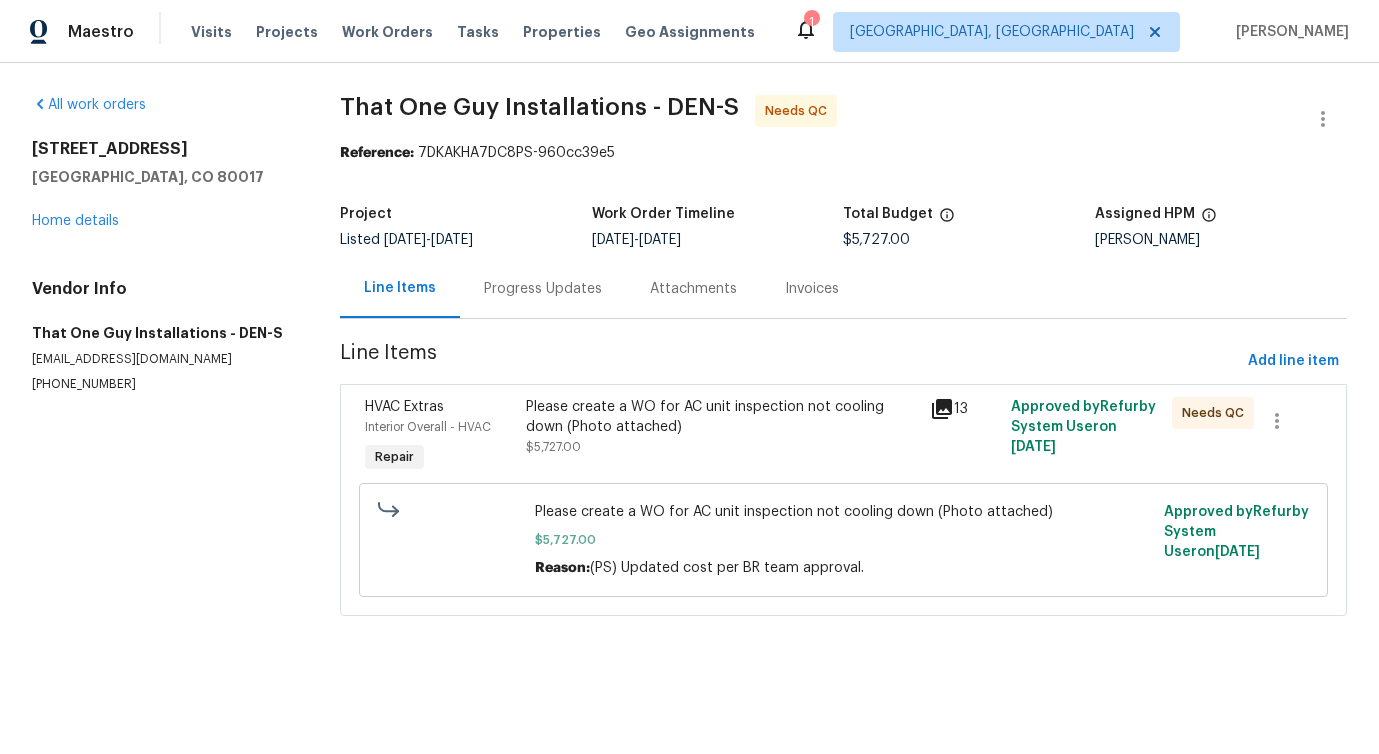 click on "Line Items Progress Updates Attachments Invoices" at bounding box center (843, 289) 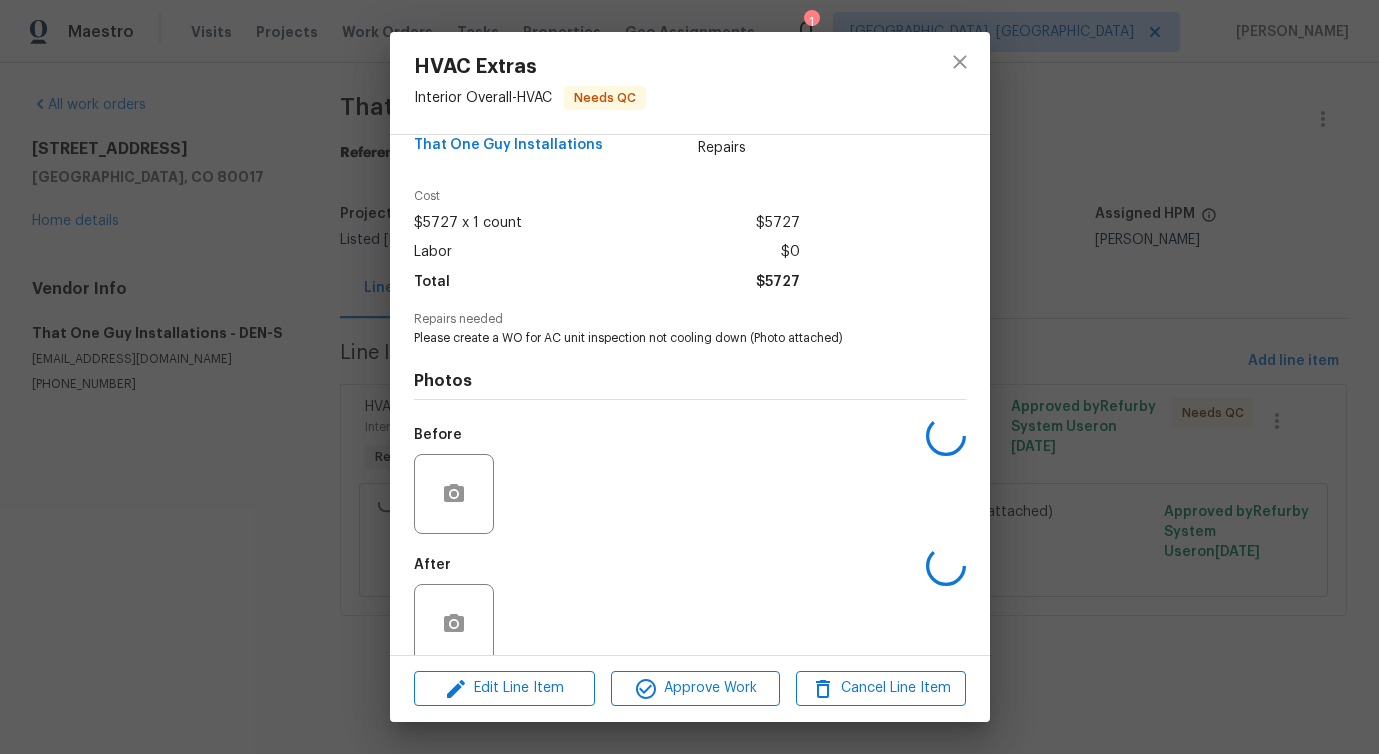 scroll, scrollTop: 67, scrollLeft: 0, axis: vertical 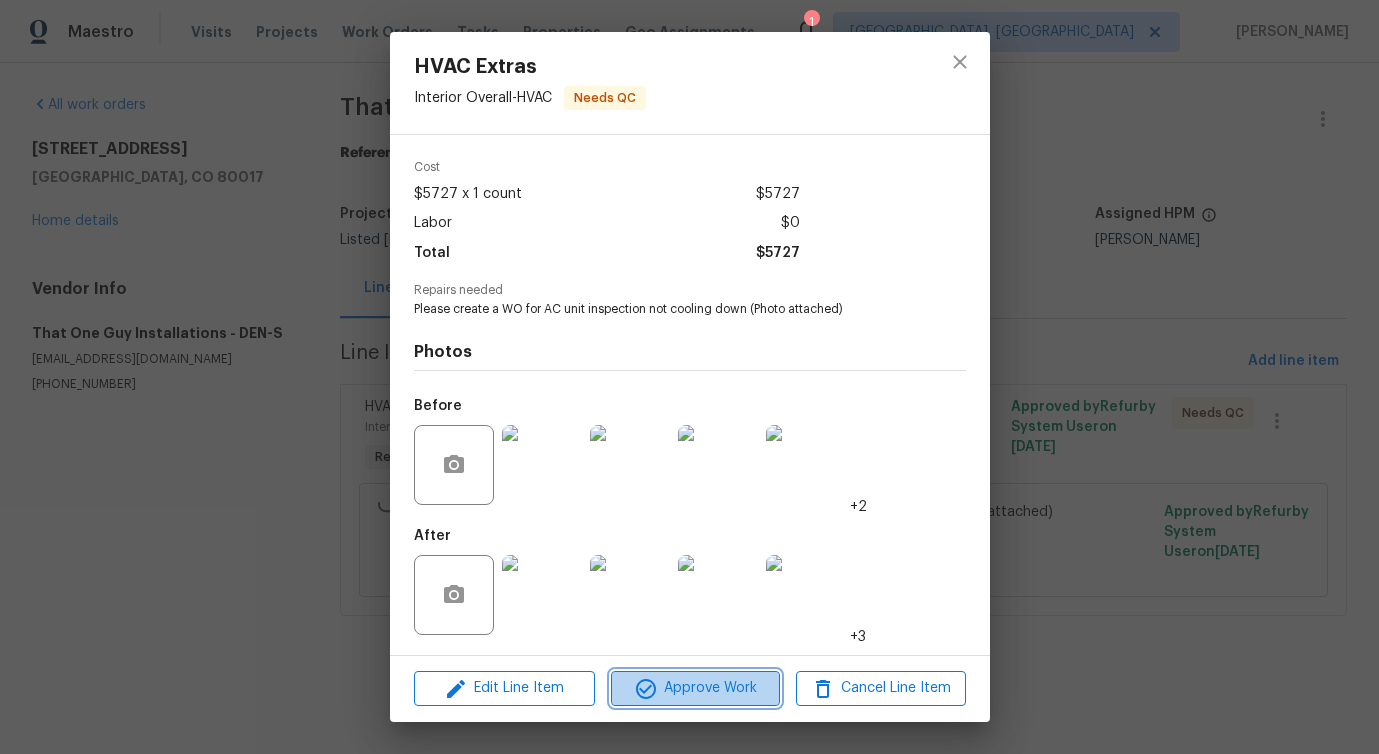 click on "Approve Work" at bounding box center (695, 688) 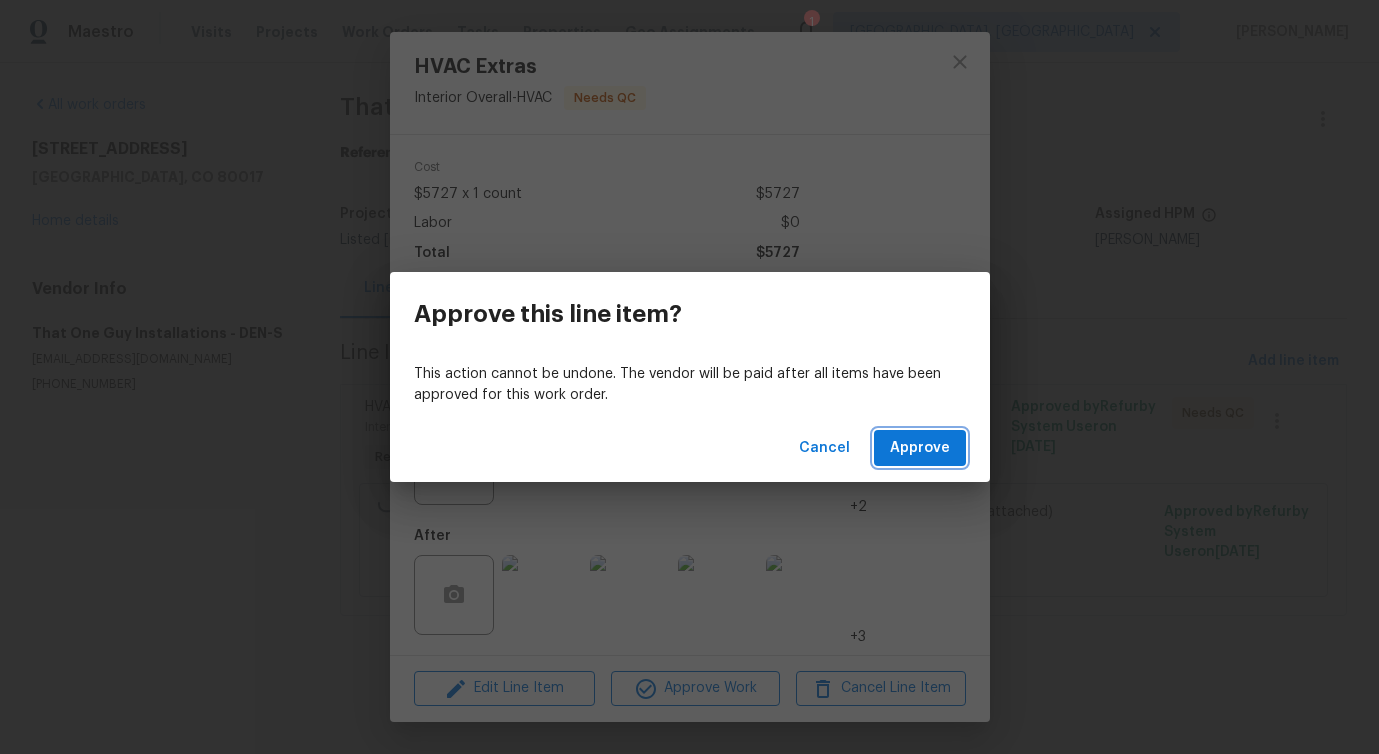 click on "Approve" at bounding box center (920, 448) 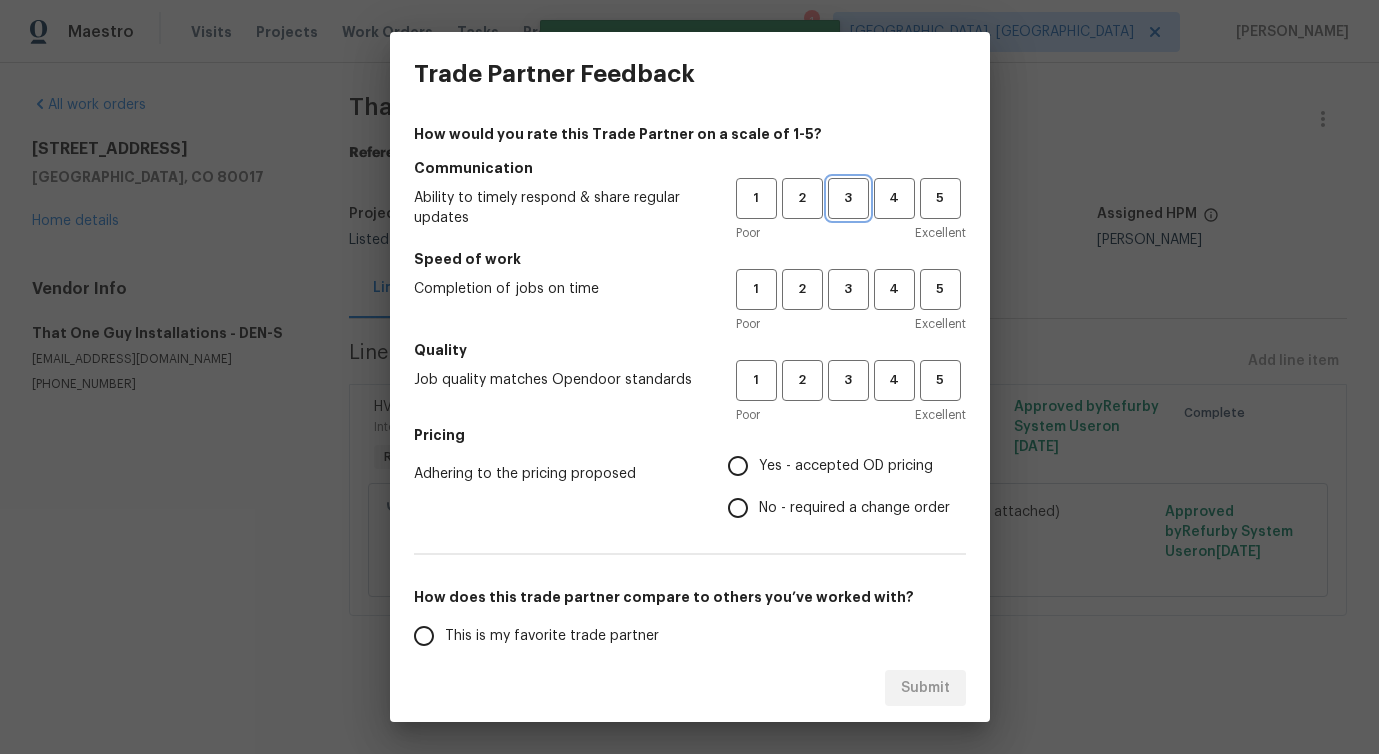 click on "3" at bounding box center [848, 198] 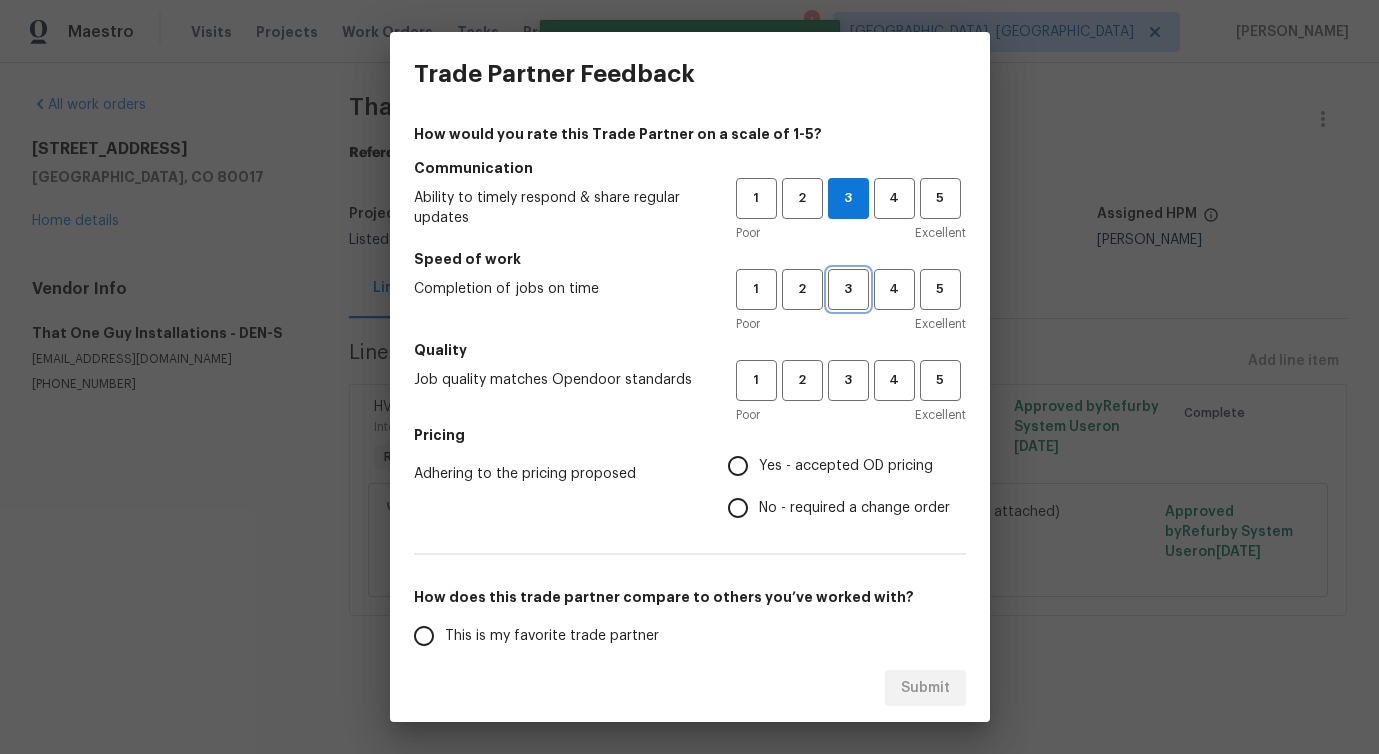 click on "3" at bounding box center [848, 289] 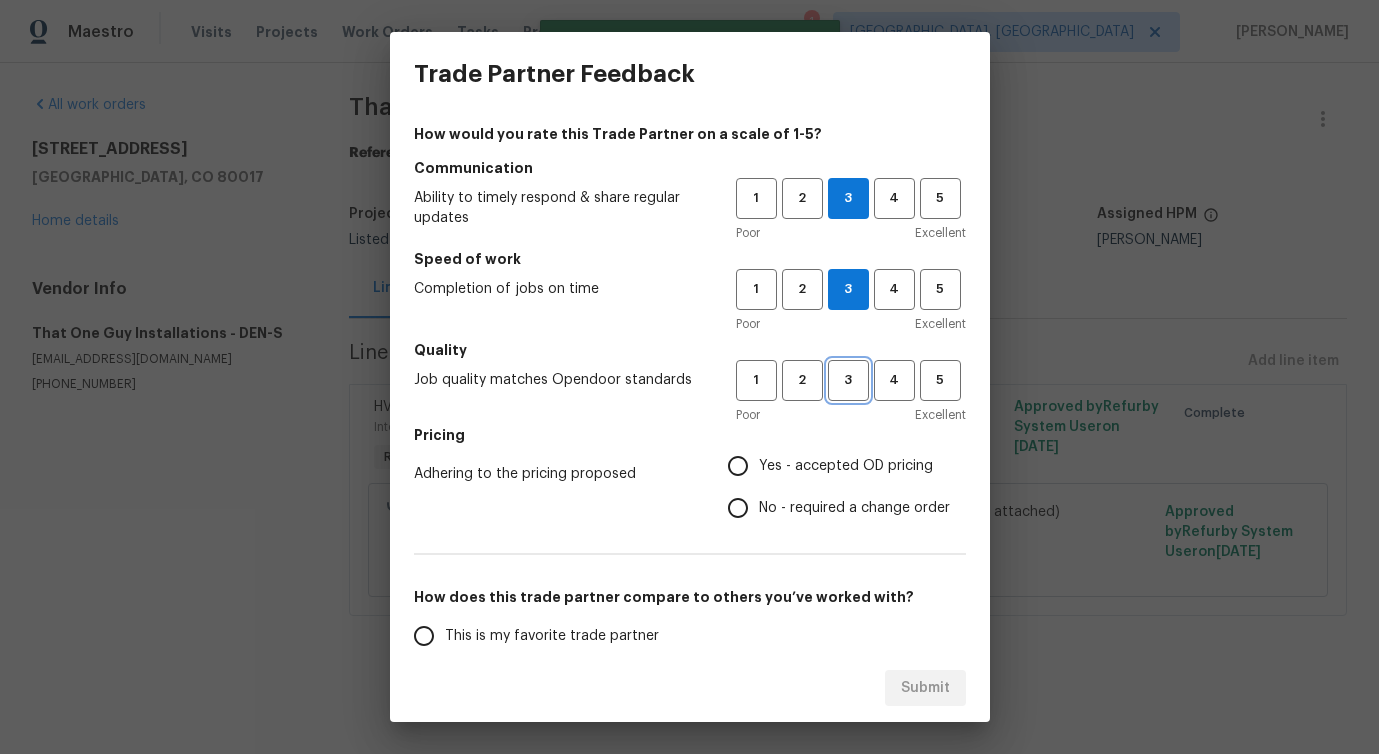 click on "3" at bounding box center [848, 380] 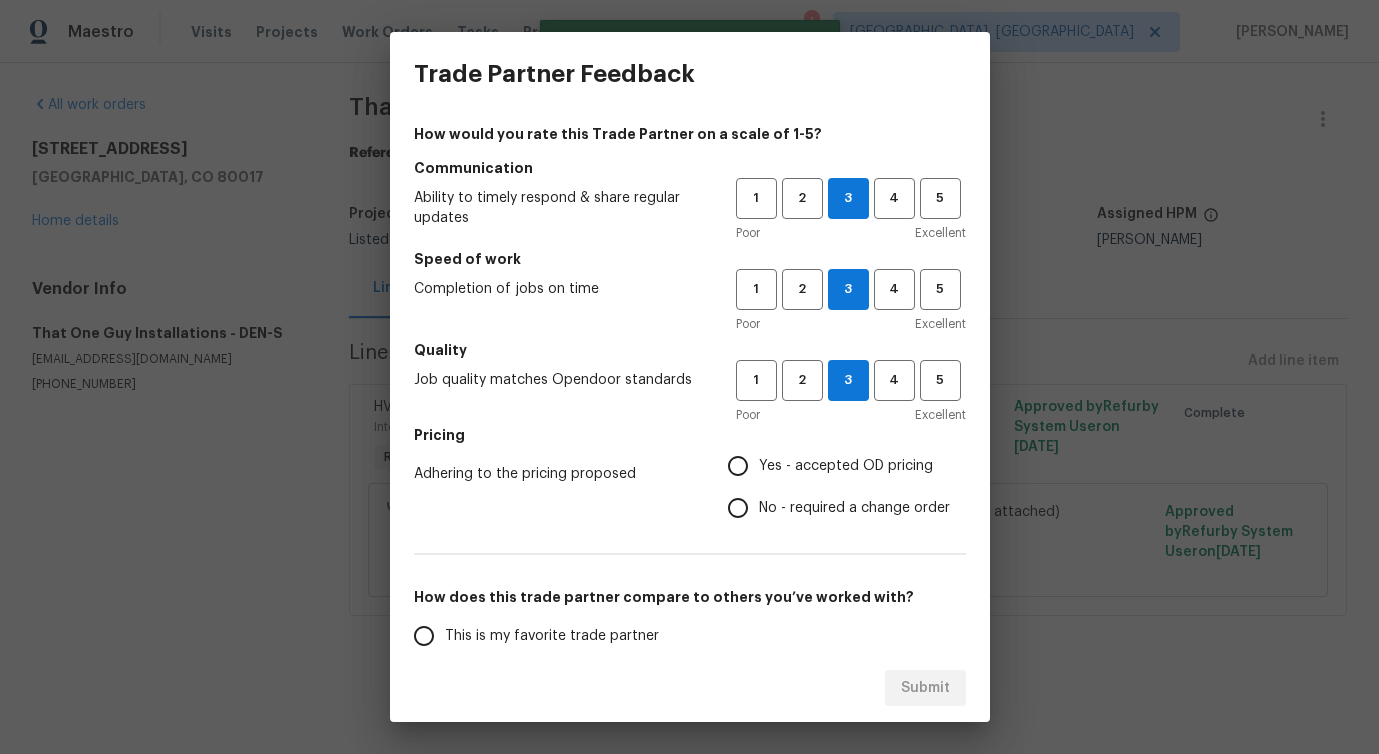 click on "No - required a change order" at bounding box center (854, 508) 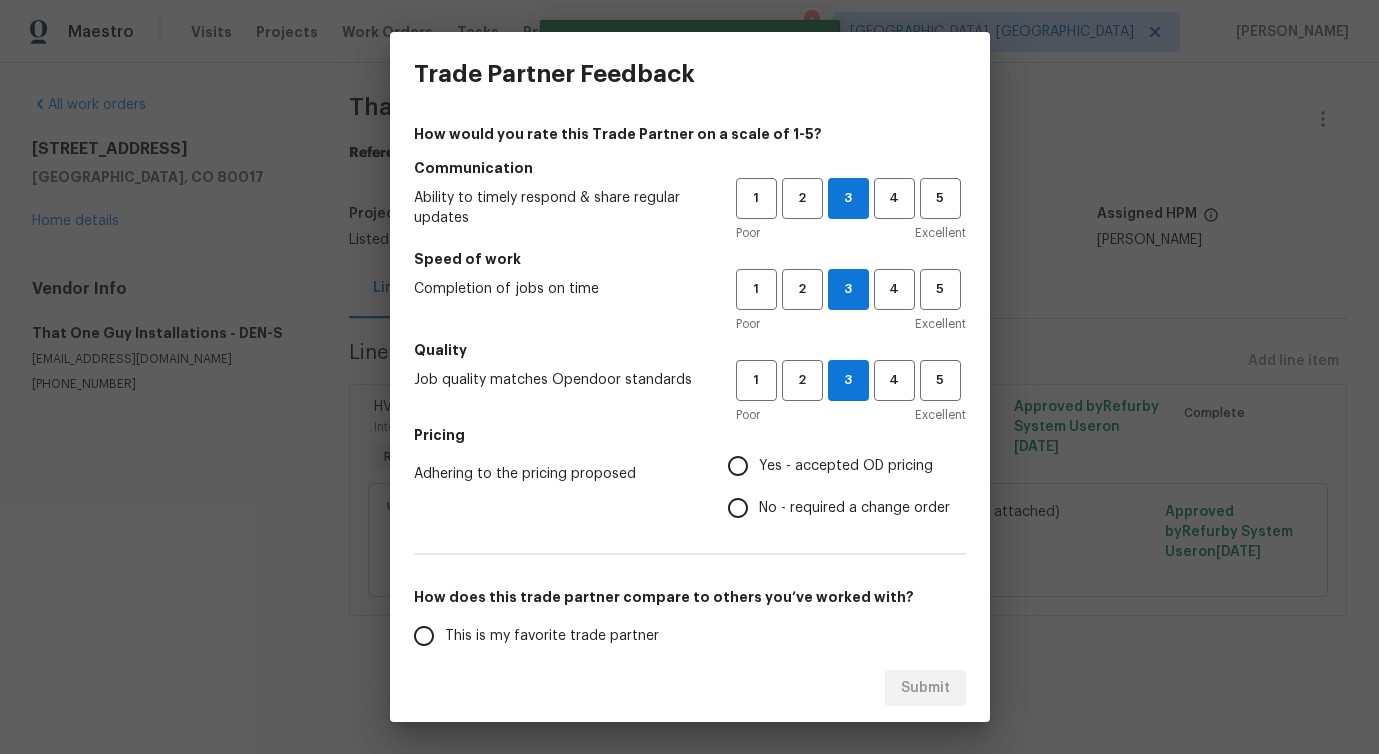 radio on "true" 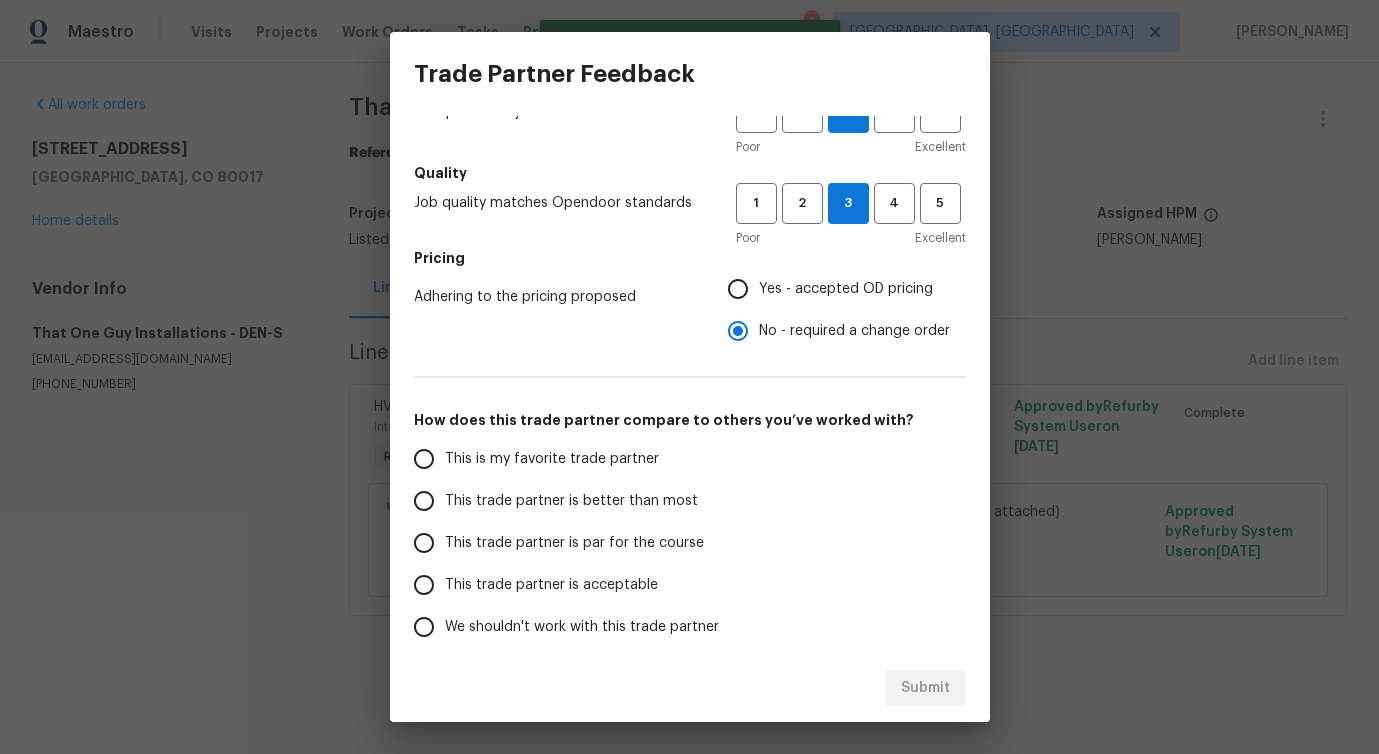 scroll, scrollTop: 261, scrollLeft: 0, axis: vertical 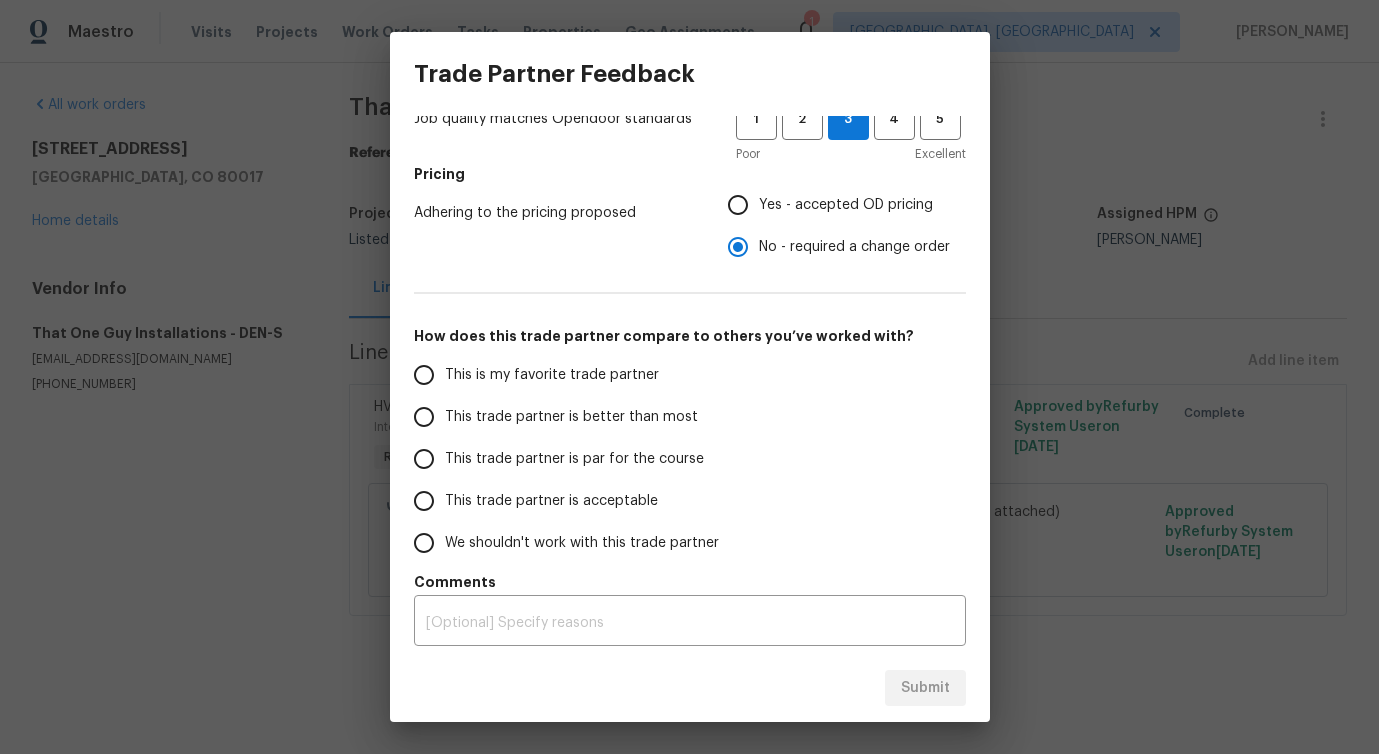 click on "This trade partner is better than most" at bounding box center (571, 417) 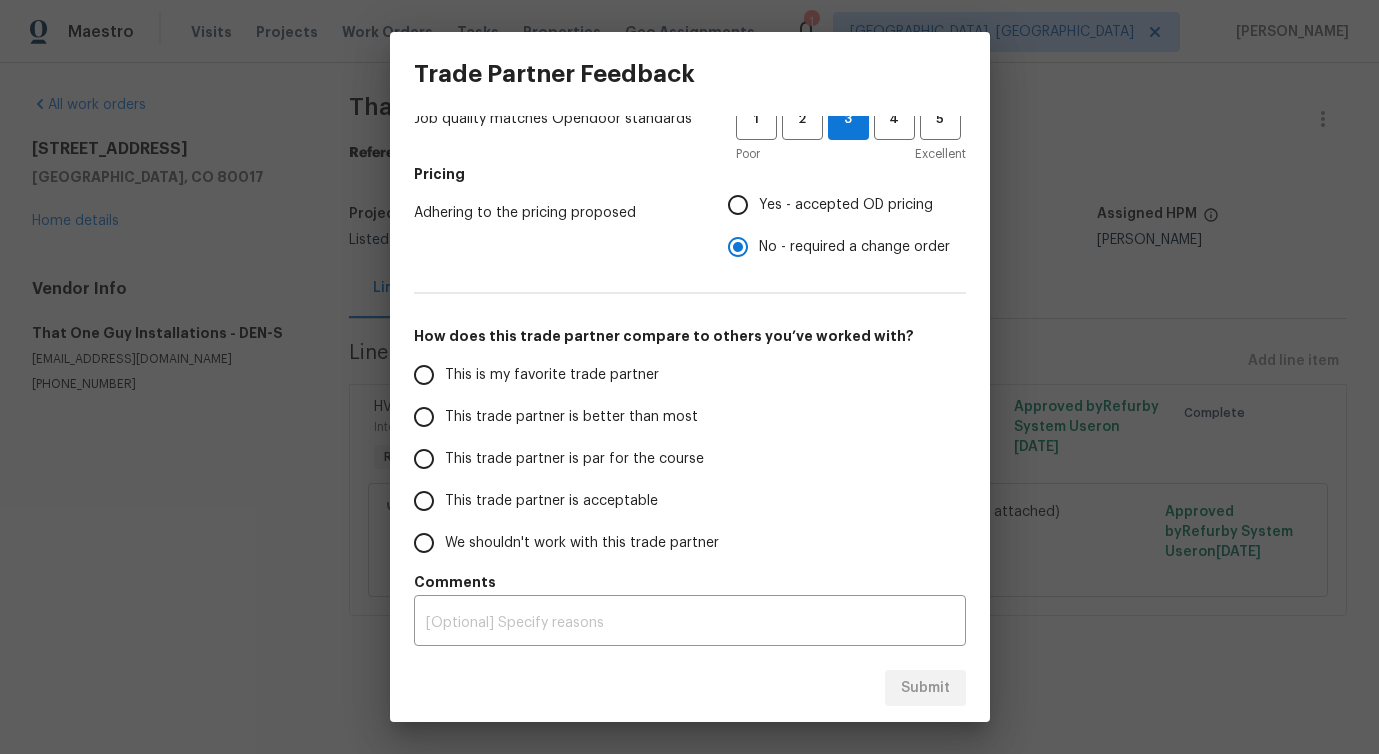 click on "This trade partner is better than most" at bounding box center [424, 417] 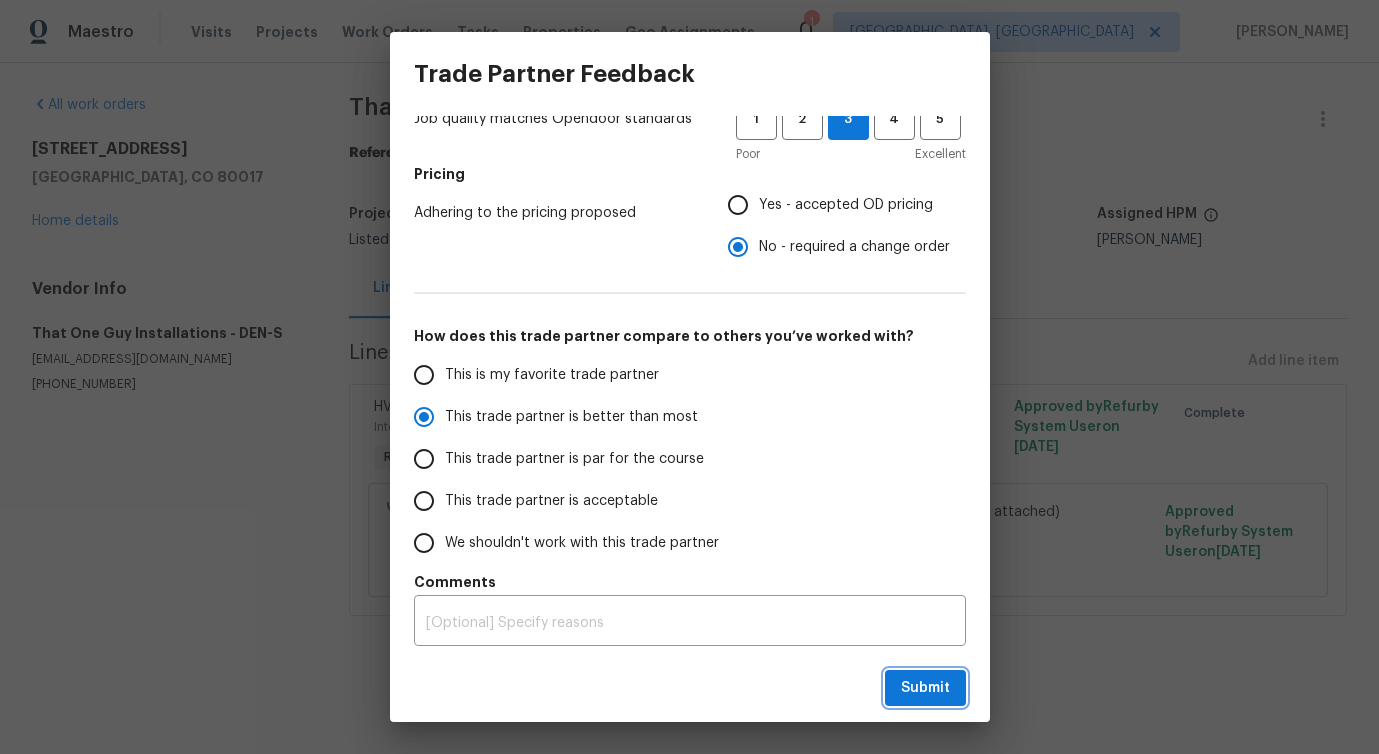 click on "Submit" at bounding box center [925, 688] 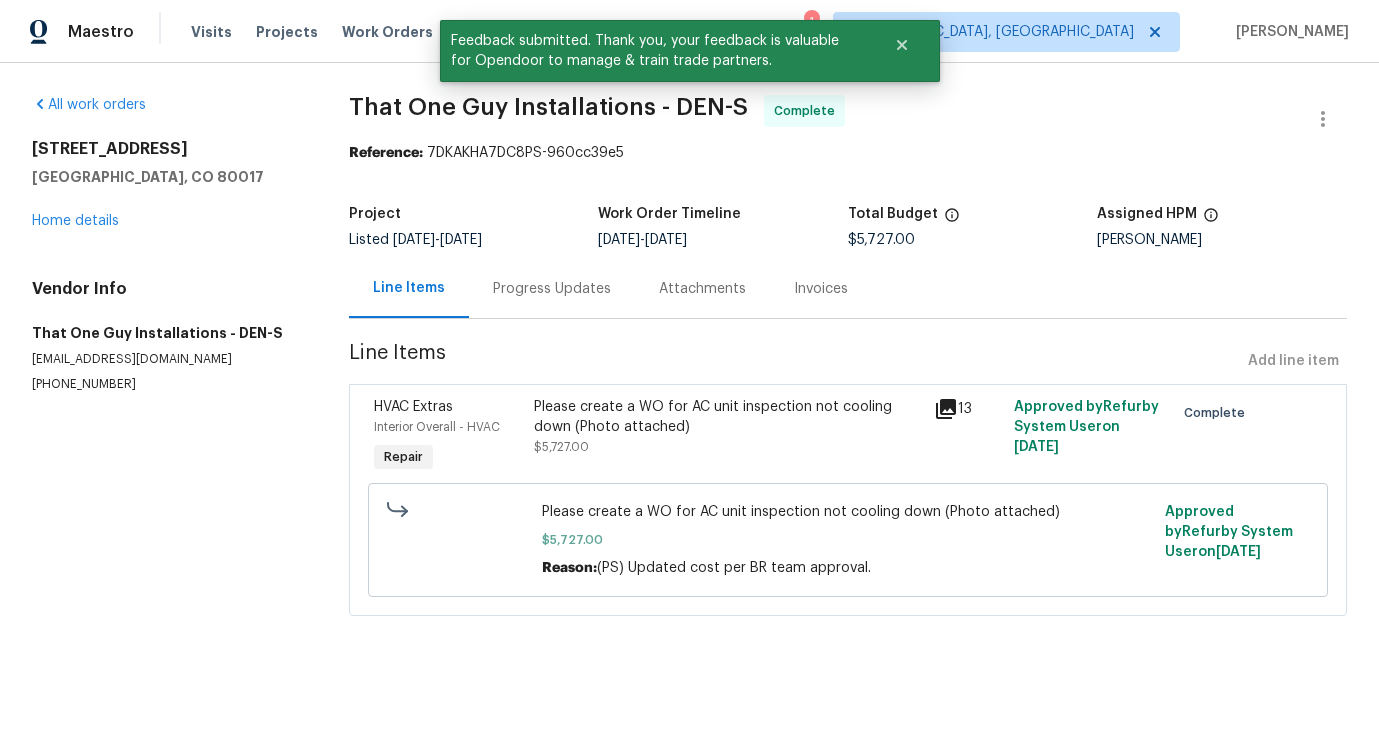 click on "HVAC Extras Interior Overall - HVAC Repair" at bounding box center [448, 437] 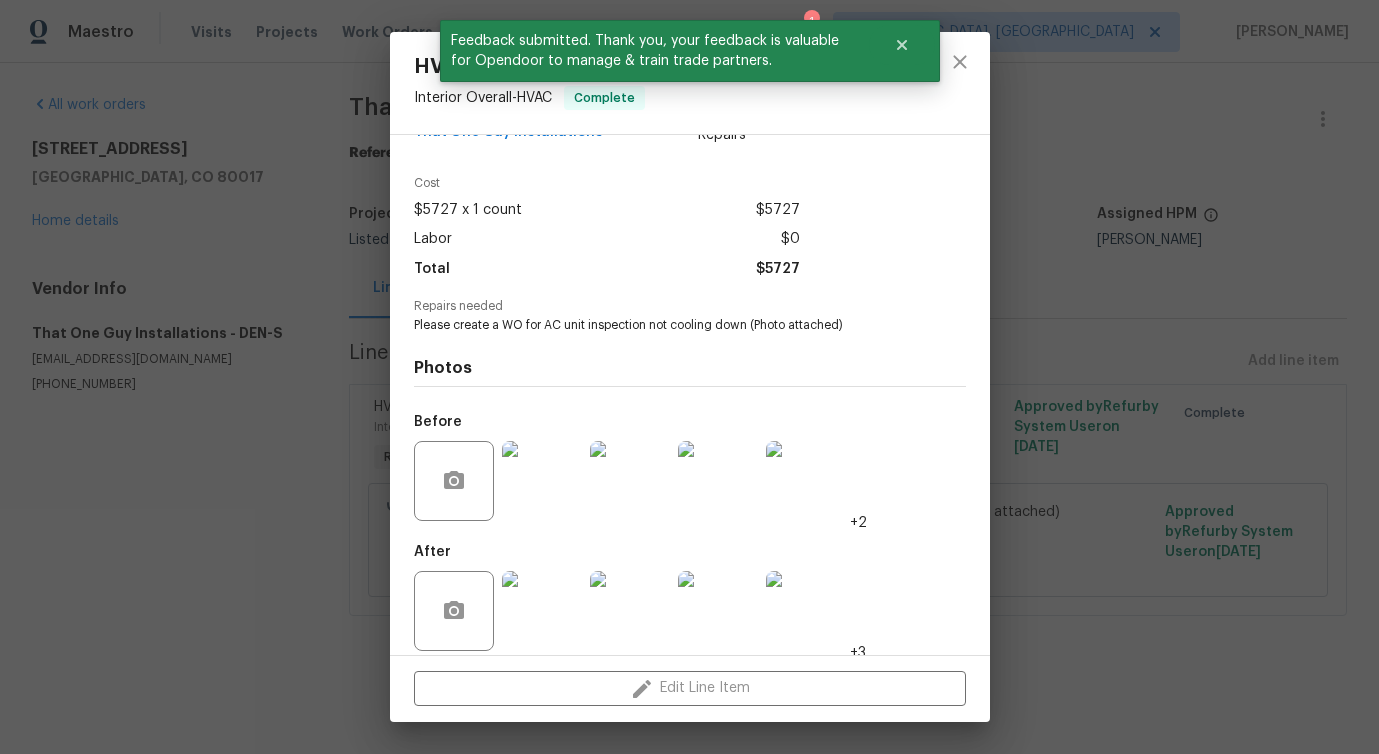 scroll, scrollTop: 67, scrollLeft: 0, axis: vertical 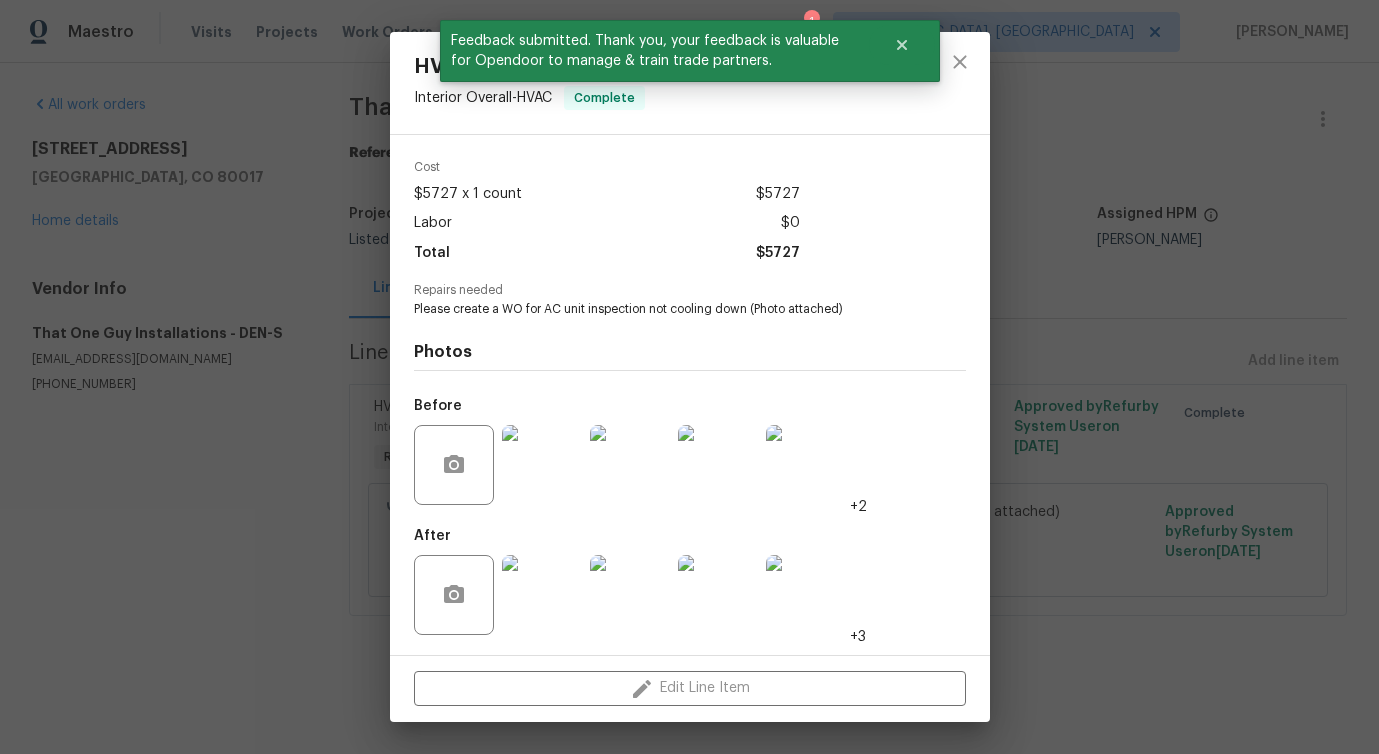 click at bounding box center [542, 595] 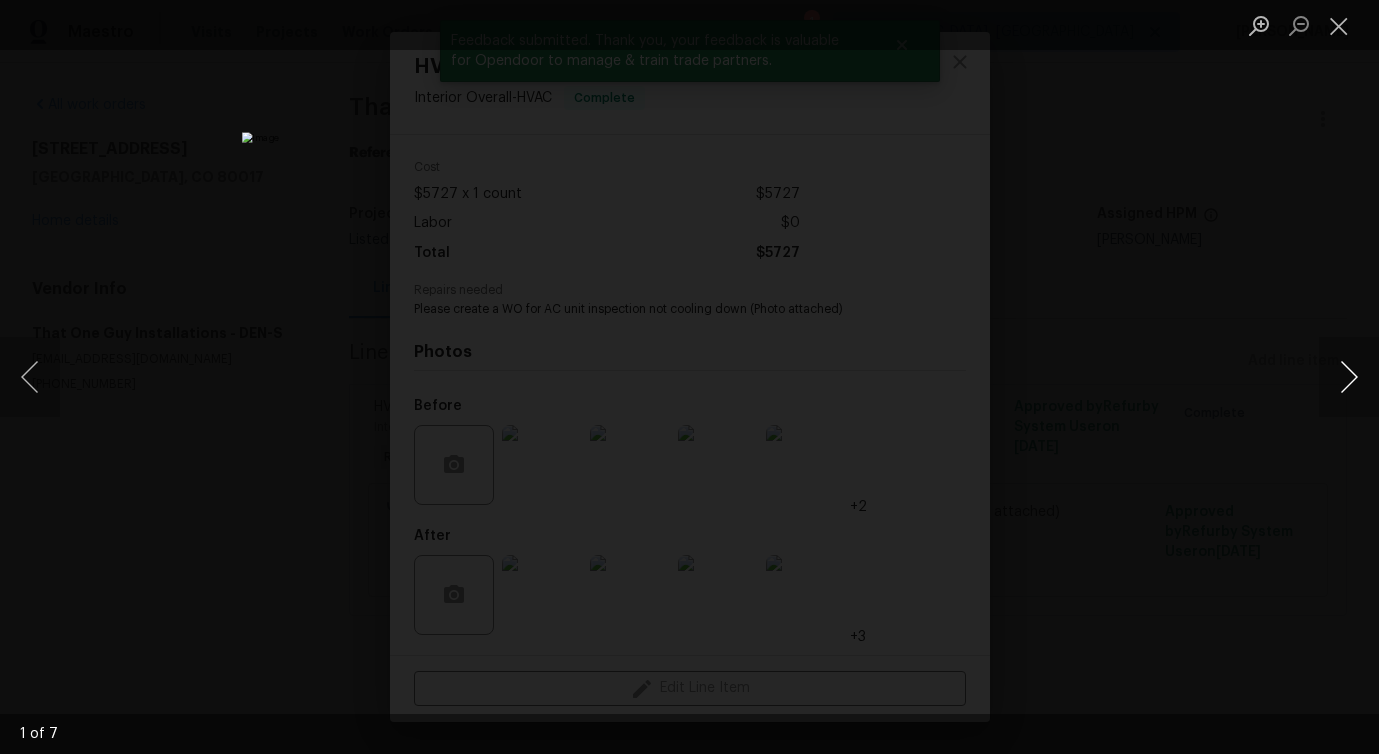 click at bounding box center [1349, 377] 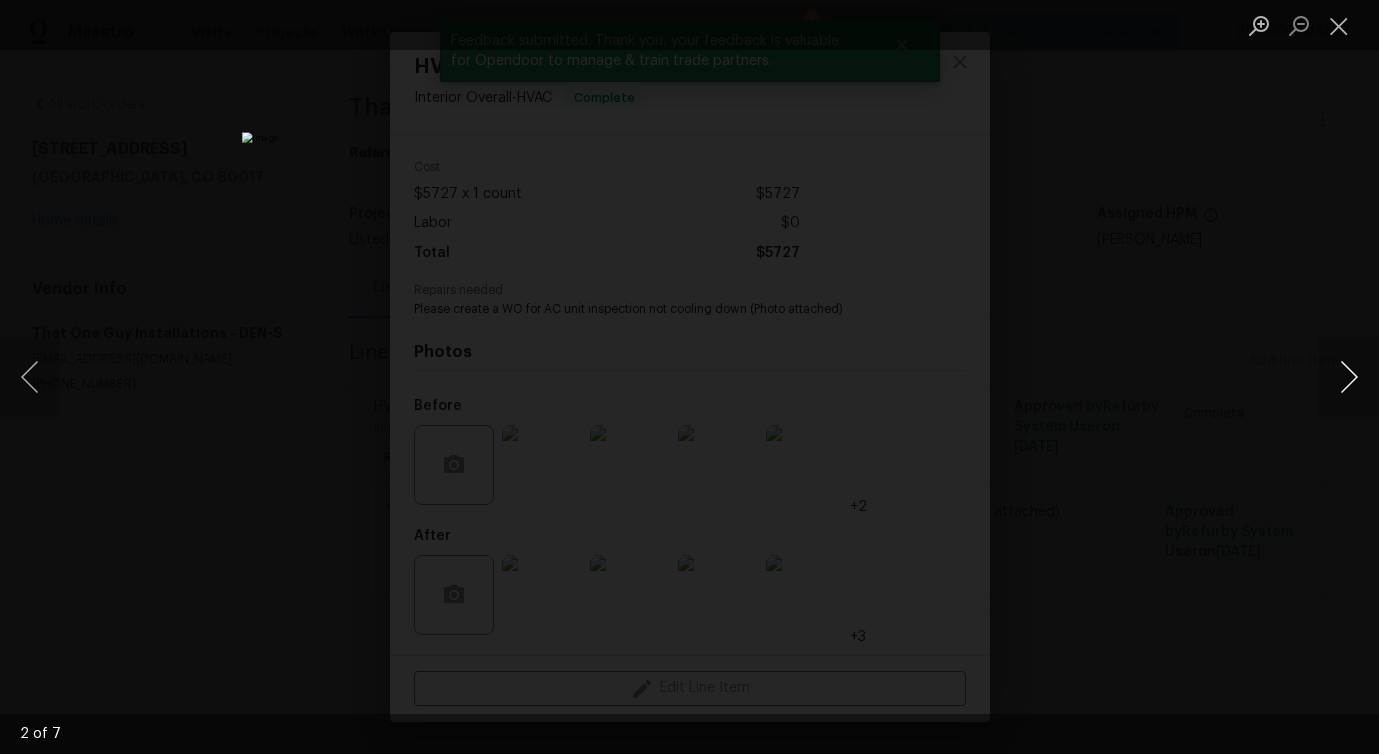 click at bounding box center [1349, 377] 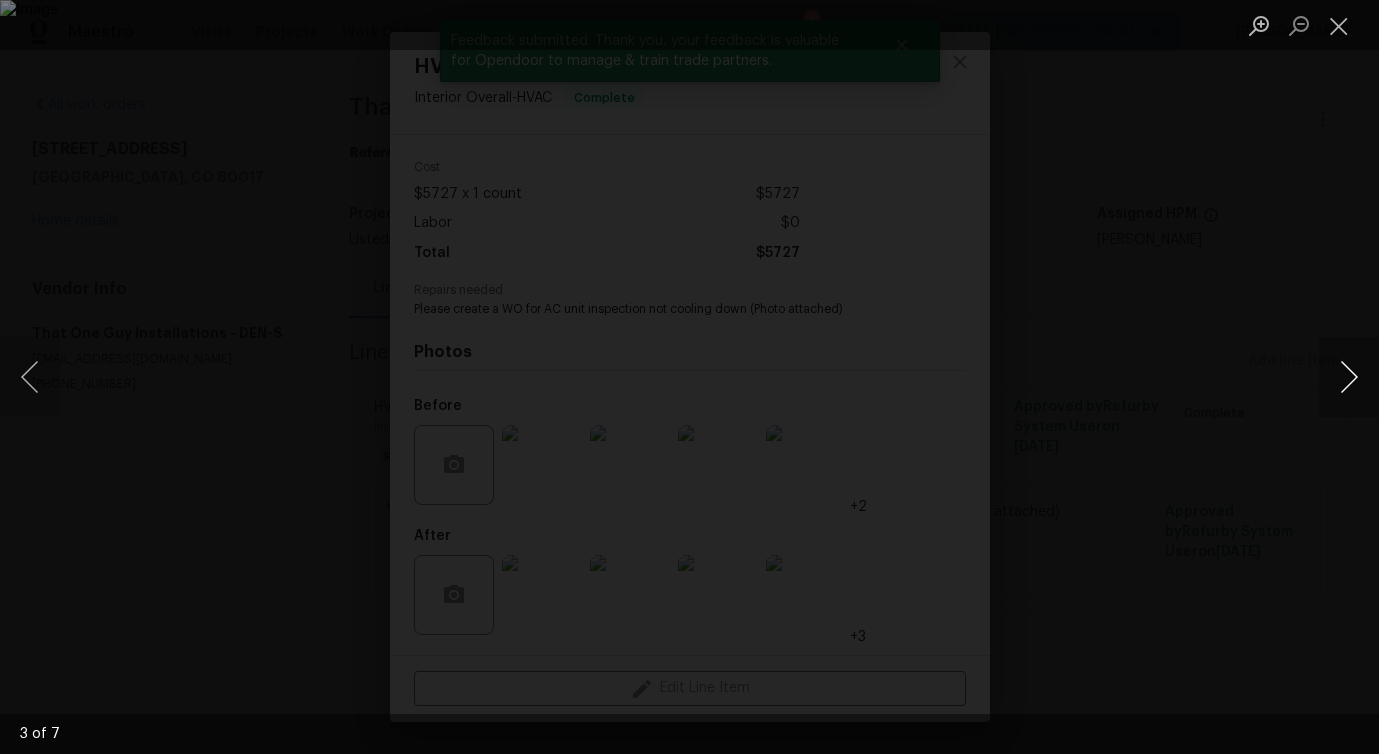 click at bounding box center (1349, 377) 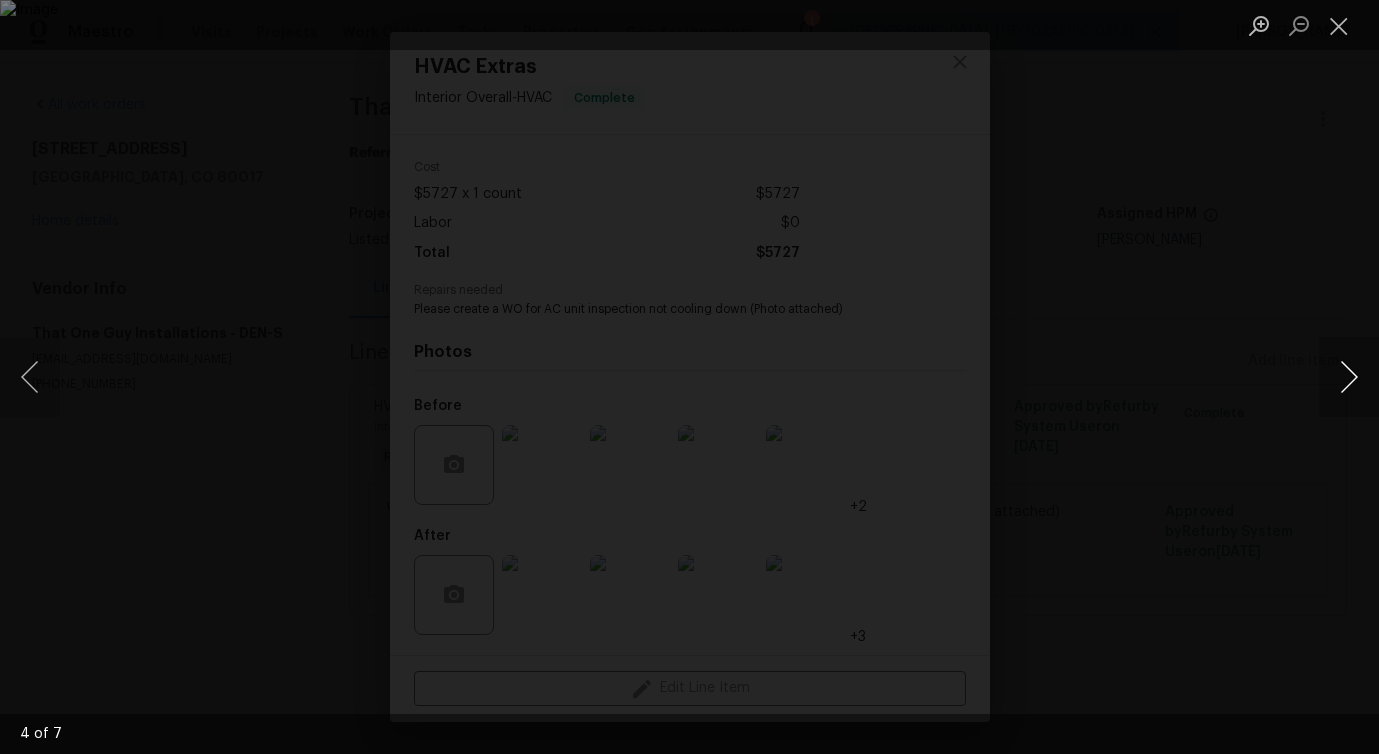 click at bounding box center [1349, 377] 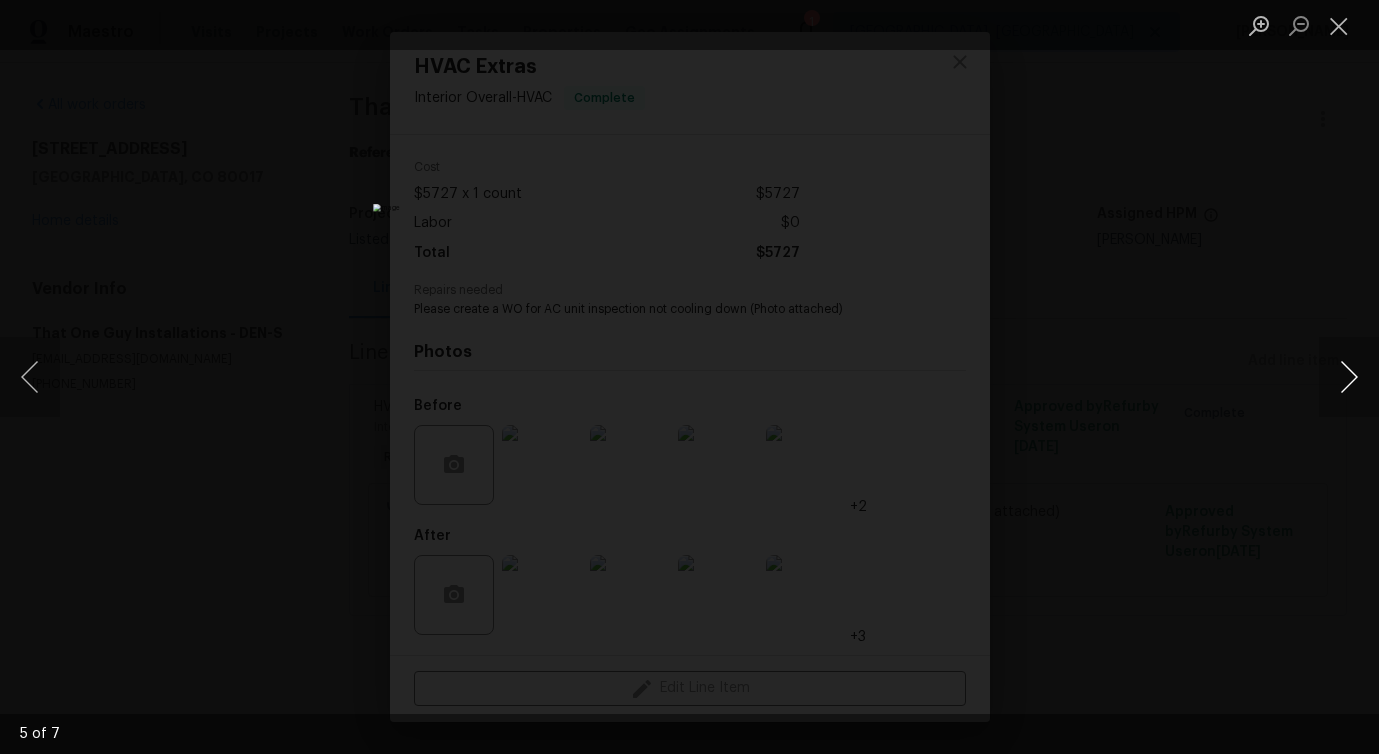 click at bounding box center (1349, 377) 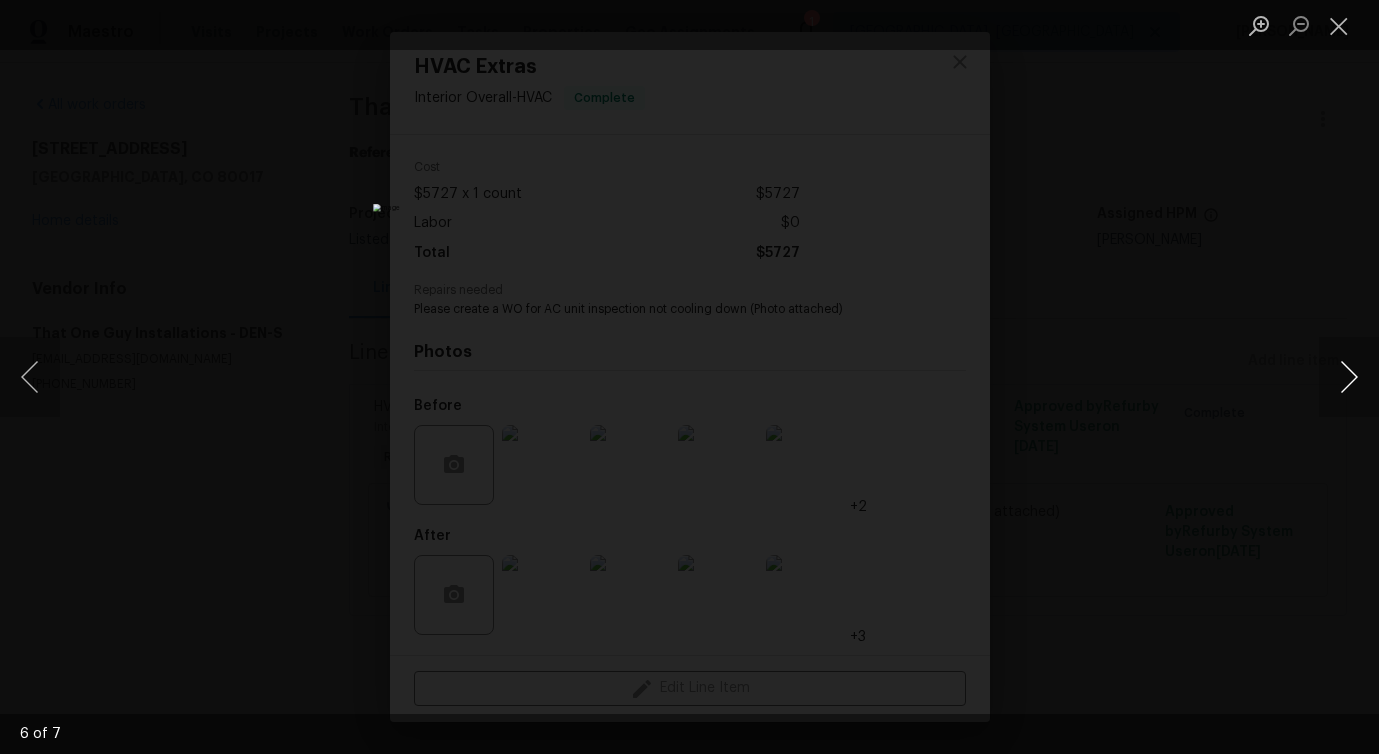 click at bounding box center [1349, 377] 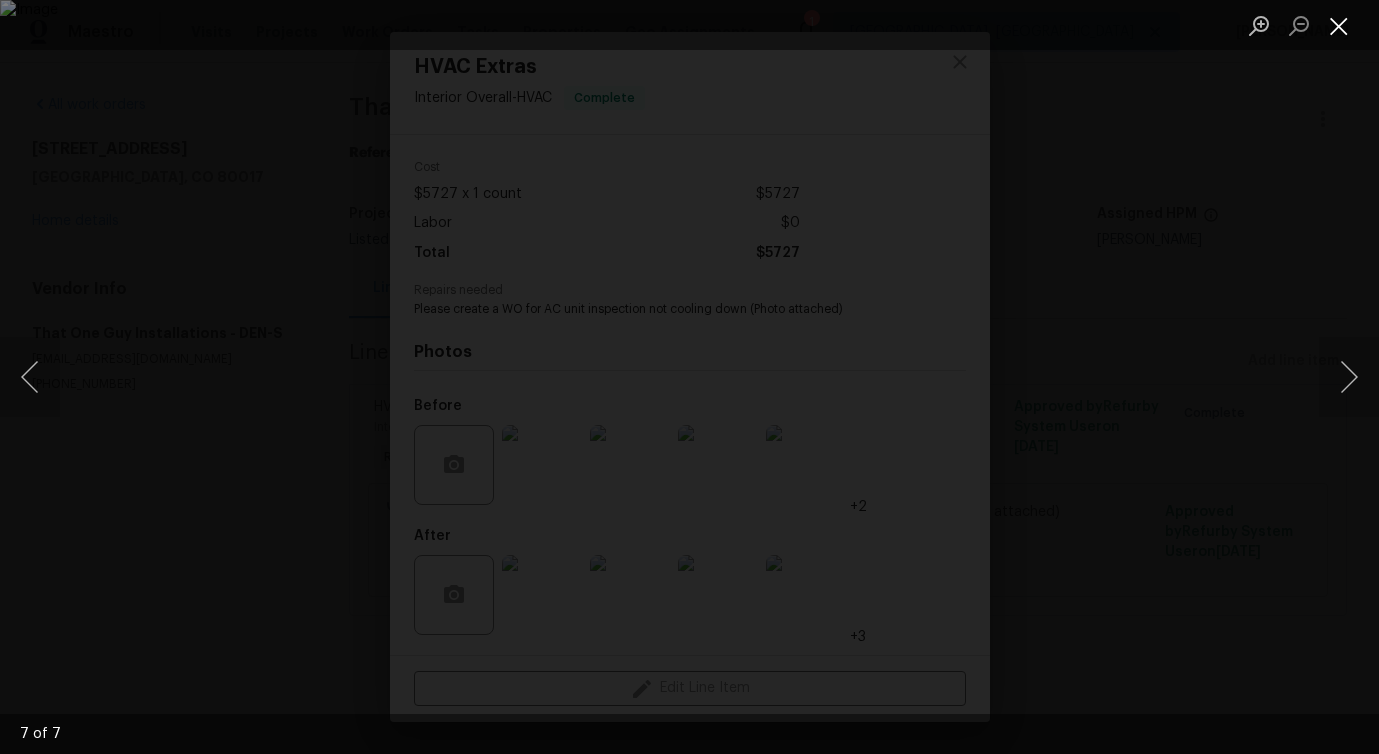 click at bounding box center [1339, 25] 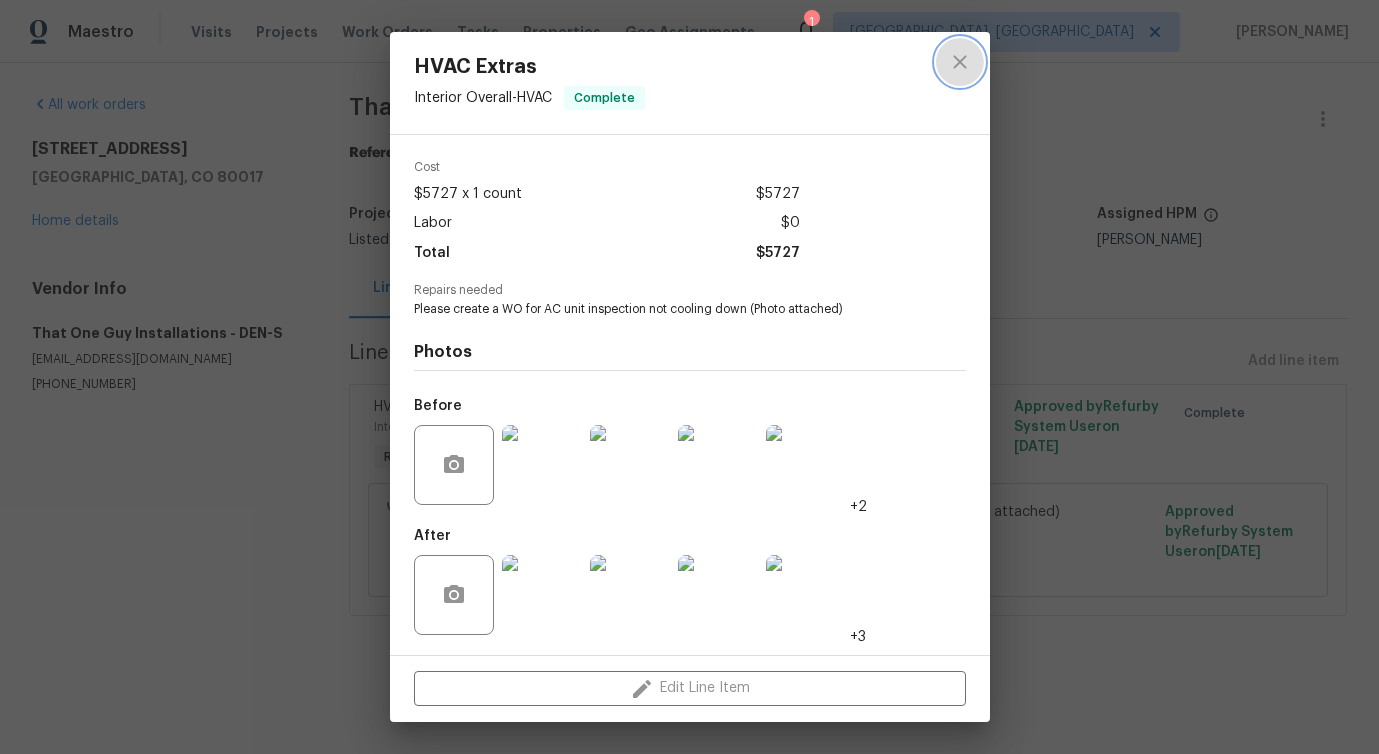 click at bounding box center (960, 62) 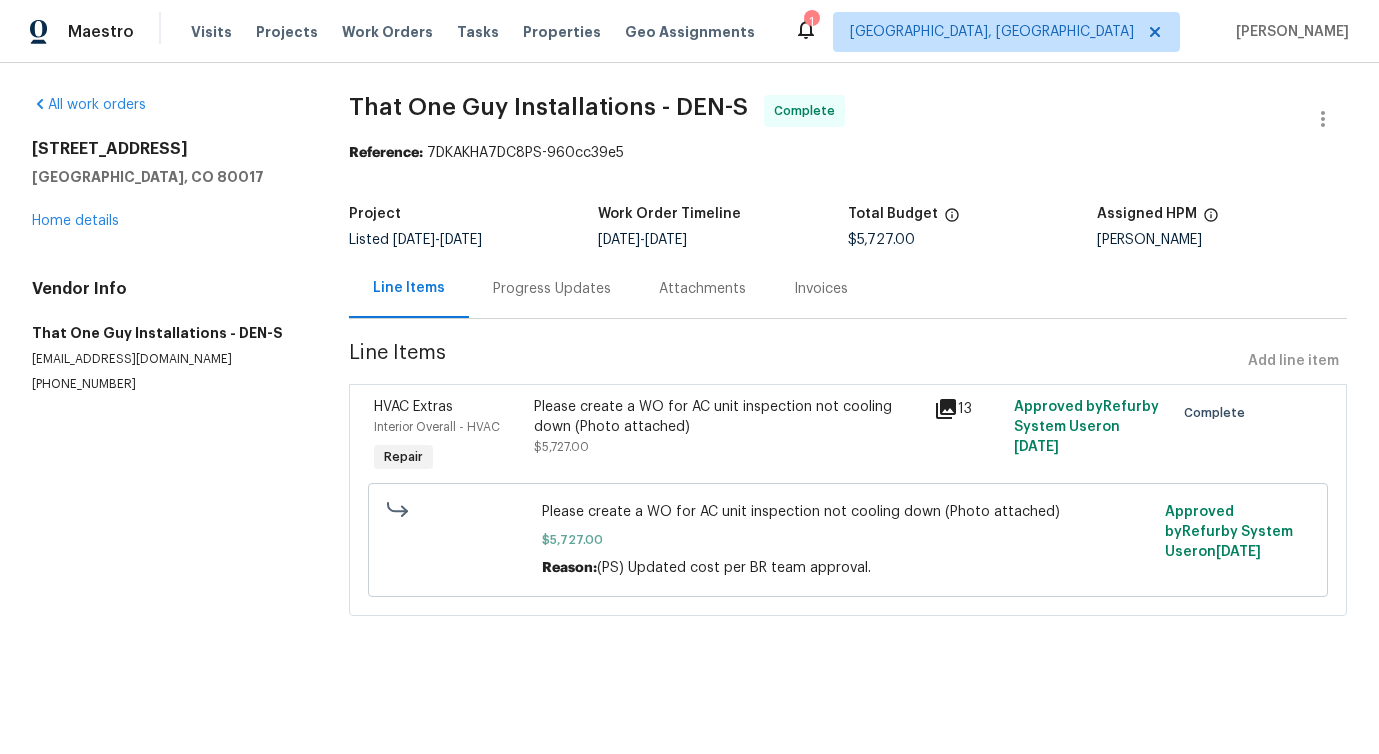 click on "Progress Updates" at bounding box center (552, 288) 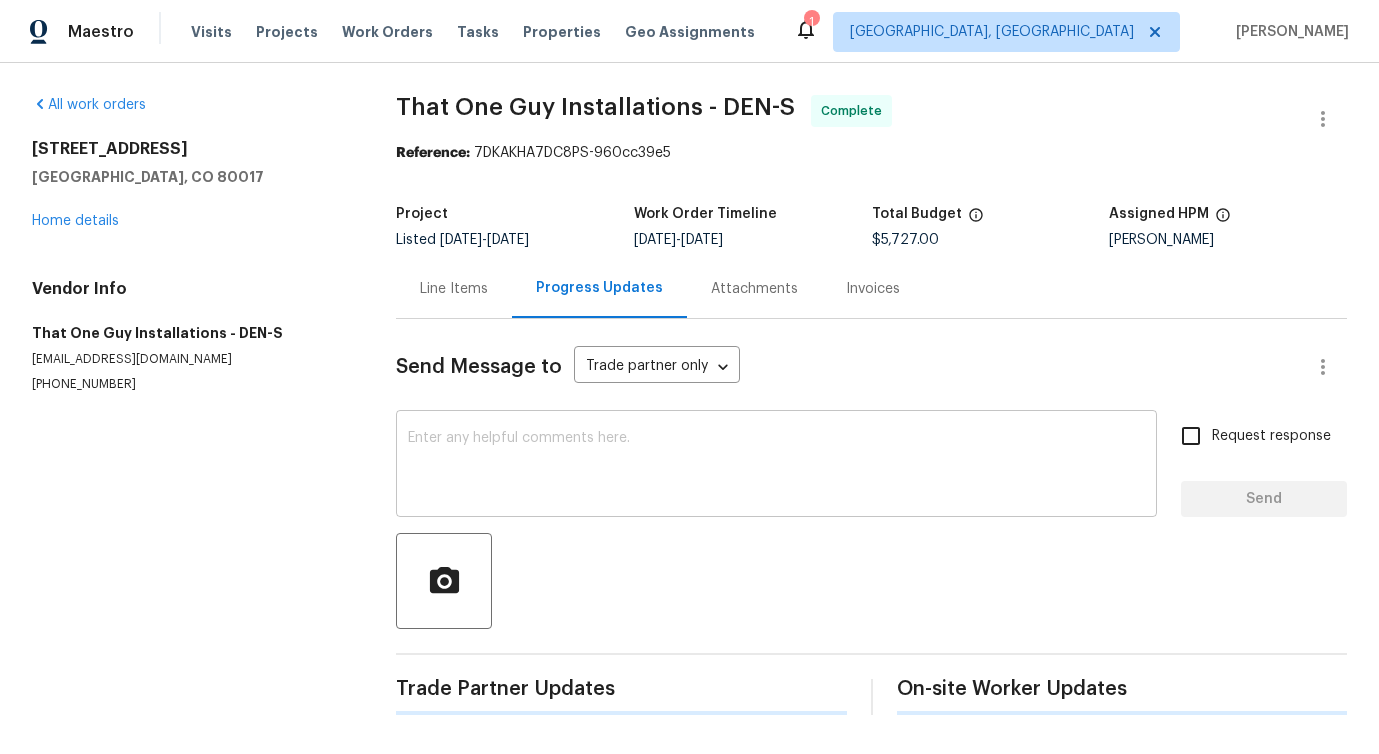 click at bounding box center (776, 466) 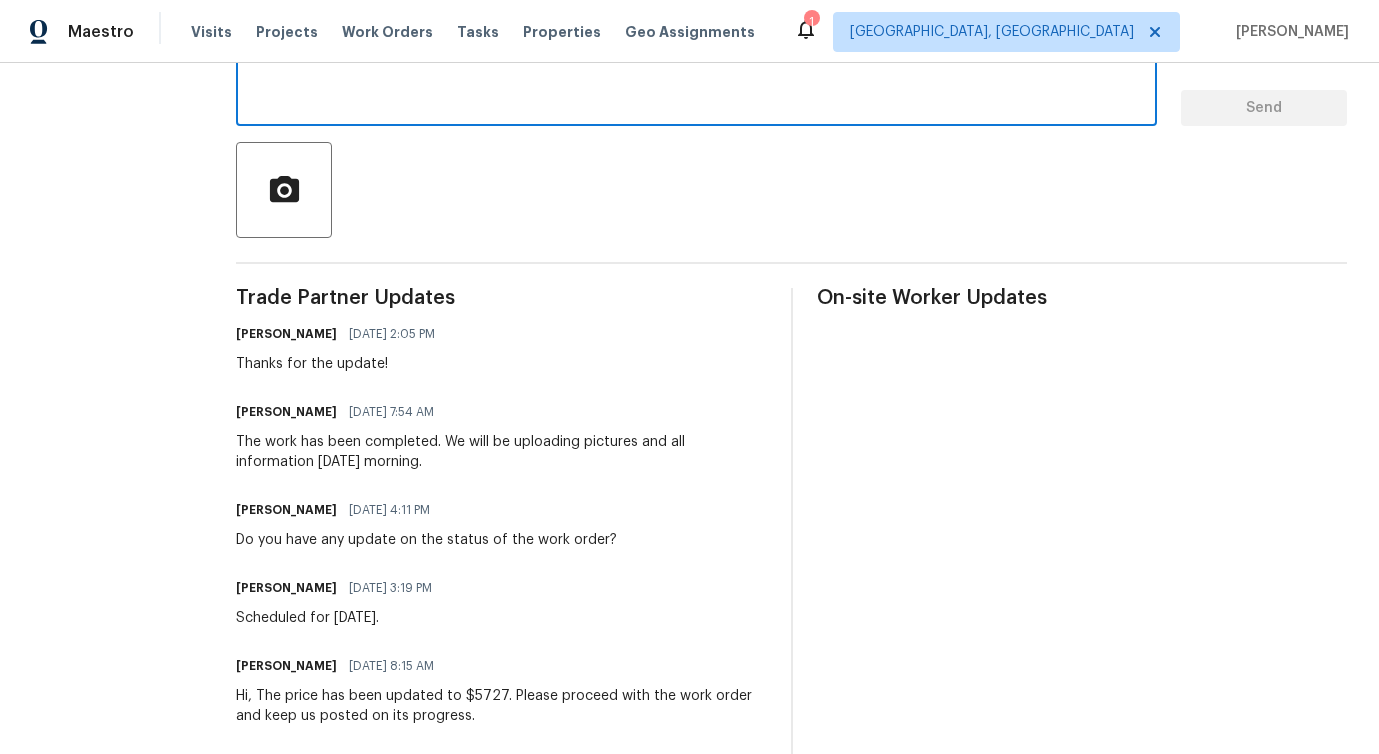 scroll, scrollTop: 0, scrollLeft: 0, axis: both 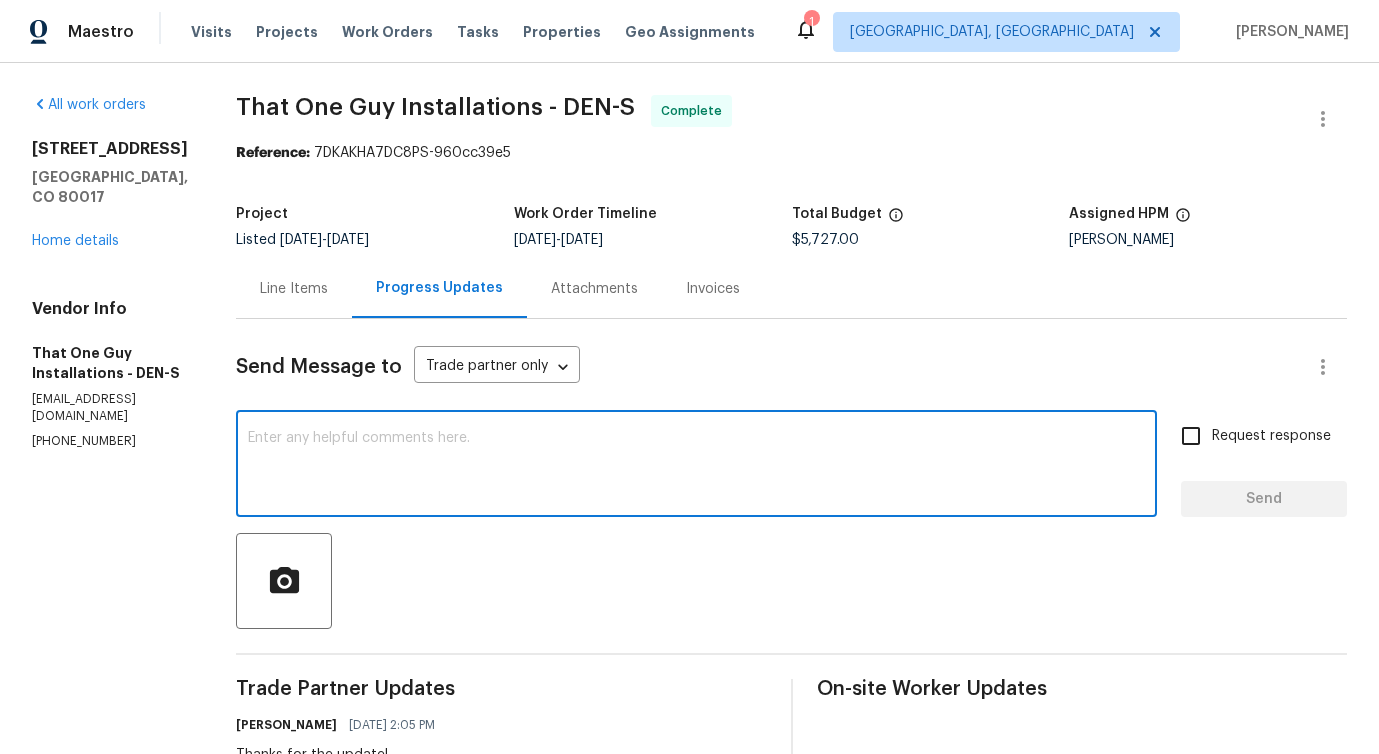 click at bounding box center (696, 466) 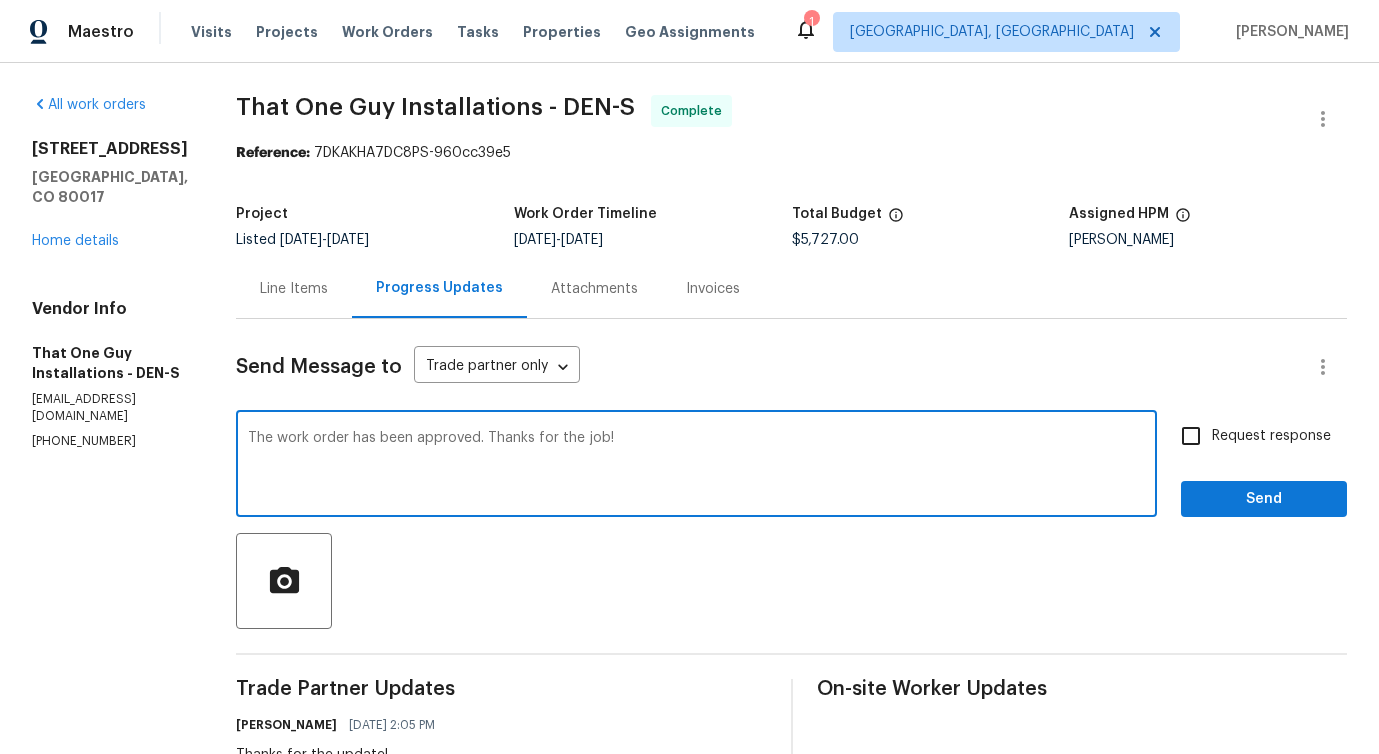 type on "The work order has been approved. Thanks for the job!" 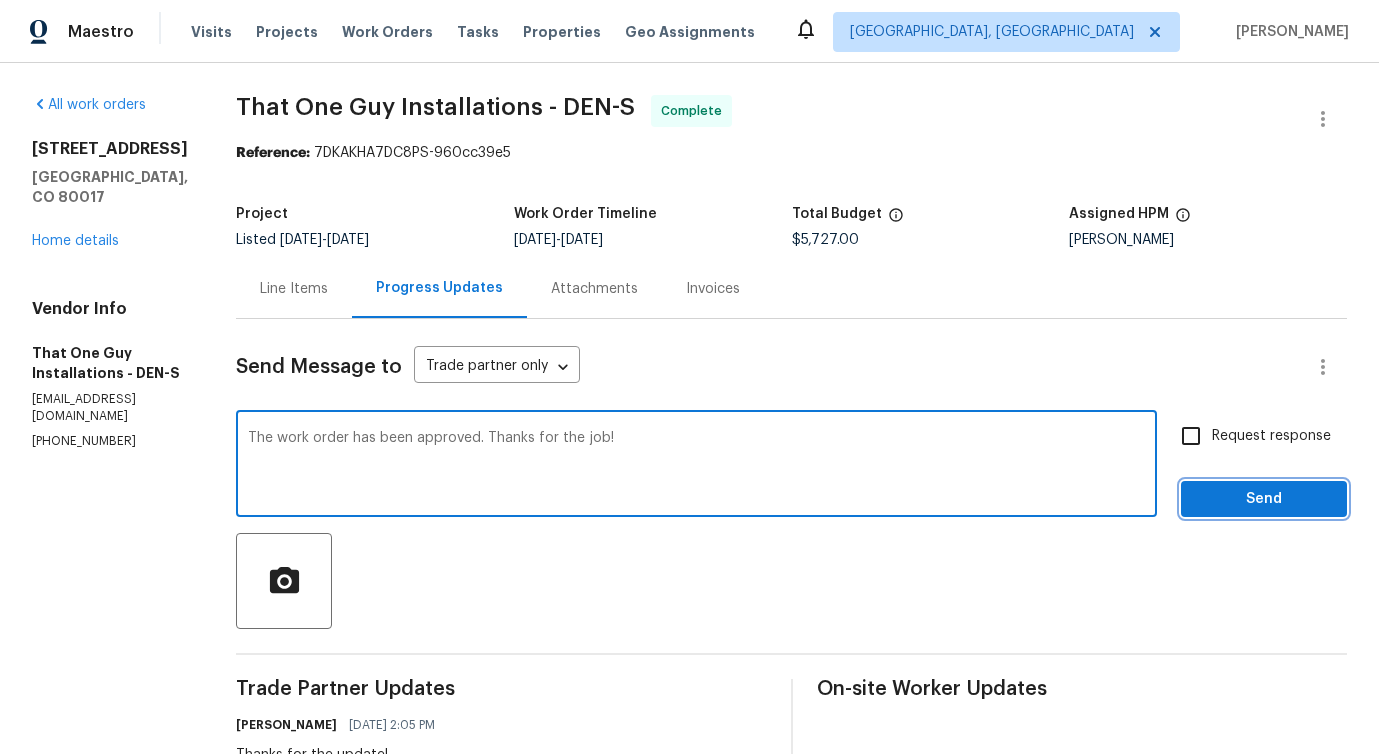 click on "Send" at bounding box center (1264, 499) 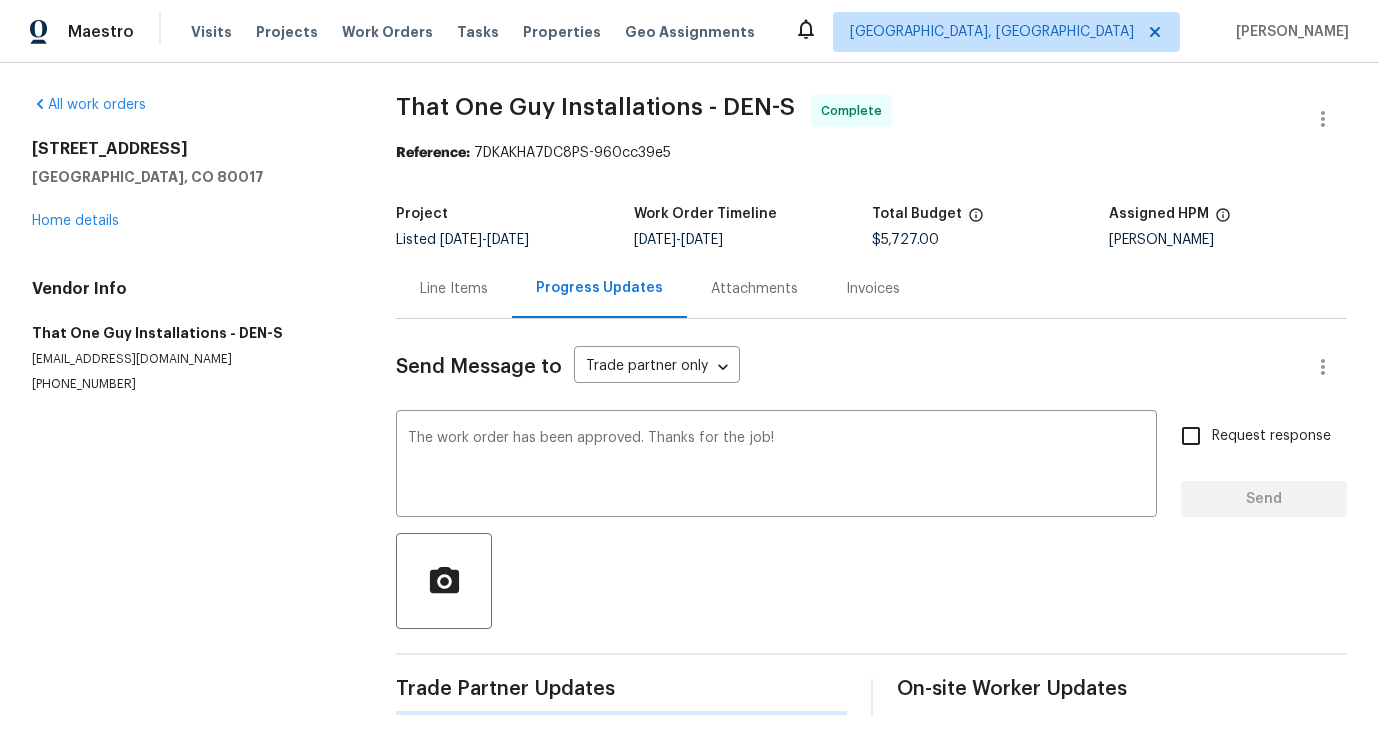 type 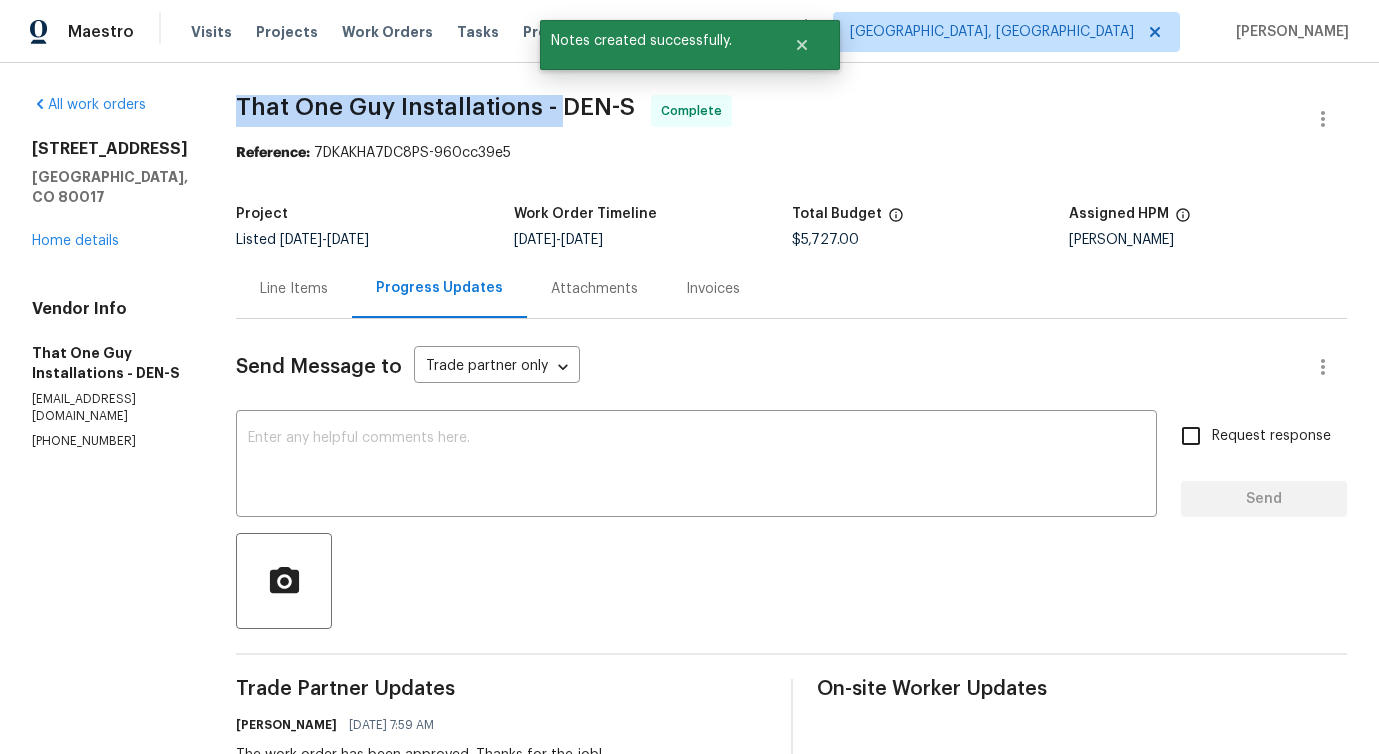 drag, startPoint x: 200, startPoint y: 108, endPoint x: 521, endPoint y: 108, distance: 321 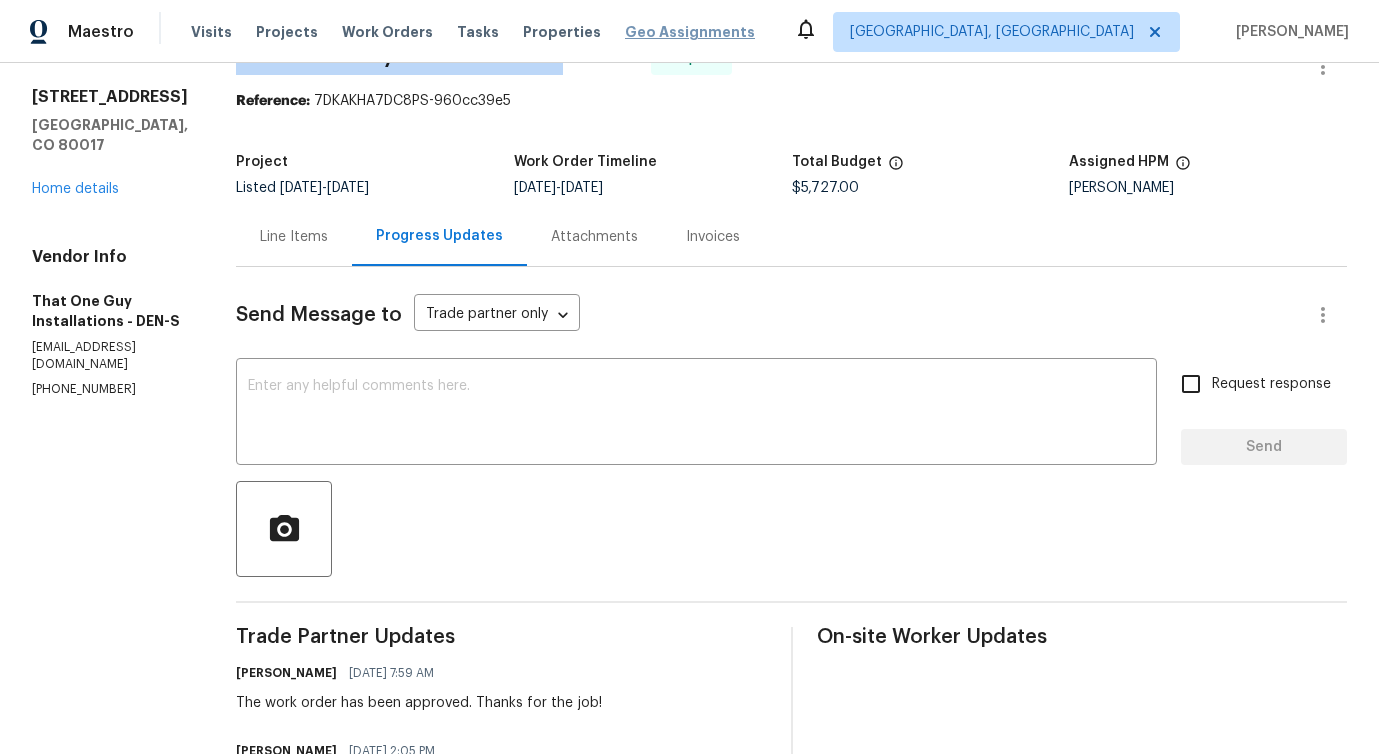 scroll, scrollTop: 0, scrollLeft: 0, axis: both 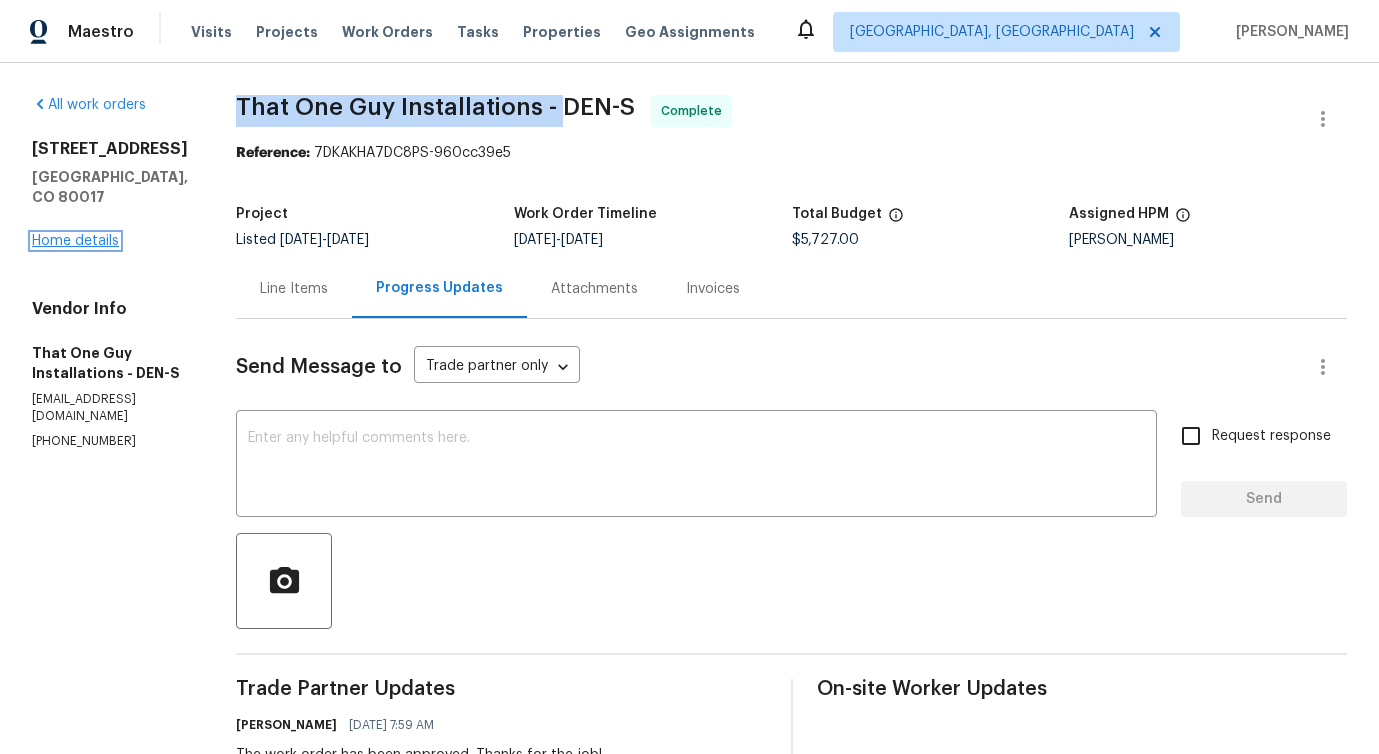 click on "Home details" at bounding box center [75, 241] 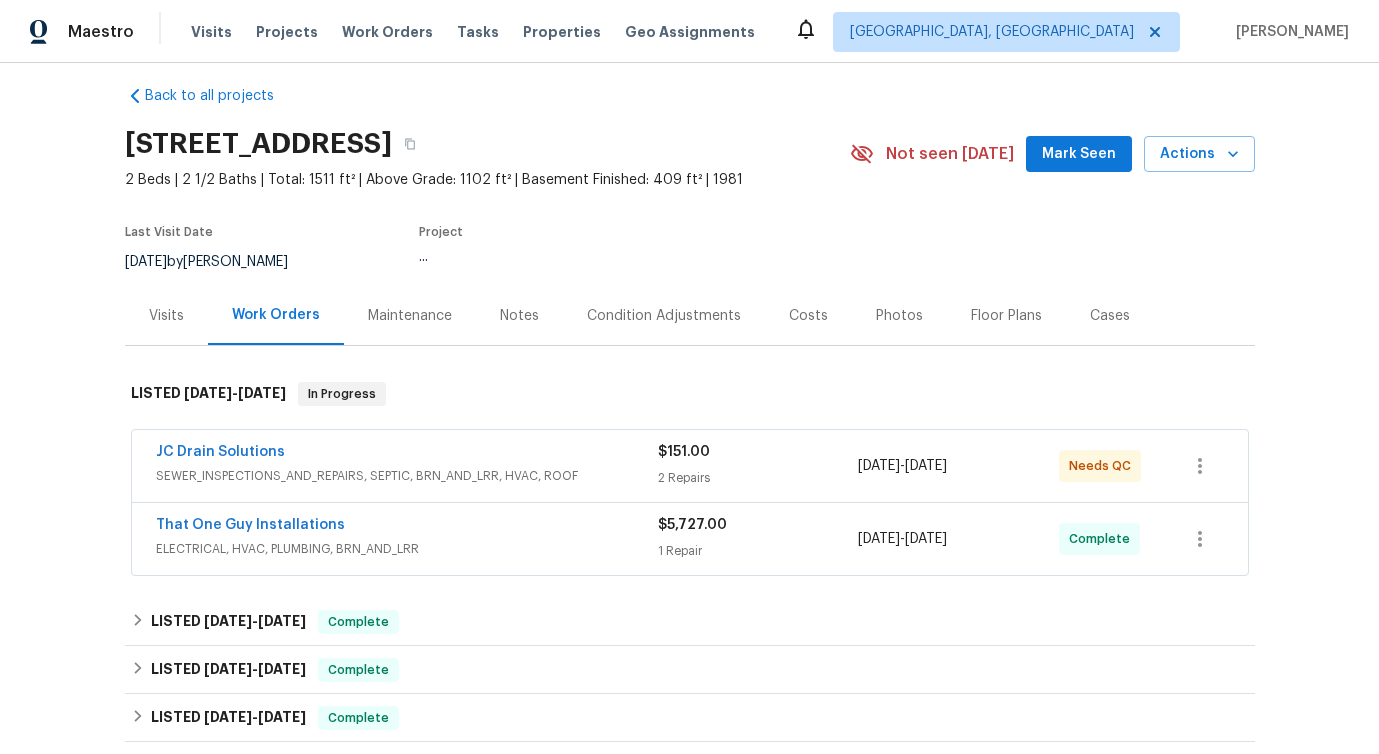 scroll, scrollTop: 33, scrollLeft: 0, axis: vertical 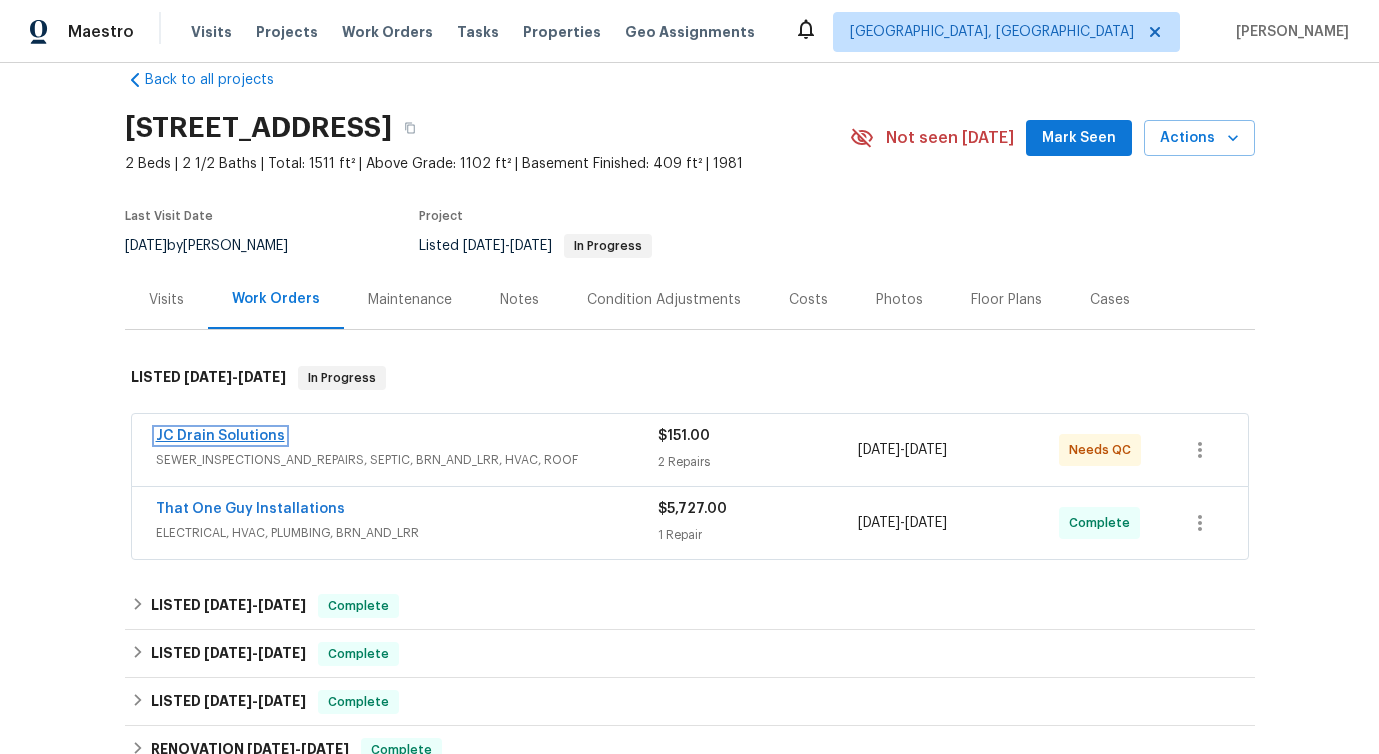 click on "JC Drain Solutions" at bounding box center (220, 436) 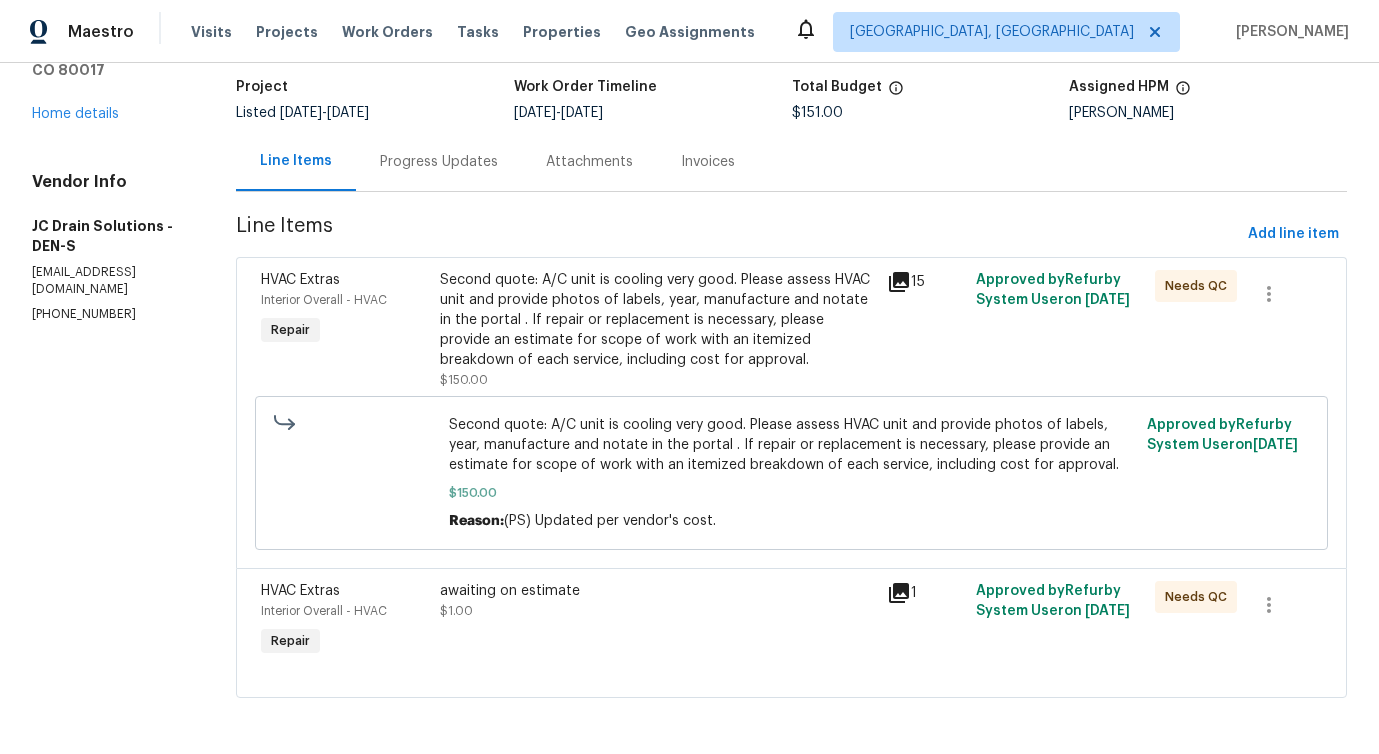 scroll, scrollTop: 0, scrollLeft: 0, axis: both 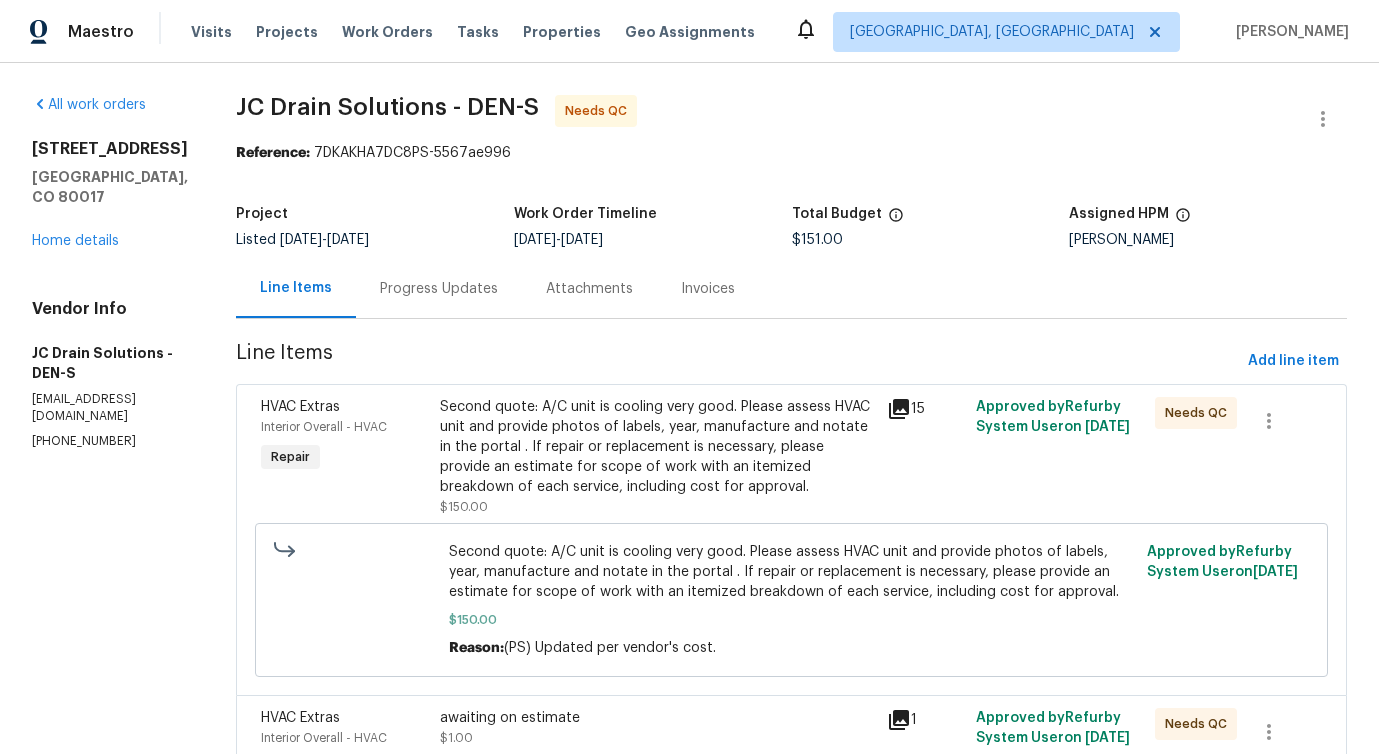 click on "Progress Updates" at bounding box center (439, 289) 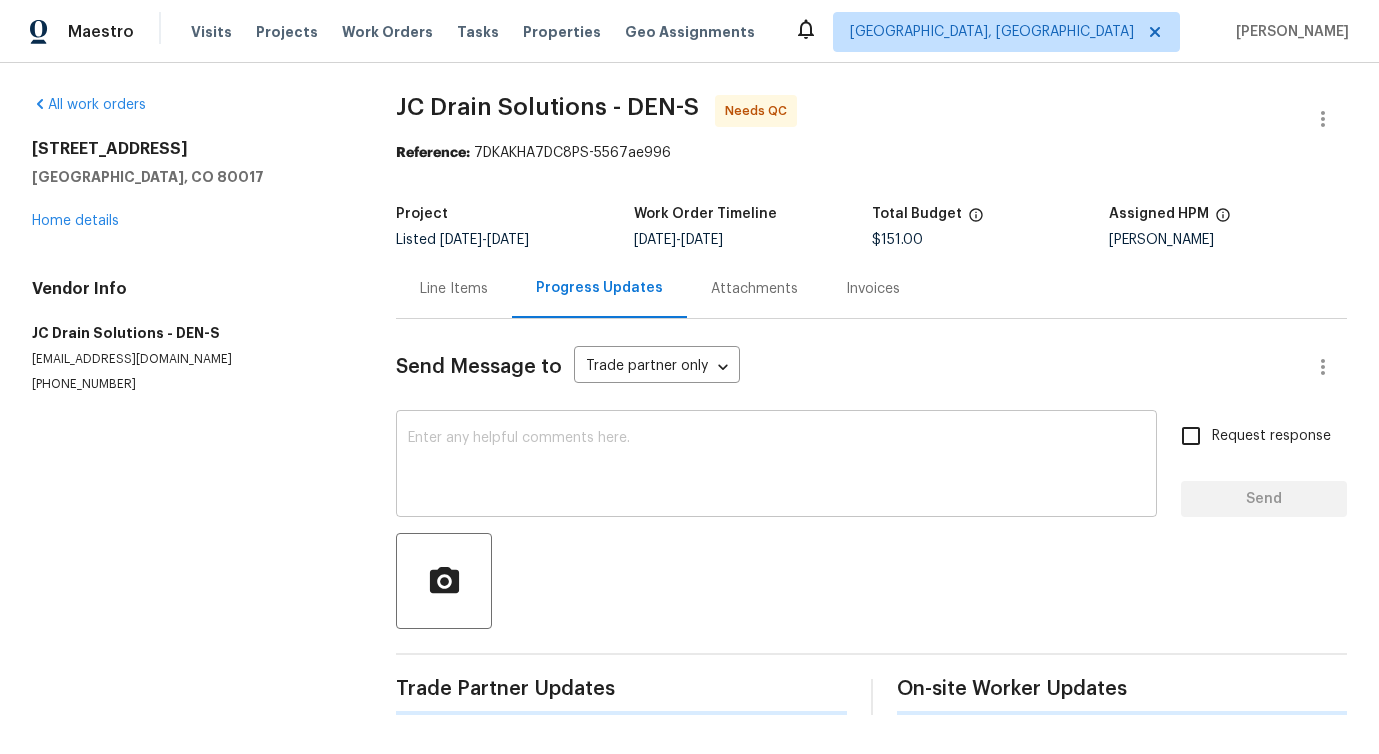 click at bounding box center (776, 466) 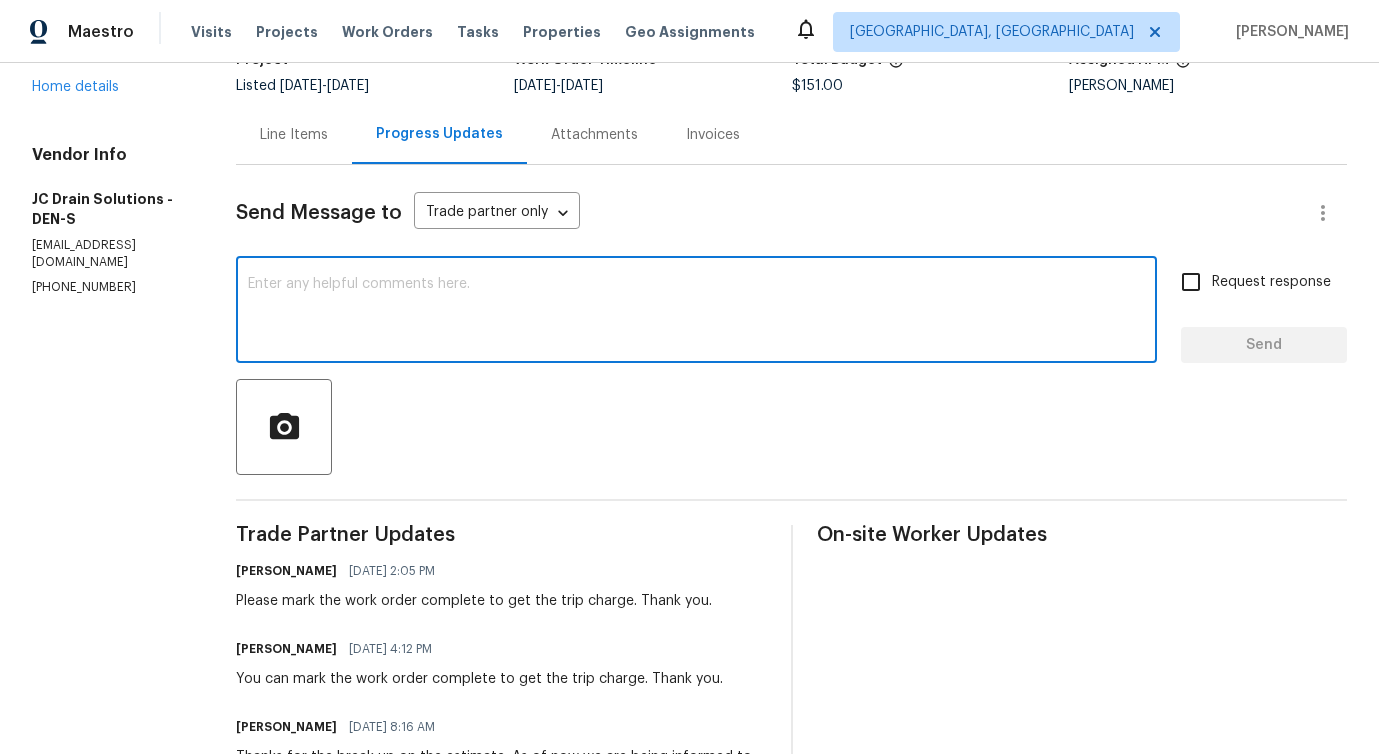 scroll, scrollTop: 376, scrollLeft: 0, axis: vertical 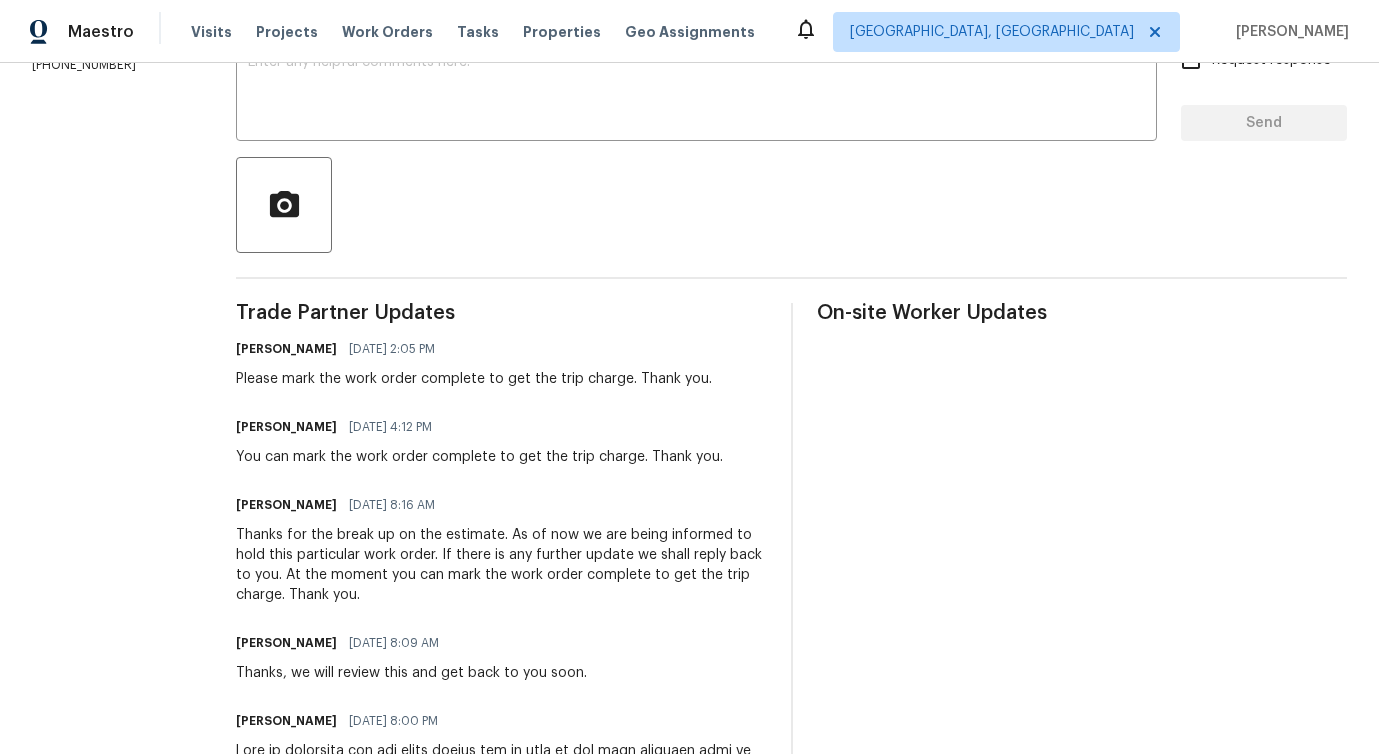drag, startPoint x: 258, startPoint y: 387, endPoint x: 735, endPoint y: 360, distance: 477.76355 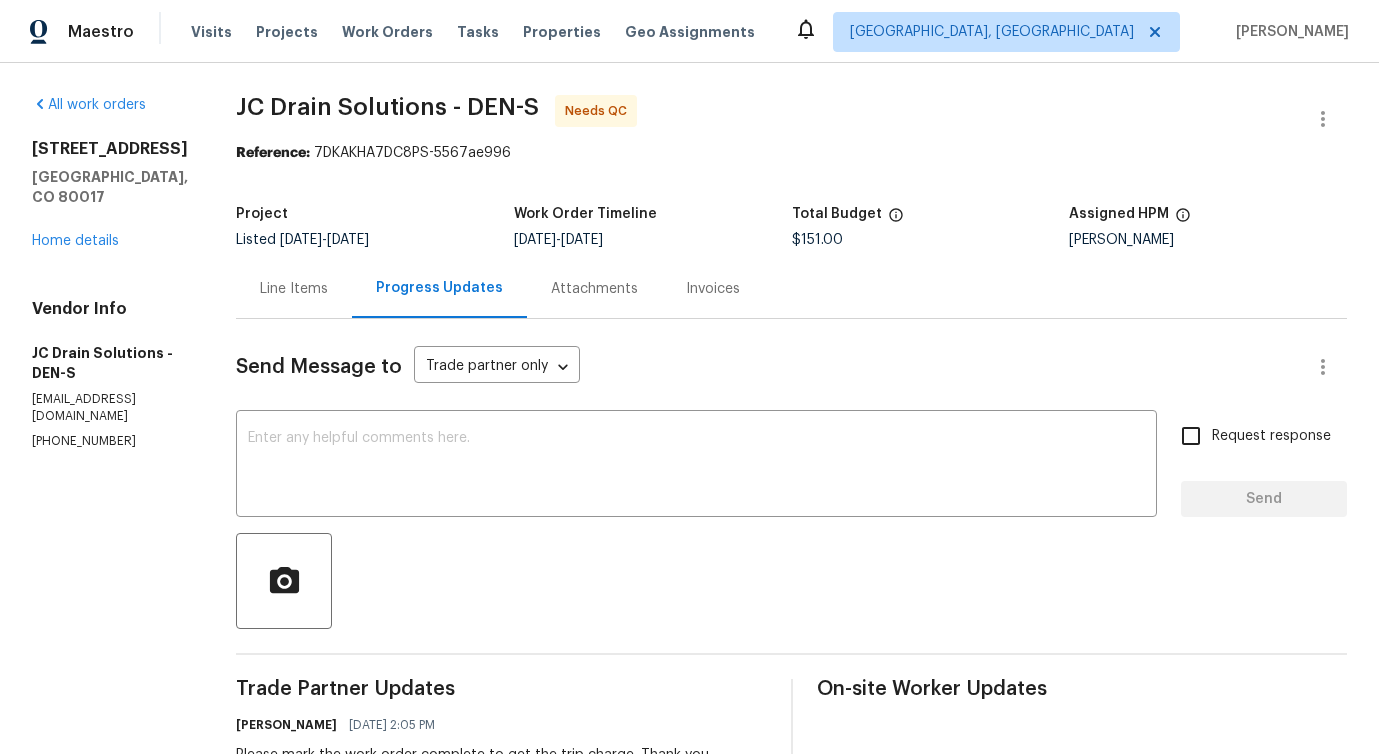 click on "Line Items" at bounding box center [294, 289] 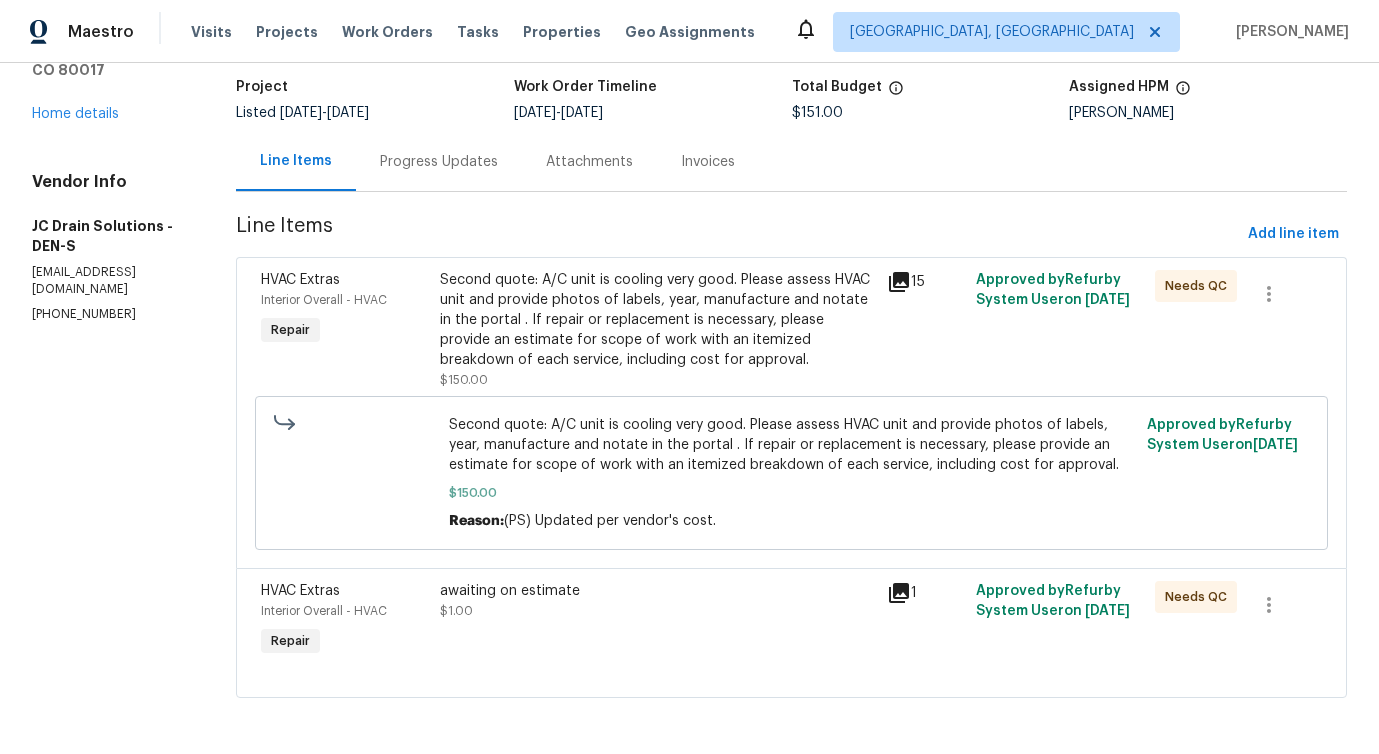 scroll, scrollTop: 143, scrollLeft: 0, axis: vertical 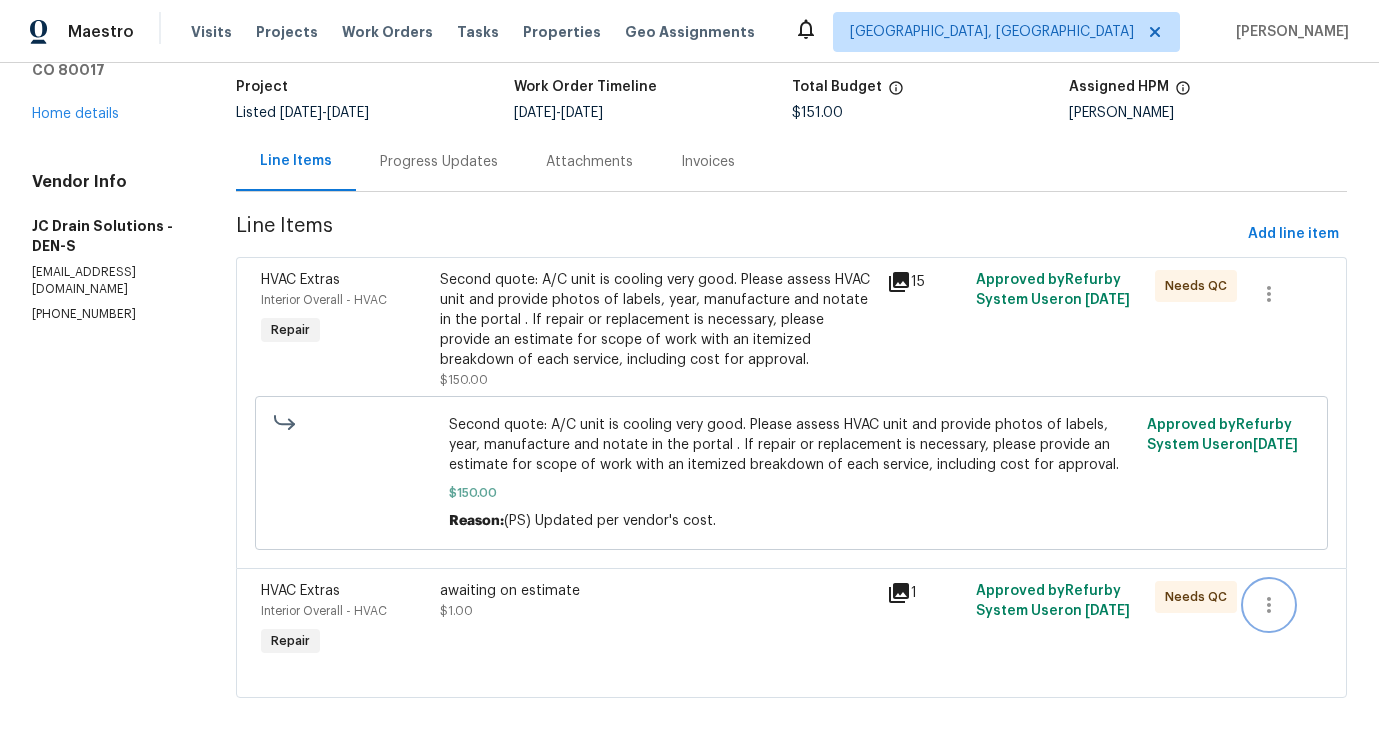 click 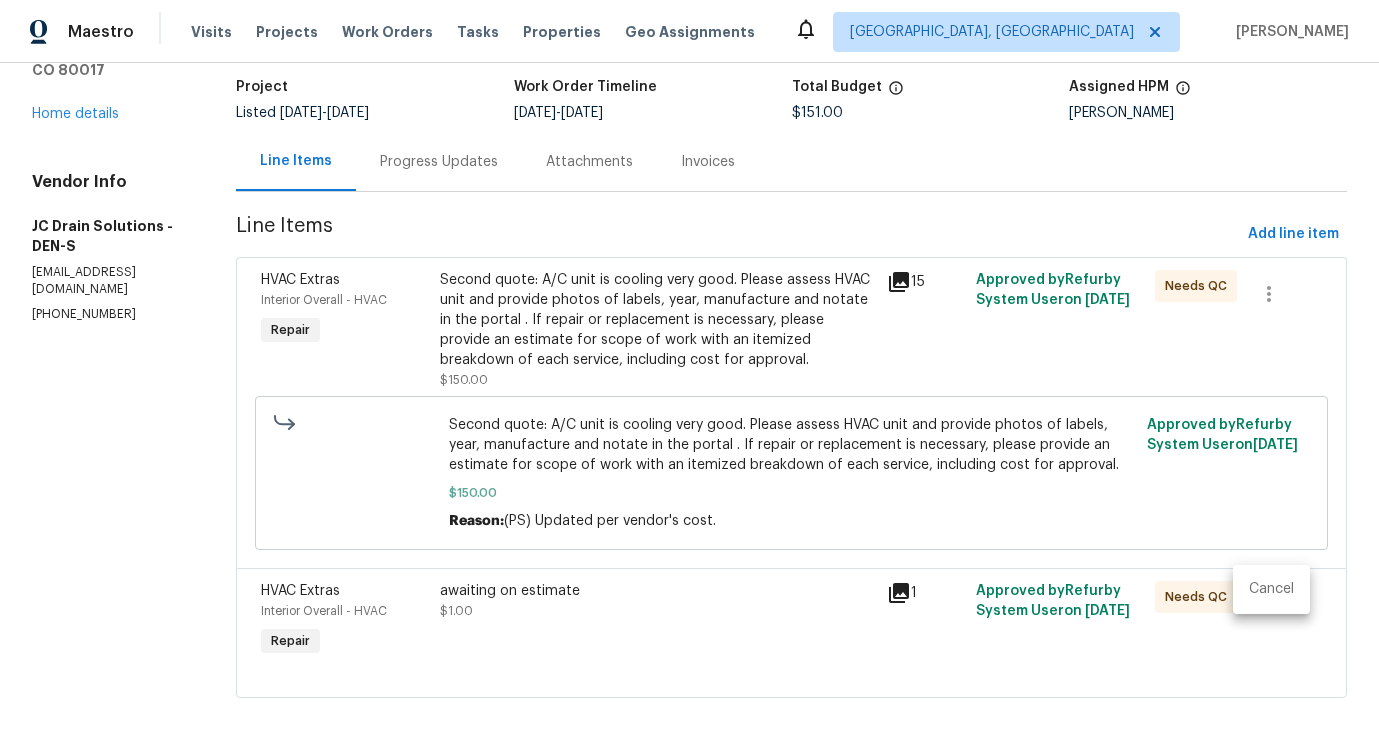 click on "Cancel" at bounding box center (1271, 589) 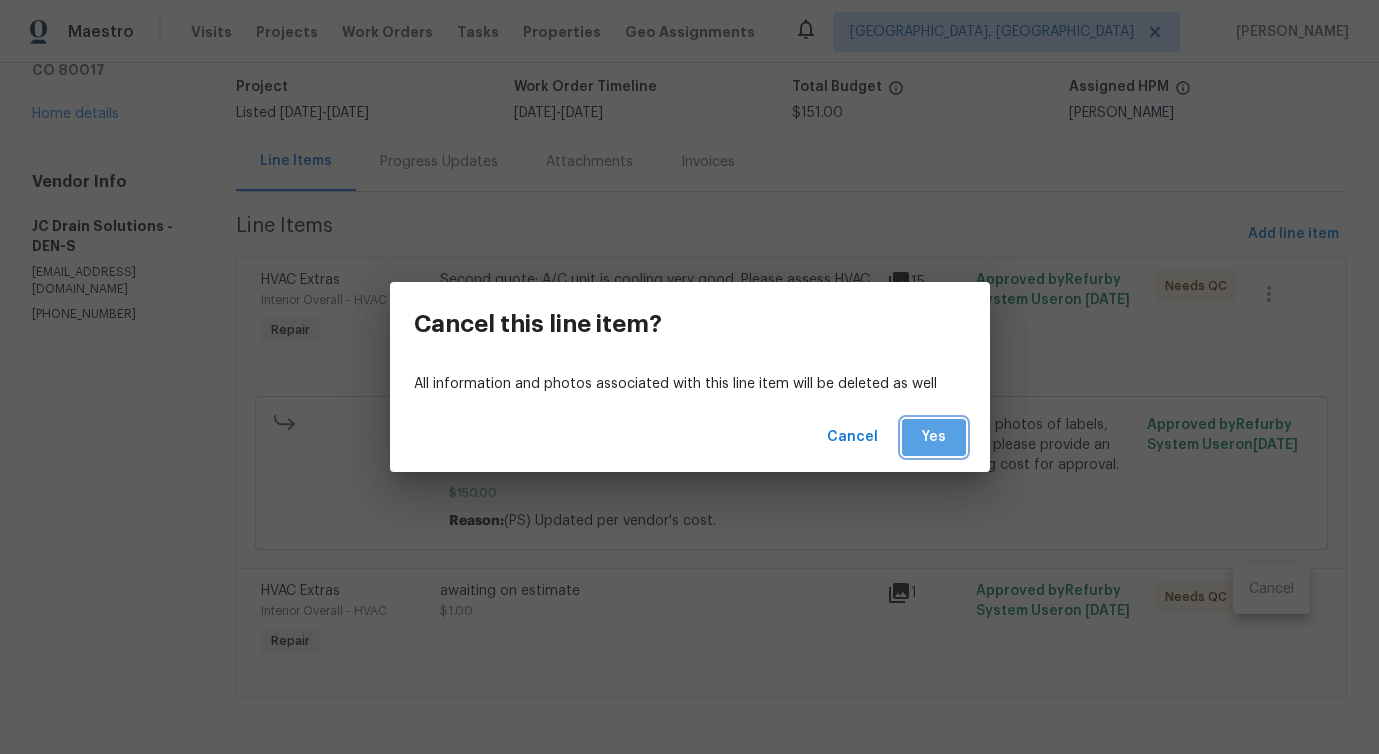 click on "Yes" at bounding box center [934, 437] 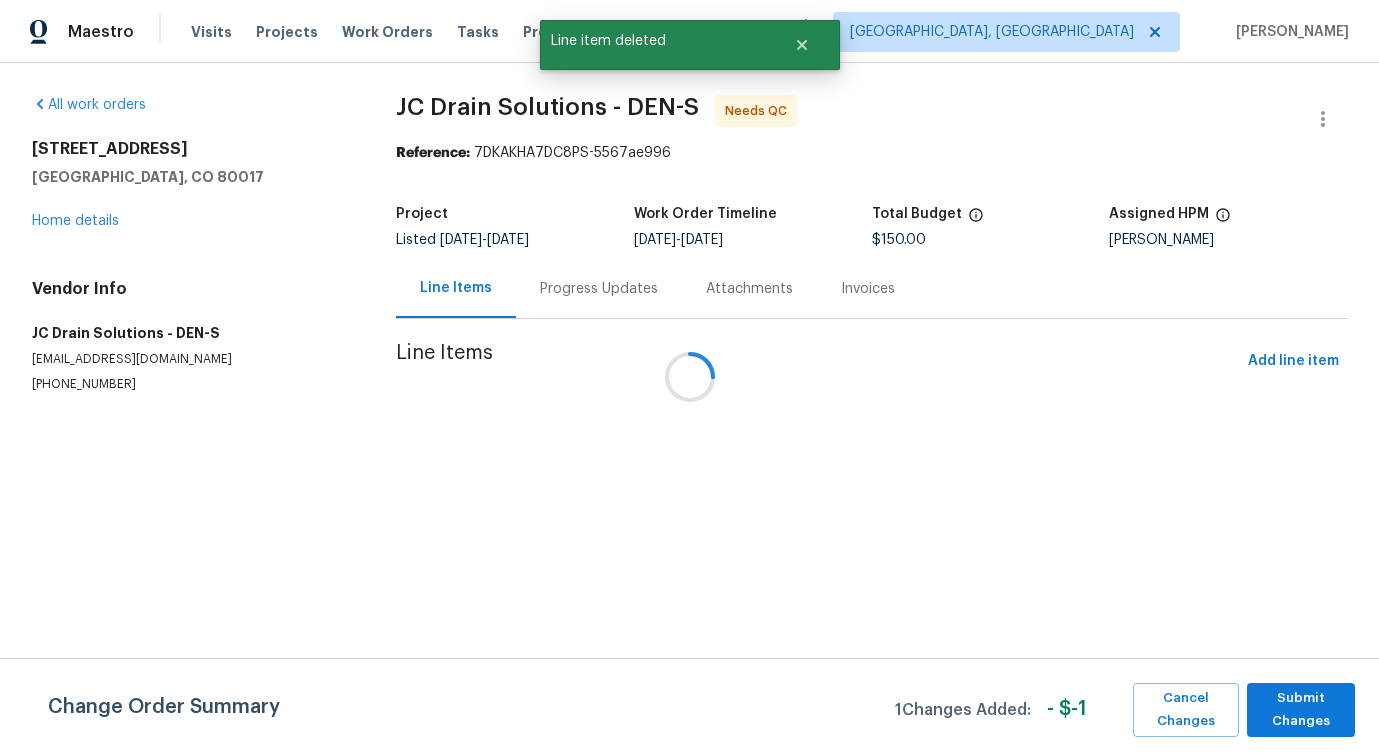 scroll, scrollTop: 0, scrollLeft: 0, axis: both 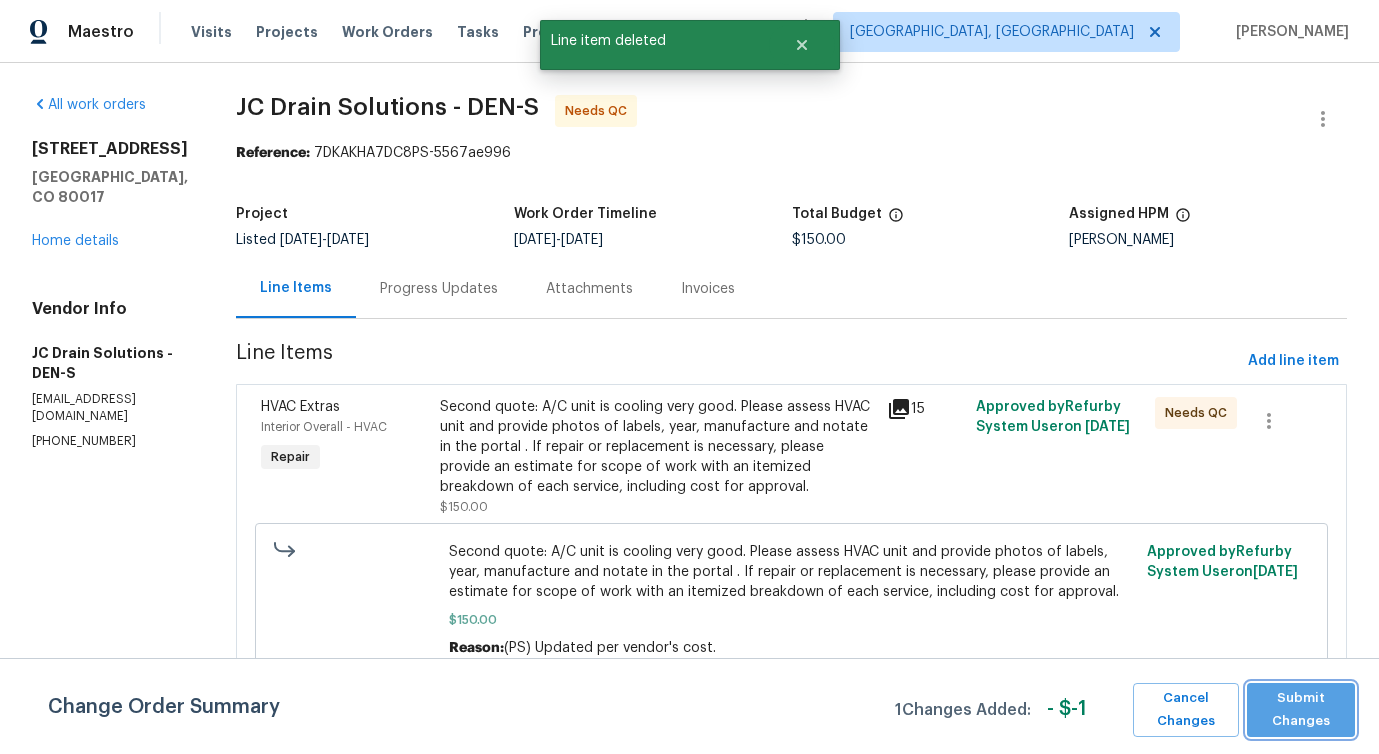 click on "Submit Changes" at bounding box center [1301, 710] 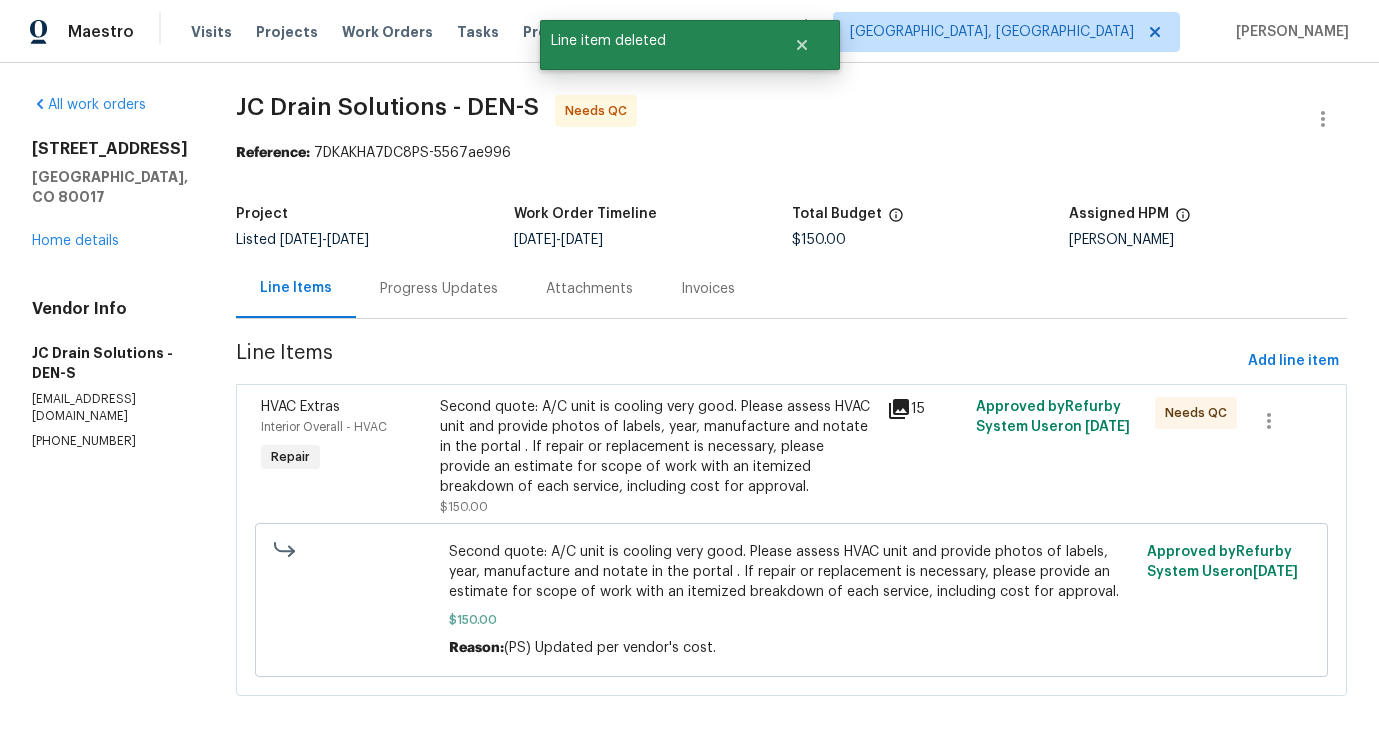 click on "Progress Updates" at bounding box center [439, 288] 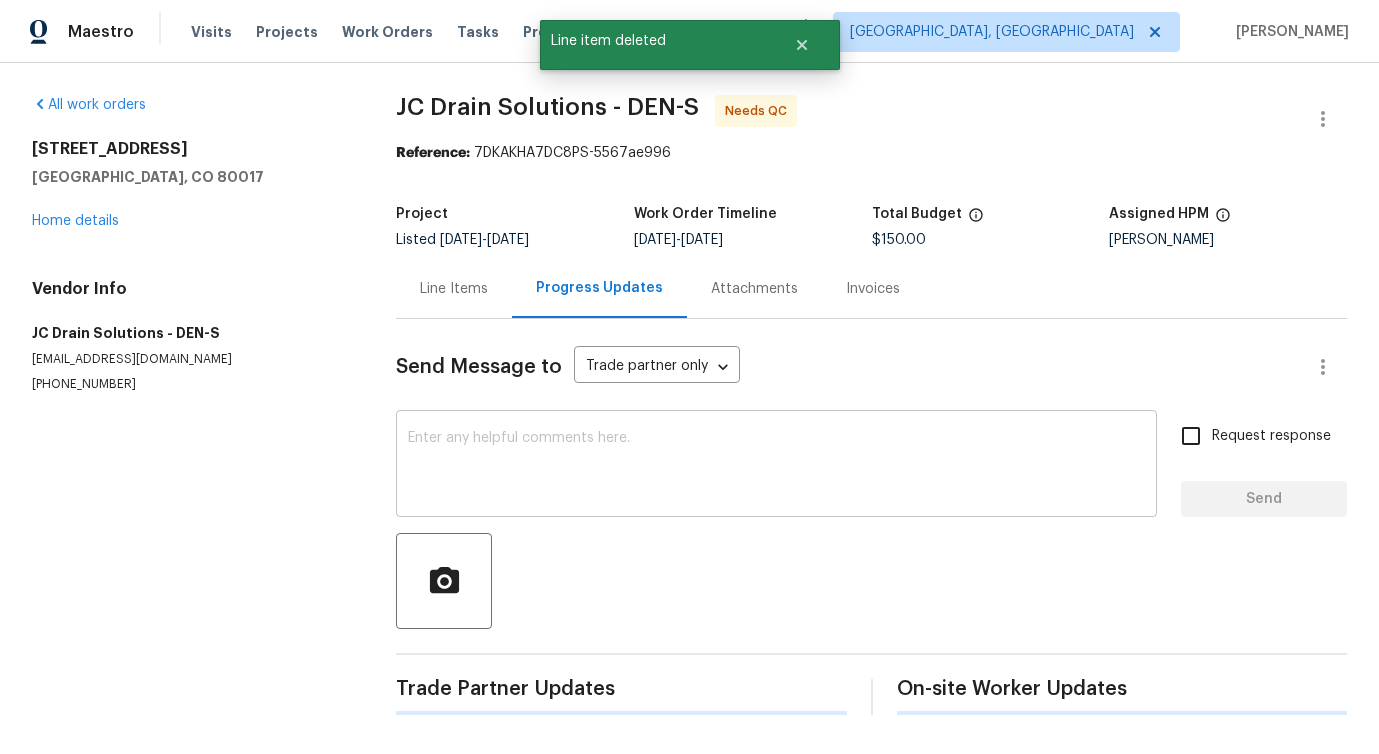 drag, startPoint x: 455, startPoint y: 303, endPoint x: 494, endPoint y: 415, distance: 118.595955 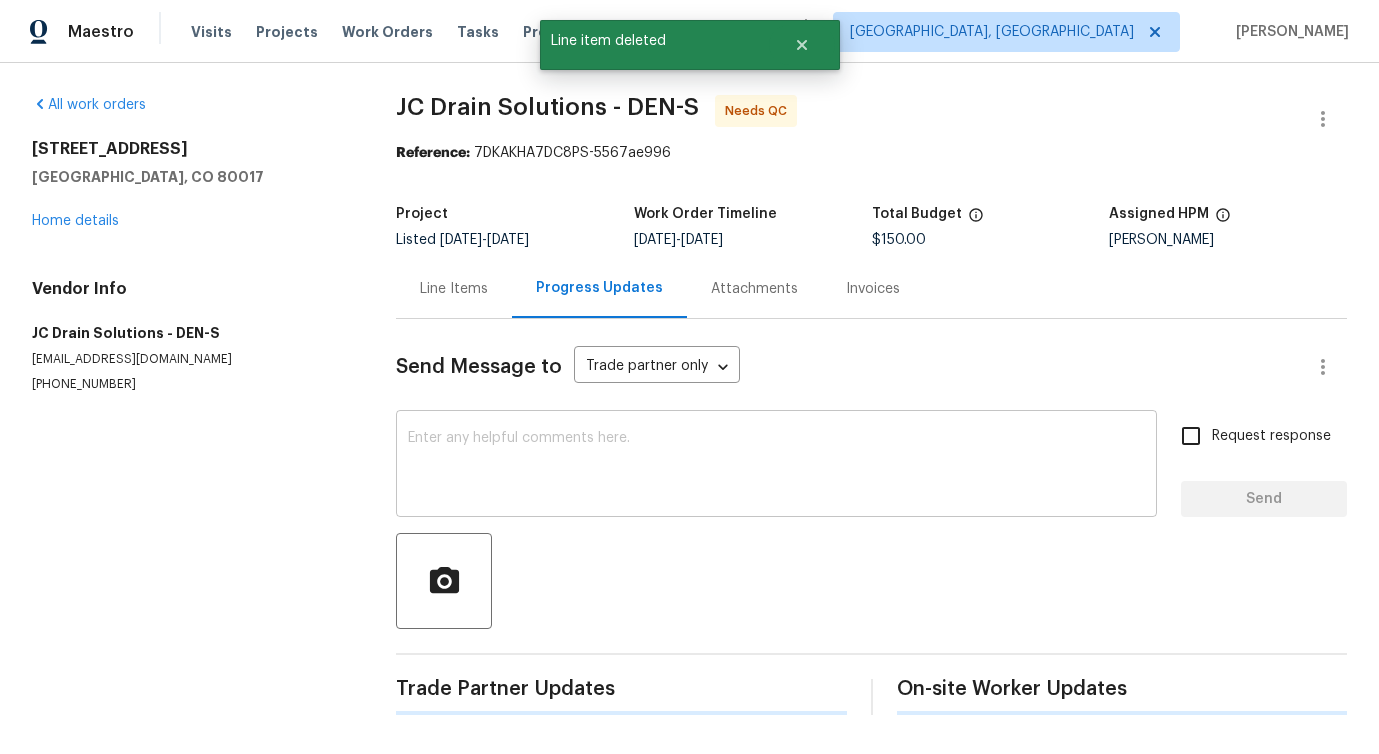 click on "x ​" at bounding box center (776, 466) 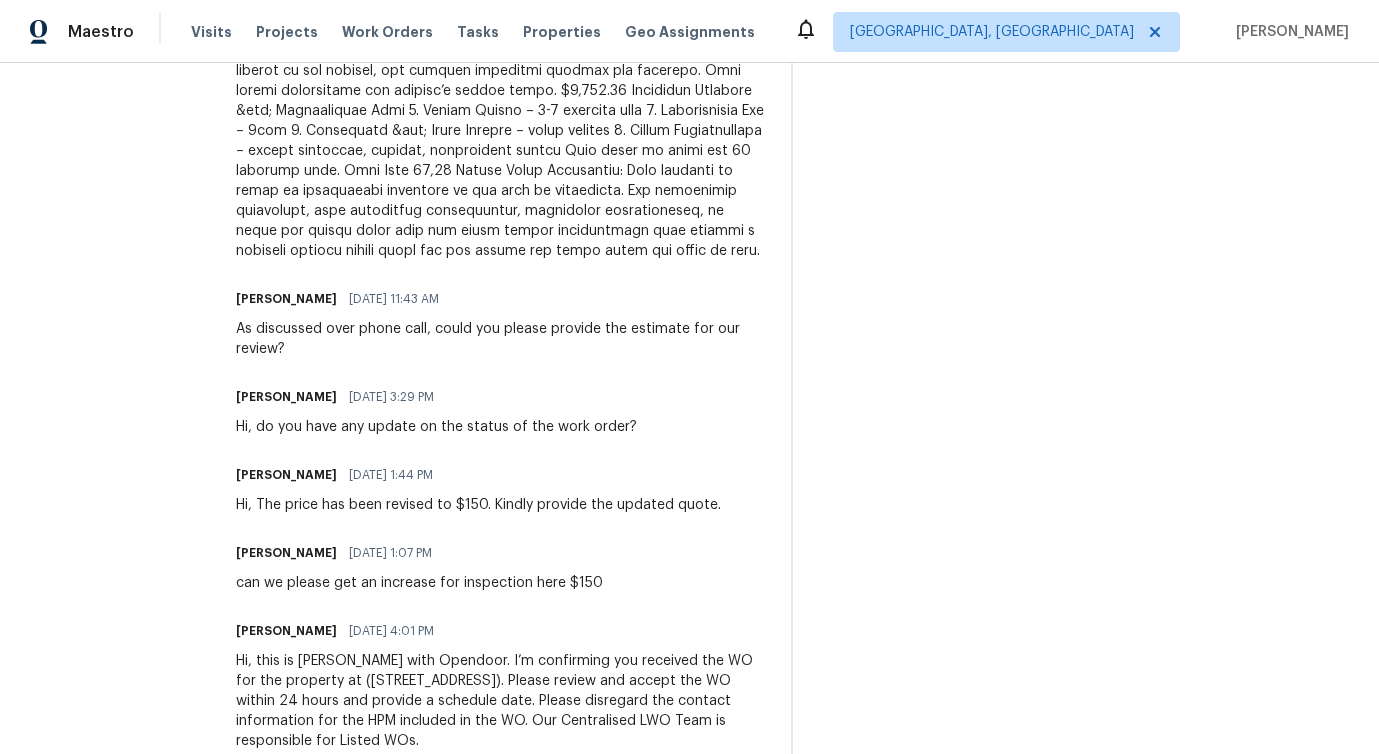 scroll, scrollTop: 2696, scrollLeft: 0, axis: vertical 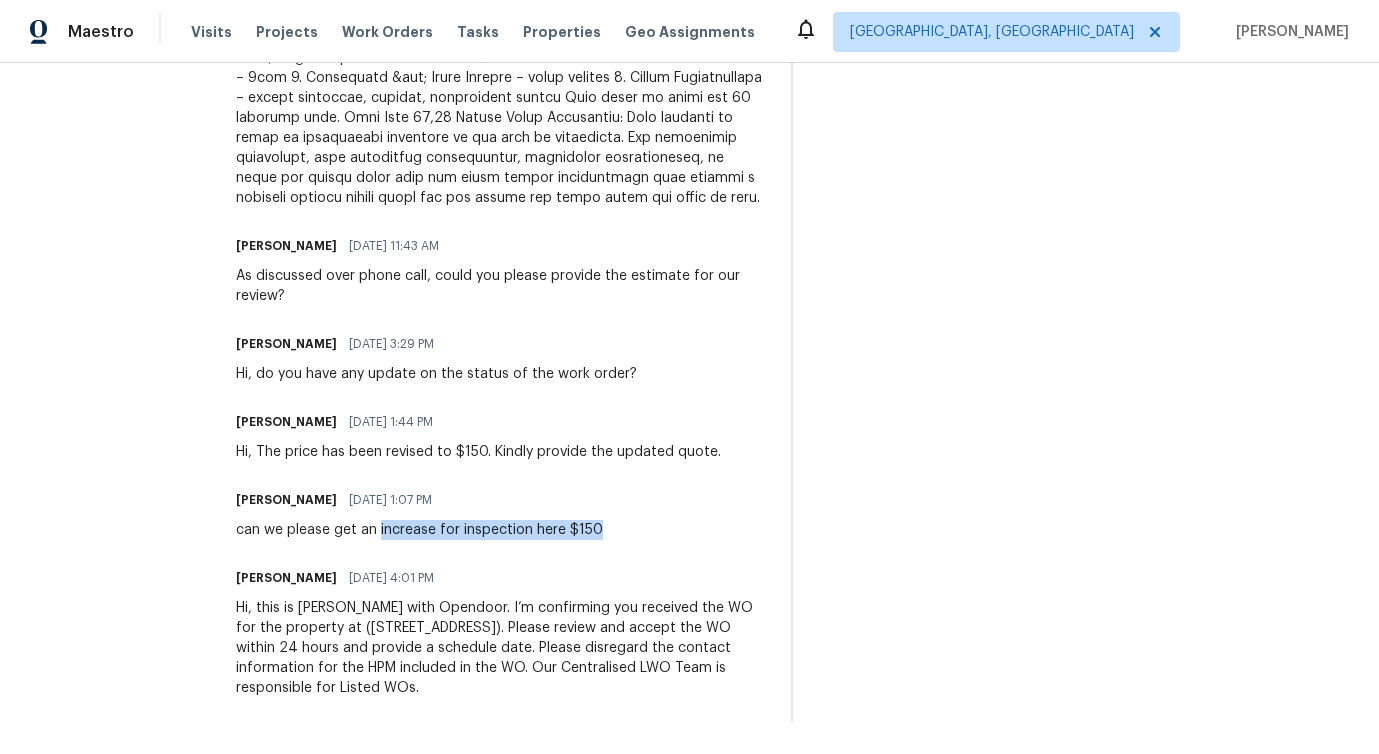 drag, startPoint x: 617, startPoint y: 511, endPoint x: 412, endPoint y: 508, distance: 205.02196 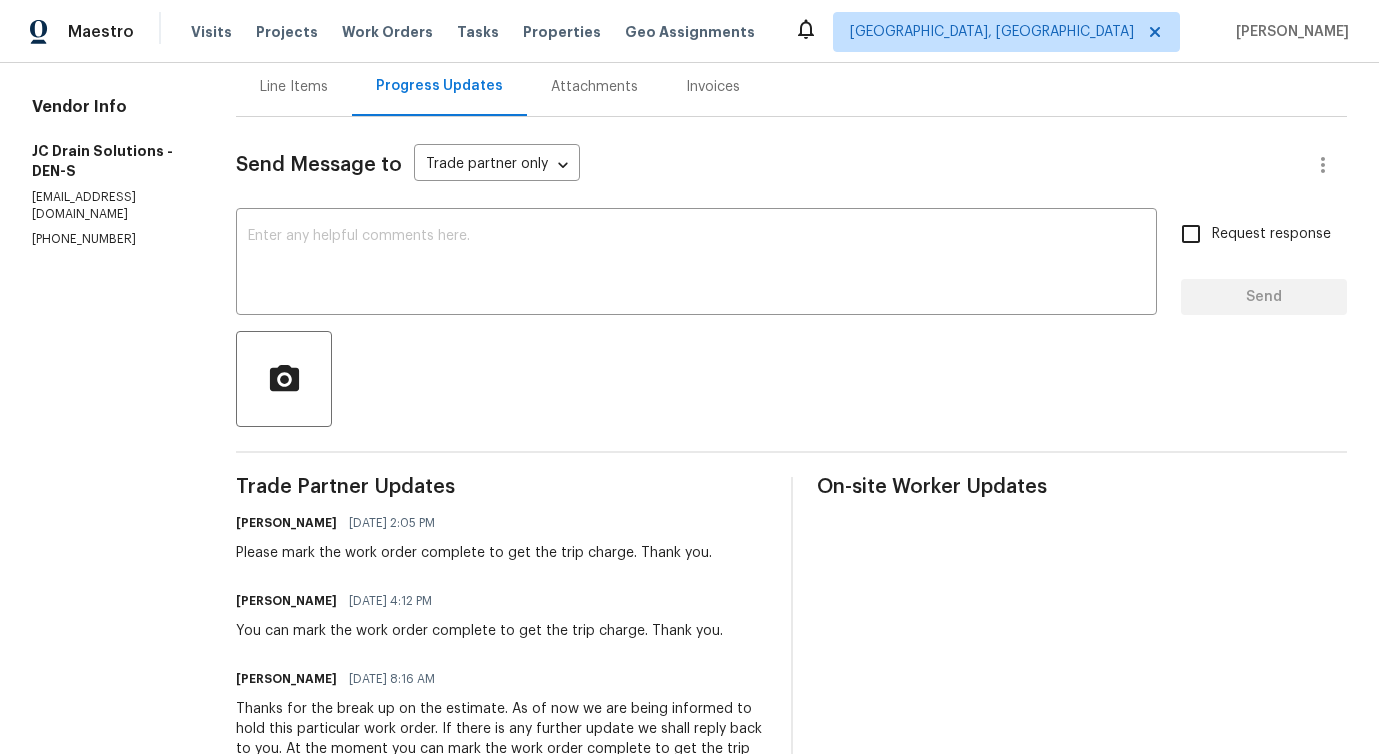 scroll, scrollTop: 0, scrollLeft: 0, axis: both 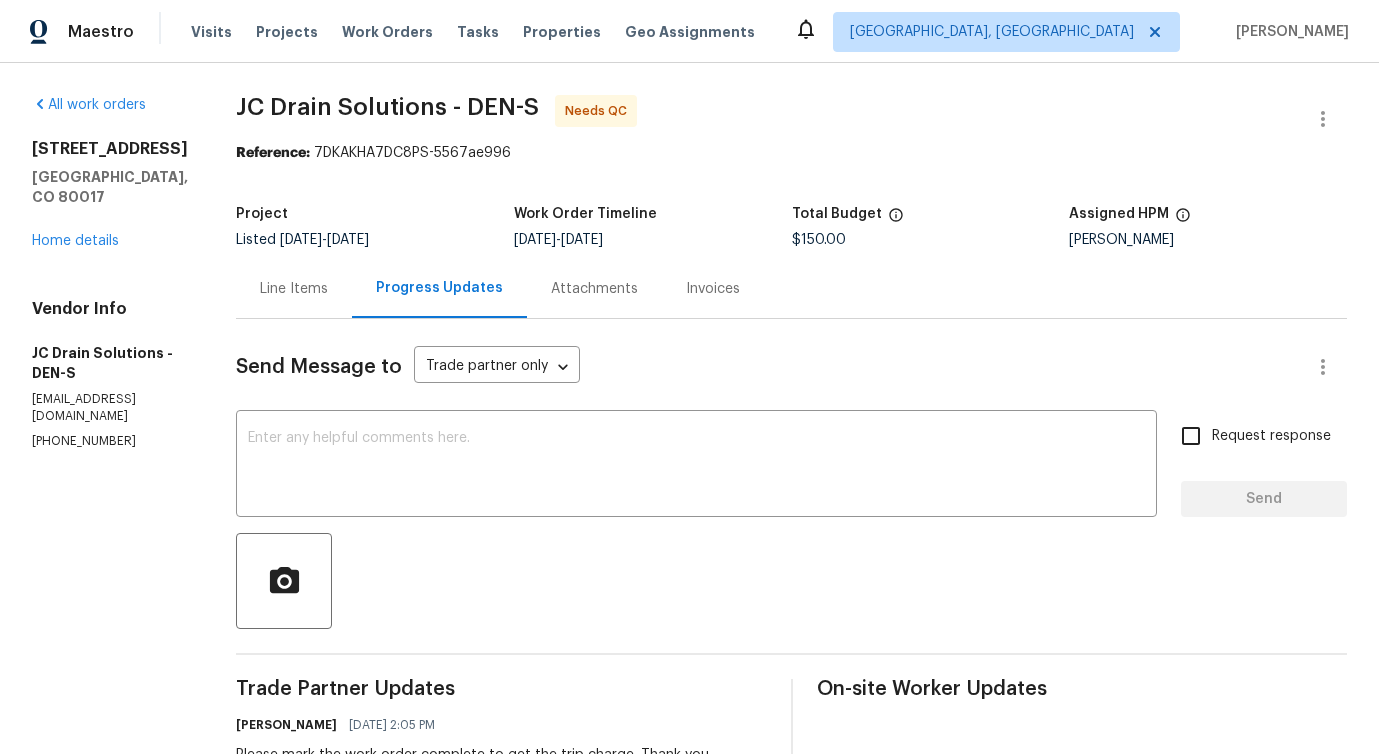 click on "Line Items" at bounding box center [294, 289] 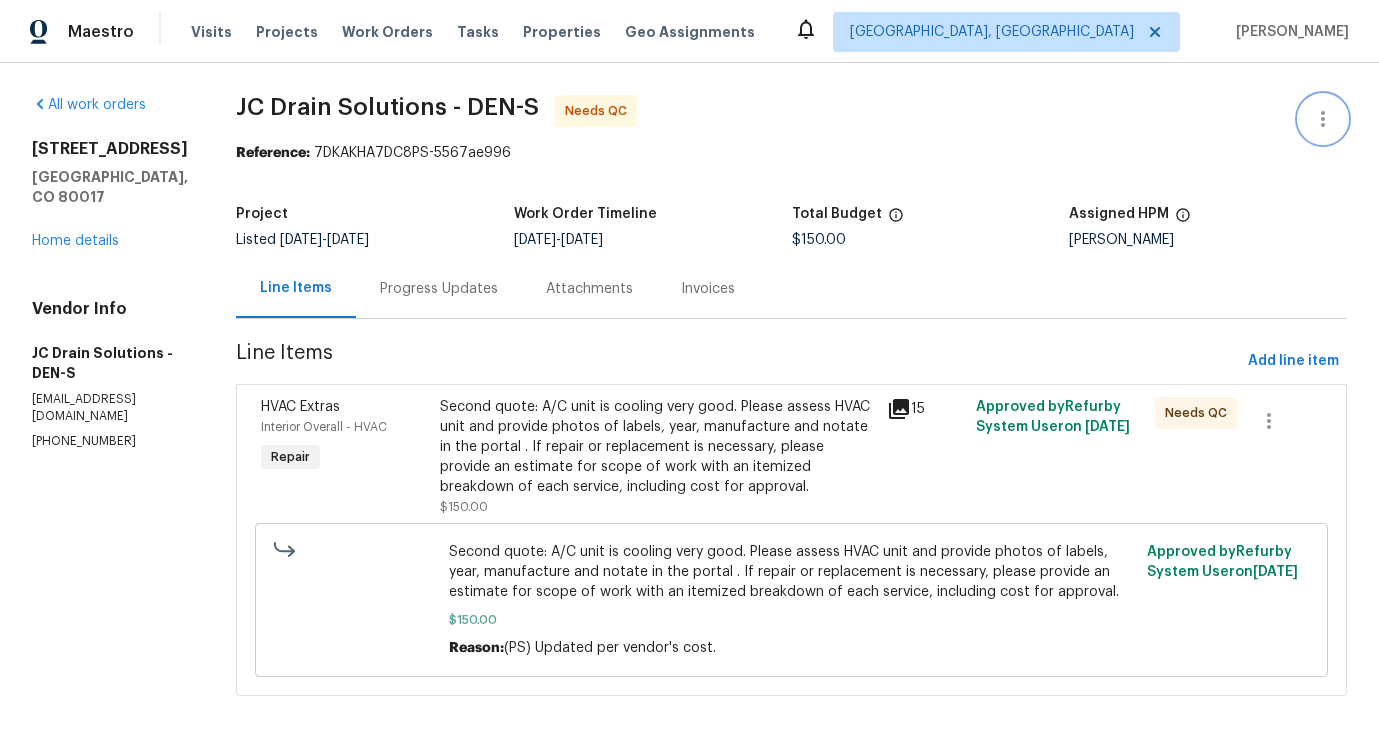 click 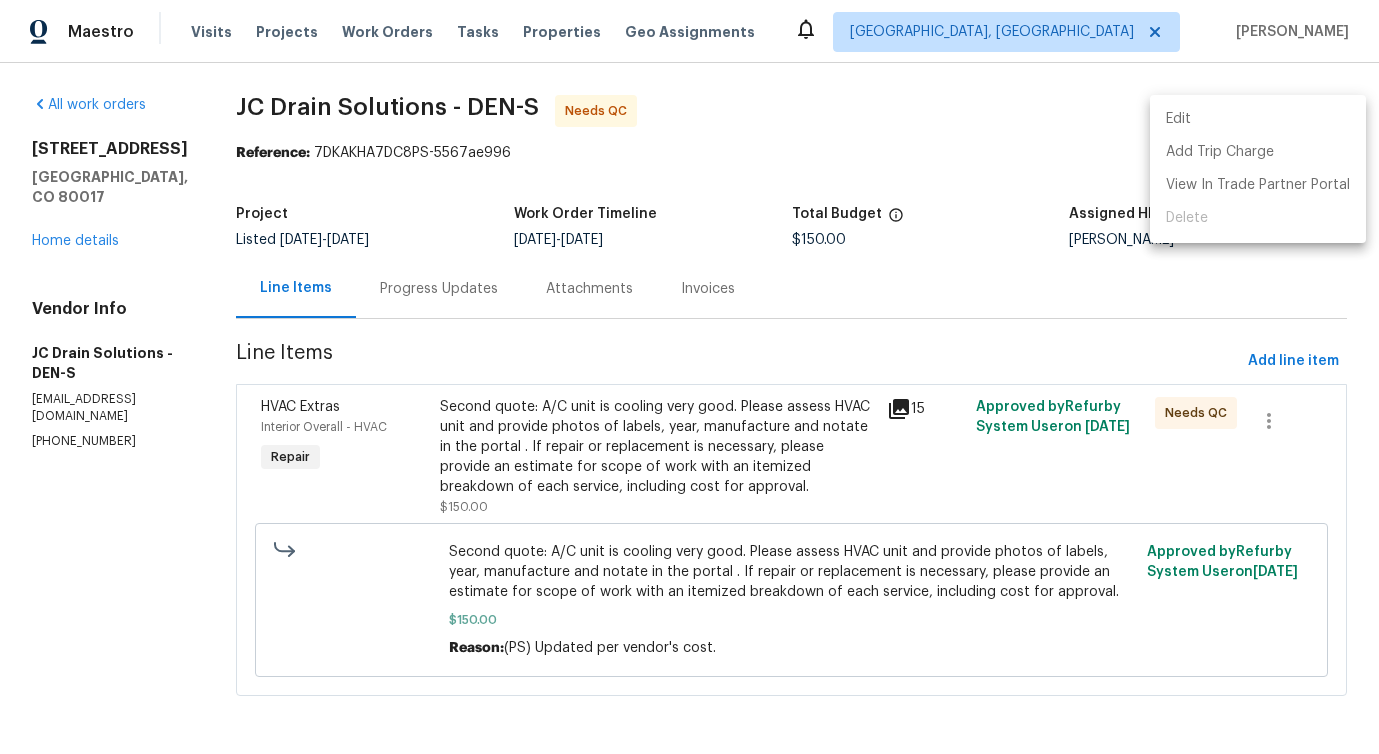 click on "Edit" at bounding box center [1258, 119] 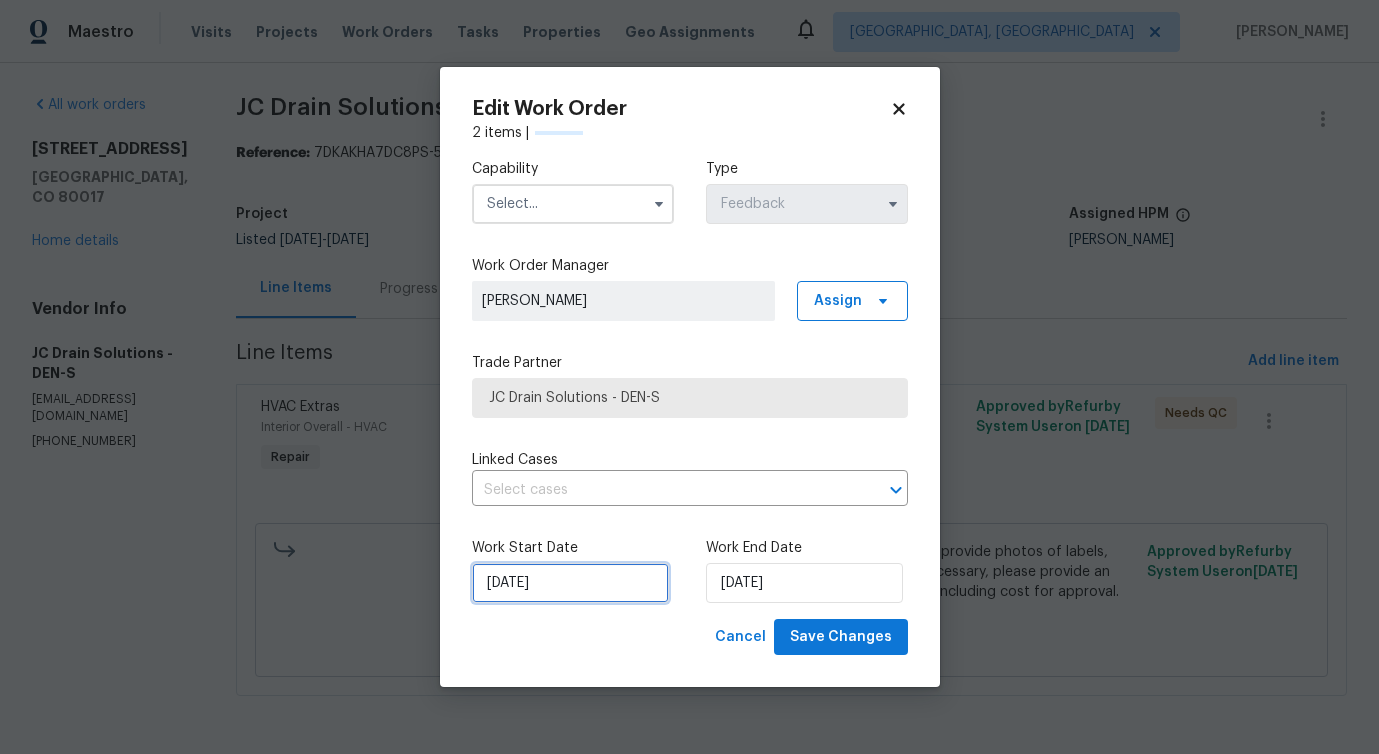 click on "7/8/2025" at bounding box center (570, 583) 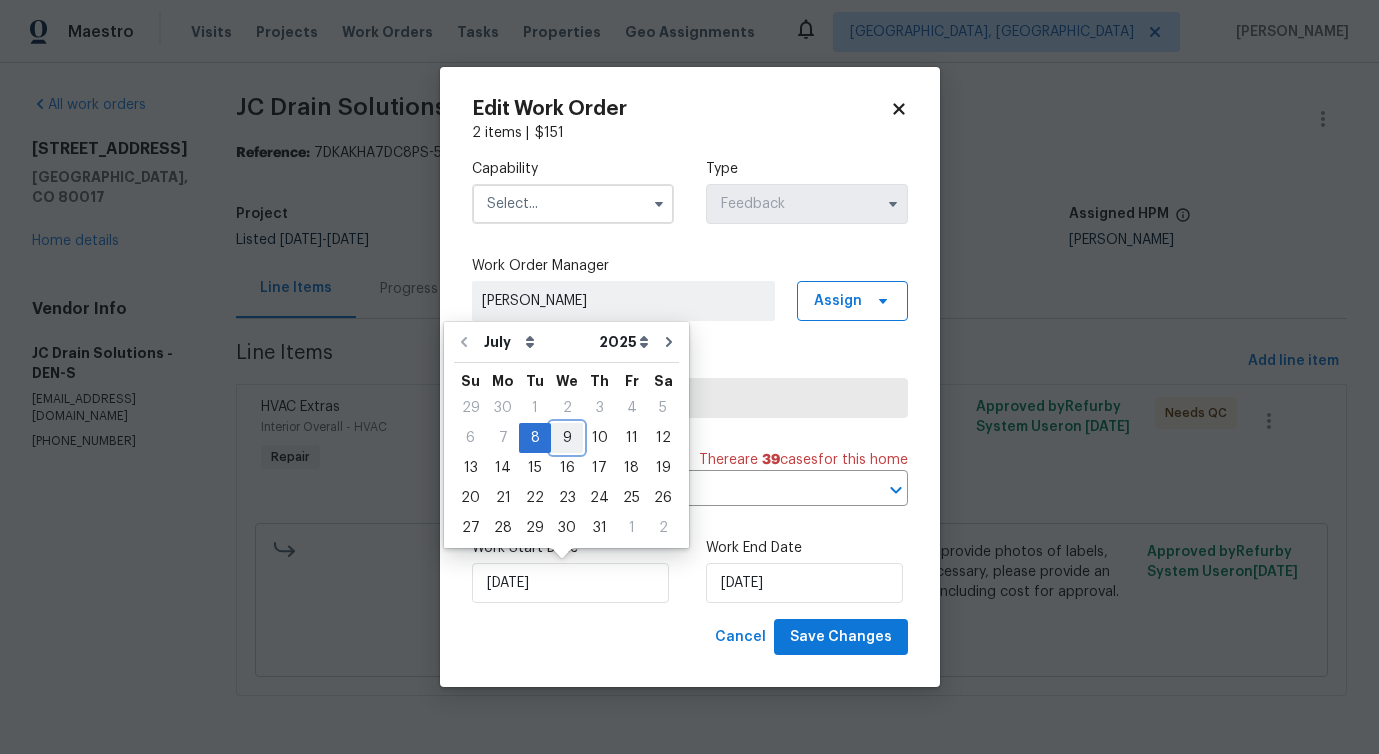 click on "9" at bounding box center (567, 438) 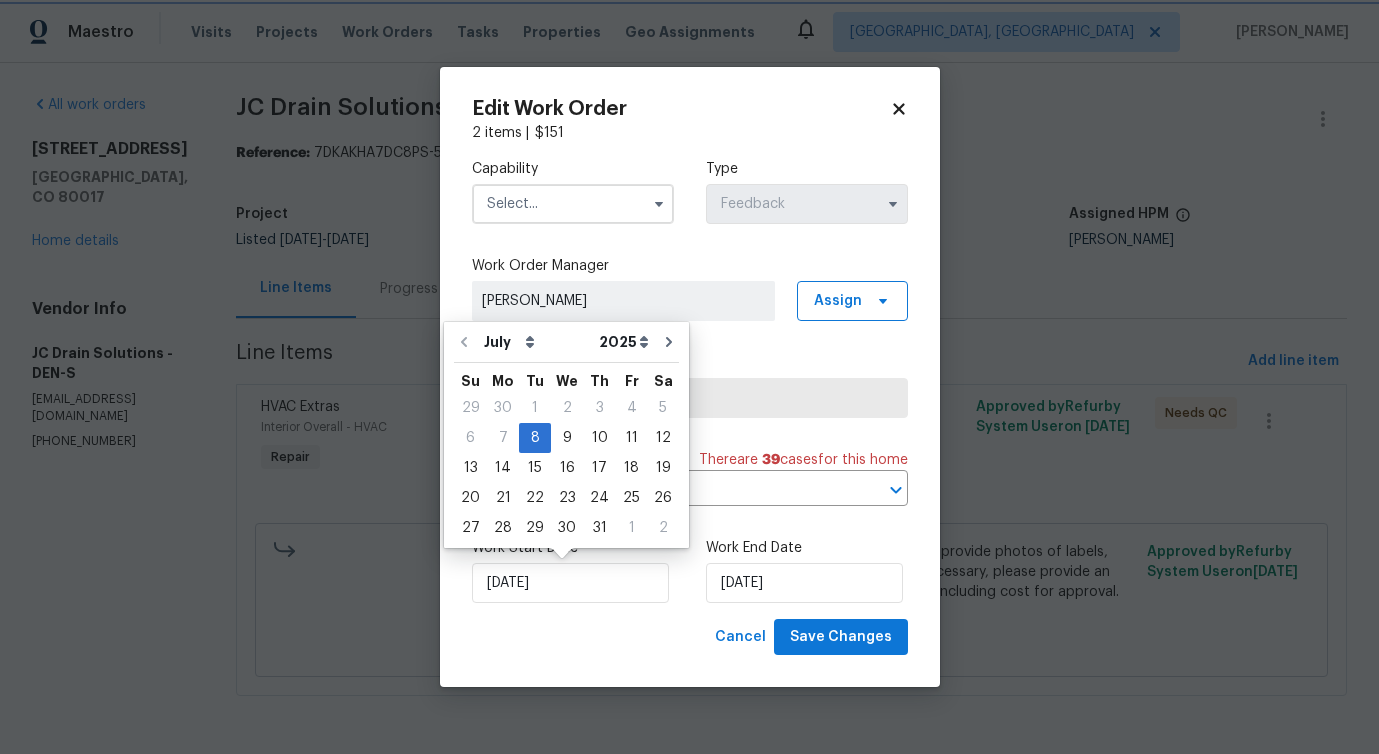 type on "[DATE]" 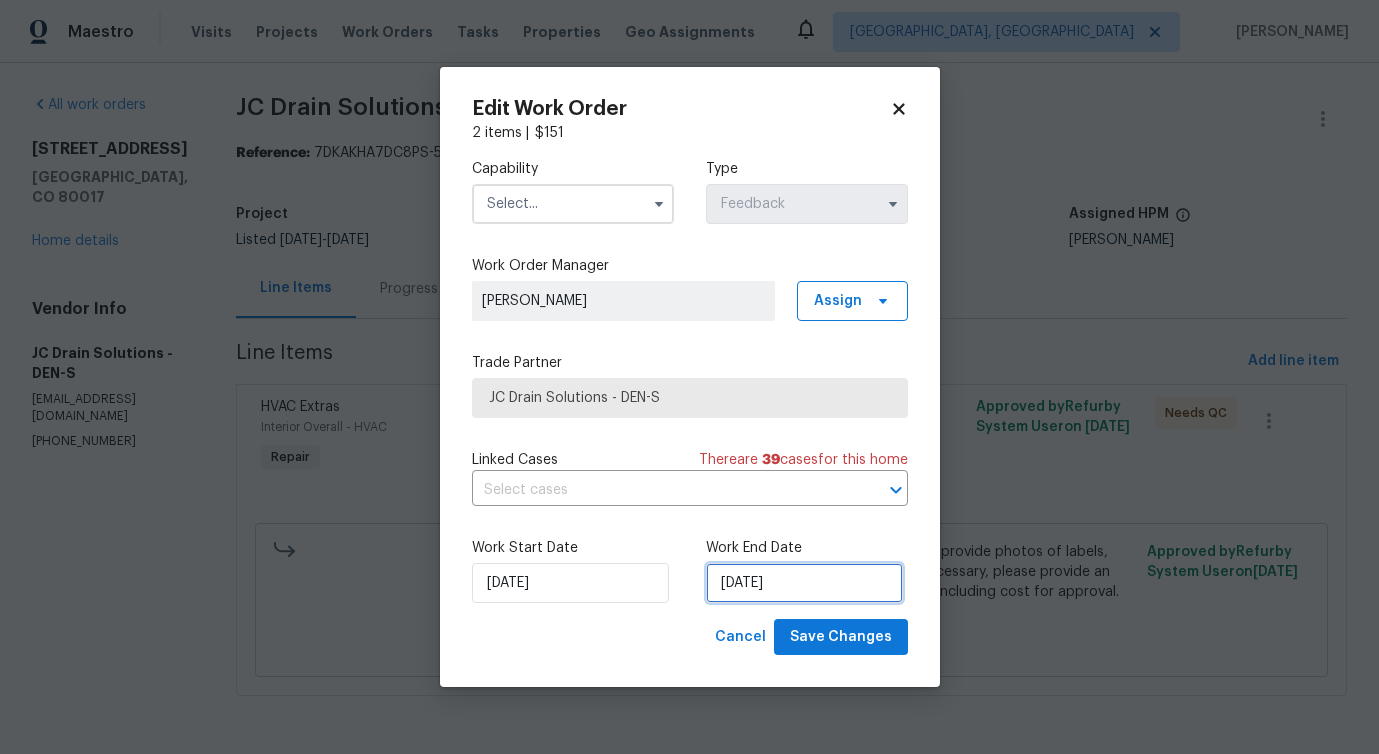 click on "[DATE]" at bounding box center (804, 583) 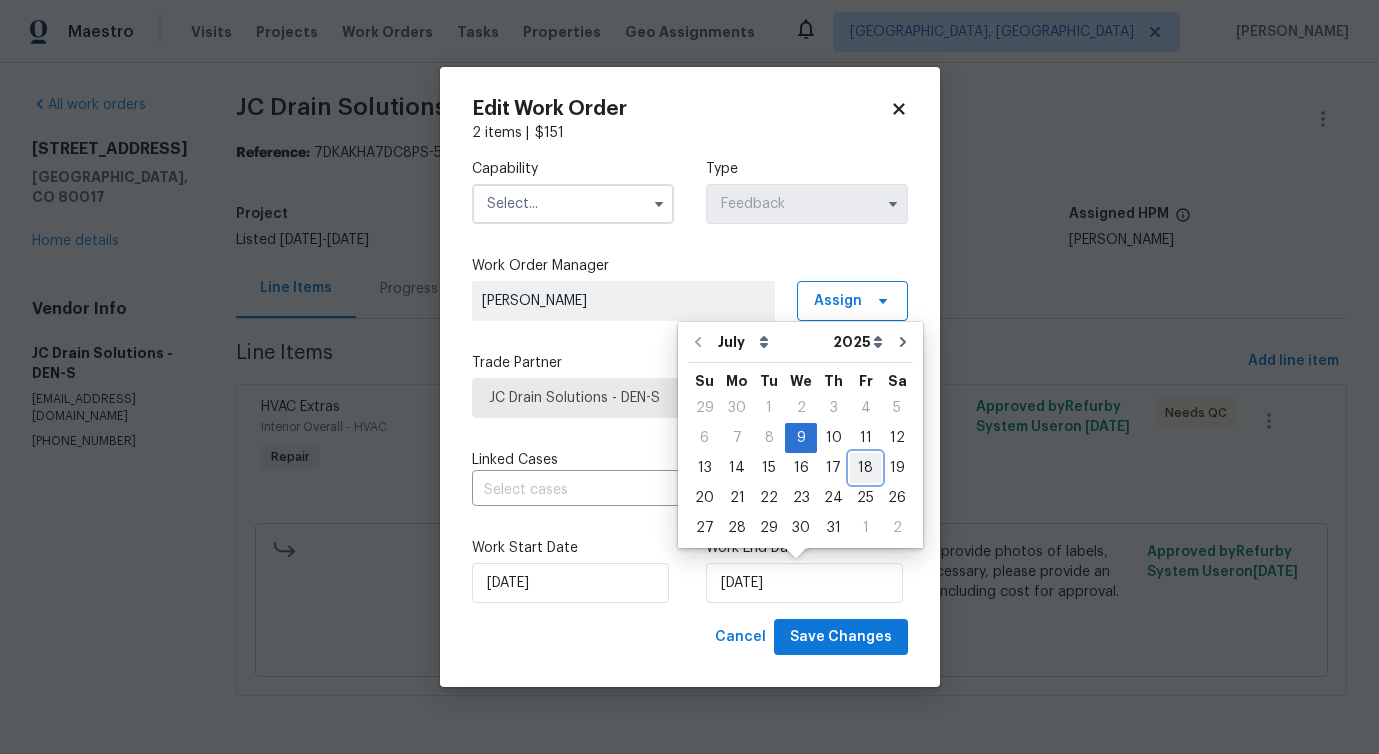 click on "18" at bounding box center (865, 468) 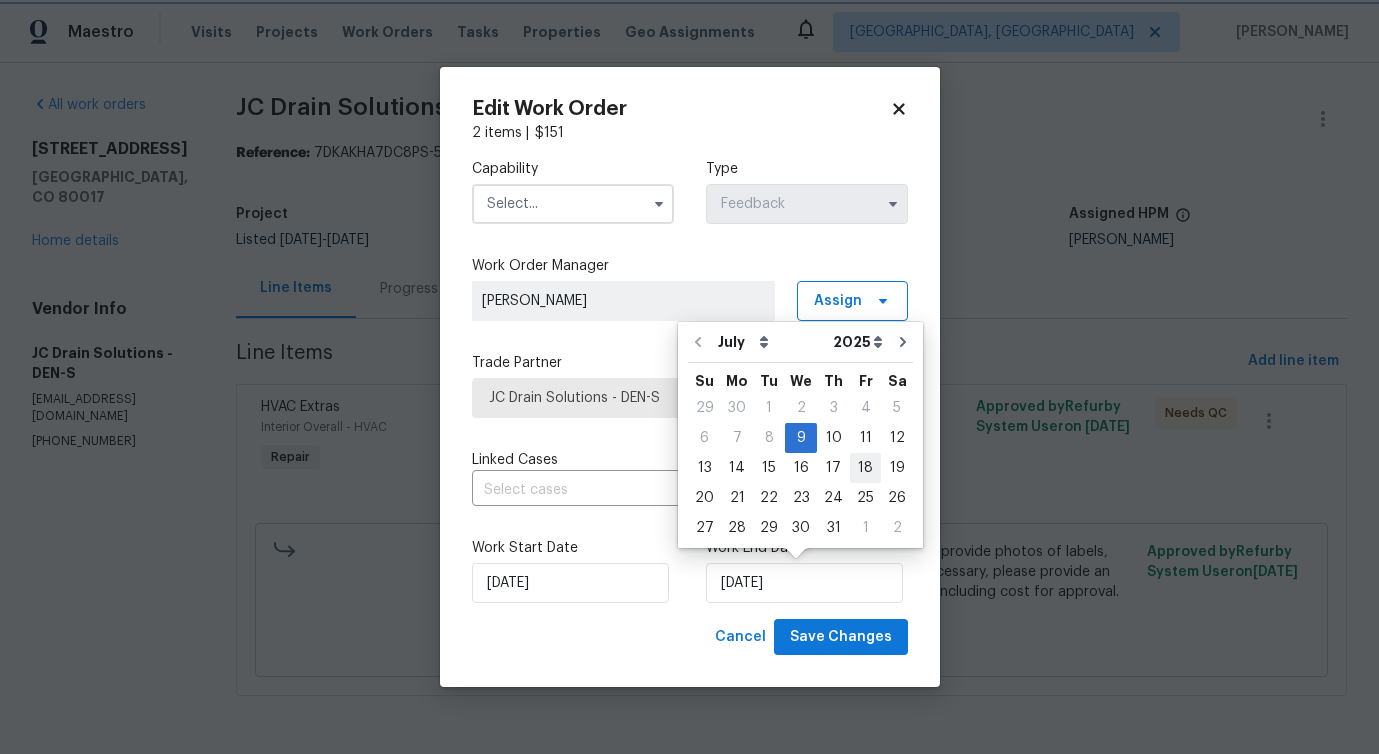 type on "7/18/2025" 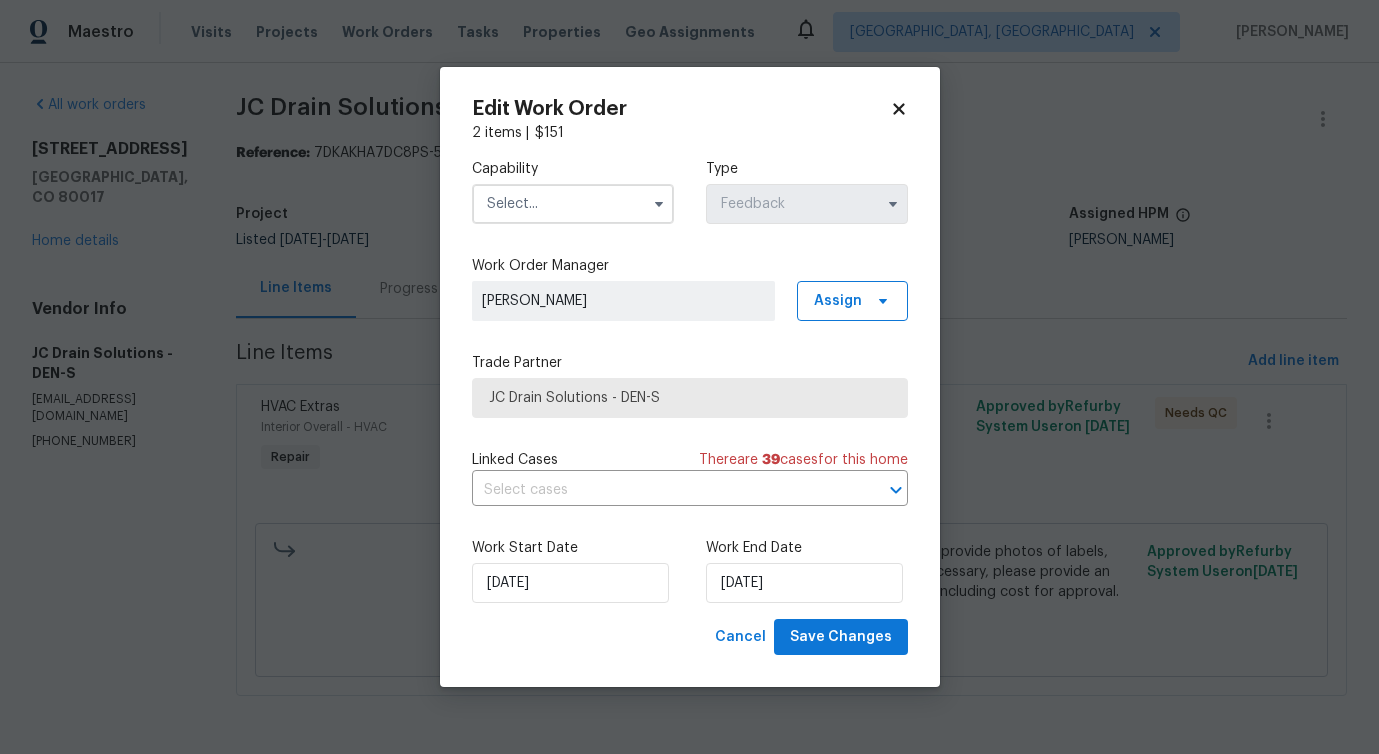 click at bounding box center [573, 204] 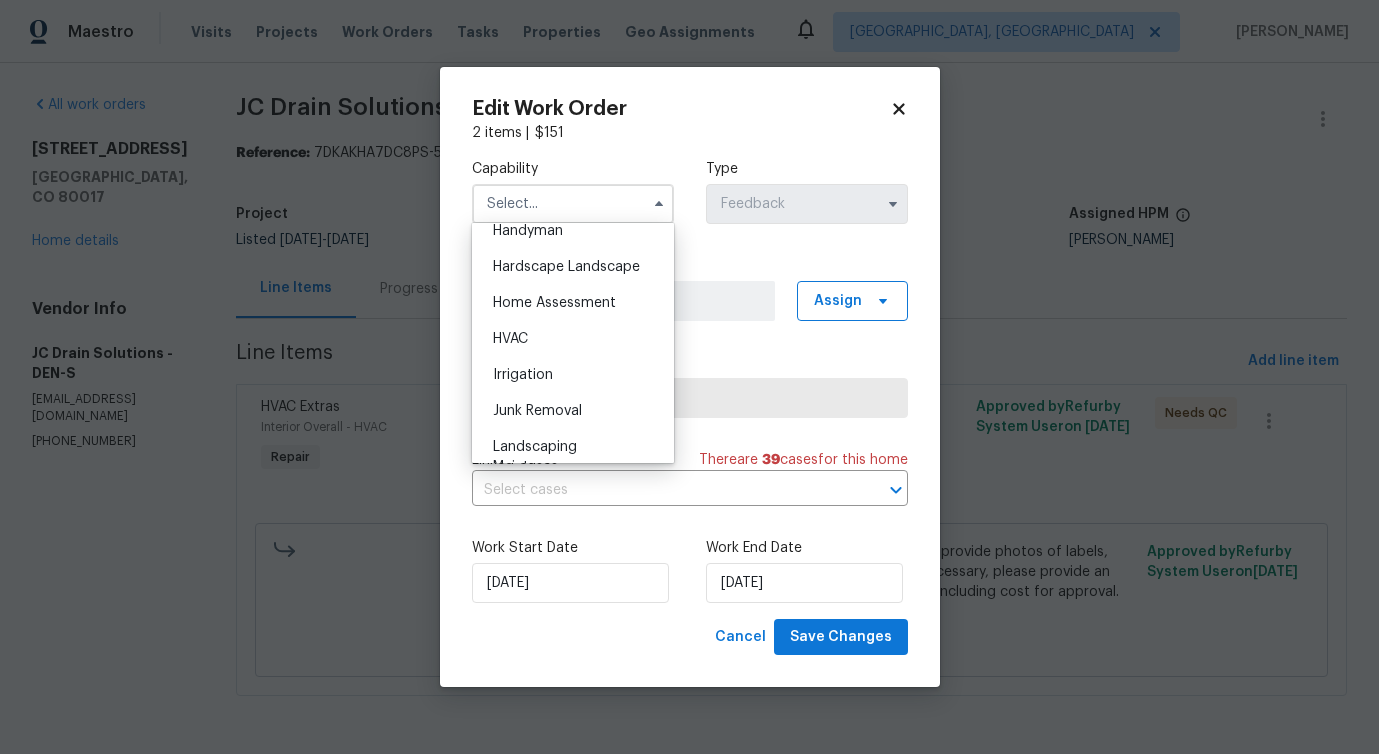 scroll, scrollTop: 1228, scrollLeft: 0, axis: vertical 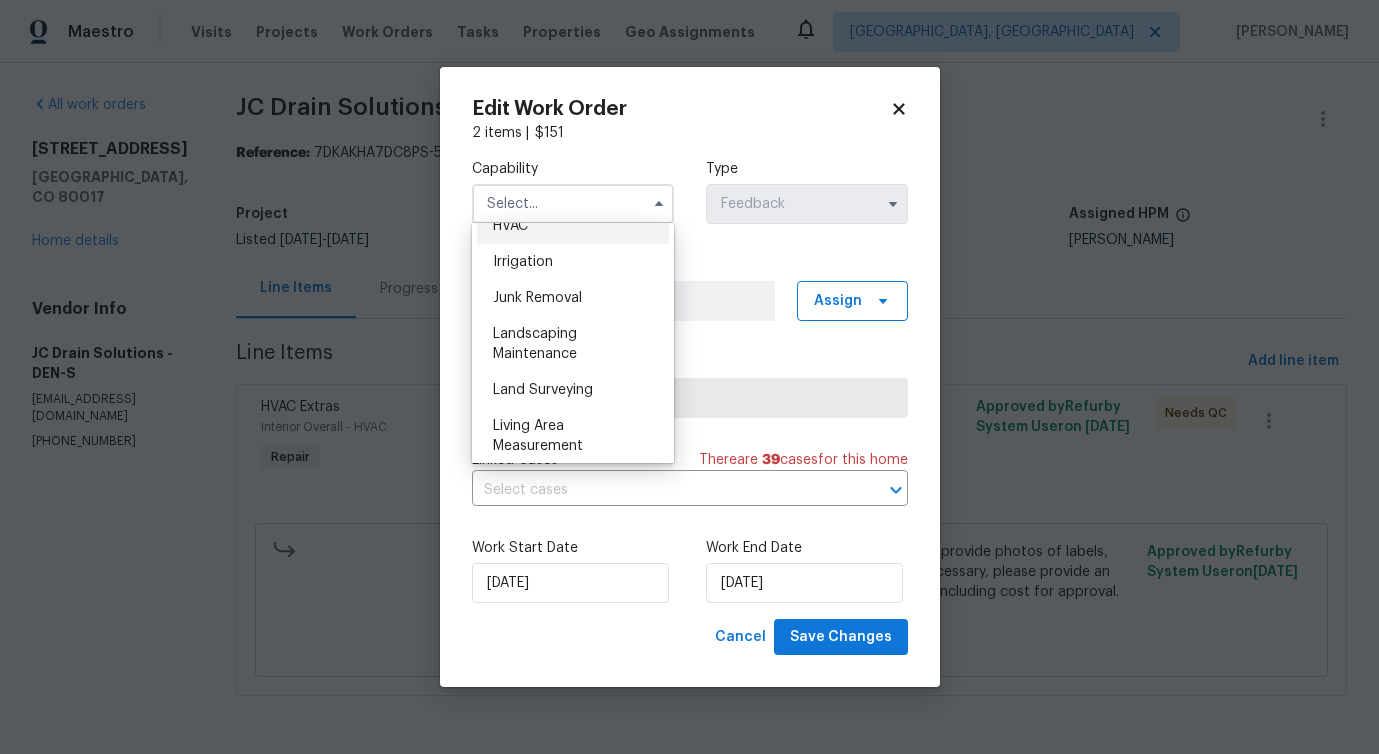 click on "HVAC" at bounding box center [573, 226] 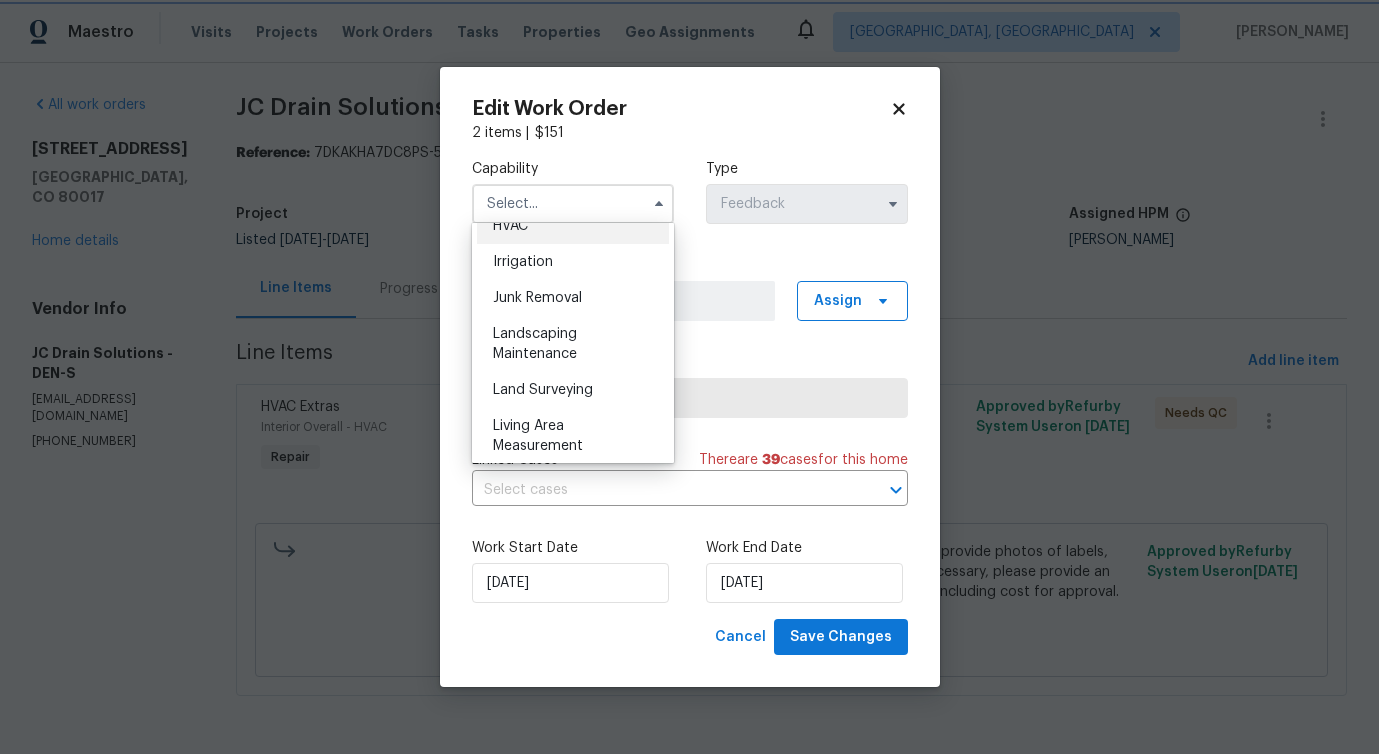 type on "HVAC" 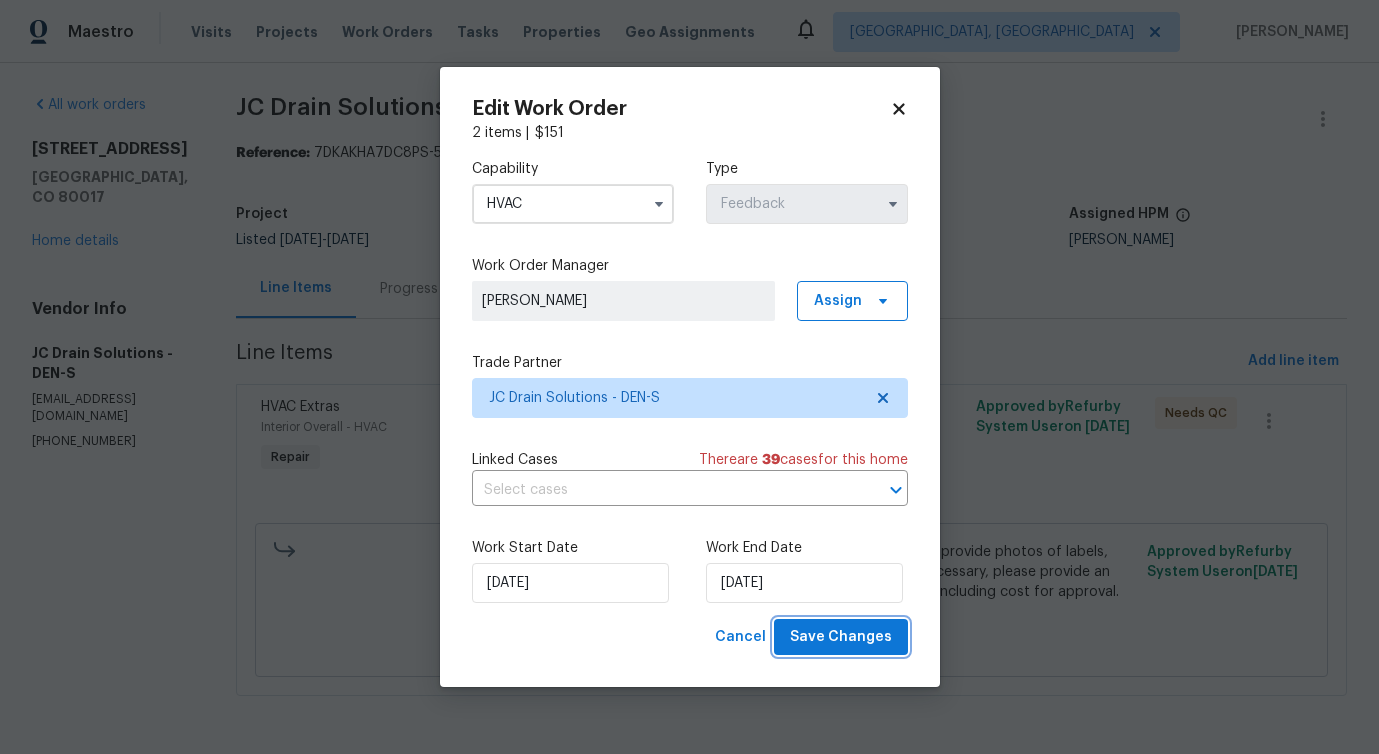click on "Save Changes" at bounding box center [841, 637] 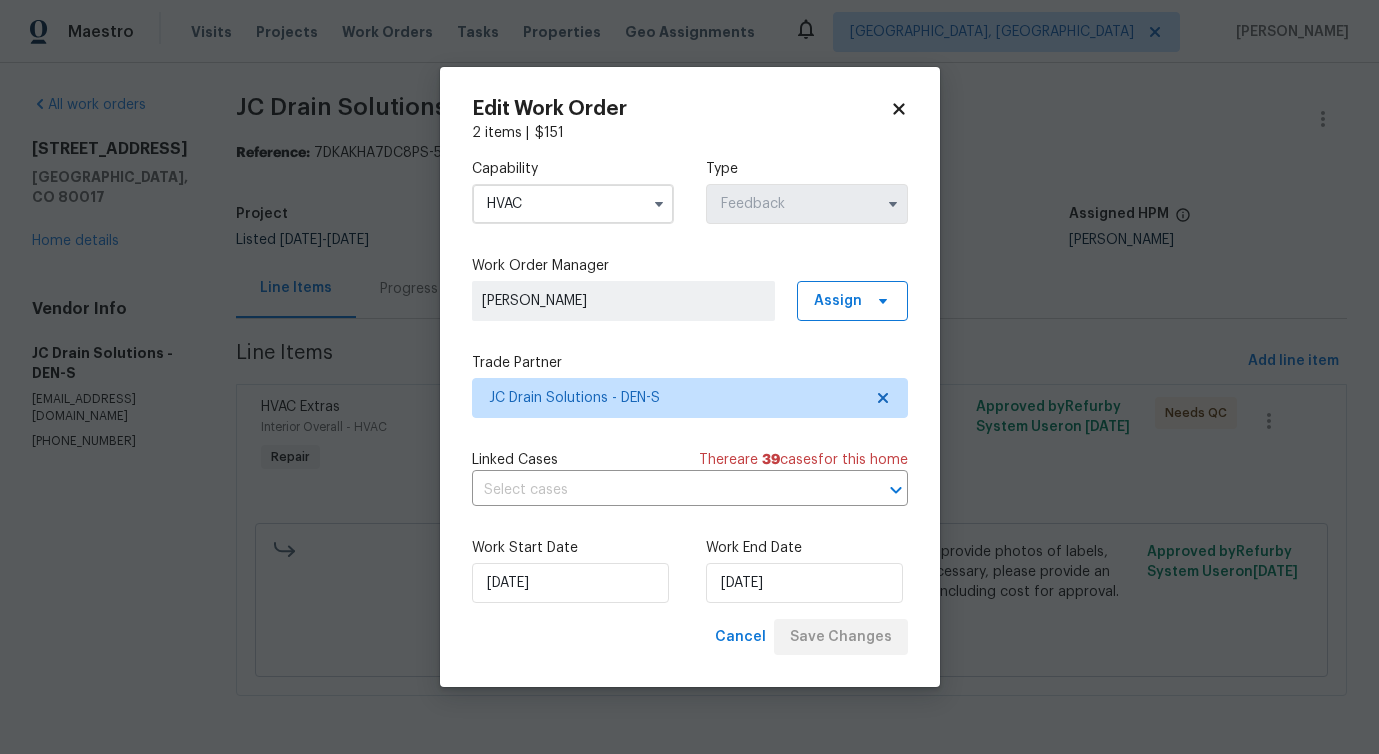 click on "Maestro Visits Projects Work Orders Tasks Properties Geo Assignments Albuquerque, NM Pavithra Sekar All work orders 442 S Kalispell Way Apt C Aurora, CO 80017 Home details Vendor Info JC Drain Solutions - DEN-S manager@jcdrainsolutions.com (719) 453-4372 JC Drain Solutions - DEN-S Needs QC Reference:   7DKAKHA7DC8PS-5567ae996 Project Listed   6/23/2025  -  7/21/2025 Work Order Timeline 7/8/2025  -  7/9/2025 Total Budget $150.00 Assigned HPM David Page Line Items Progress Updates Attachments Invoices Line Items Add line item HVAC Extras Interior Overall - HVAC Repair Second quote: A/C unit is cooling very good.  Please assess HVAC unit and provide photos of labels, year, manufacture and notate in the portal . If repair or replacement is necessary, please provide an estimate for scope of work with an itemized breakdown of each service, including cost for approval. $150.00   15 Approved by  Refurby System User  on   7/8/2025 Needs QC $150.00 Reason:  (PS) Updated per vendor's cost. Approved by   on  7/8/2025" at bounding box center (689, 376) 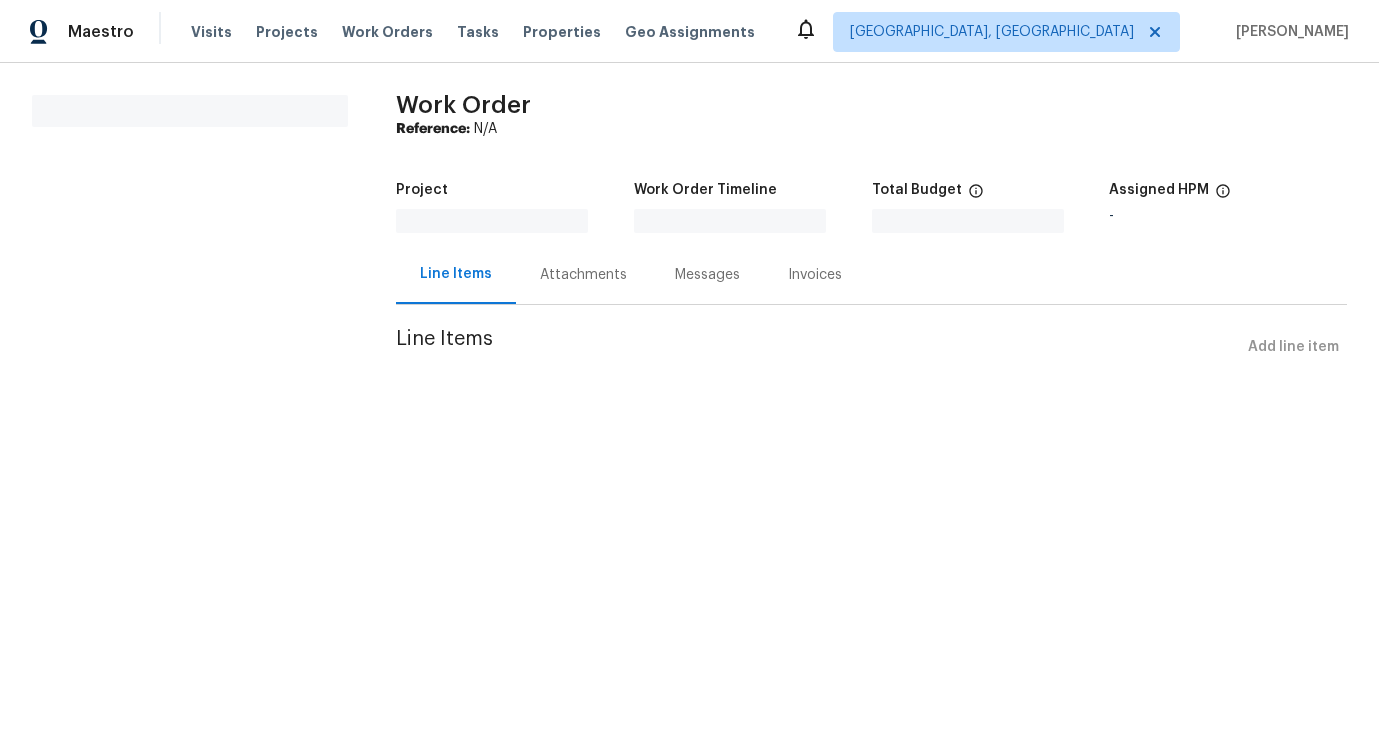 scroll, scrollTop: 0, scrollLeft: 0, axis: both 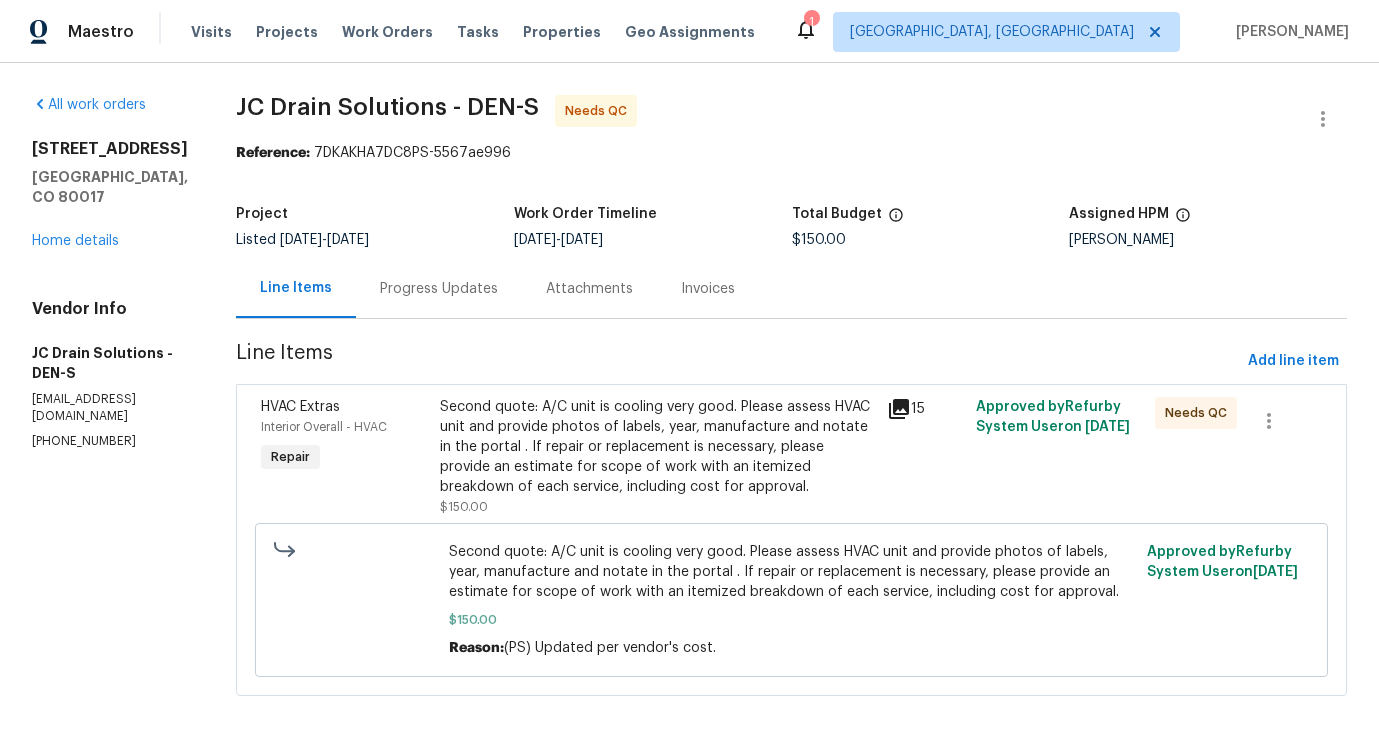 click on "Second quote: A/C unit is cooling very good.  Please assess HVAC unit and provide photos of labels, year, manufacture and notate in the portal . If repair or replacement is necessary, please provide an estimate for scope of work with an itemized breakdown of each service, including cost for approval." at bounding box center (657, 447) 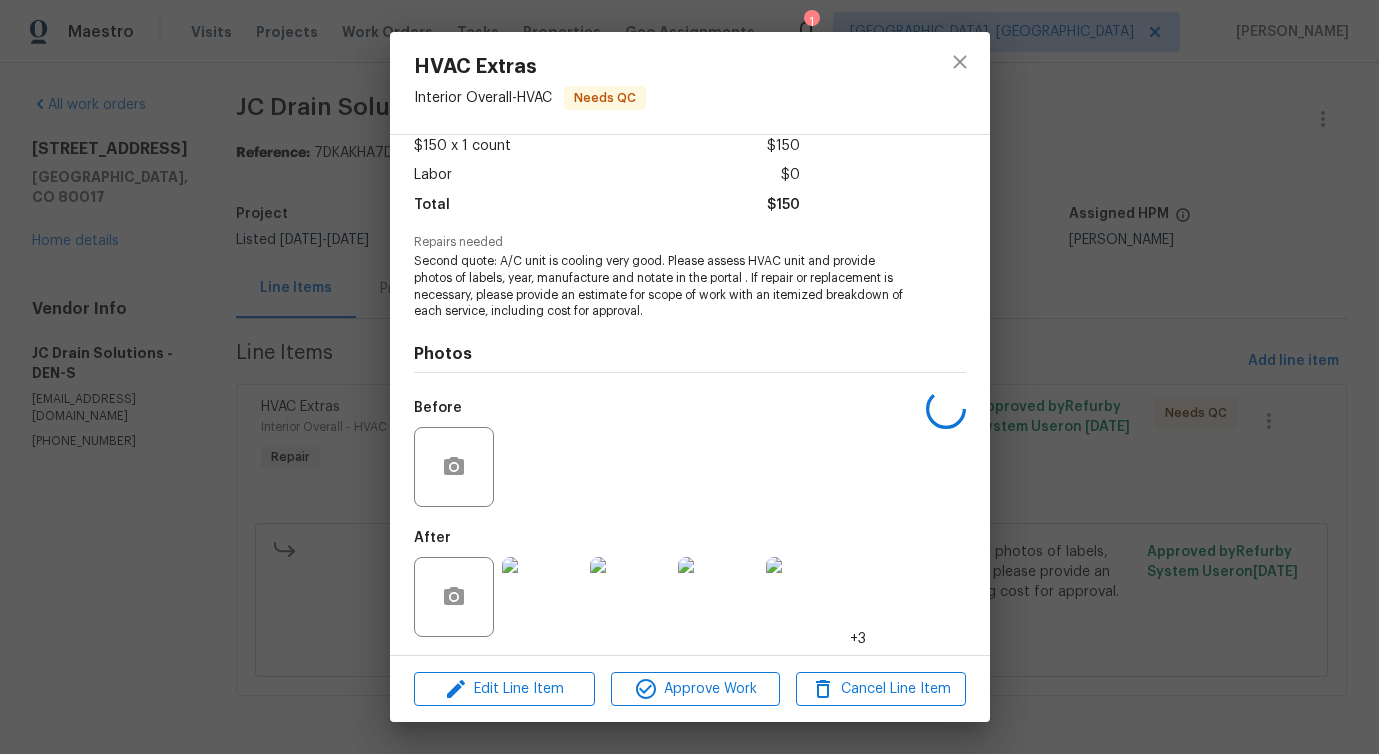 scroll, scrollTop: 117, scrollLeft: 0, axis: vertical 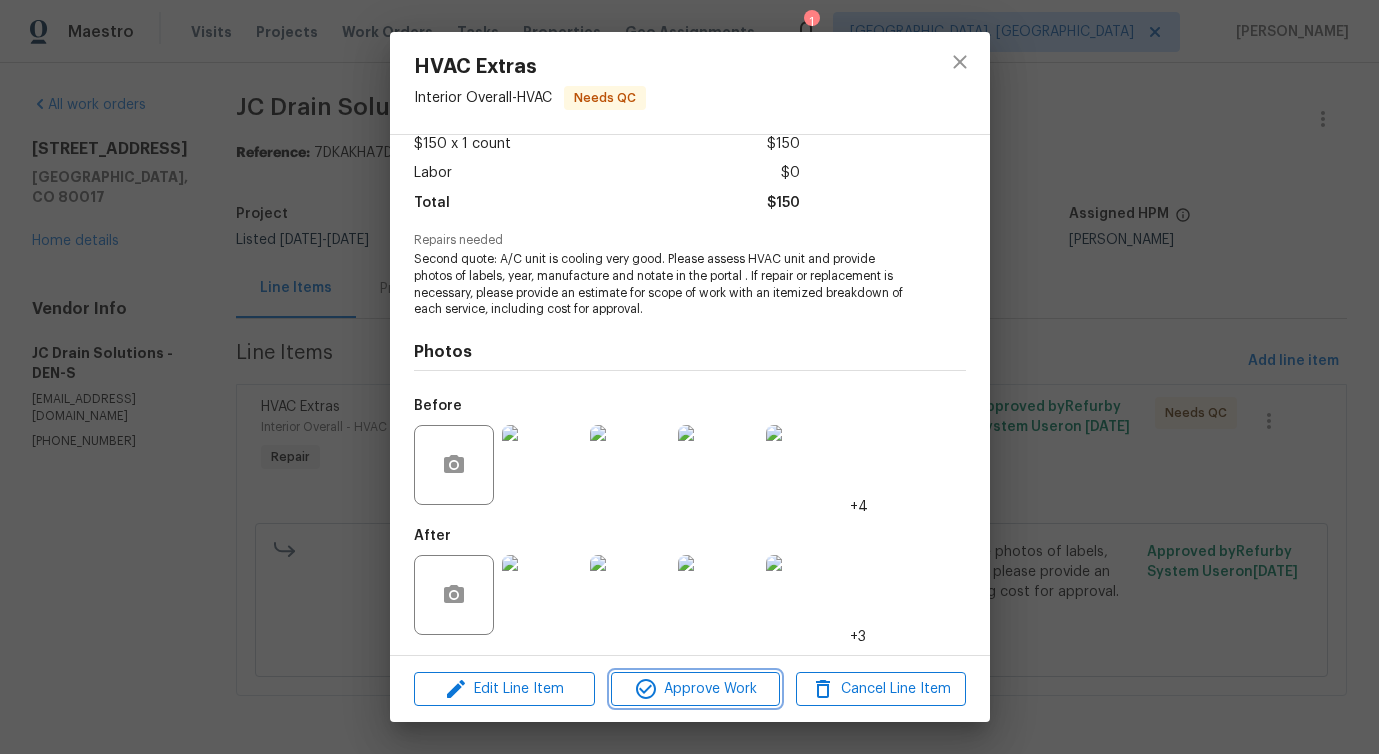 click on "Approve Work" at bounding box center (695, 689) 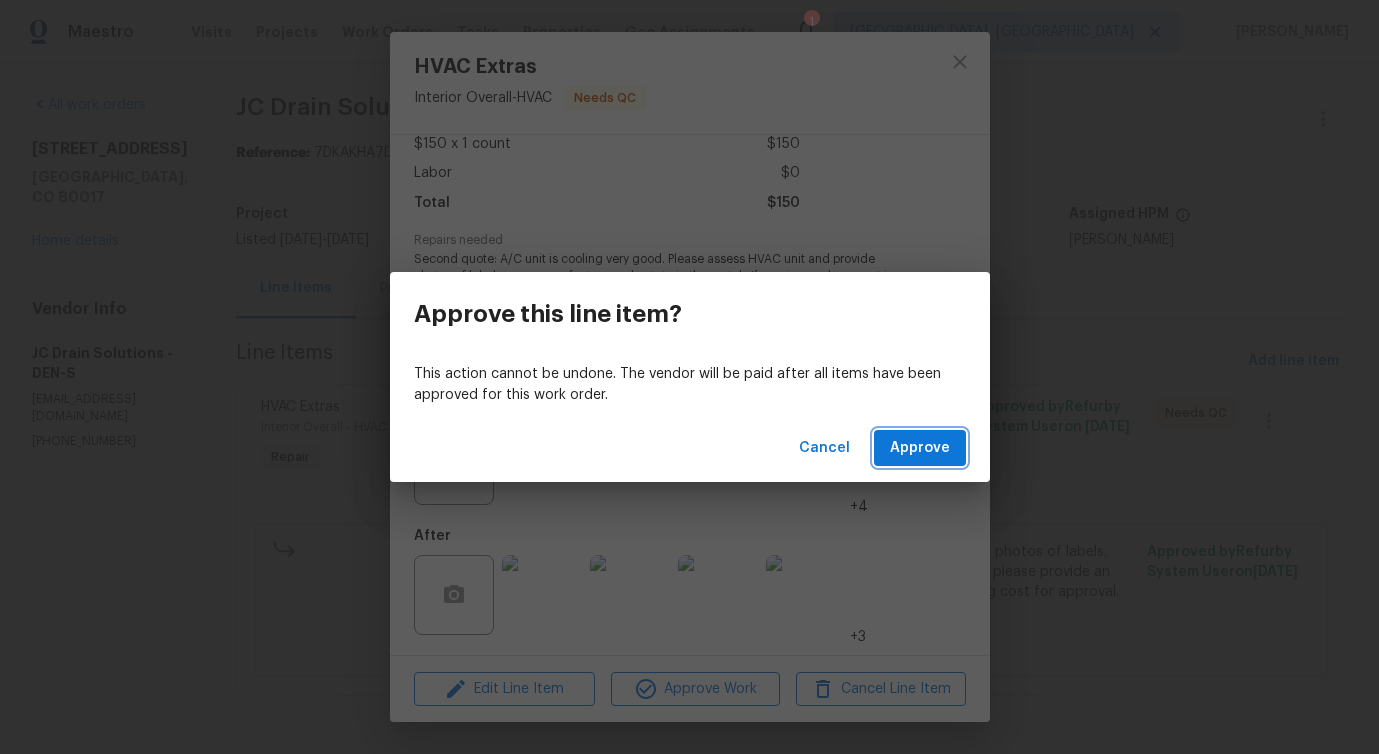 click on "Approve" at bounding box center [920, 448] 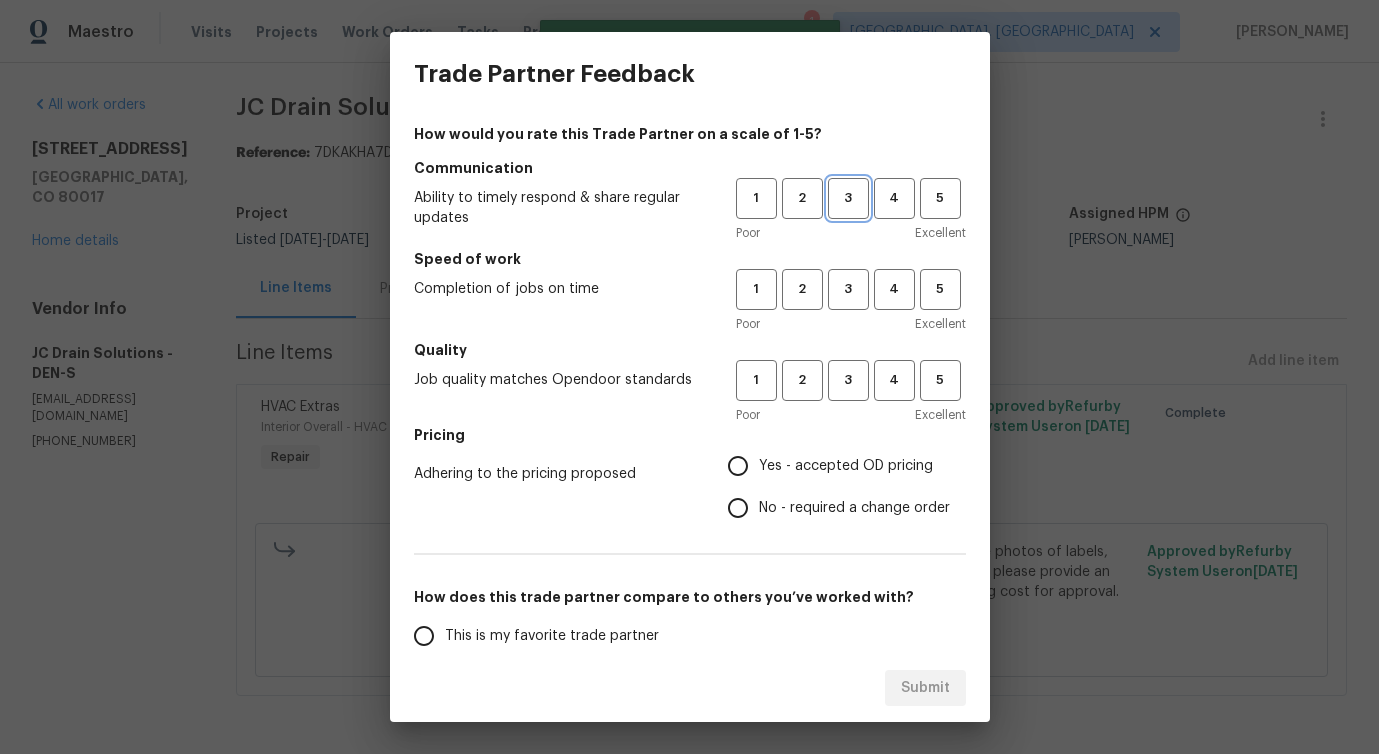click on "3" at bounding box center [848, 198] 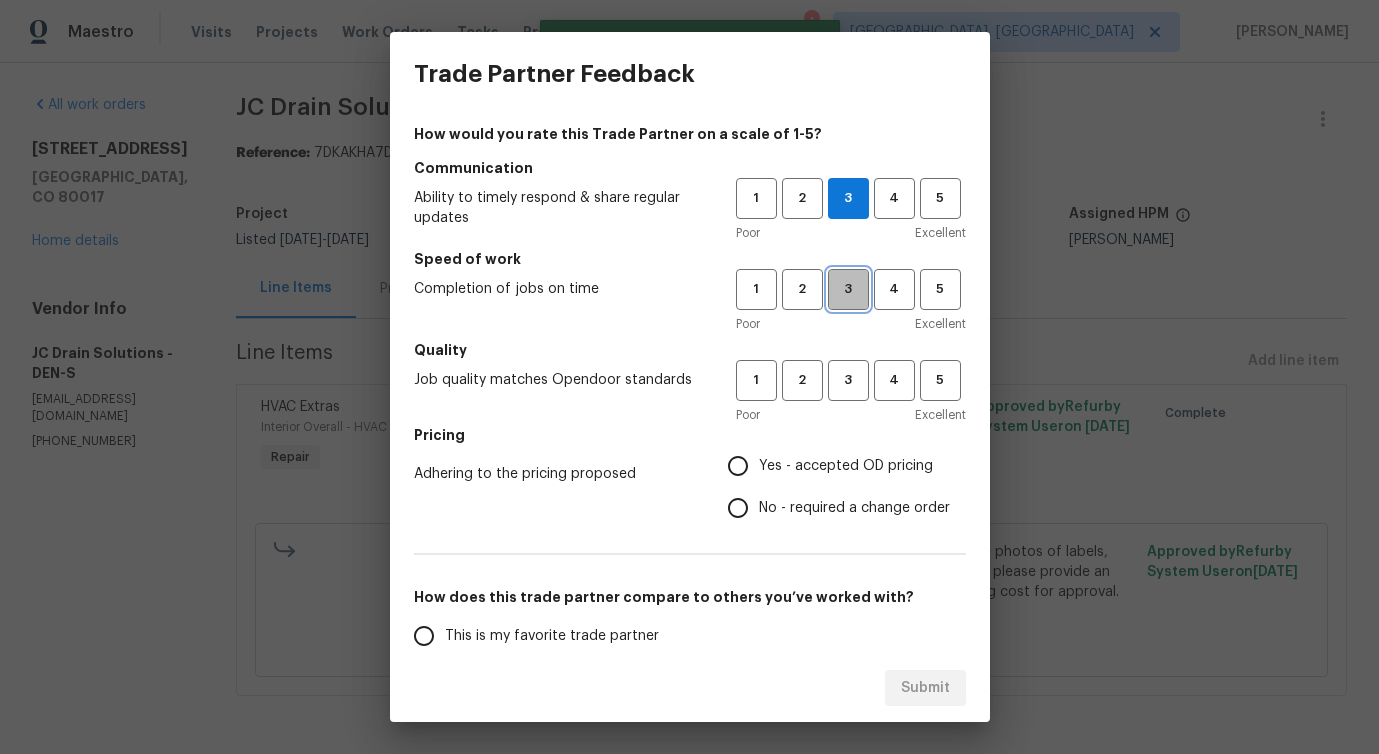click on "3" at bounding box center (848, 289) 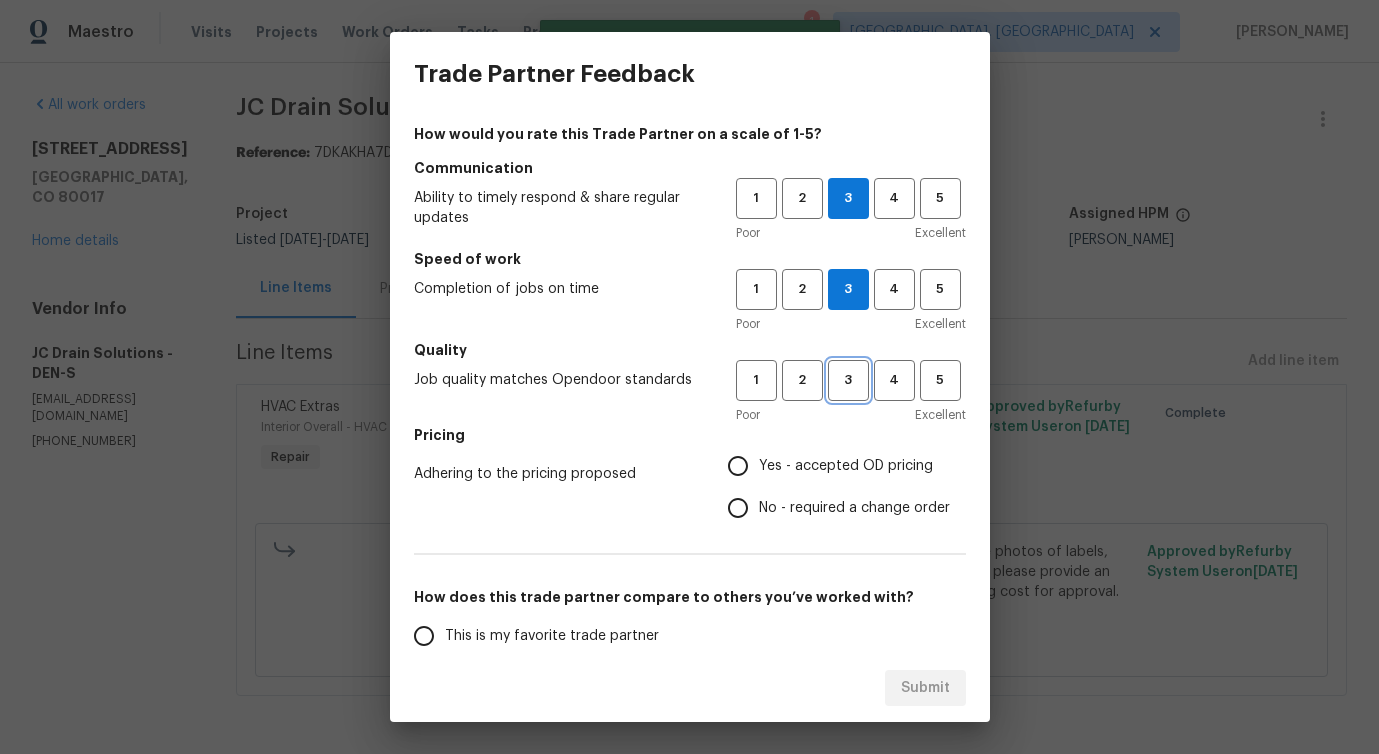 click on "3" at bounding box center (848, 380) 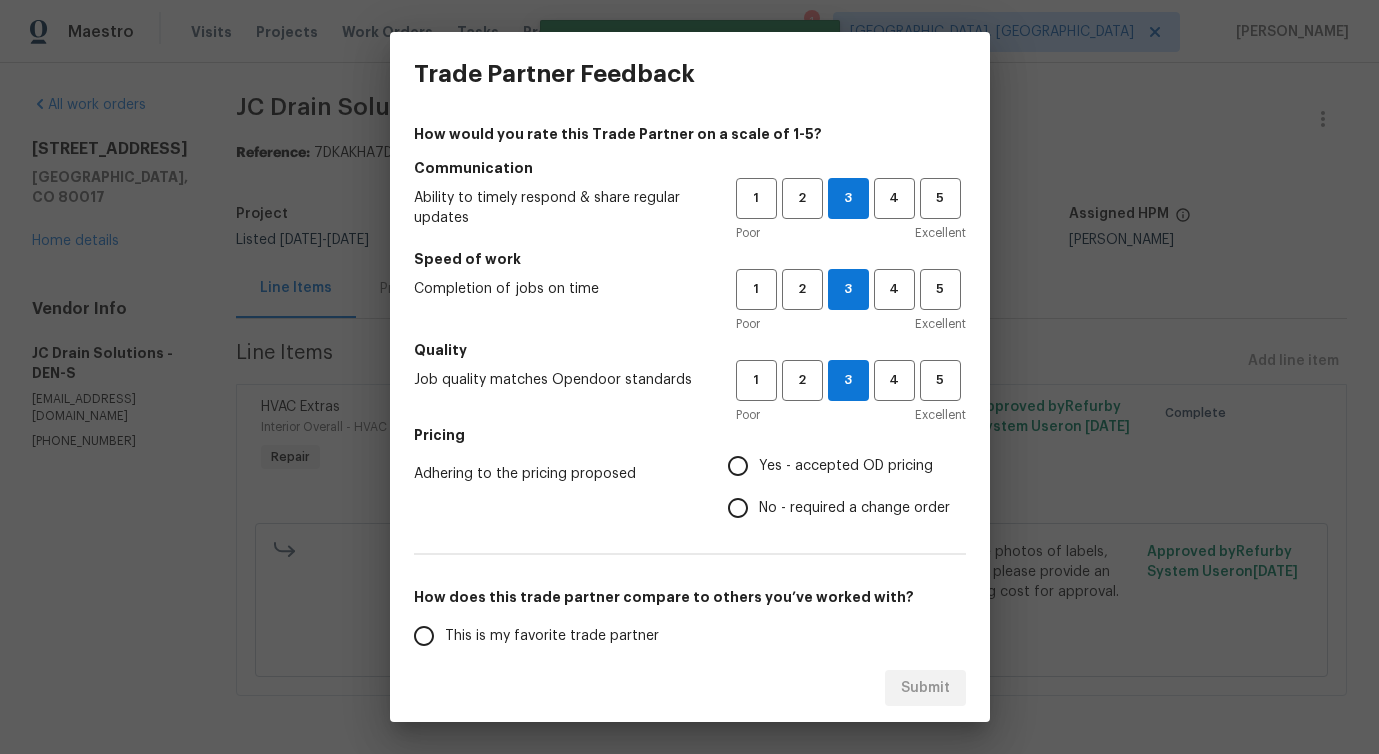 click on "No - required a change order" at bounding box center [854, 508] 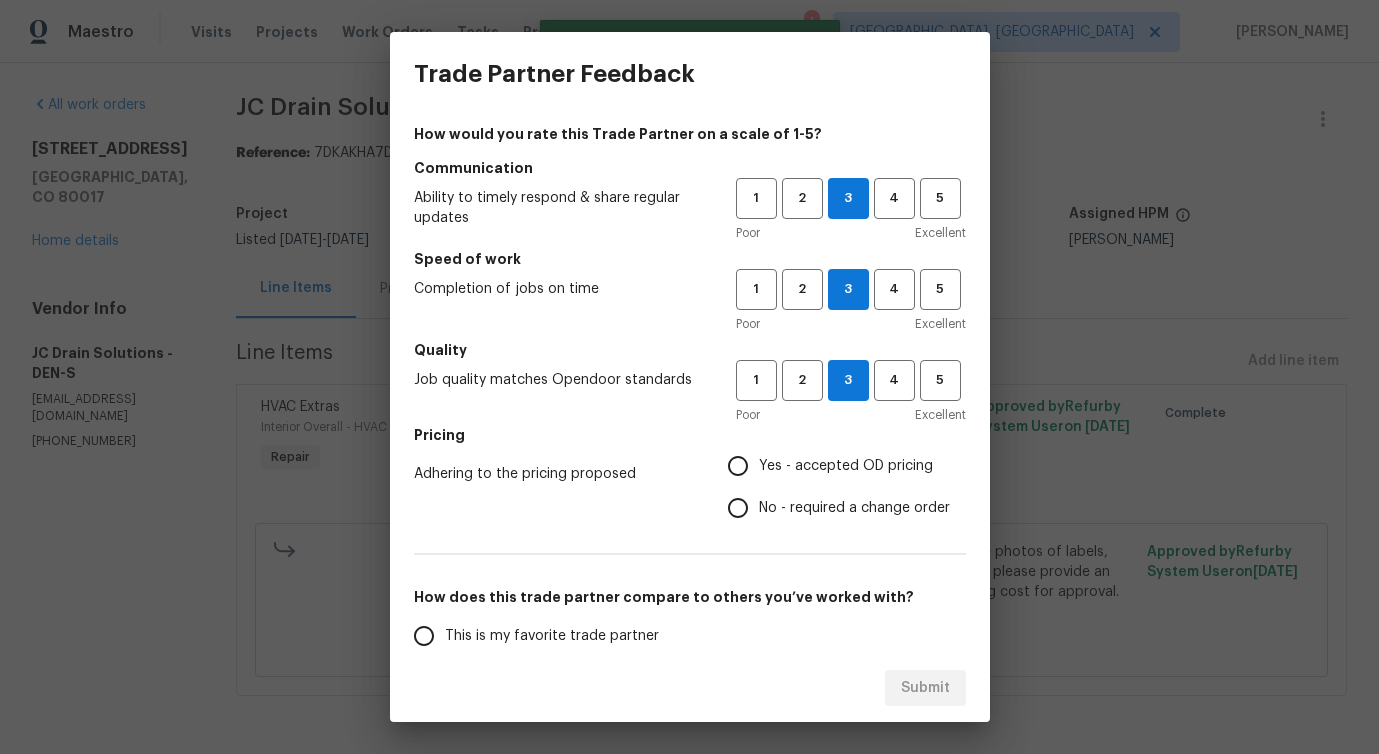 click on "No - required a change order" at bounding box center (738, 508) 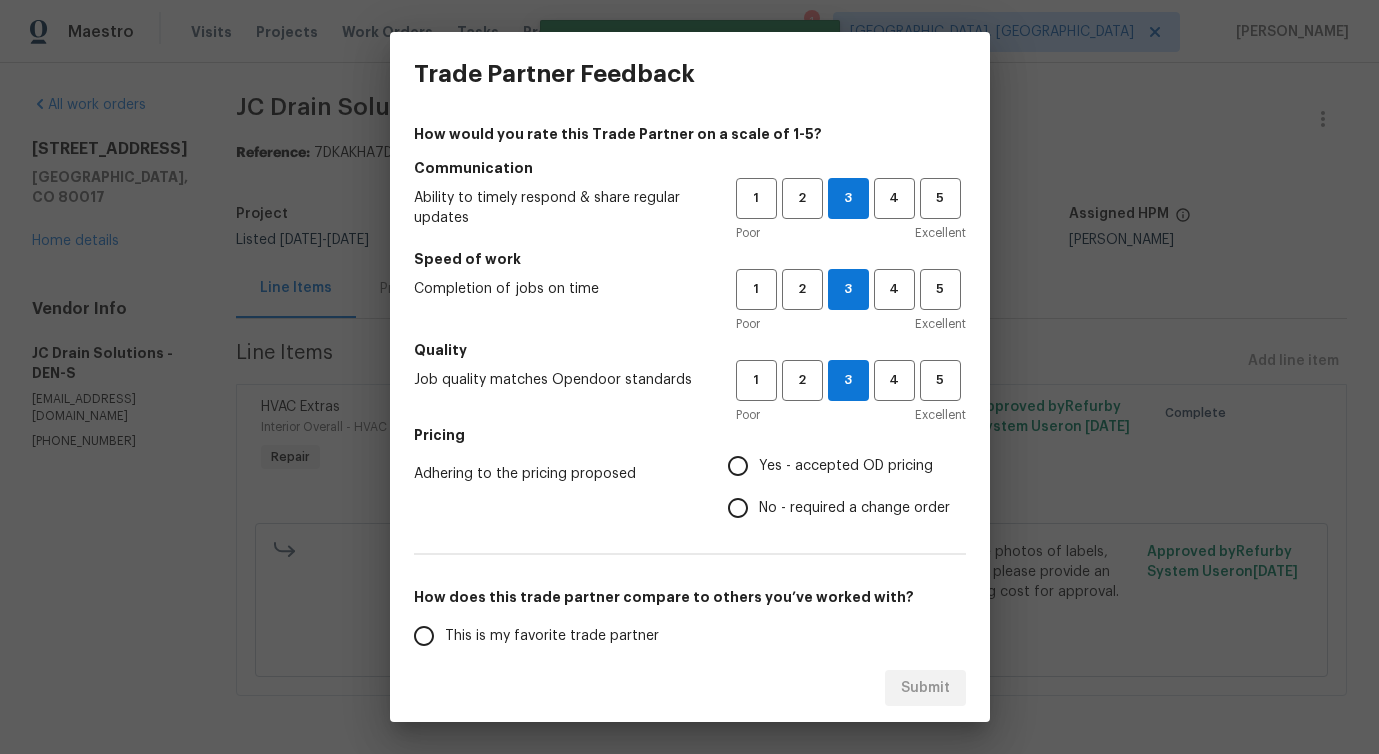 radio on "true" 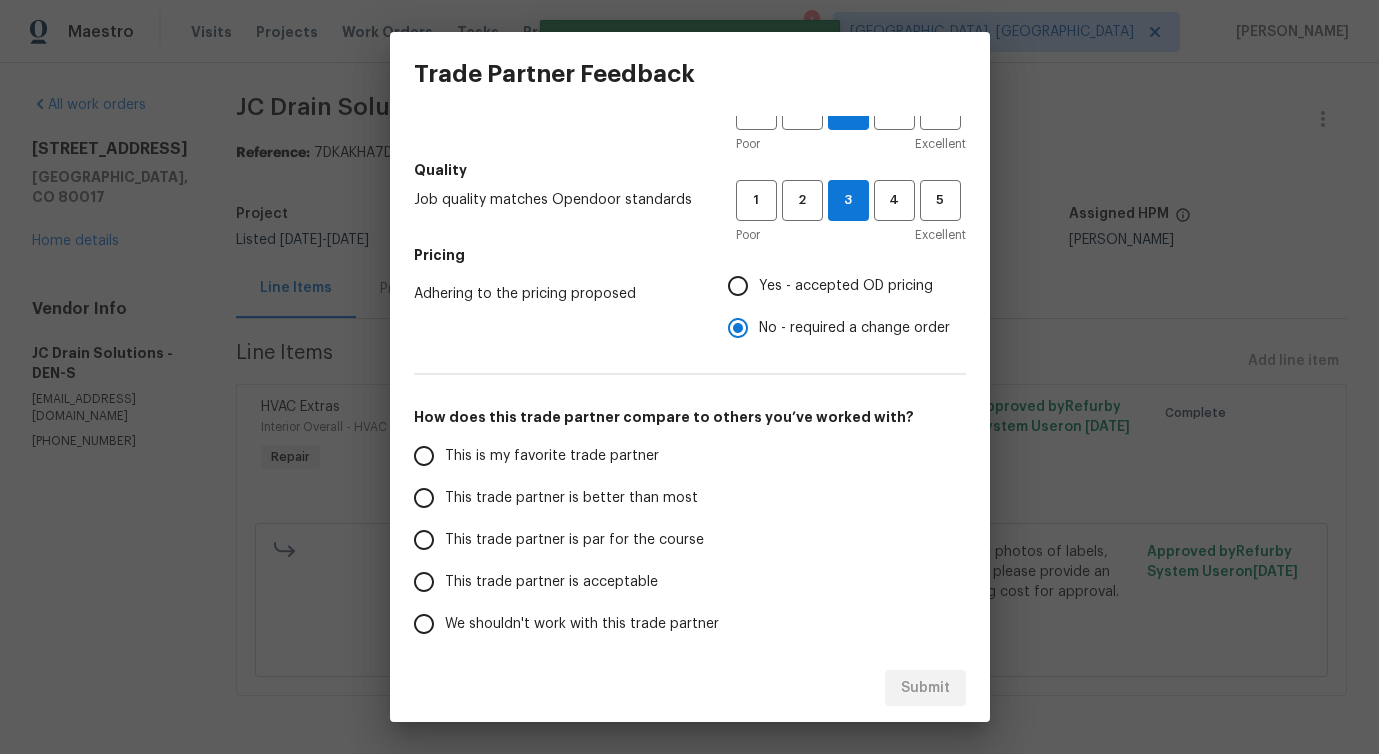 scroll, scrollTop: 261, scrollLeft: 0, axis: vertical 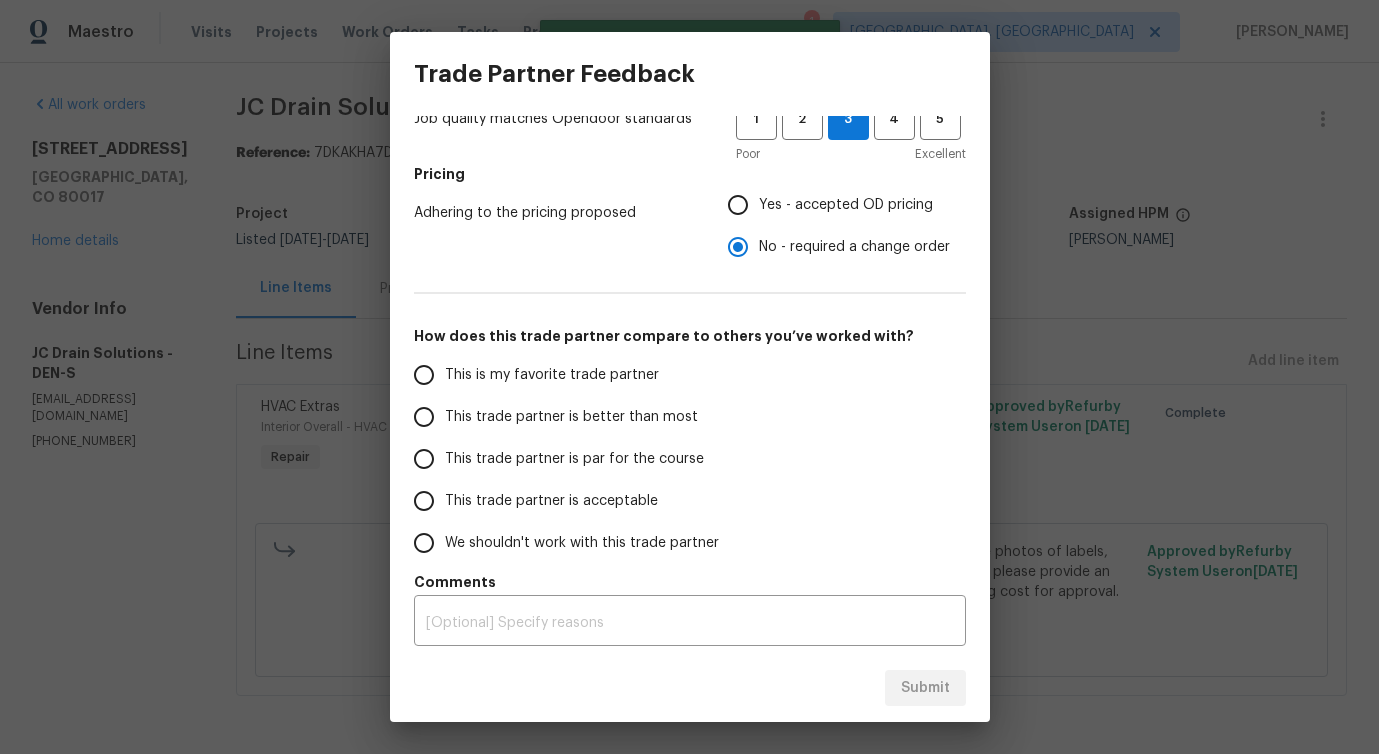 click on "This trade partner is better than most" at bounding box center [571, 417] 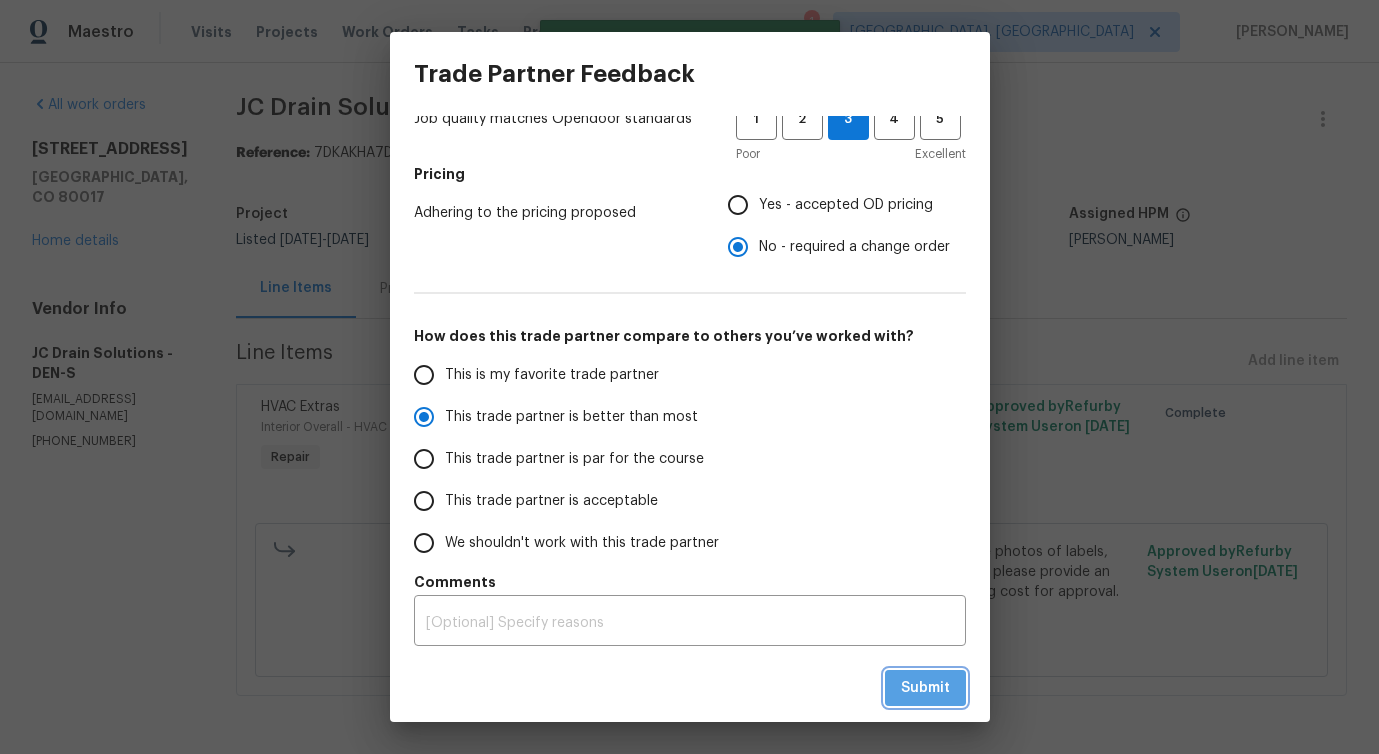 click on "Submit" at bounding box center (925, 688) 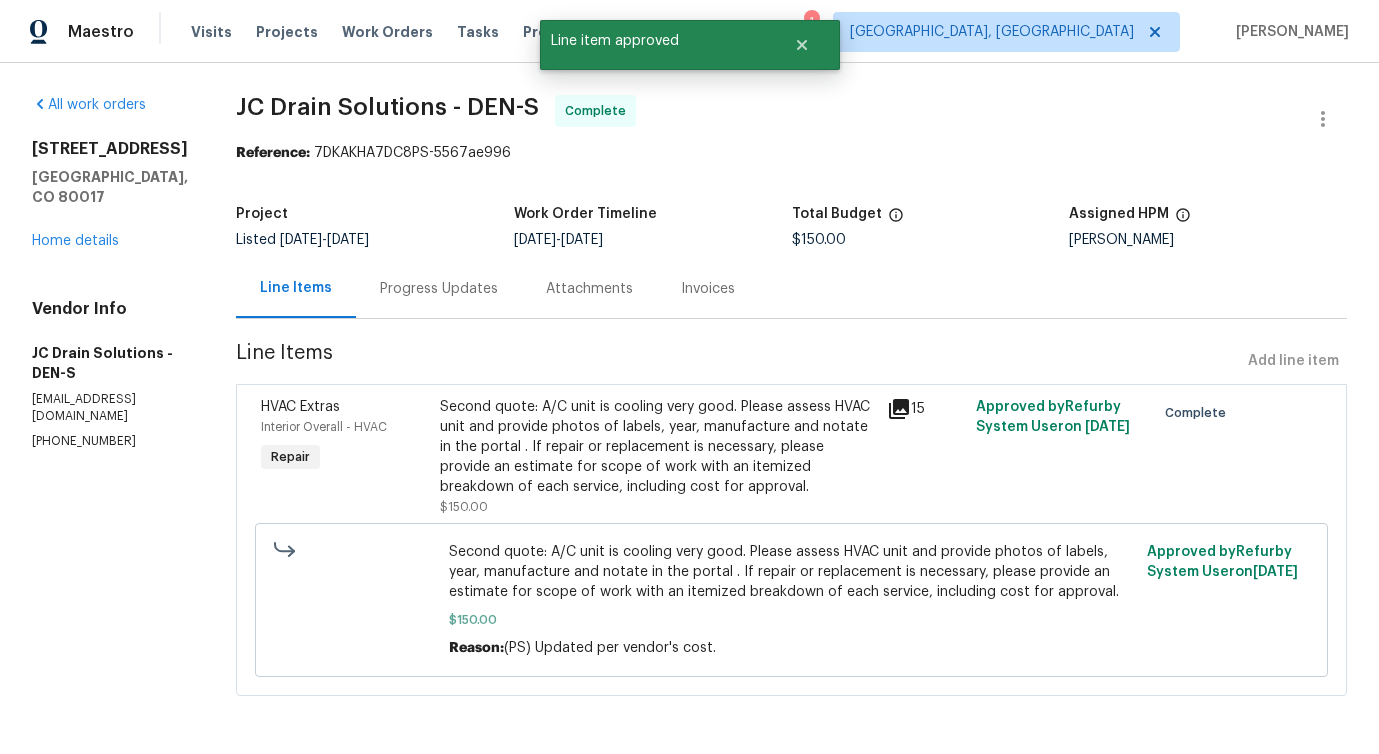 click on "Line Items Progress Updates Attachments Invoices" at bounding box center (791, 289) 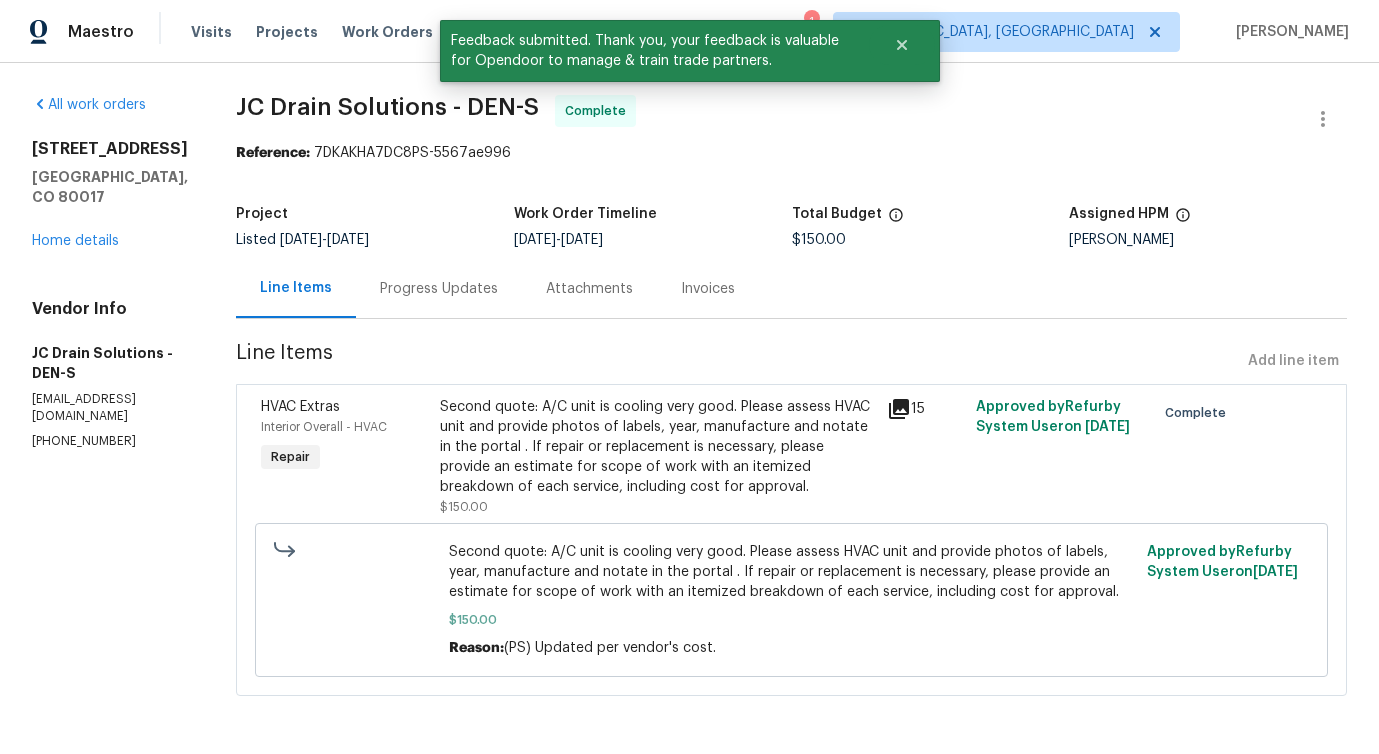 click on "Progress Updates" at bounding box center [439, 289] 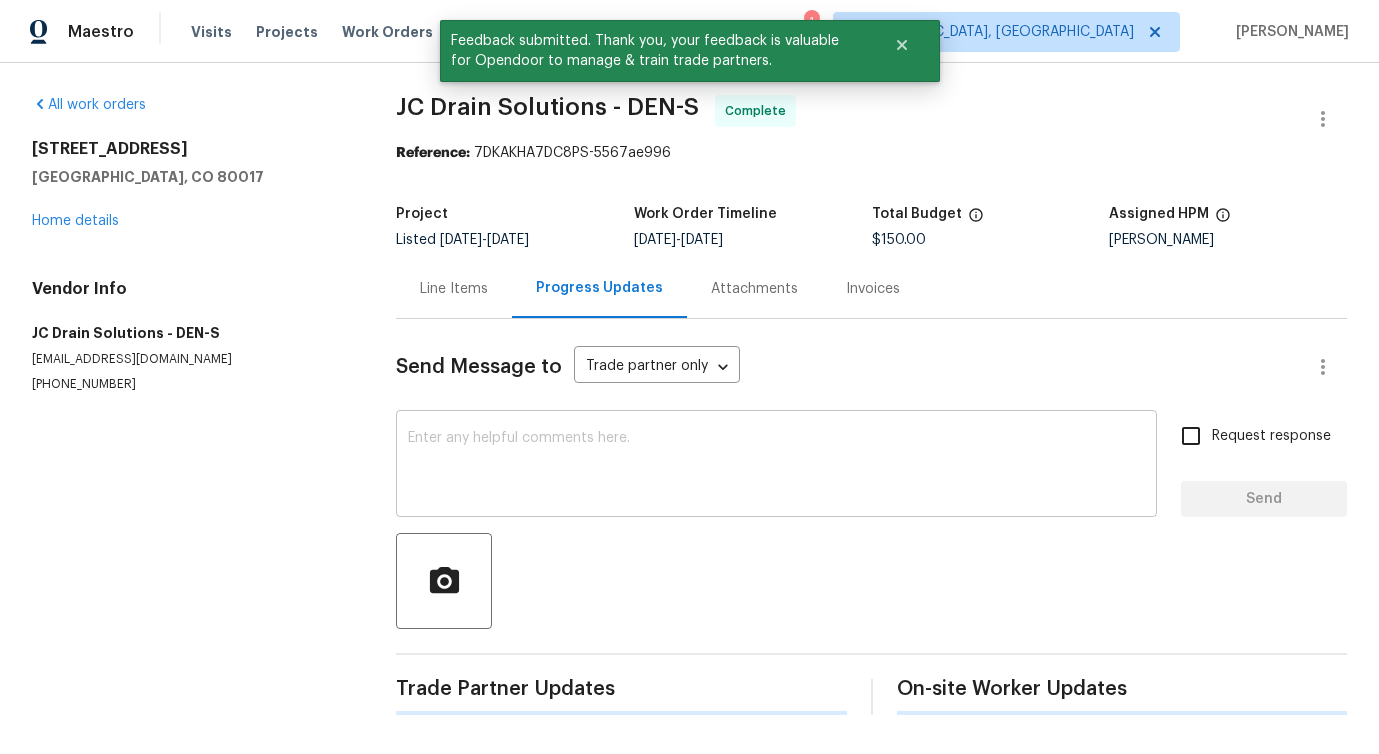click at bounding box center (776, 466) 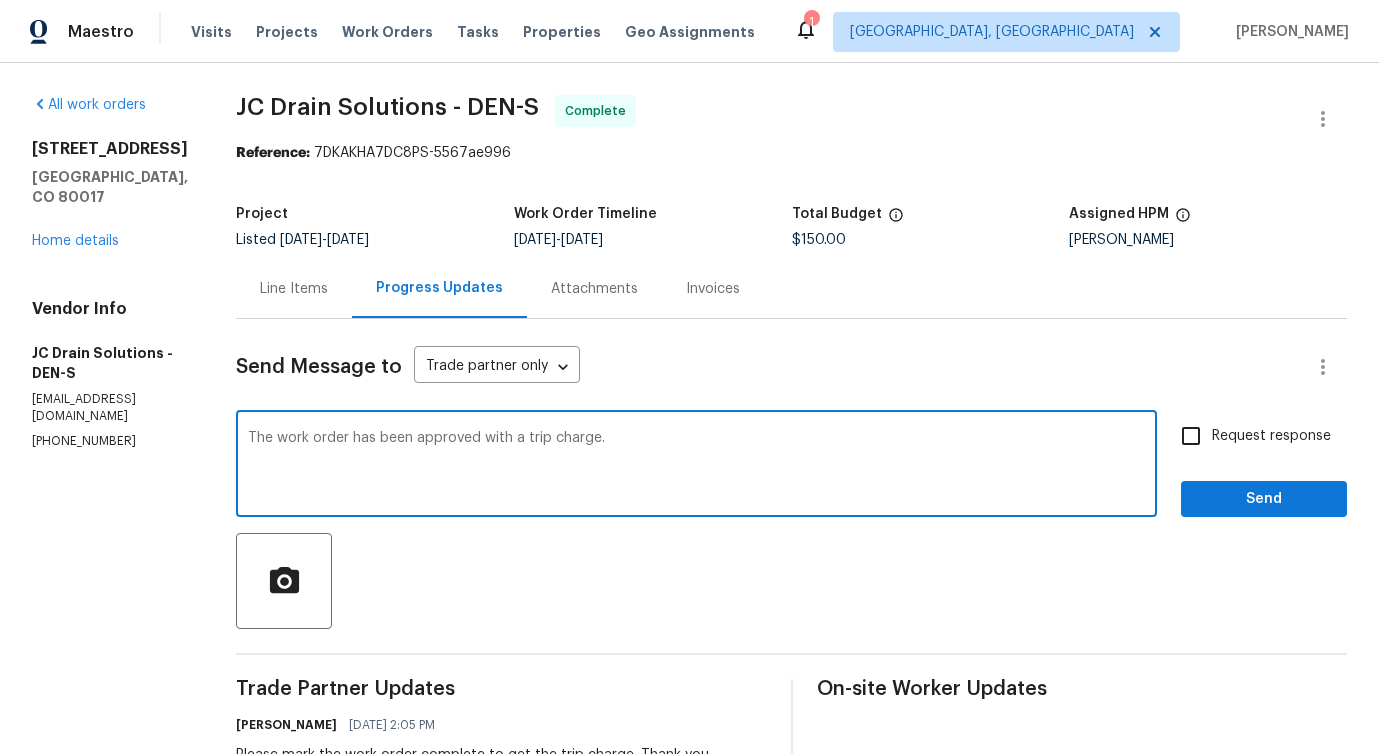 type on "The work order has been approved with a trip charge." 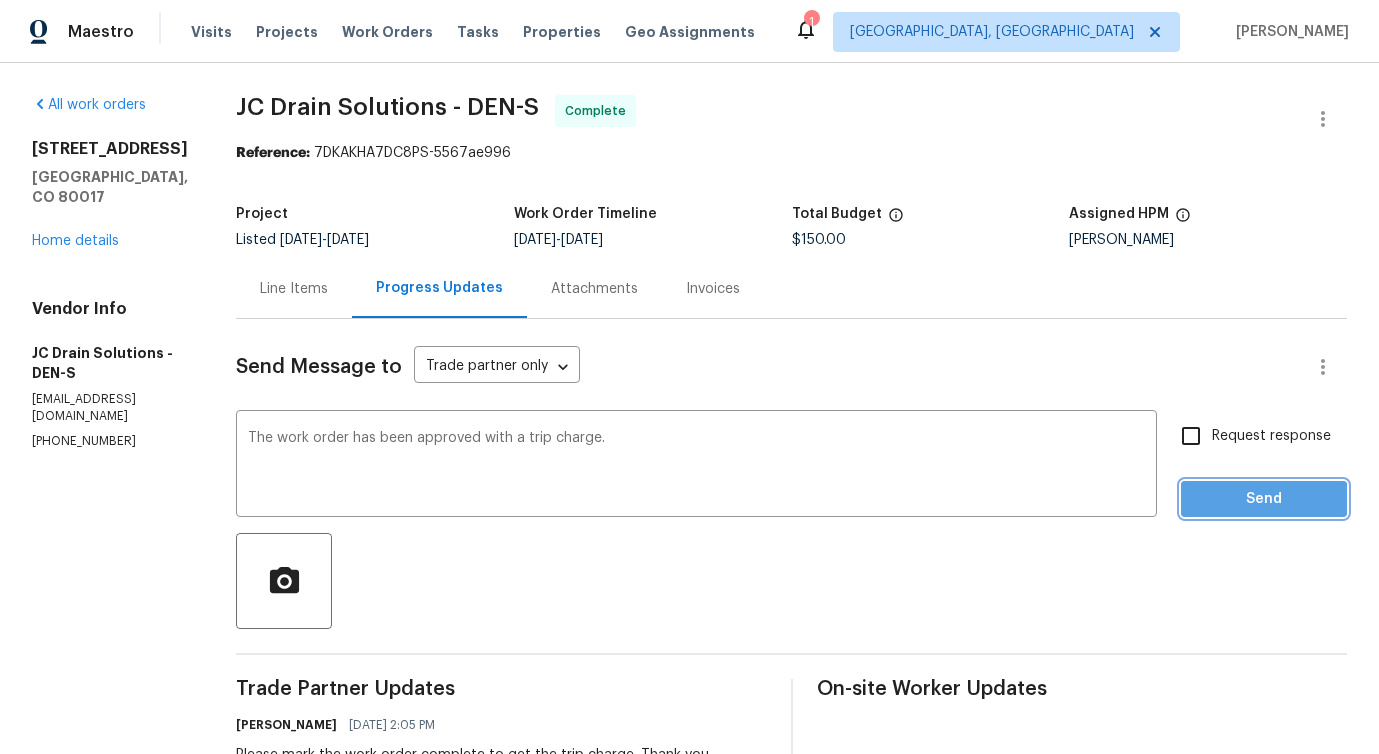 click on "Send" at bounding box center [1264, 499] 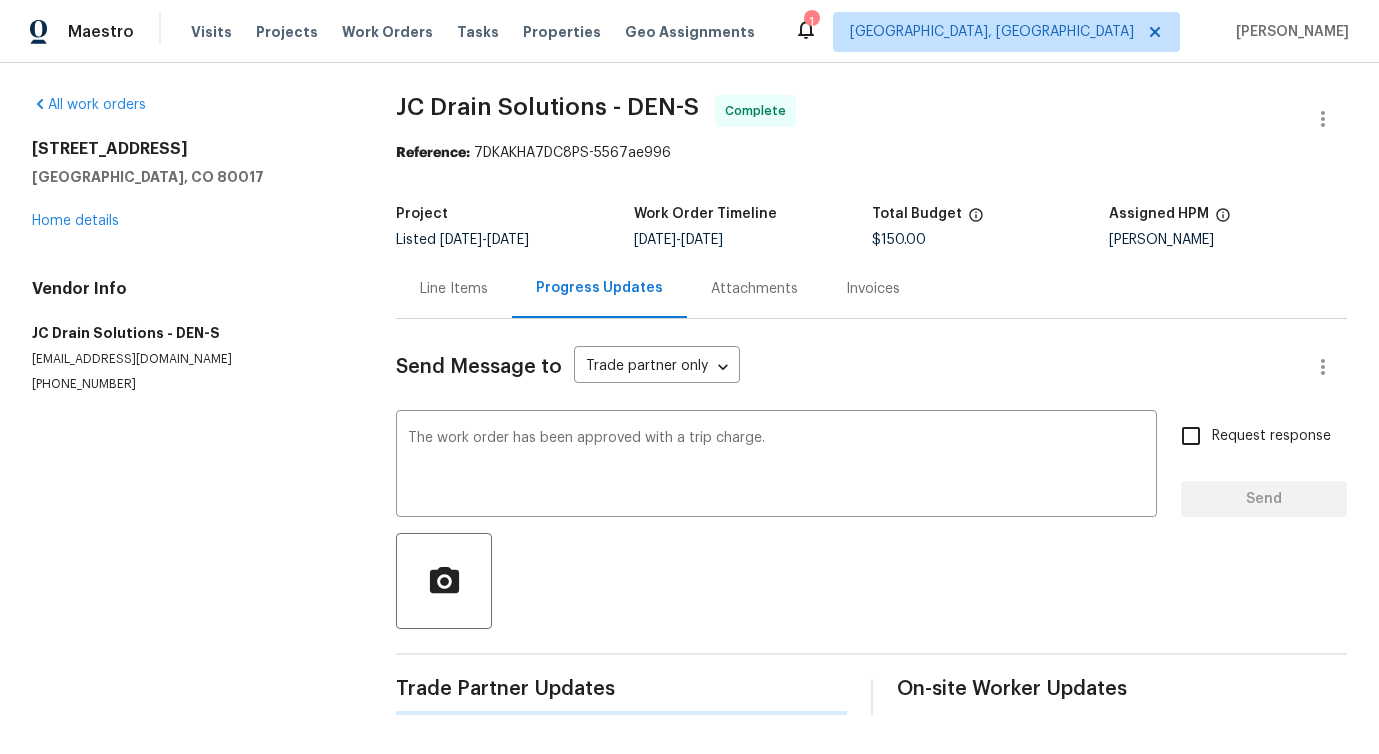 type 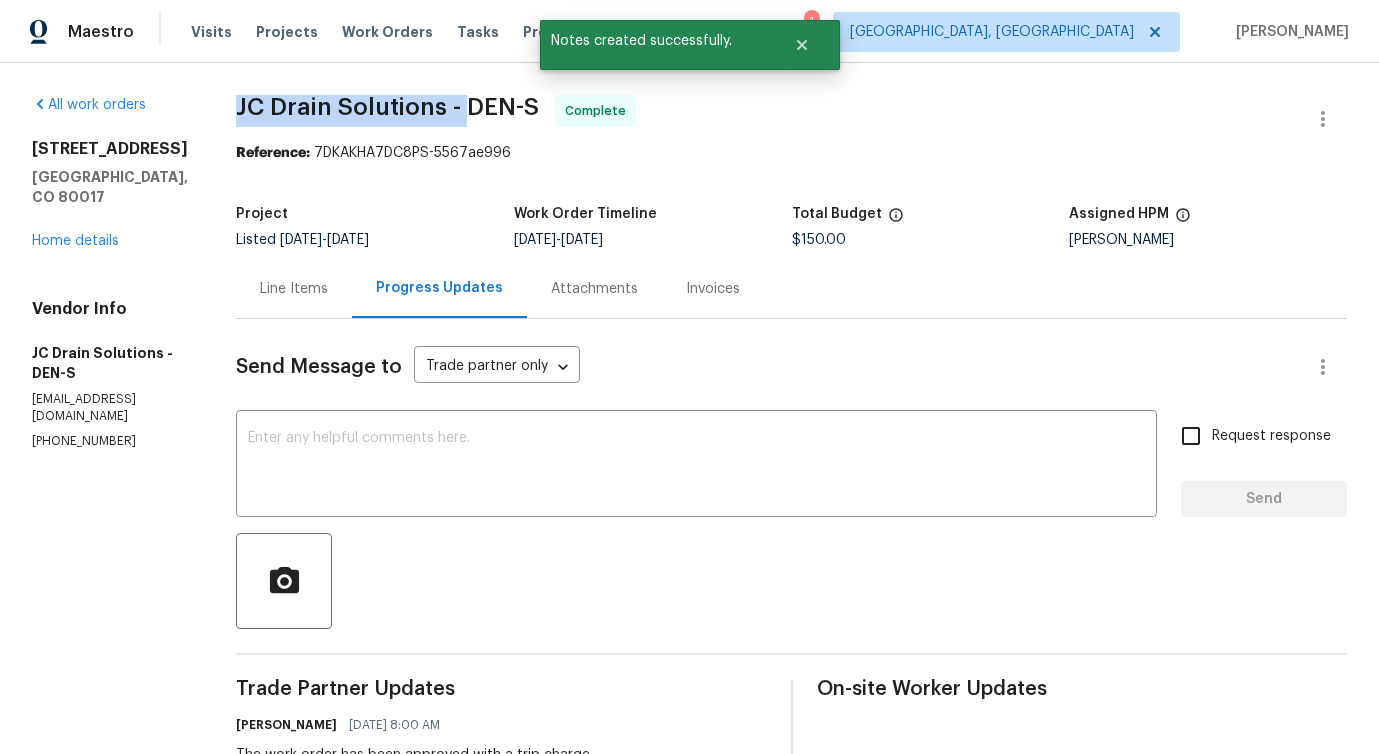 drag, startPoint x: 256, startPoint y: 105, endPoint x: 486, endPoint y: 103, distance: 230.0087 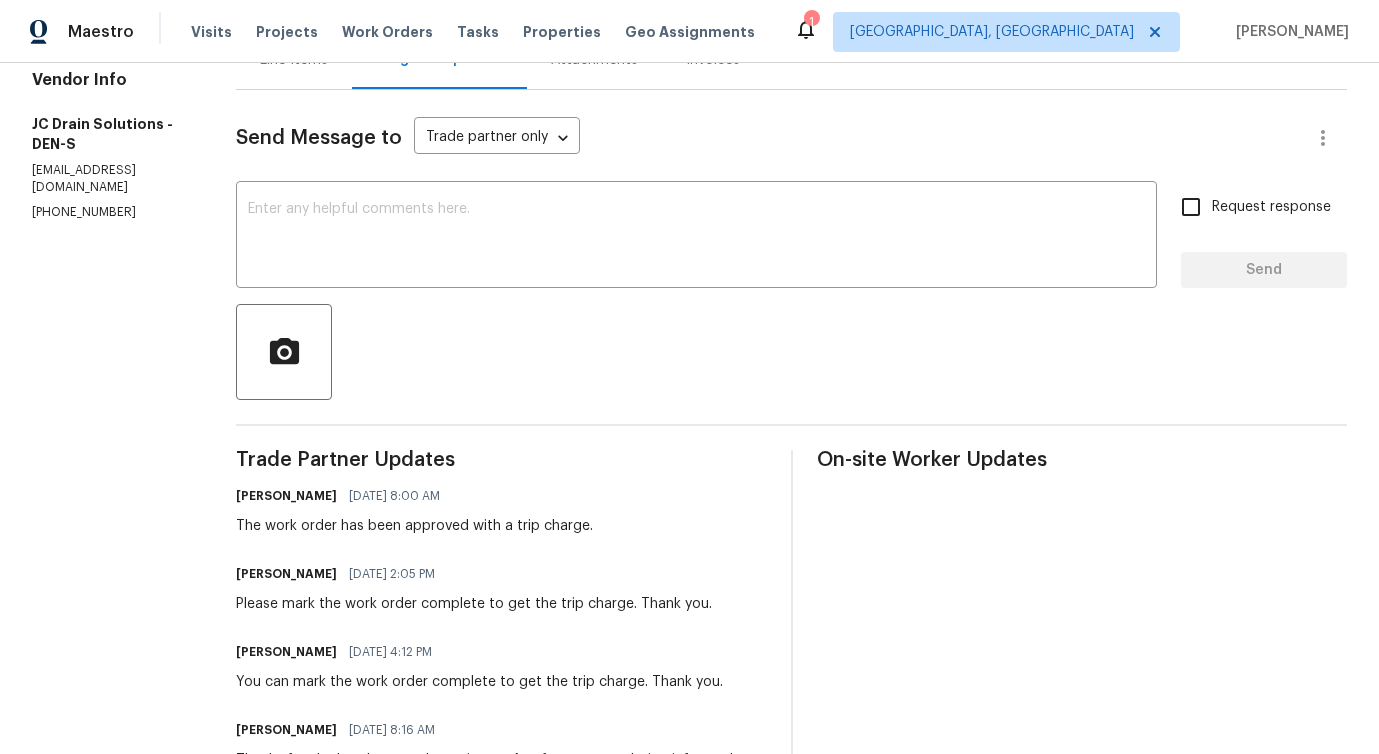scroll, scrollTop: 387, scrollLeft: 0, axis: vertical 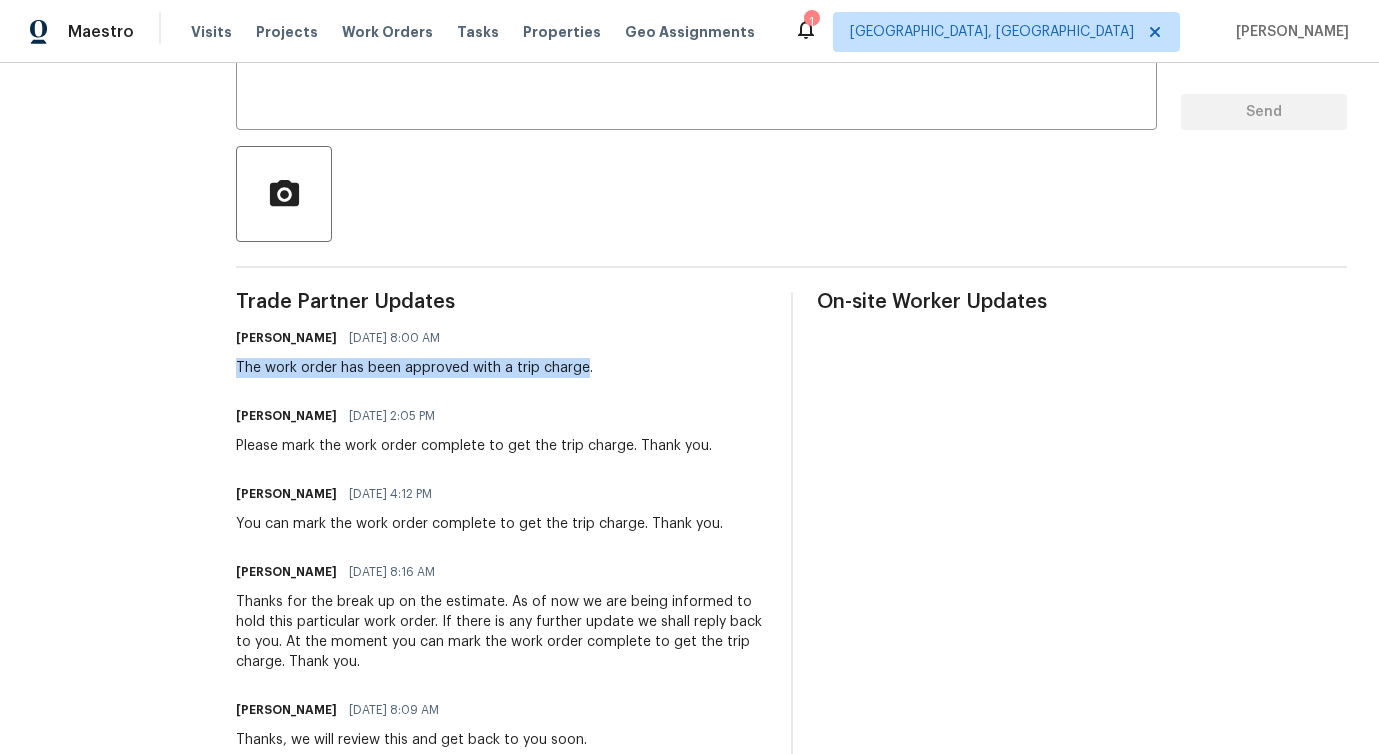 drag, startPoint x: 248, startPoint y: 364, endPoint x: 602, endPoint y: 366, distance: 354.00565 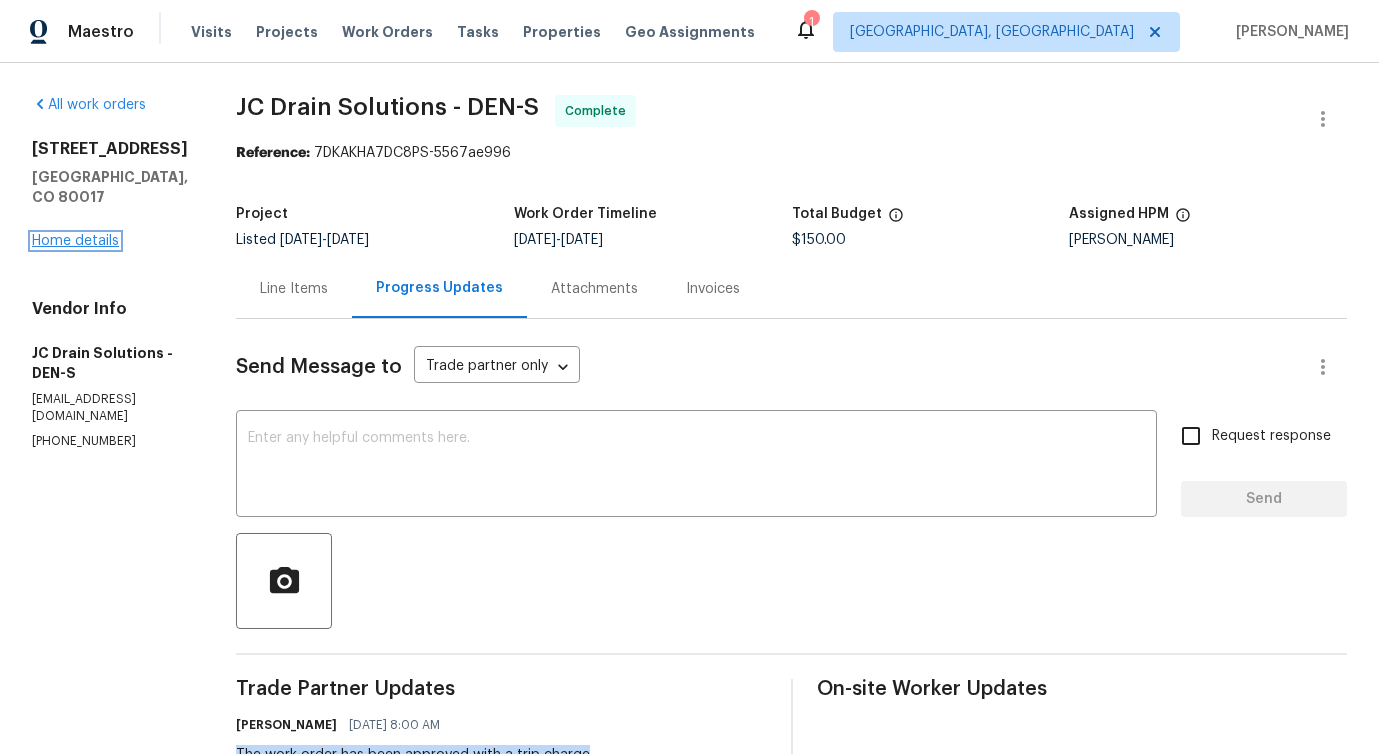 click on "Home details" at bounding box center (75, 241) 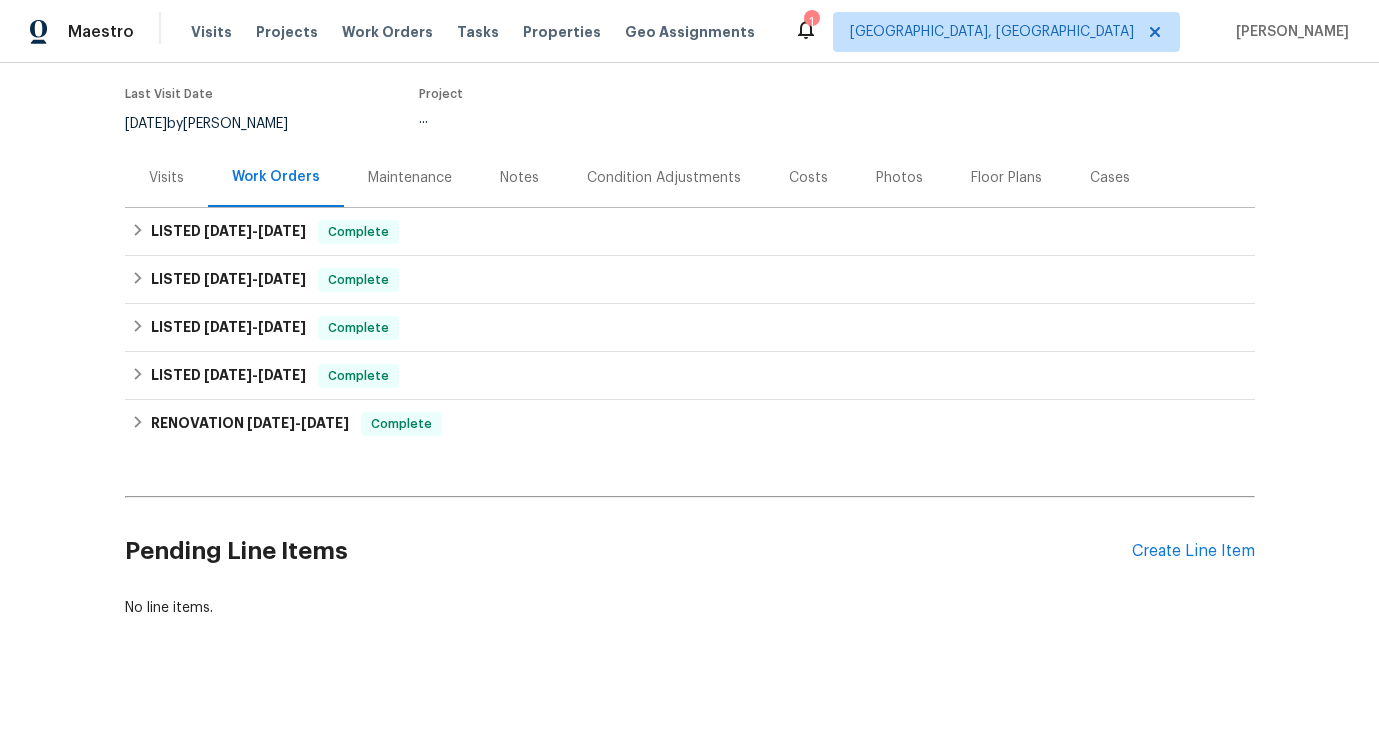 scroll, scrollTop: 170, scrollLeft: 0, axis: vertical 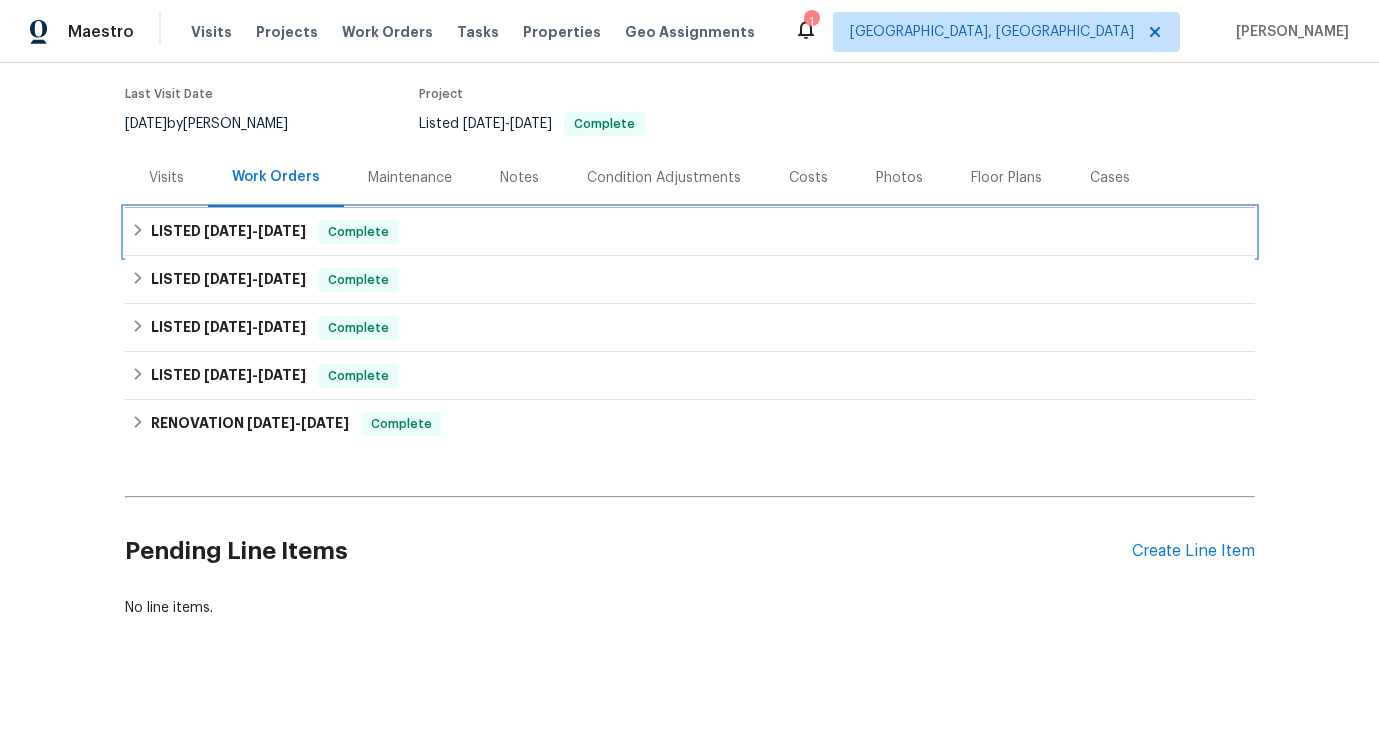 click on "LISTED   6/23/25  -  7/21/25 Complete" at bounding box center [690, 232] 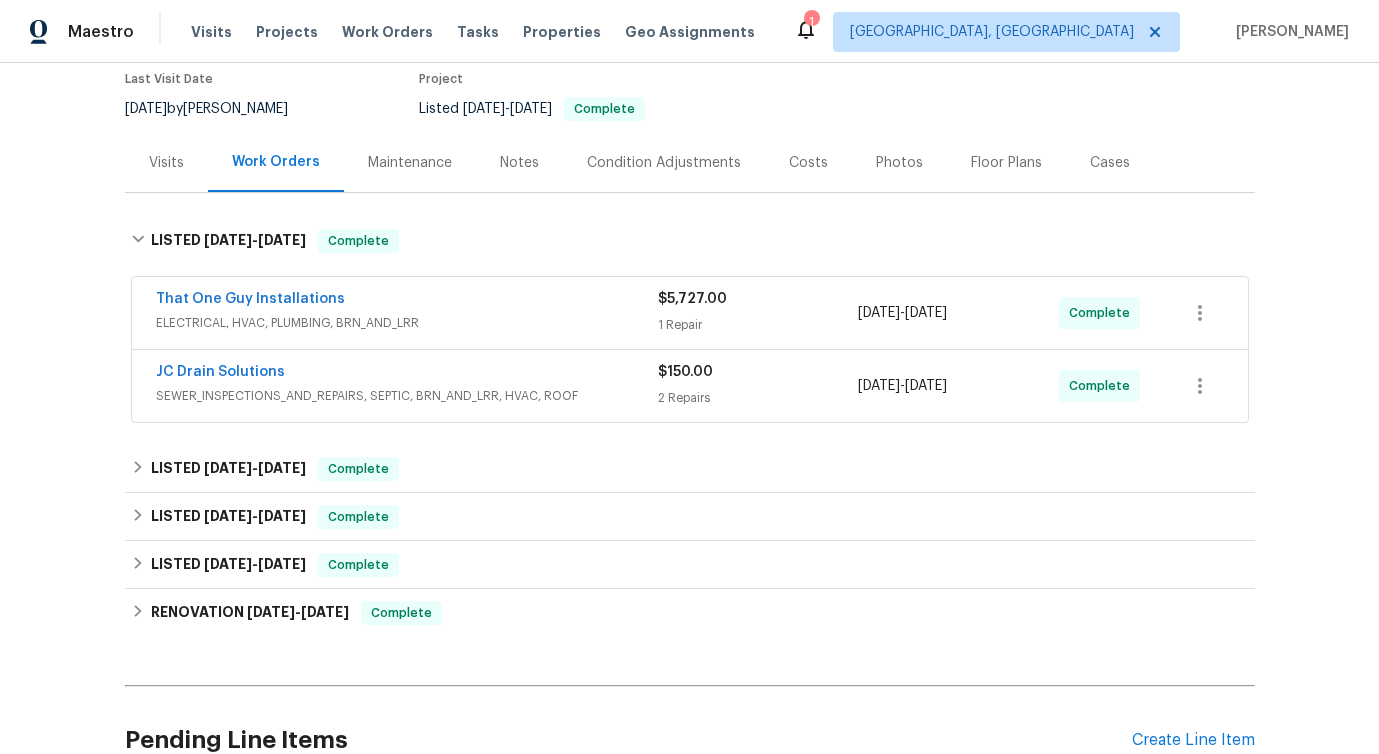 click on "ELECTRICAL, HVAC, PLUMBING, BRN_AND_LRR" at bounding box center [407, 323] 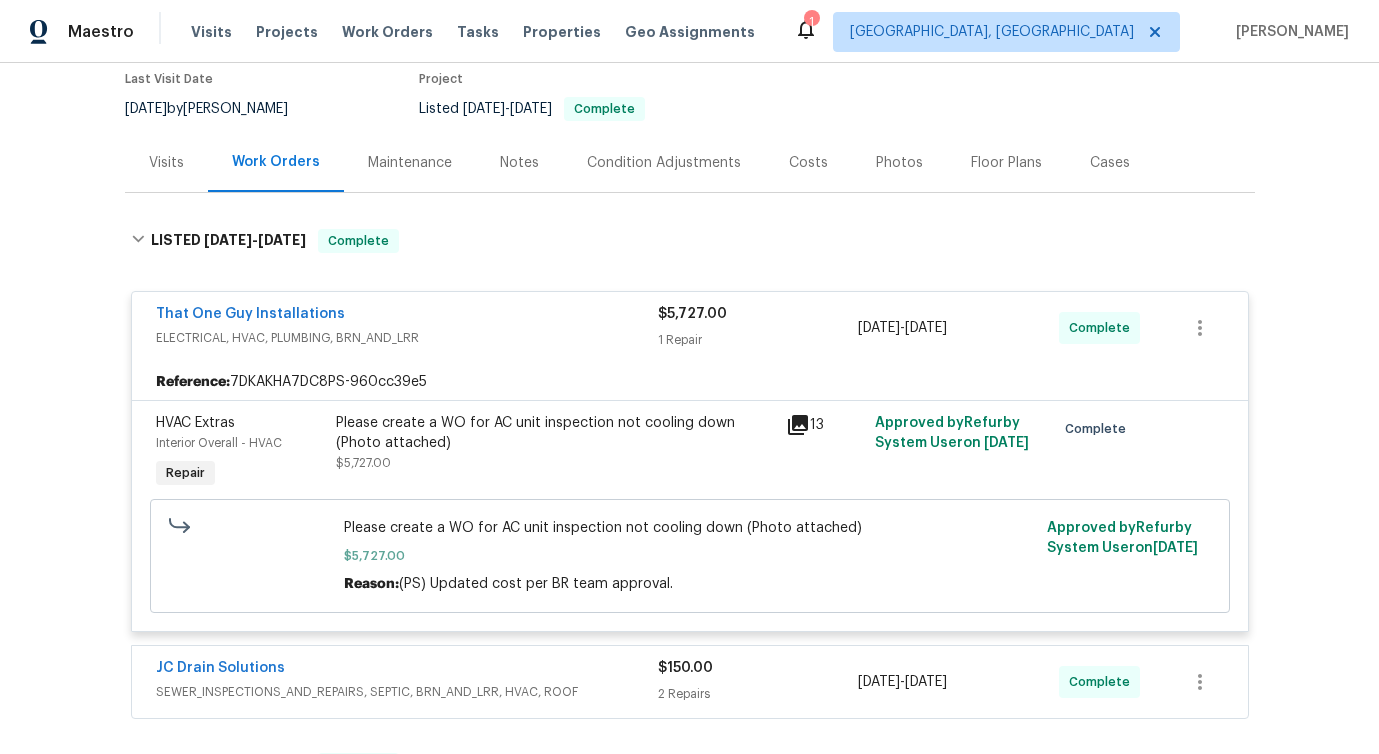 click on "Please create a WO for AC unit inspection not cooling down (Photo attached)" at bounding box center (689, 528) 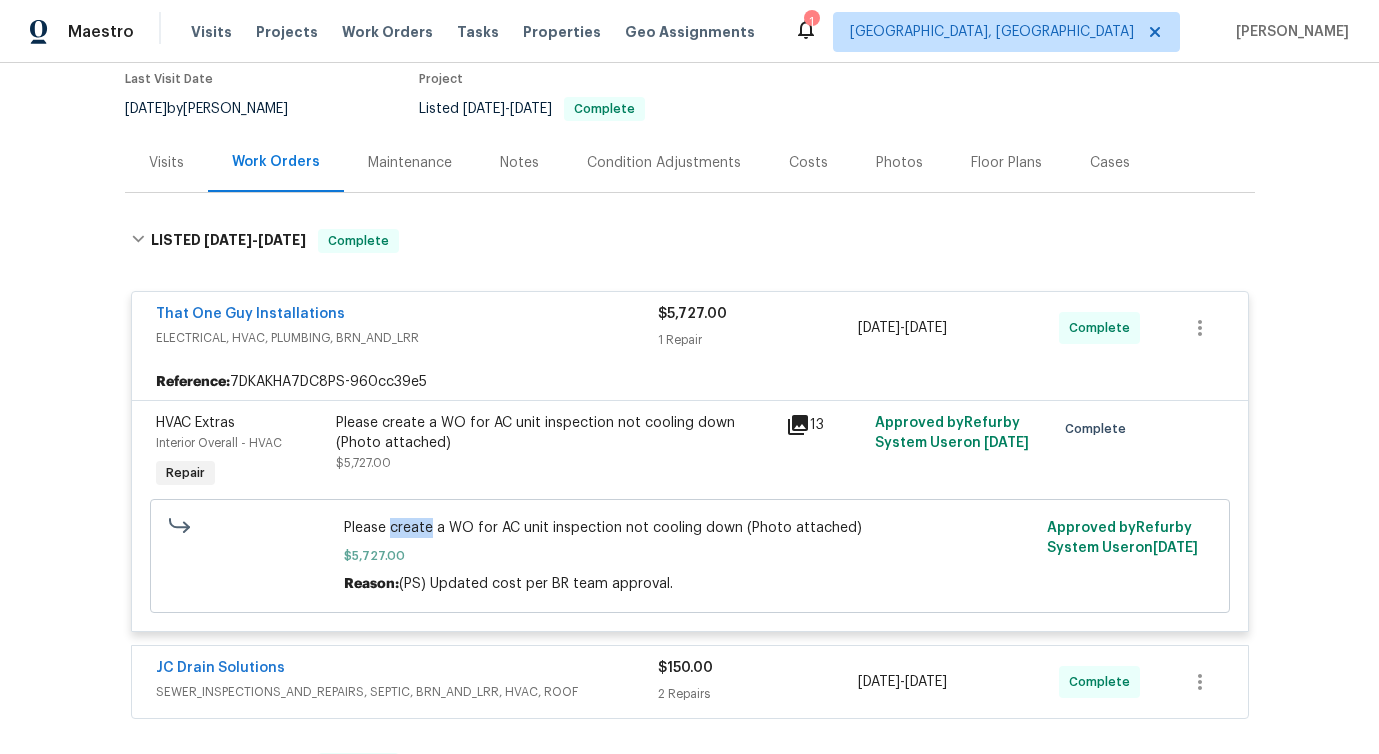 click on "Please create a WO for AC unit inspection not cooling down (Photo attached)" at bounding box center (689, 528) 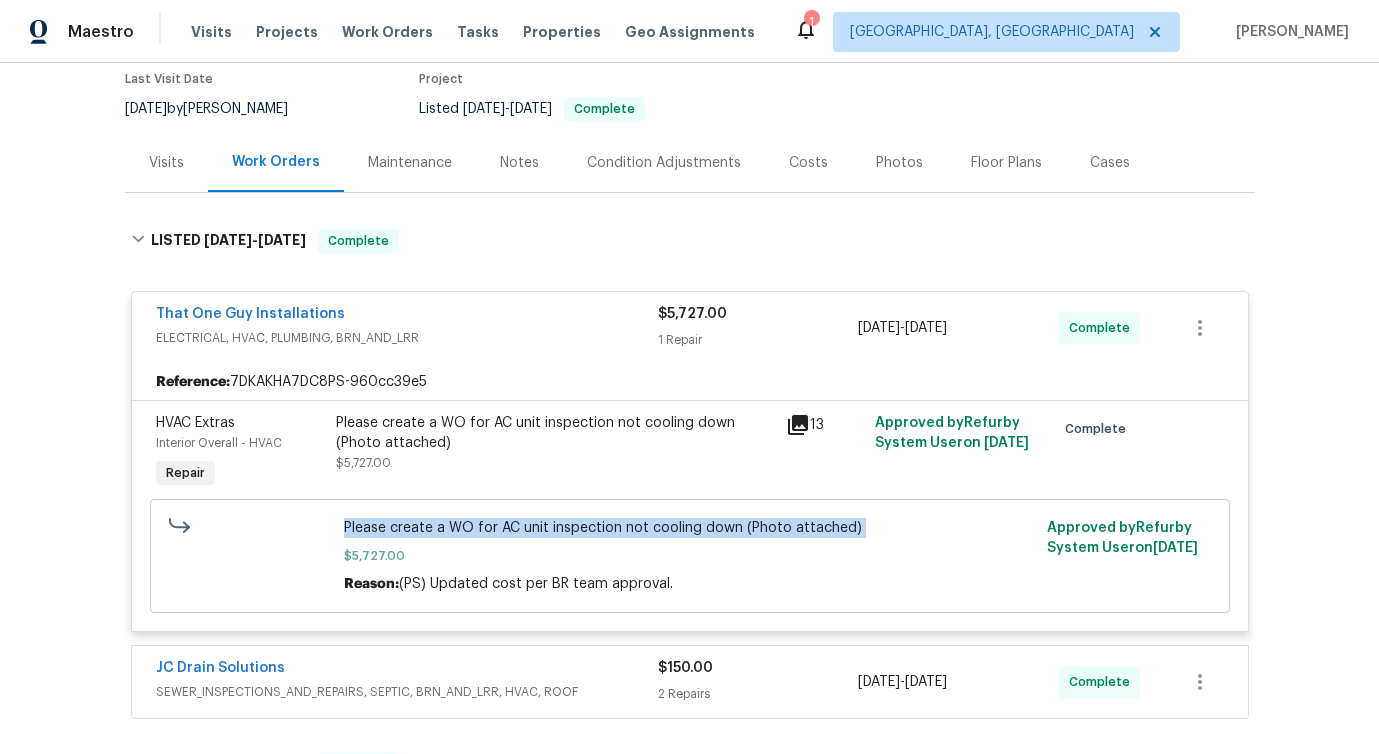 click on "Please create a WO for AC unit inspection not cooling down (Photo attached)" at bounding box center (689, 528) 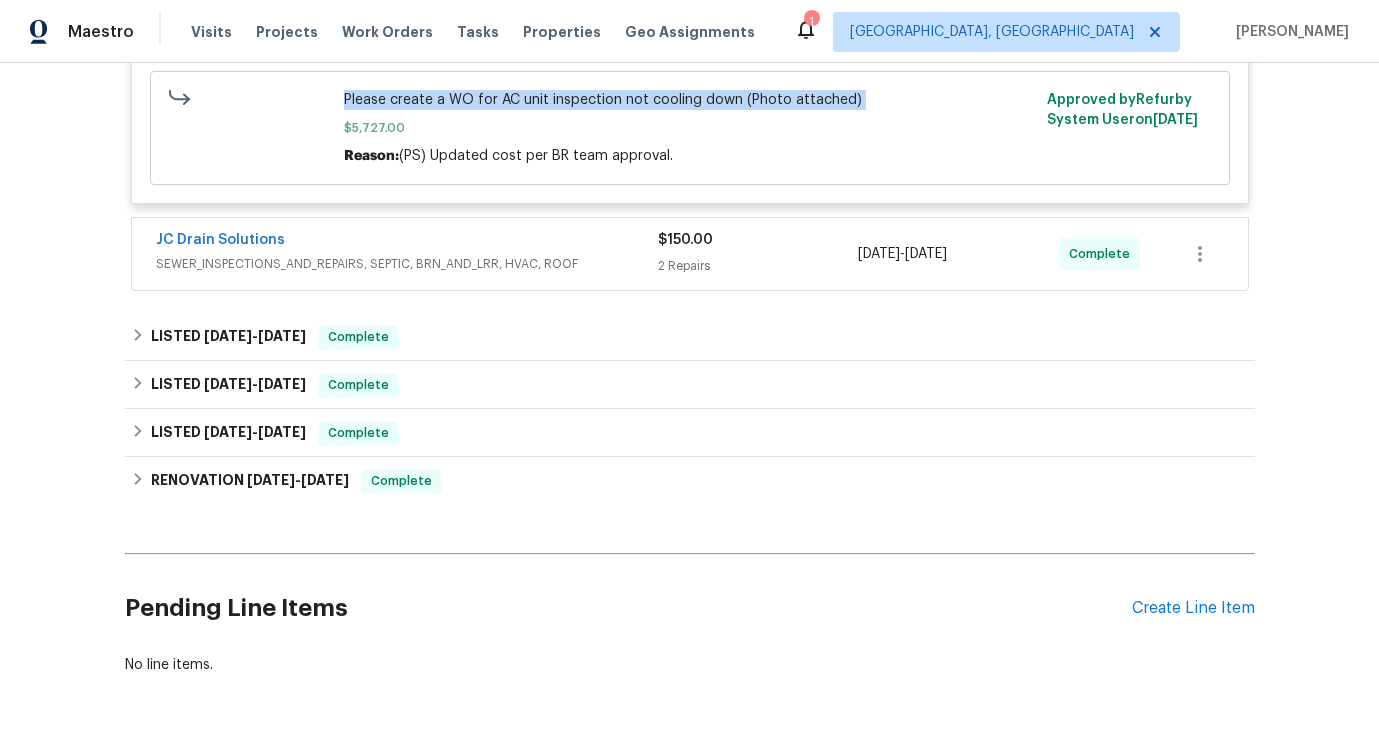 scroll, scrollTop: 596, scrollLeft: 0, axis: vertical 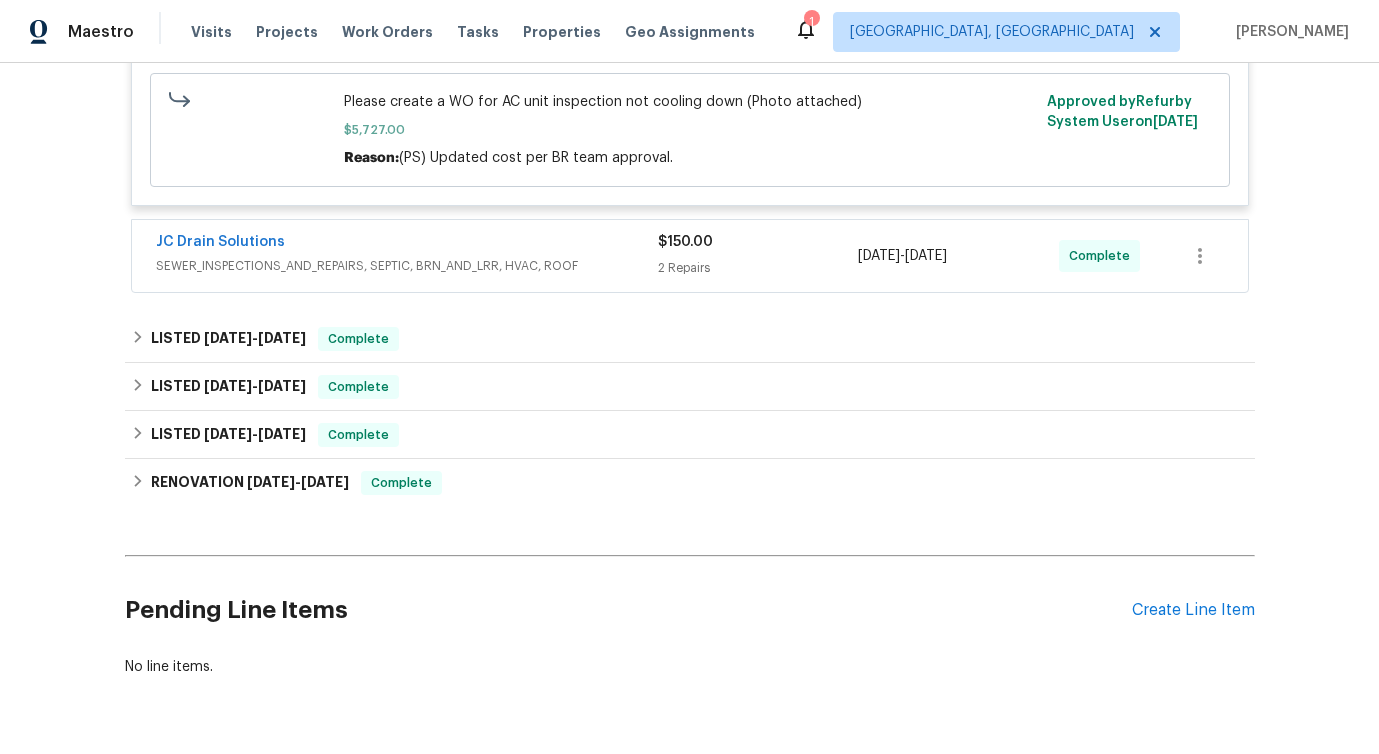 click on "JC Drain Solutions" at bounding box center [407, 244] 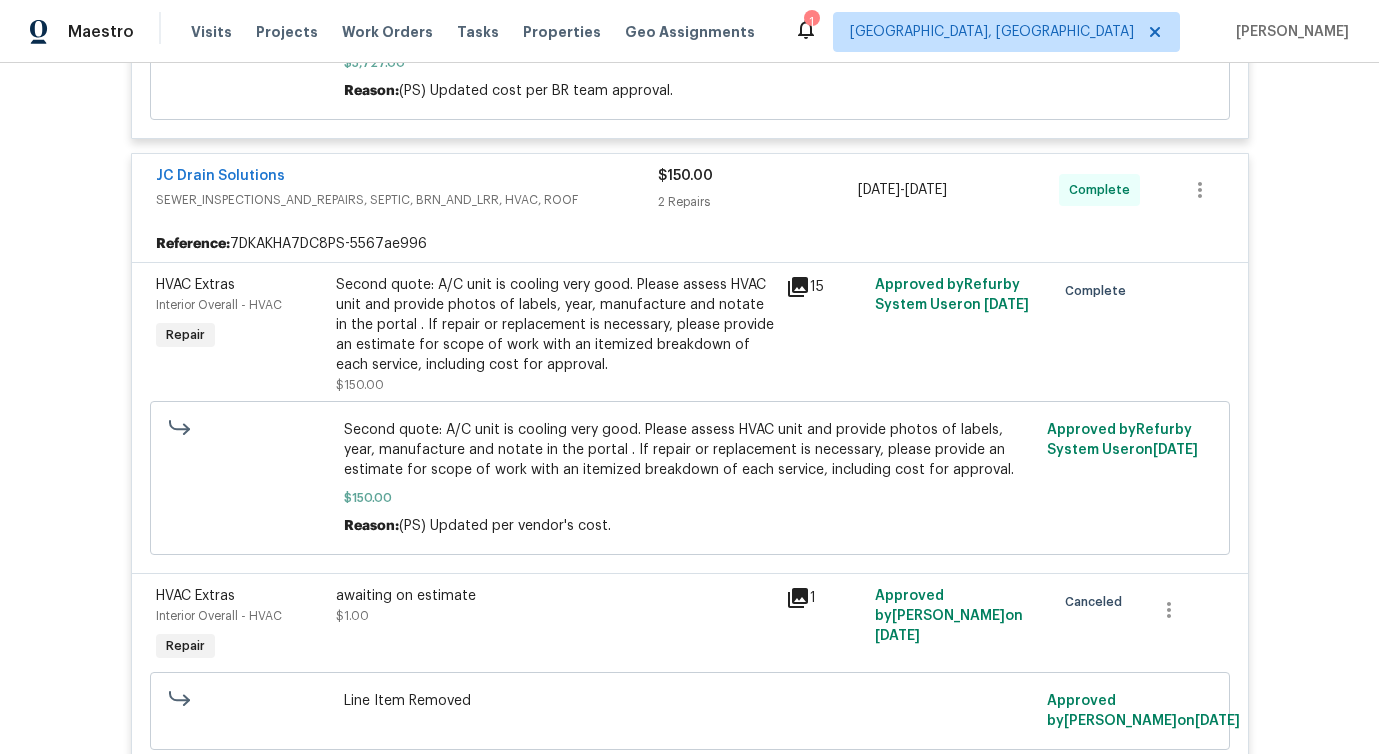 scroll, scrollTop: 654, scrollLeft: 0, axis: vertical 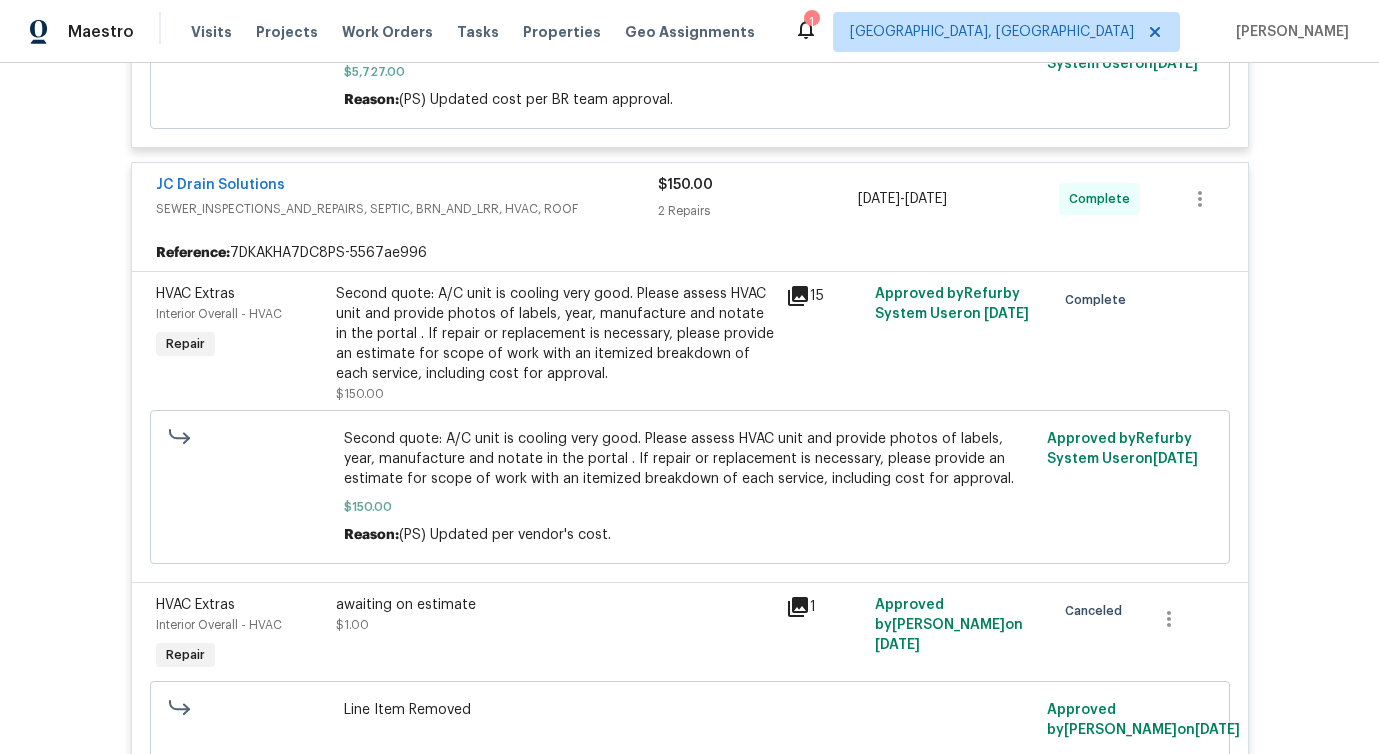 click on "Second quote: A/C unit is cooling very good.  Please assess HVAC unit and provide photos of labels, year, manufacture and notate in the portal . If repair or replacement is necessary, please provide an estimate for scope of work with an itemized breakdown of each service, including cost for approval." at bounding box center (555, 334) 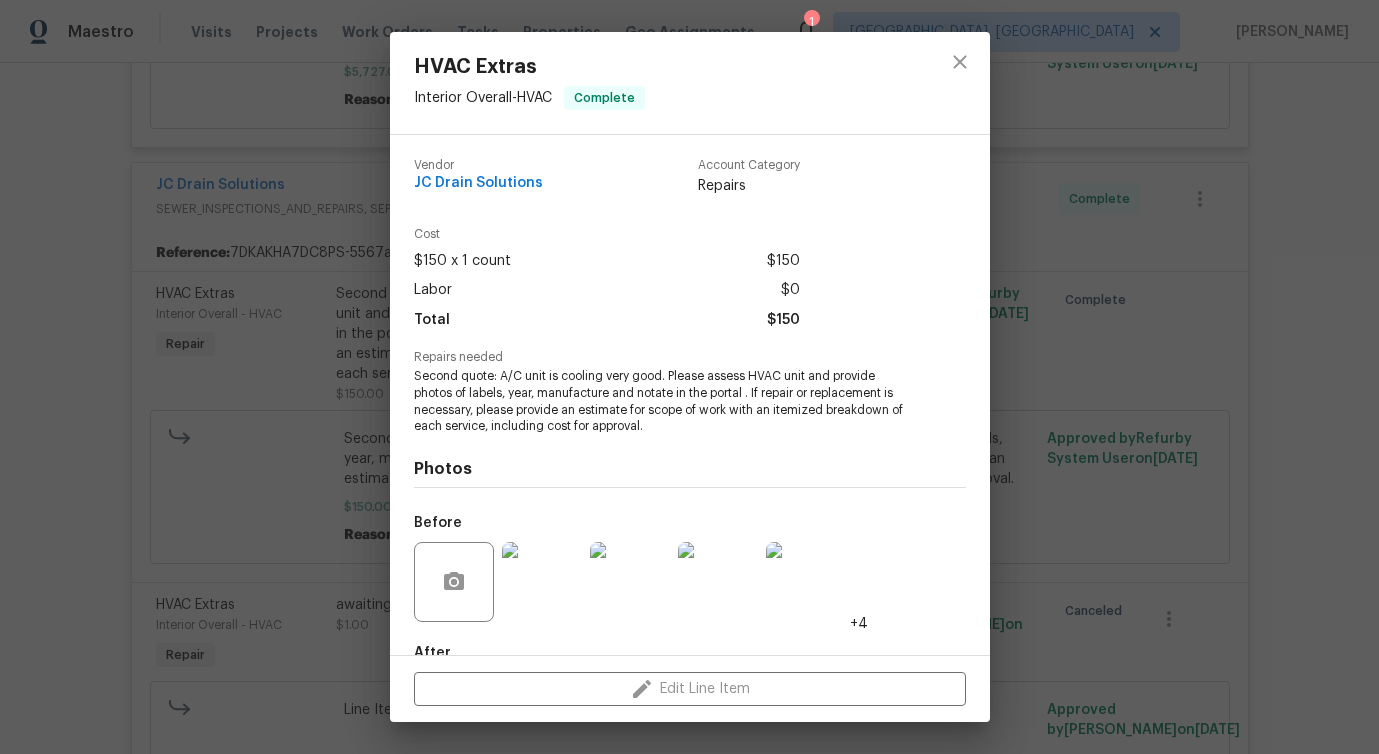 scroll, scrollTop: 117, scrollLeft: 0, axis: vertical 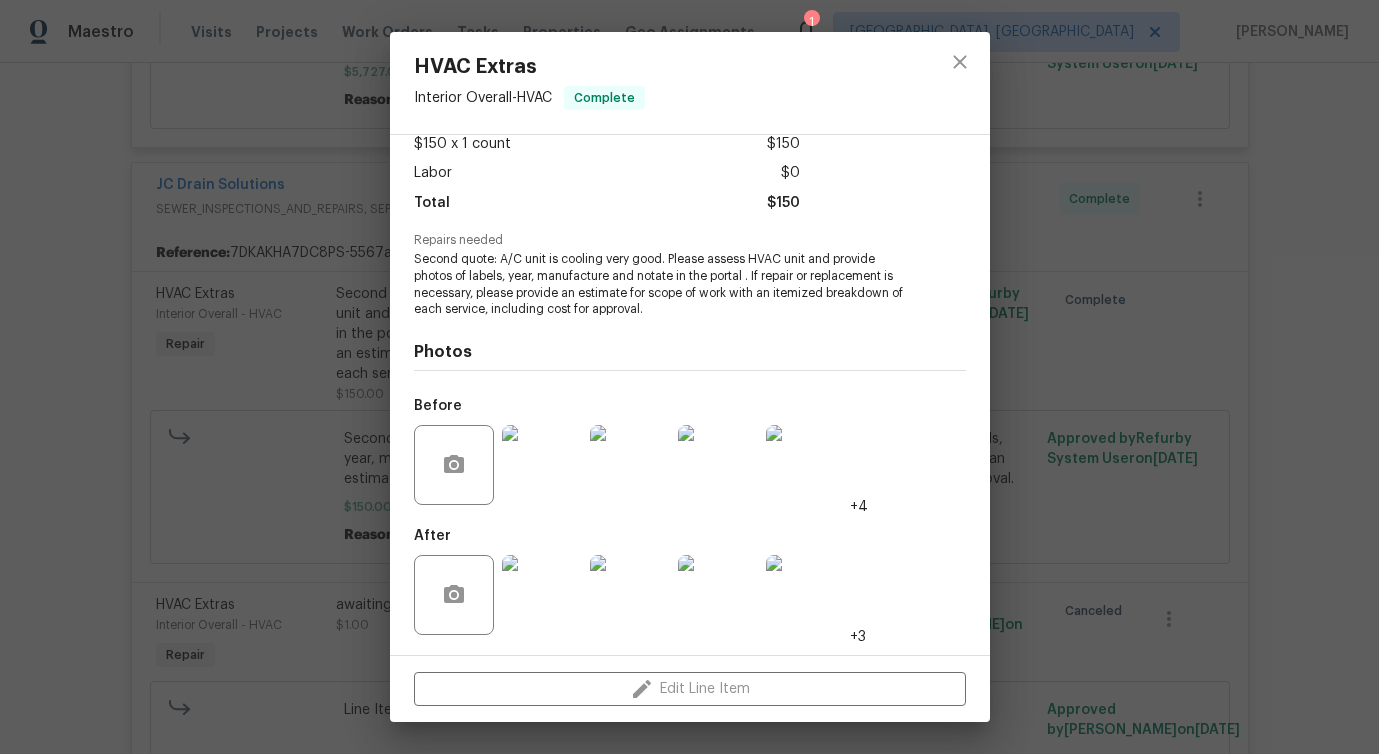 click at bounding box center [960, 83] 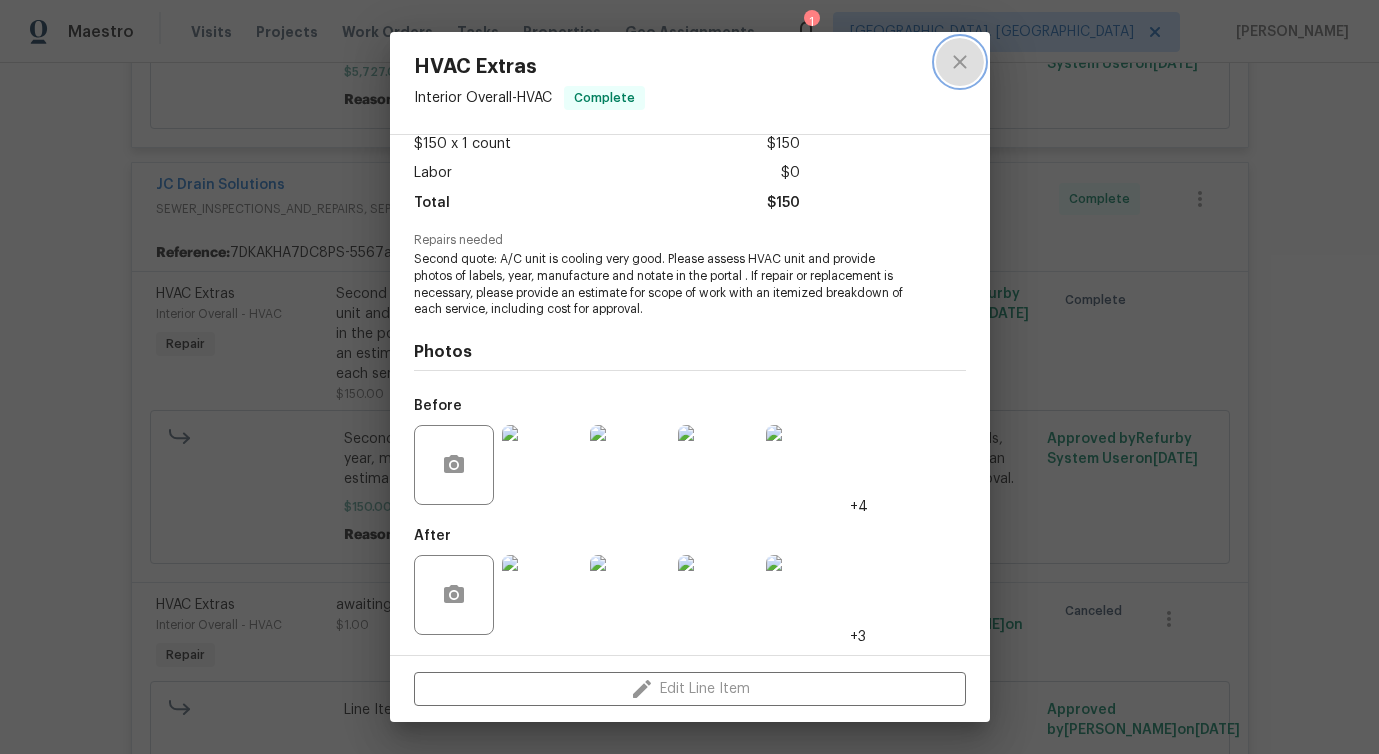 click 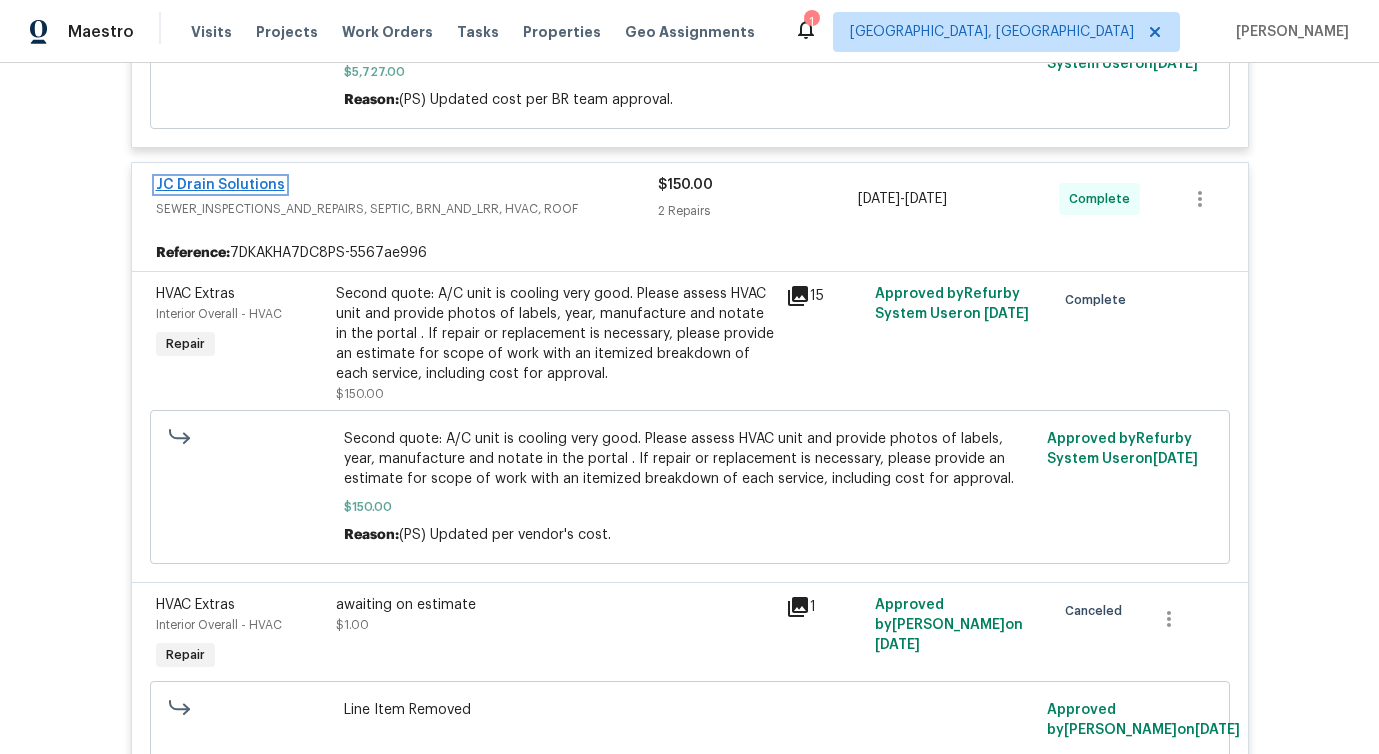 click on "JC Drain Solutions" at bounding box center [220, 185] 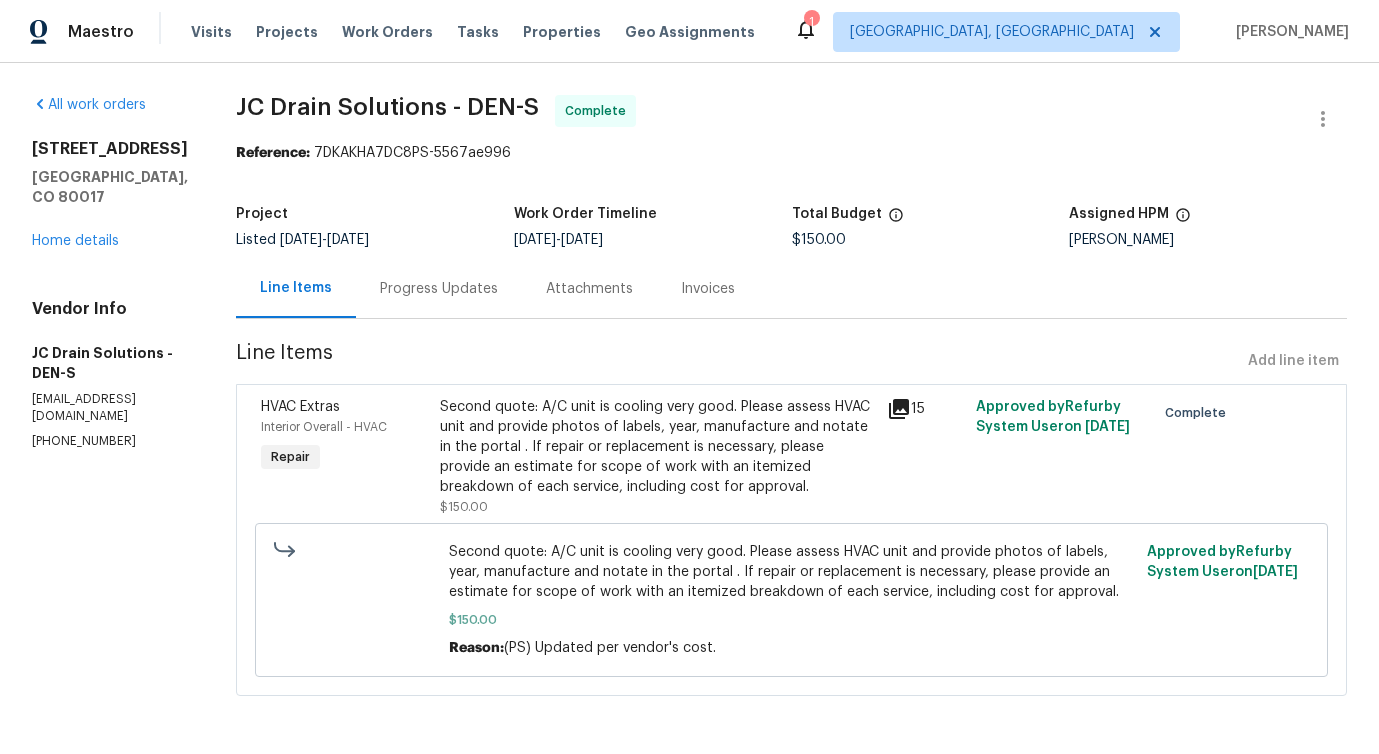 scroll, scrollTop: 14, scrollLeft: 0, axis: vertical 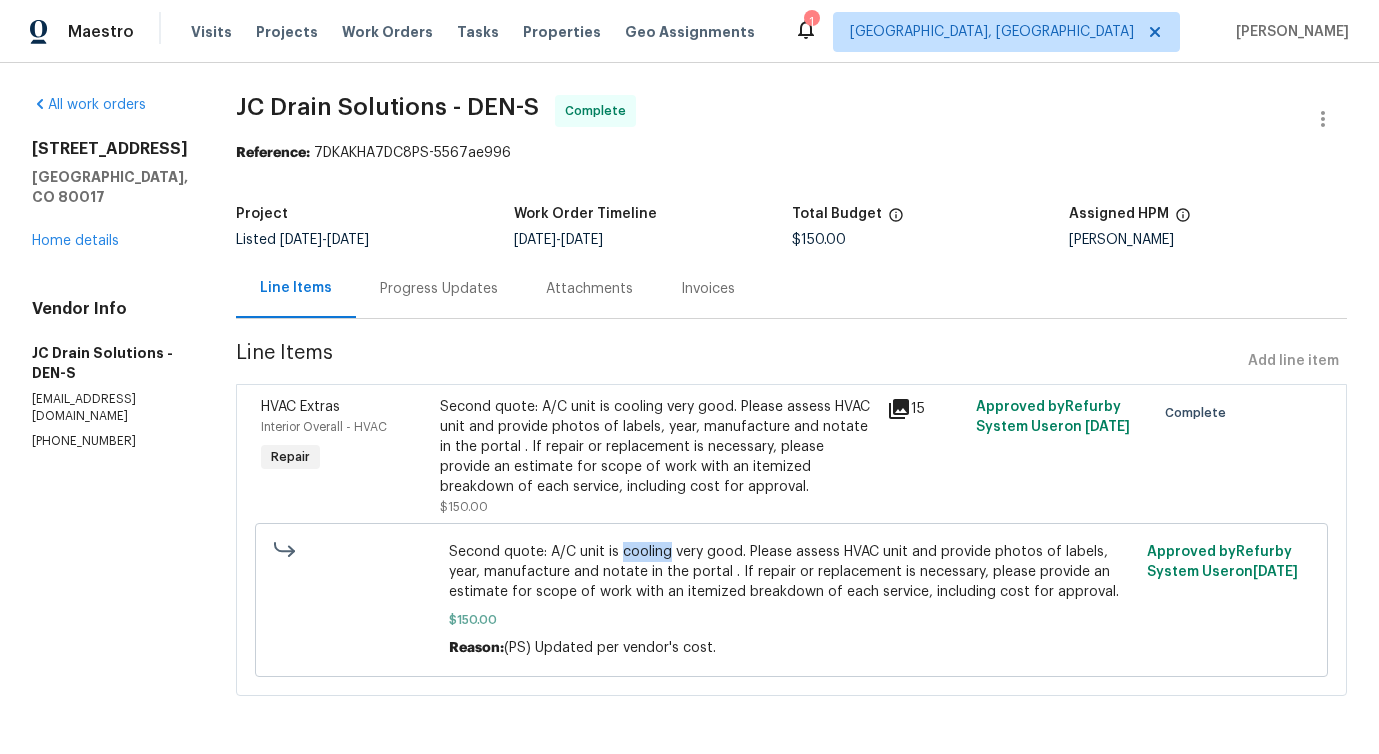 click on "Second quote: A/C unit is cooling very good.  Please assess HVAC unit and provide photos of labels, year, manufacture and notate in the portal . If repair or replacement is necessary, please provide an estimate for scope of work with an itemized breakdown of each service, including cost for approval." at bounding box center (792, 572) 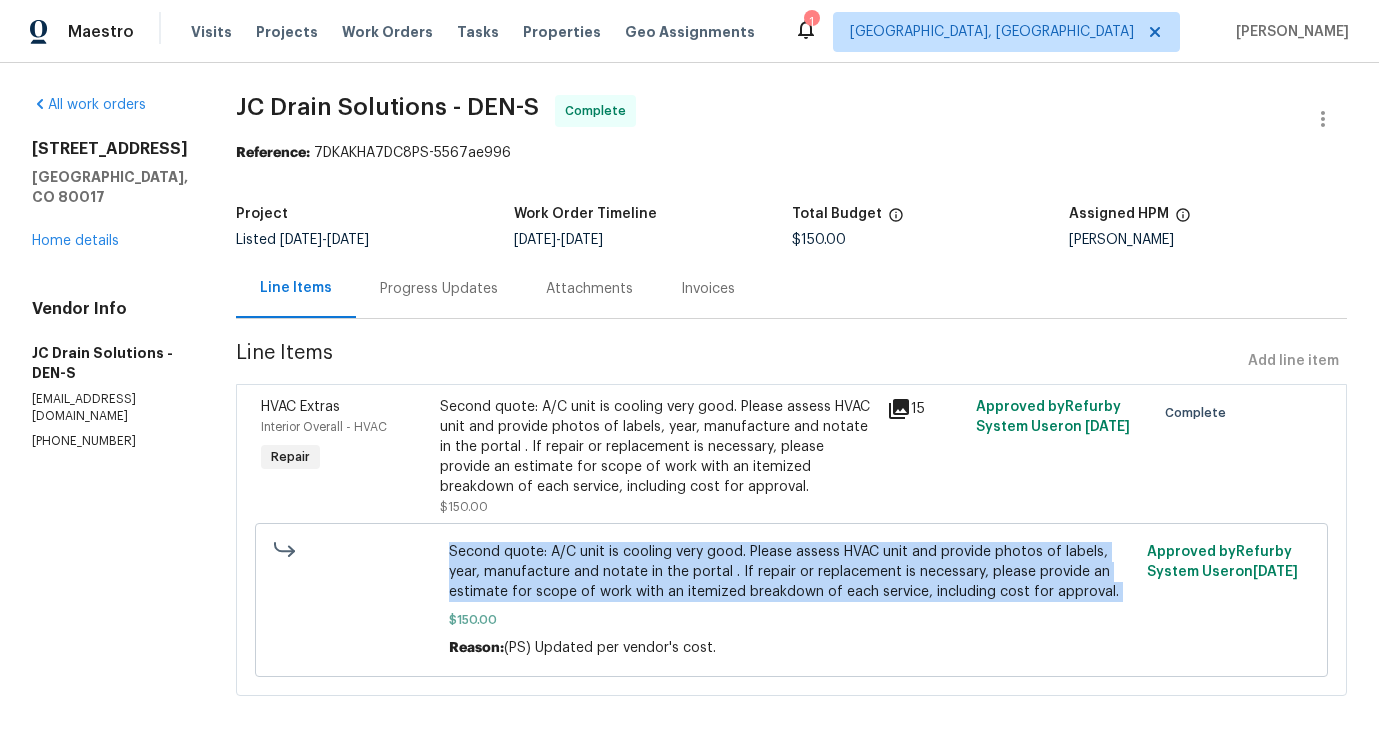 click on "Second quote: A/C unit is cooling very good.  Please assess HVAC unit and provide photos of labels, year, manufacture and notate in the portal . If repair or replacement is necessary, please provide an estimate for scope of work with an itemized breakdown of each service, including cost for approval." at bounding box center (792, 572) 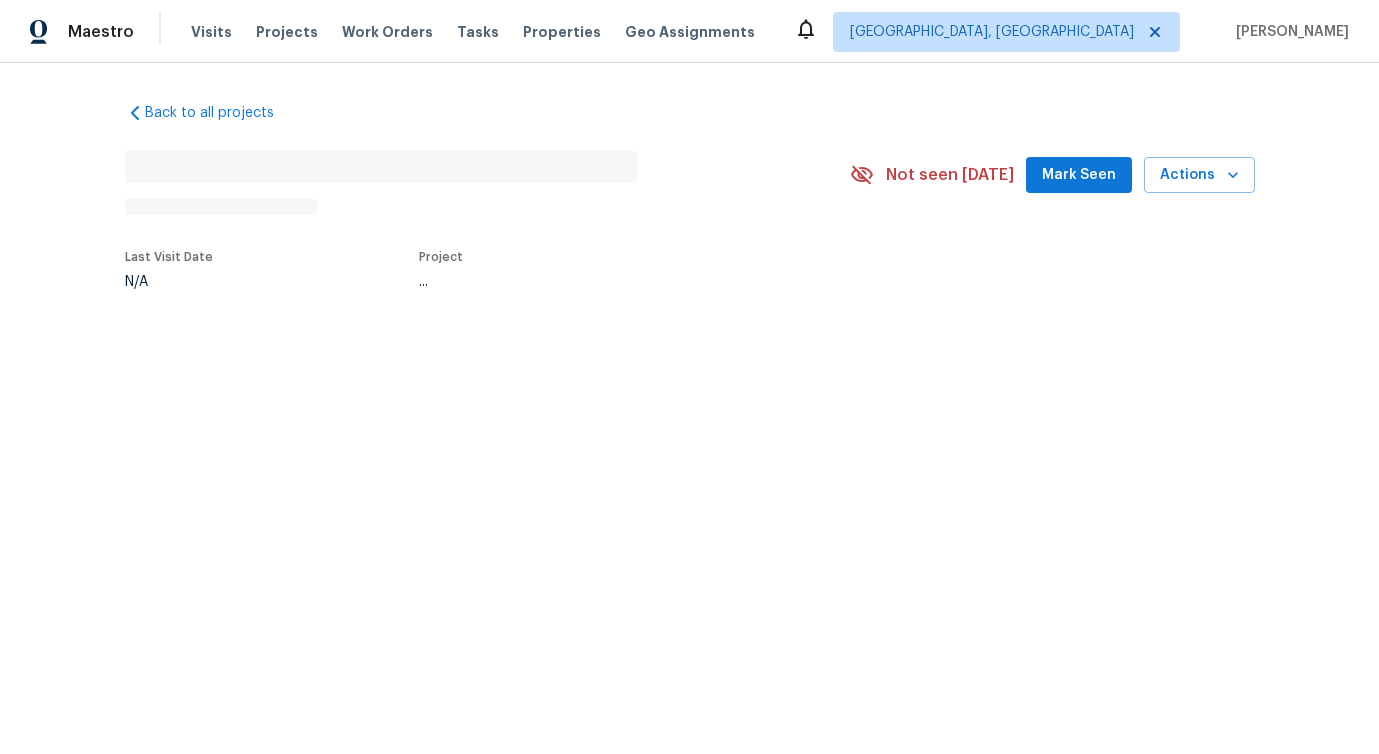 scroll, scrollTop: 0, scrollLeft: 0, axis: both 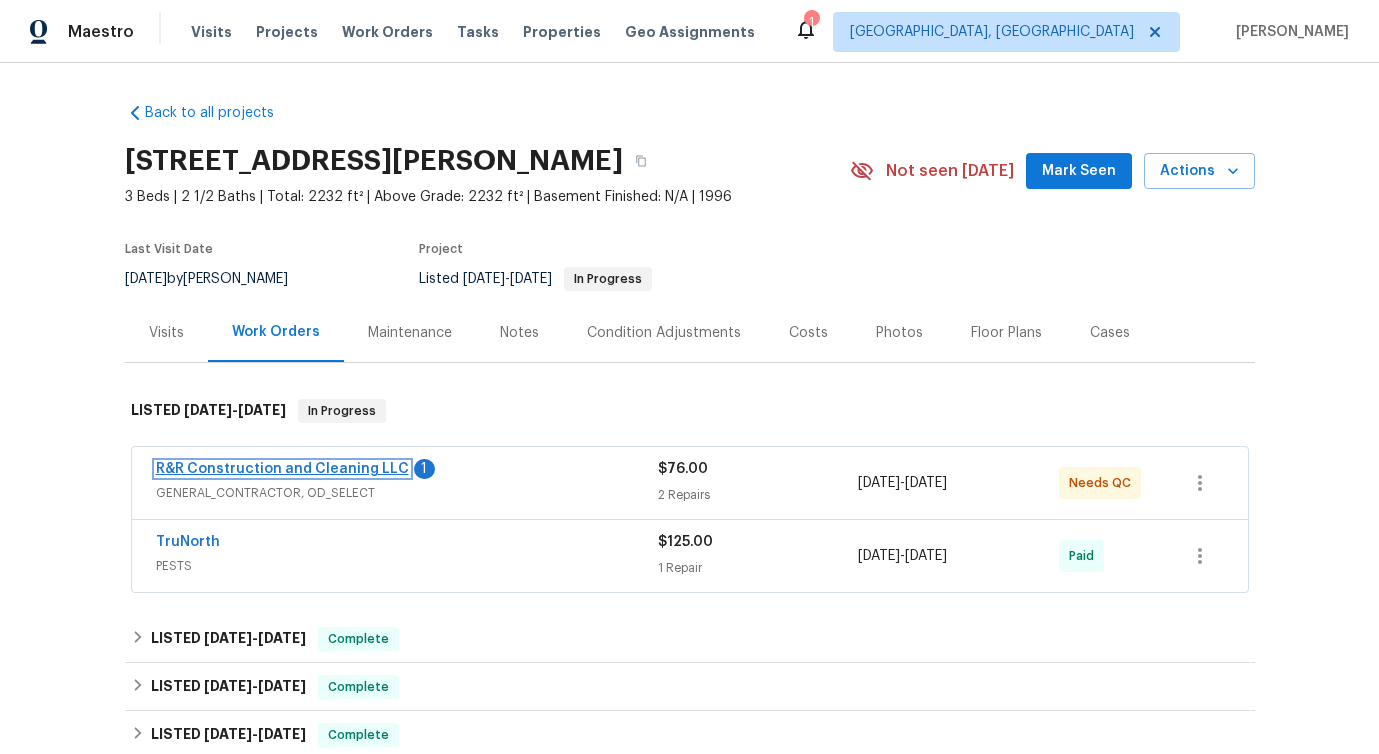 click on "R&R Construction and Cleaning LLC" at bounding box center (282, 469) 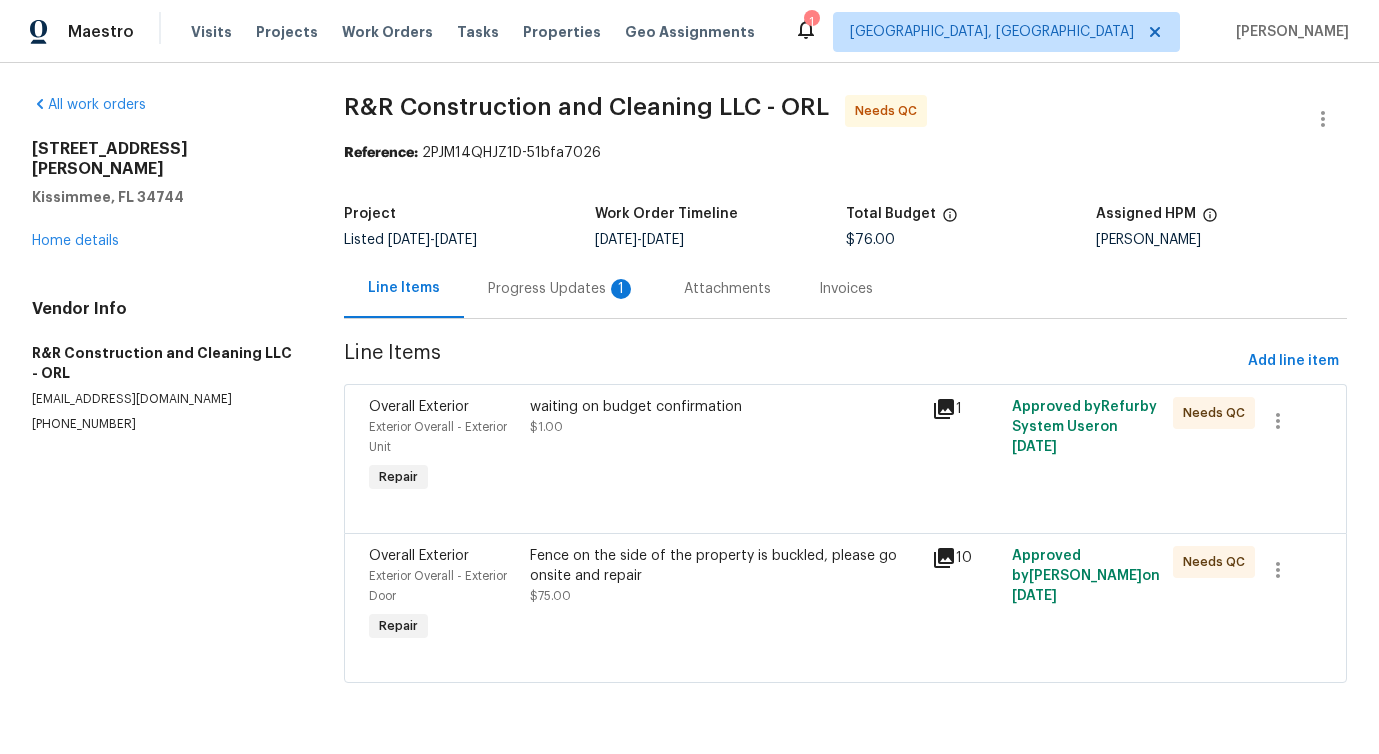 click on "Progress Updates 1" at bounding box center [562, 288] 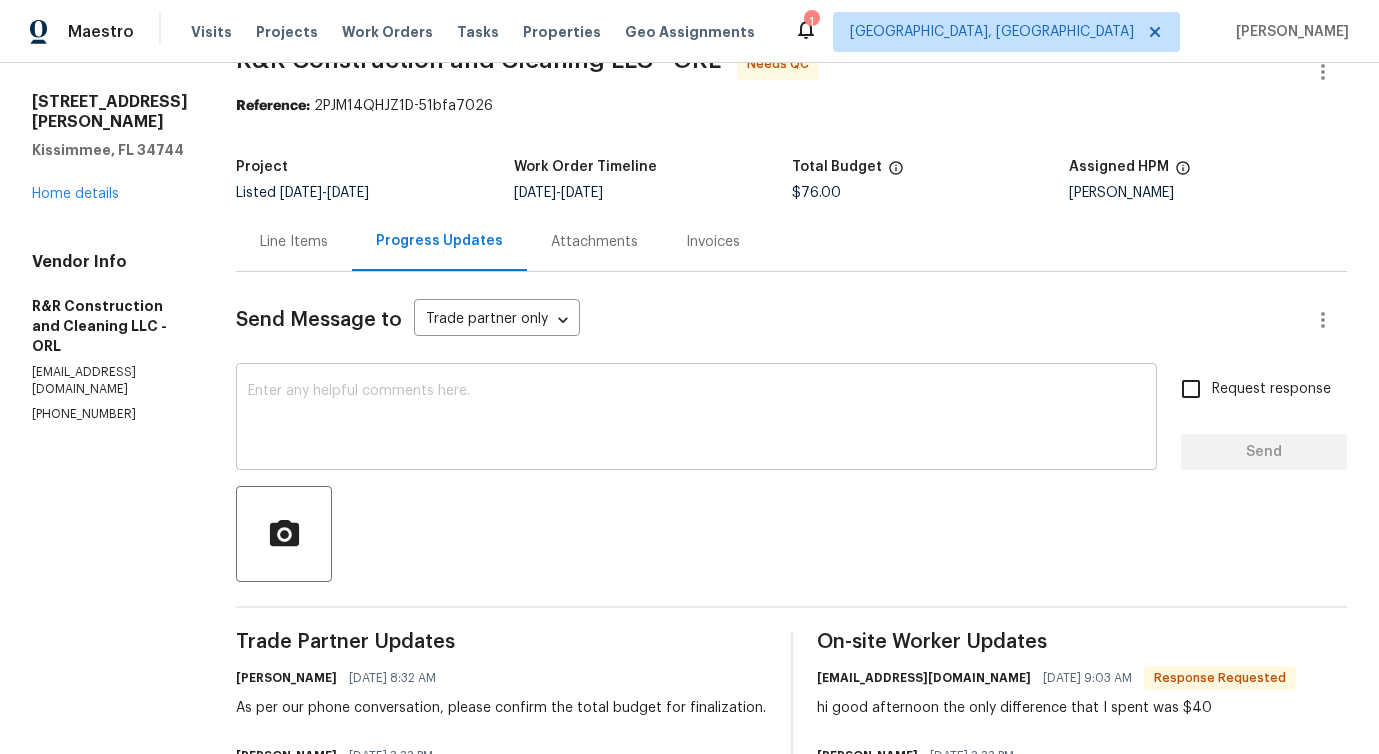 scroll, scrollTop: 0, scrollLeft: 0, axis: both 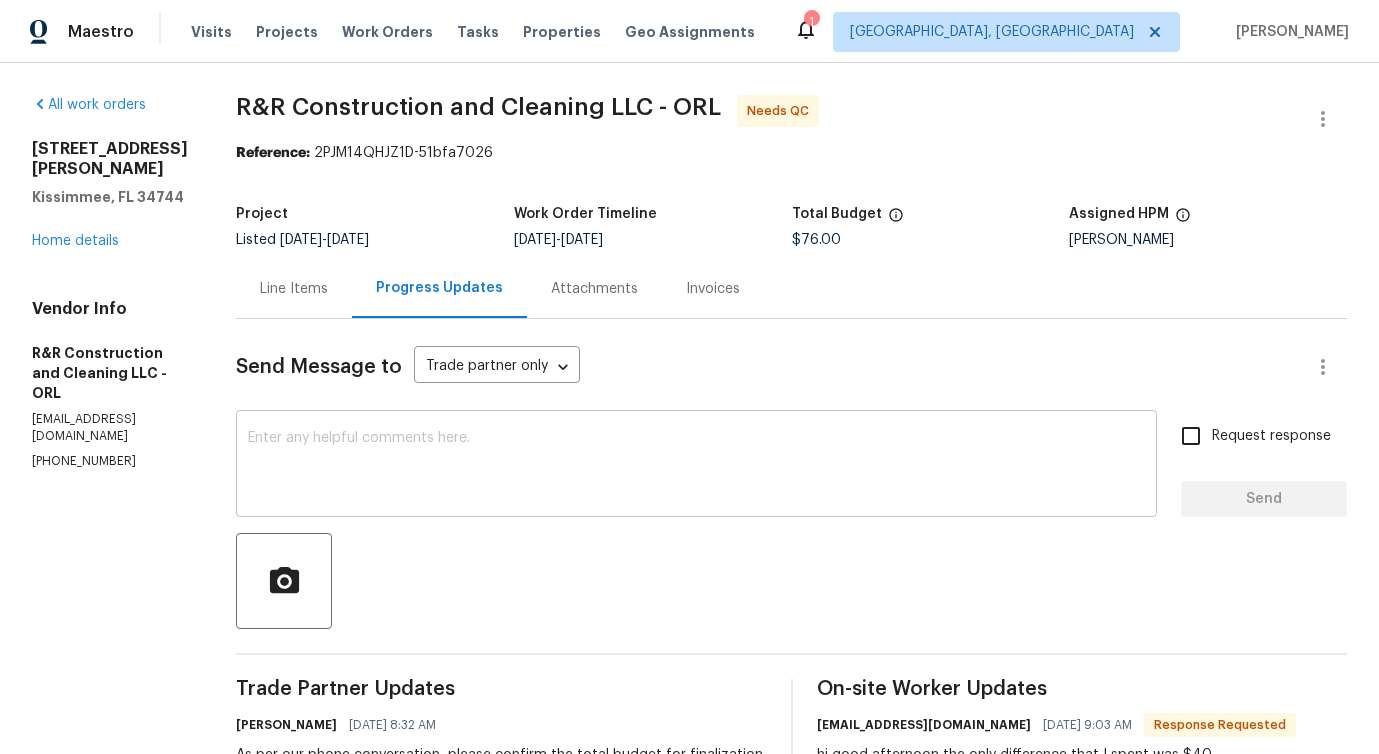 click at bounding box center [696, 466] 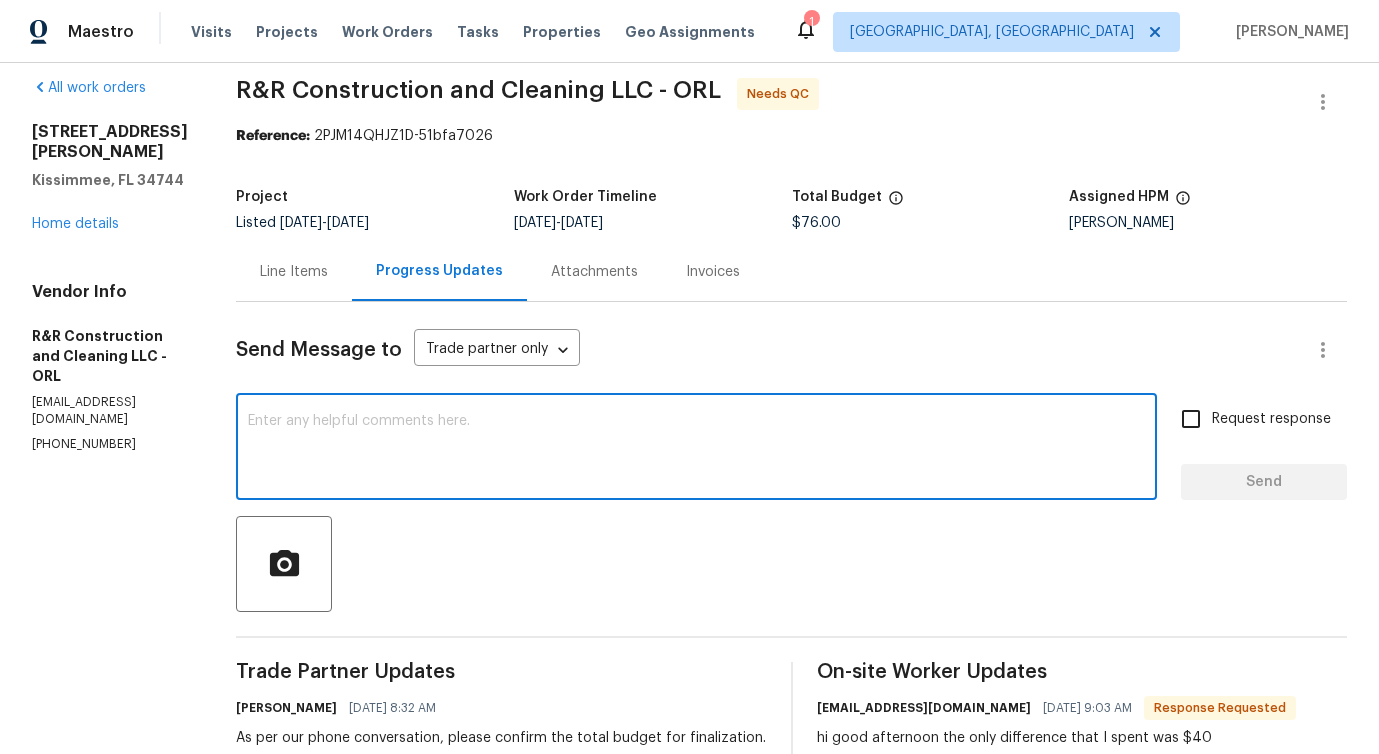 scroll, scrollTop: 32, scrollLeft: 0, axis: vertical 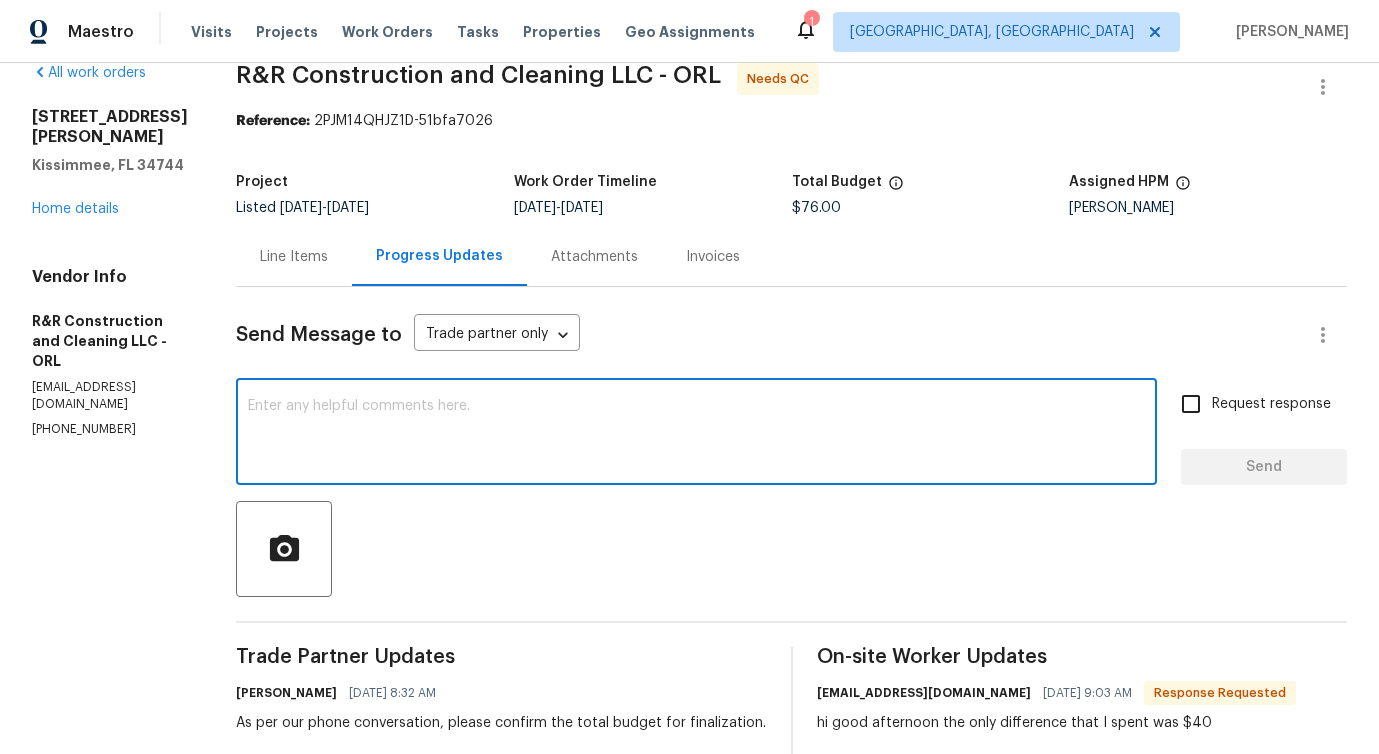 click at bounding box center (696, 434) 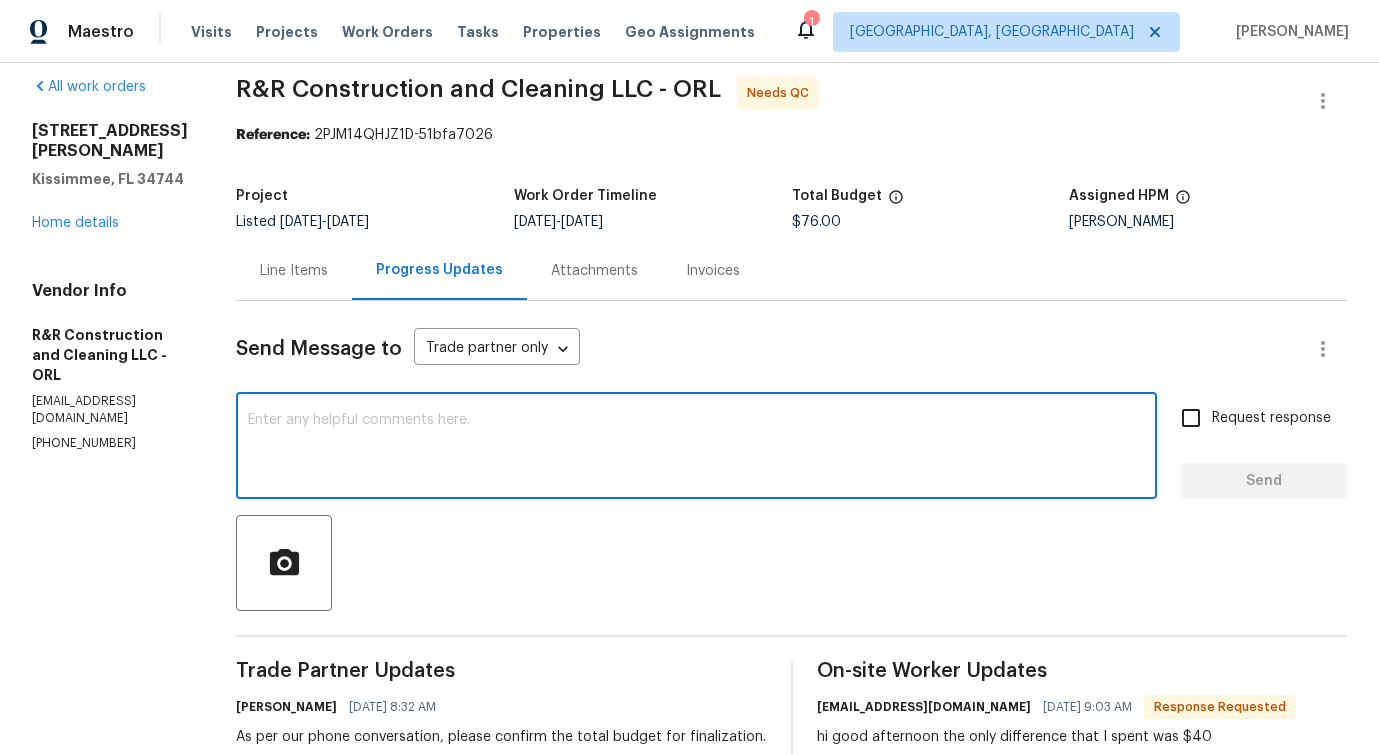 scroll, scrollTop: 0, scrollLeft: 0, axis: both 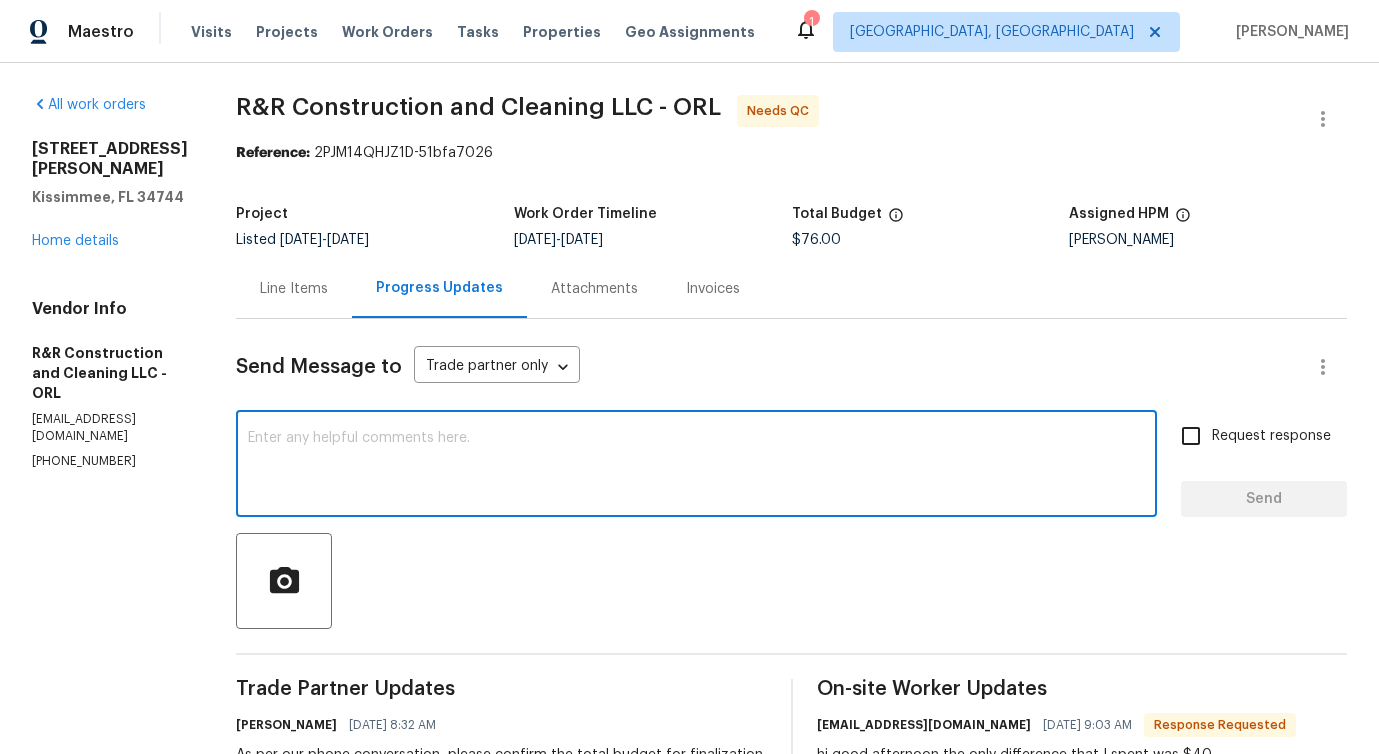 click on "x ​" at bounding box center [696, 466] 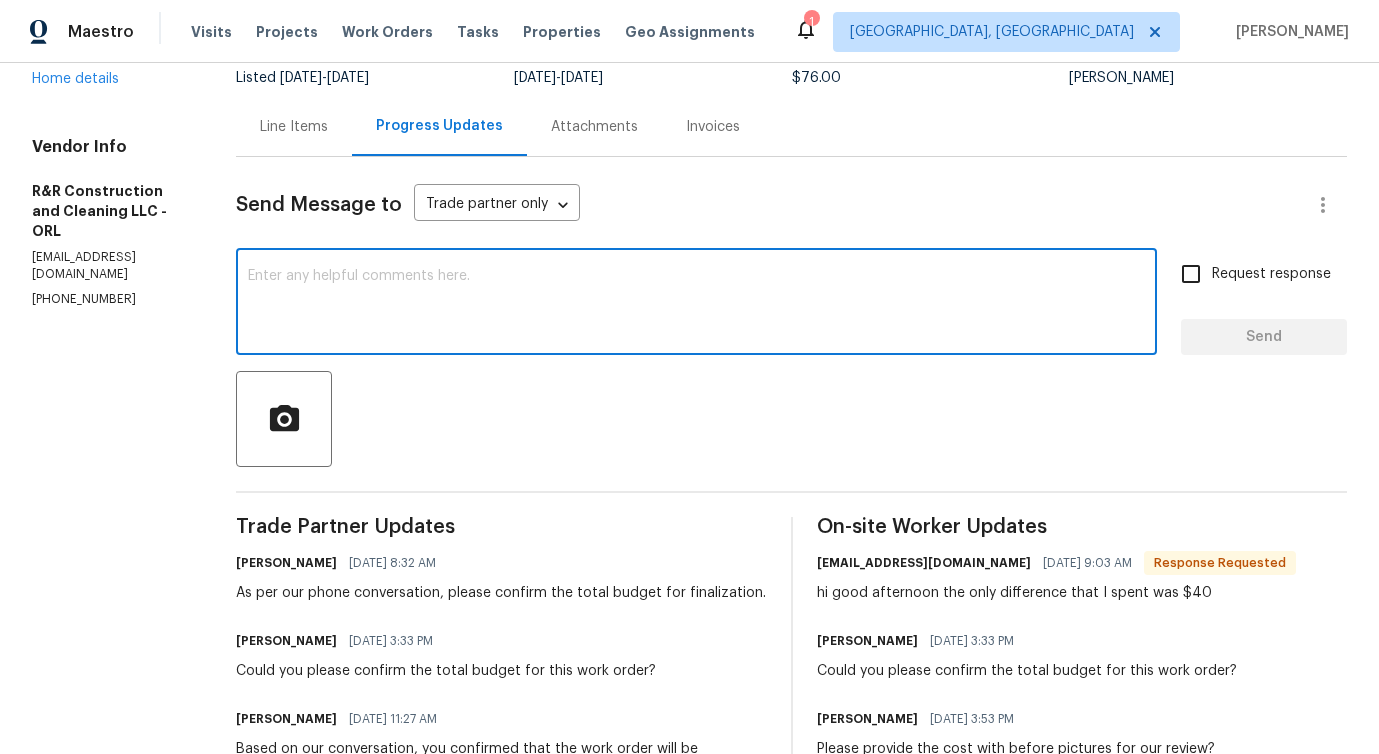 scroll, scrollTop: 0, scrollLeft: 0, axis: both 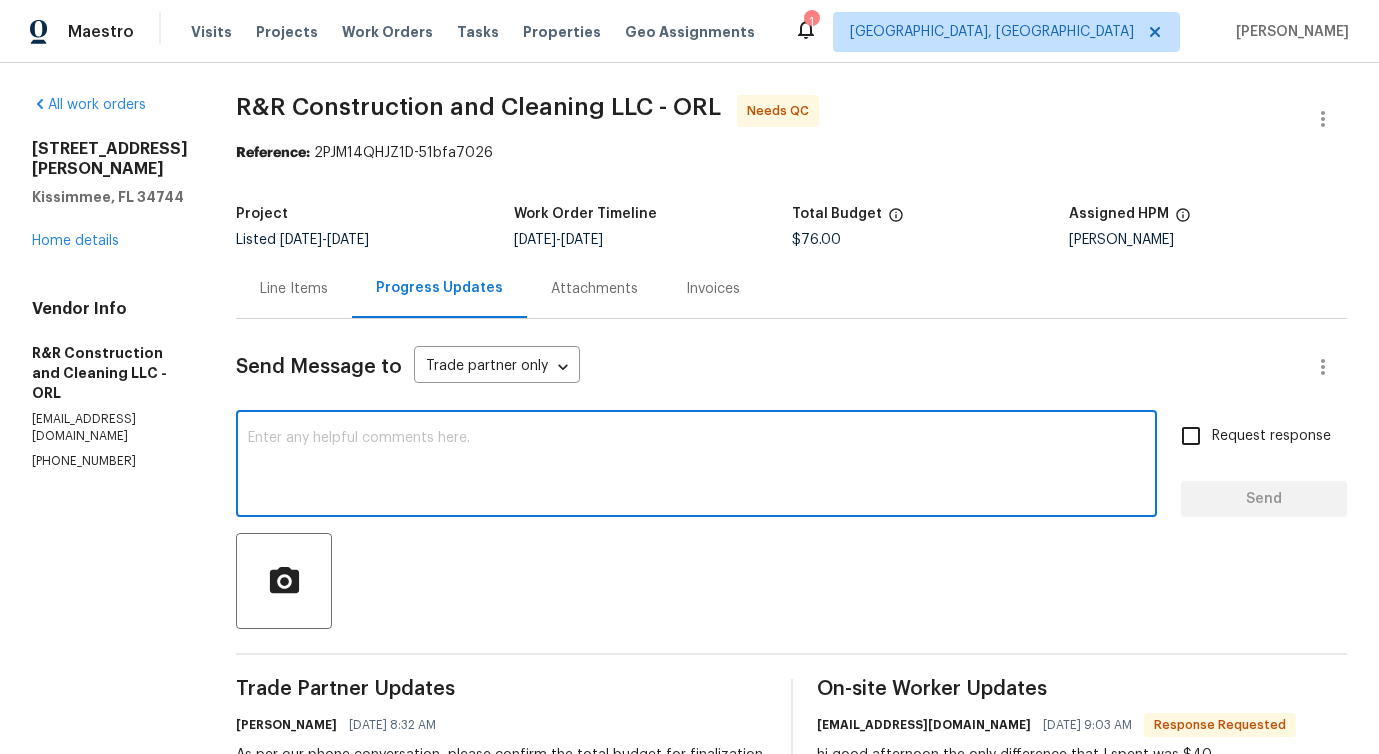 click on "Line Items" at bounding box center [294, 289] 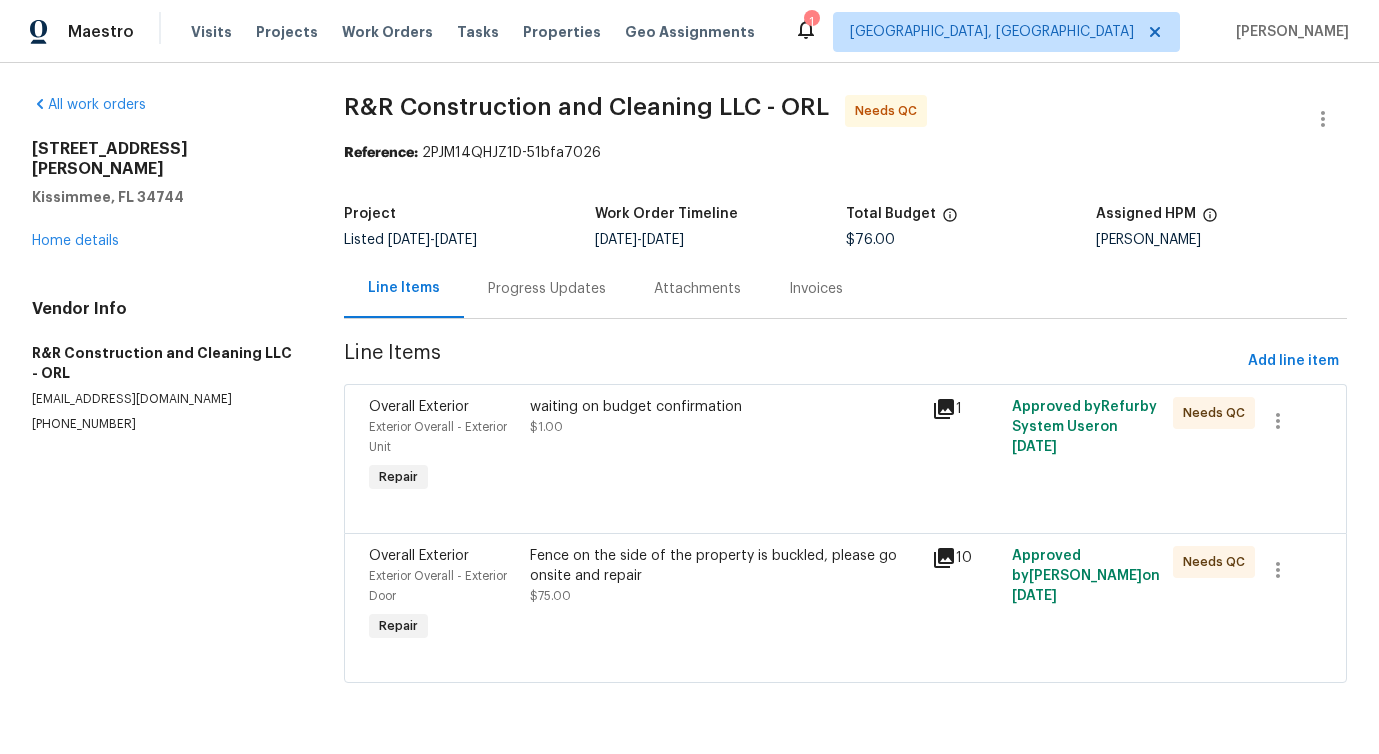 scroll, scrollTop: 2, scrollLeft: 0, axis: vertical 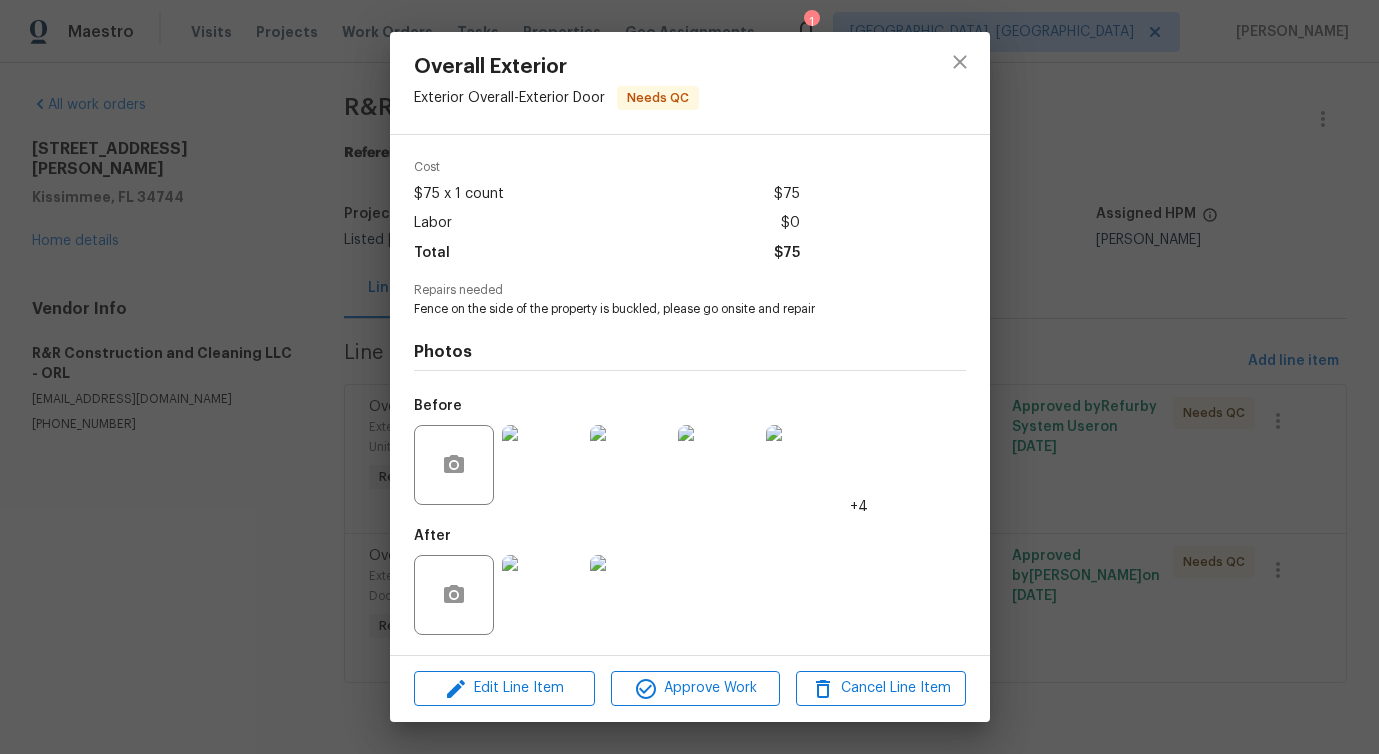 click at bounding box center (542, 595) 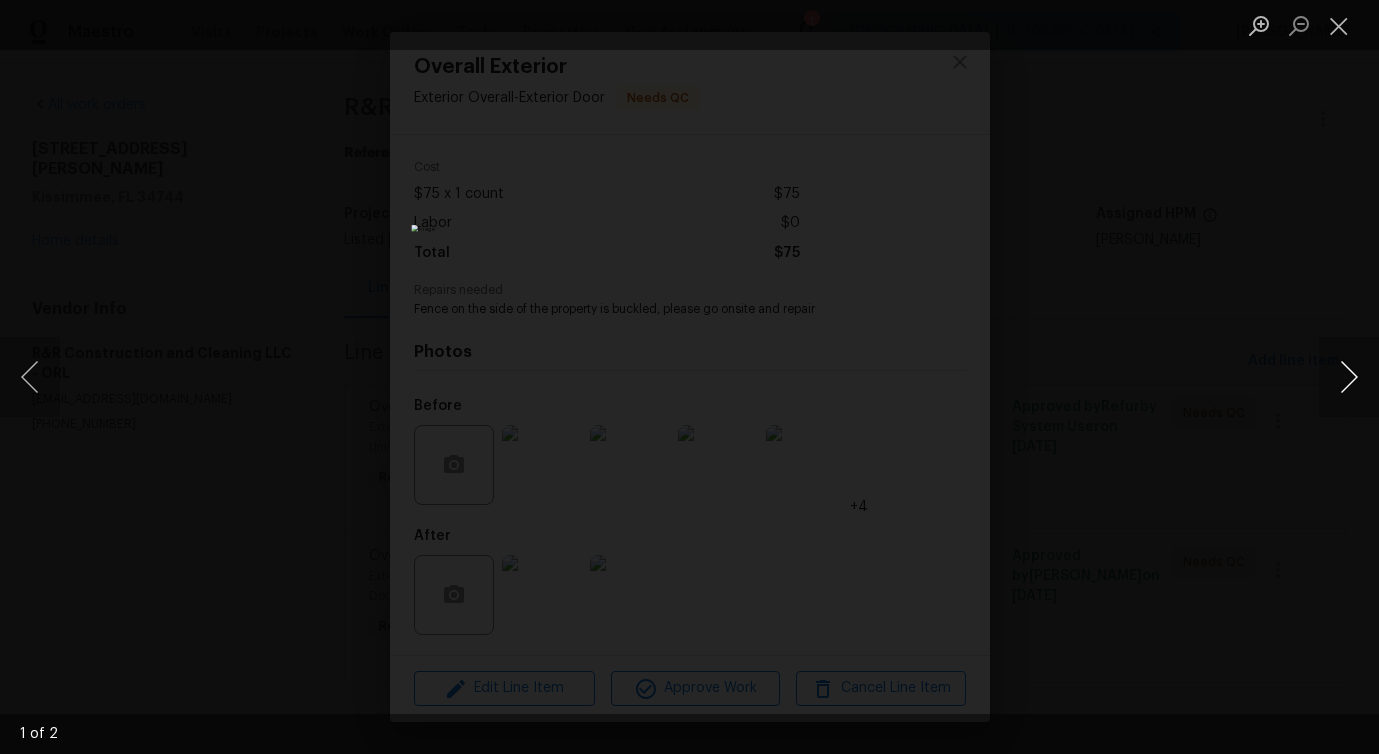 click at bounding box center [1349, 377] 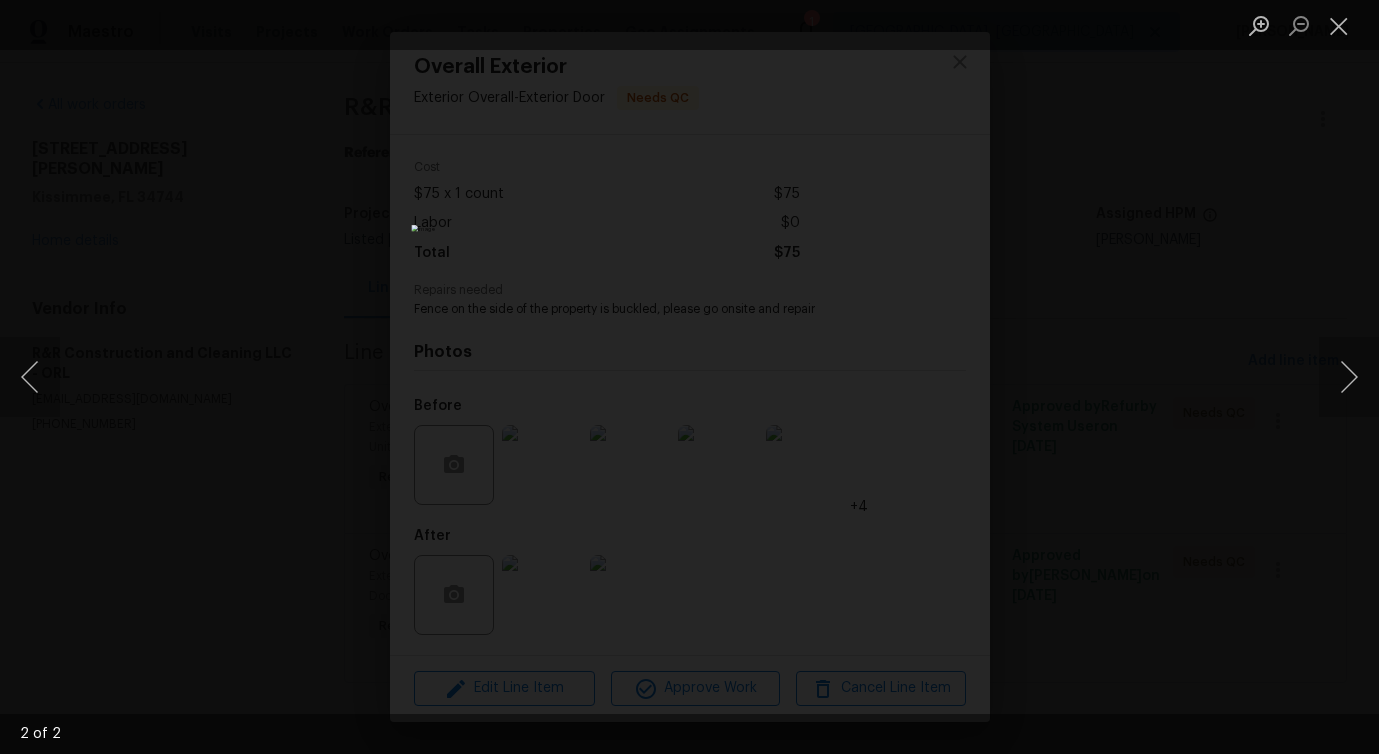 click at bounding box center [1339, 25] 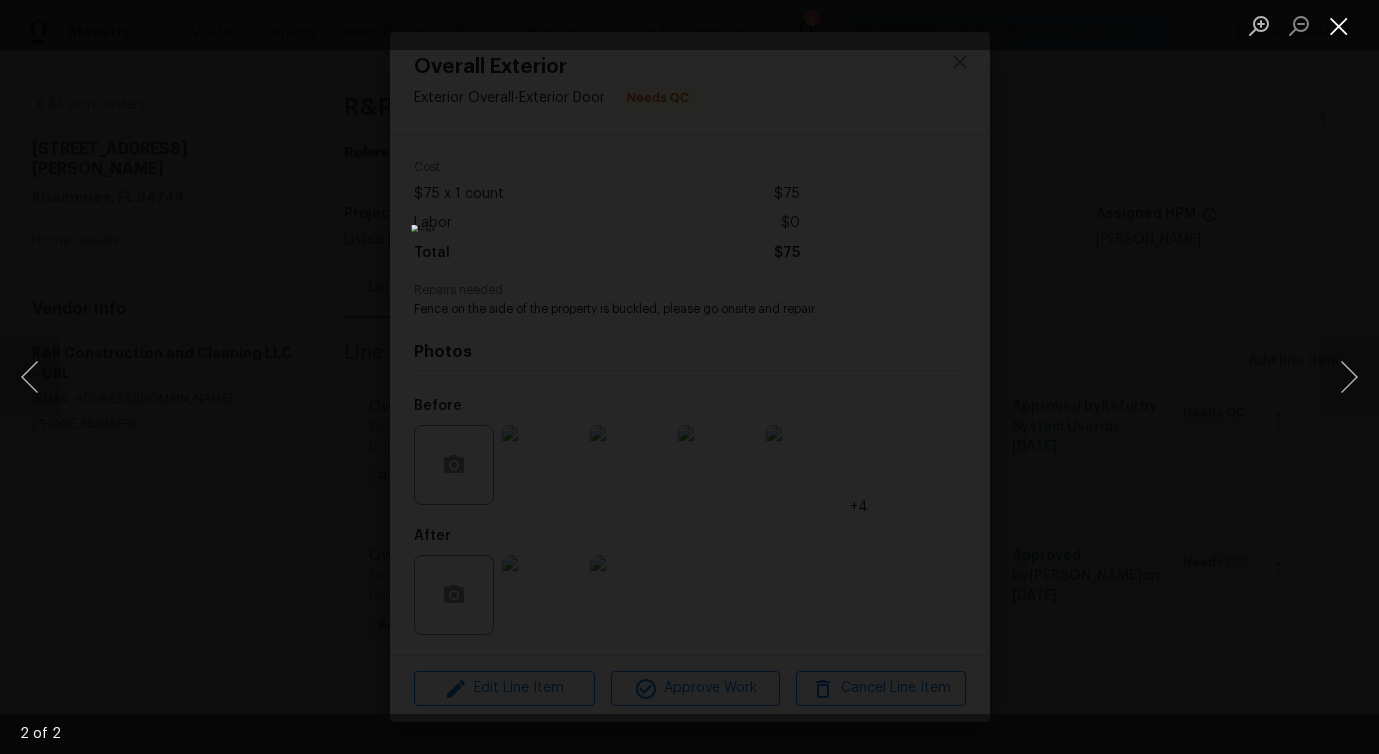click at bounding box center (1339, 25) 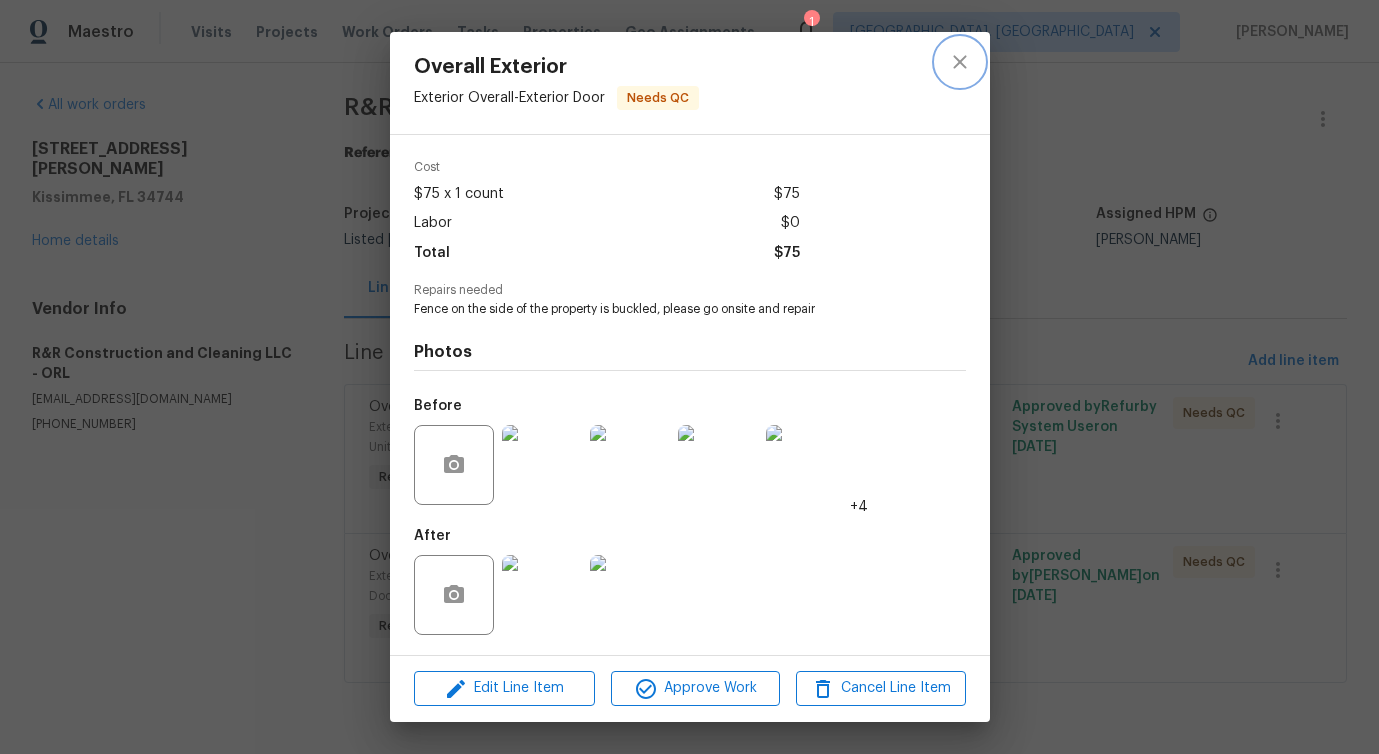 click 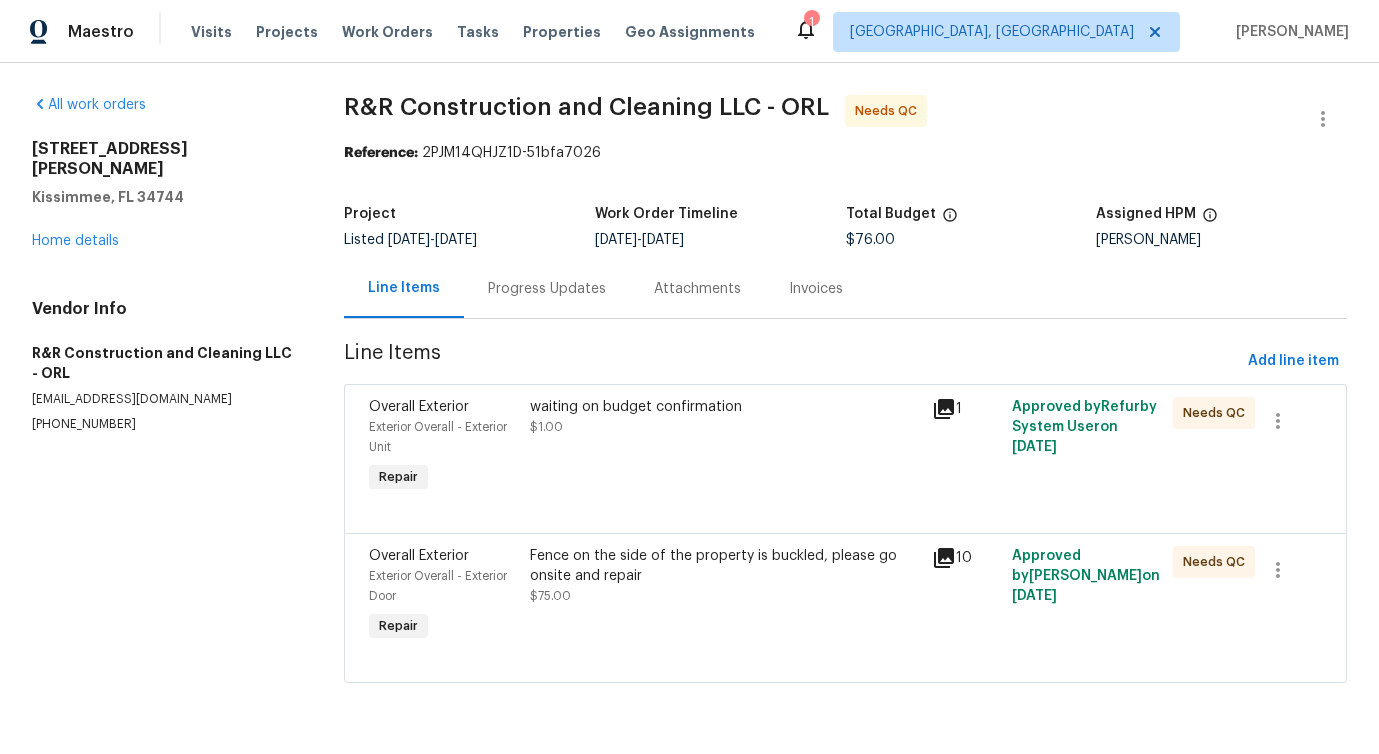click on "Progress Updates" at bounding box center (547, 289) 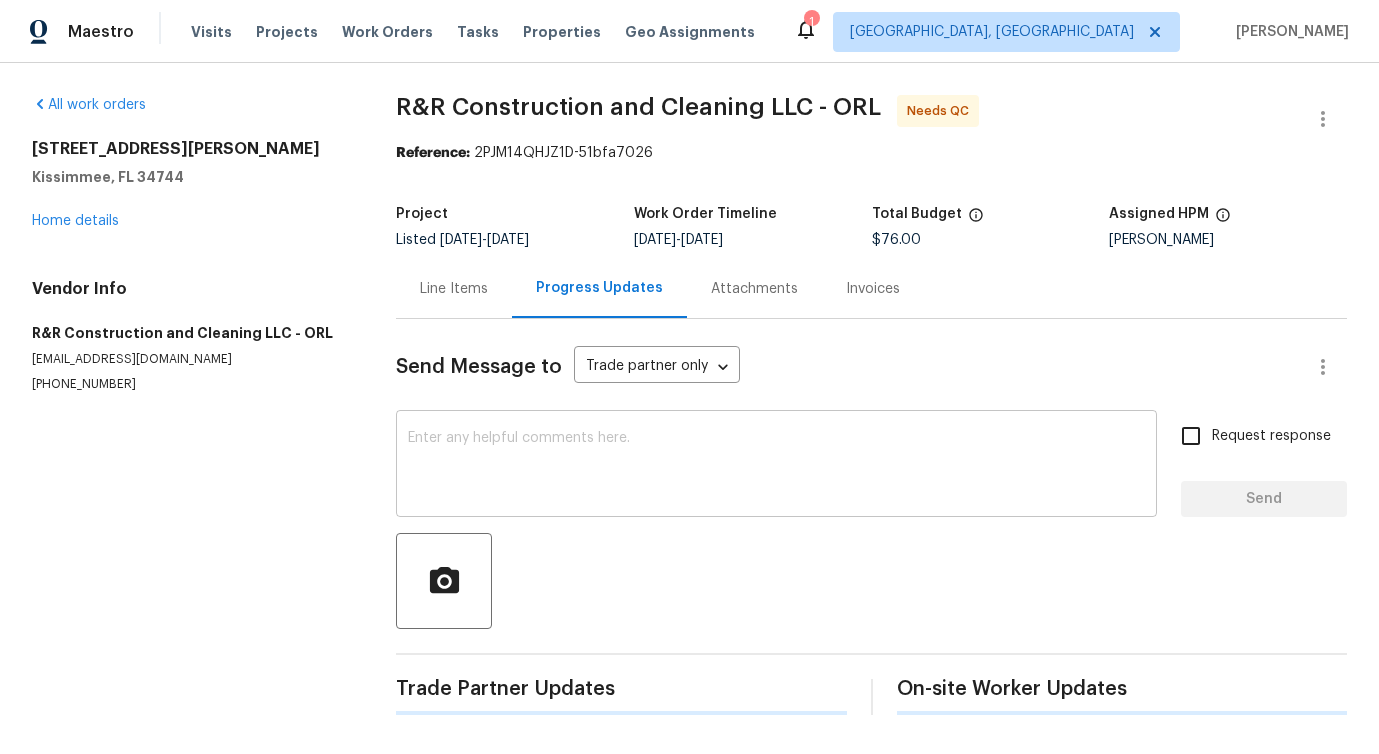 click at bounding box center (776, 466) 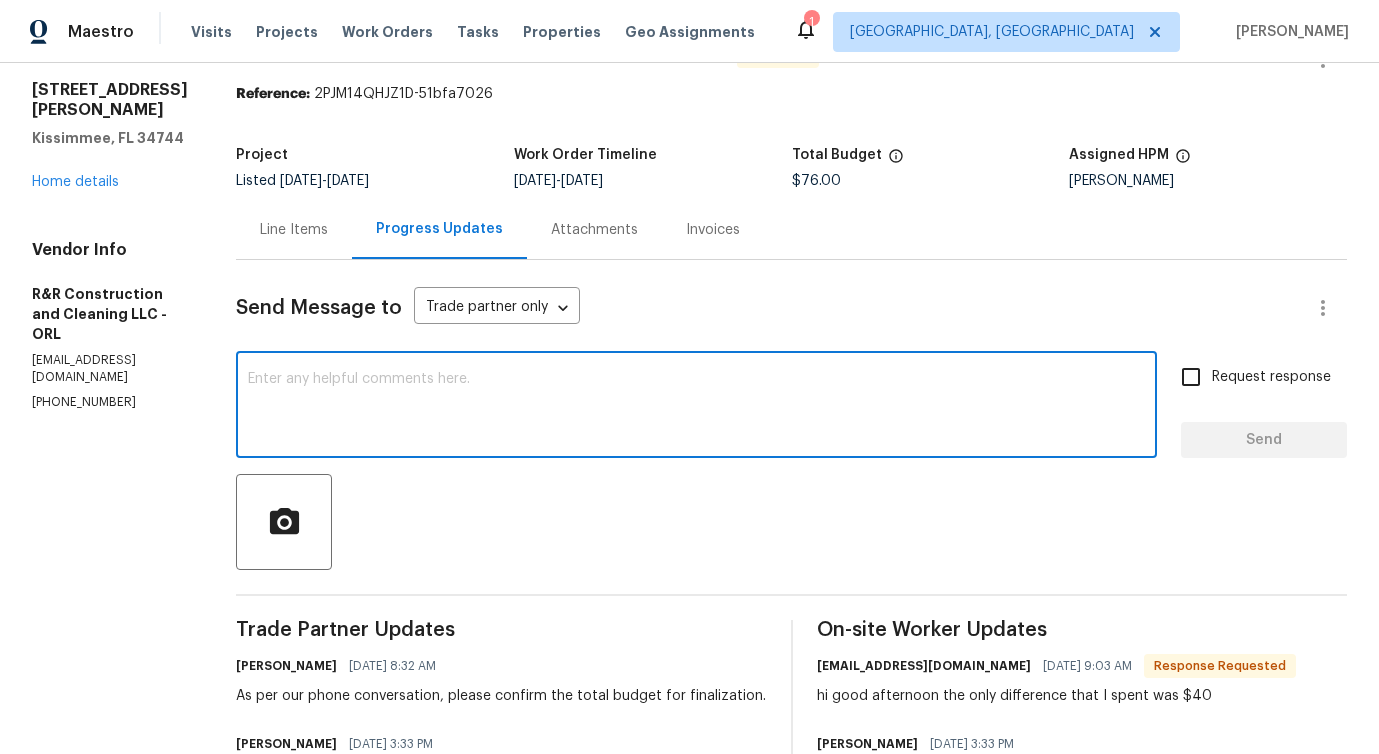 scroll, scrollTop: 58, scrollLeft: 0, axis: vertical 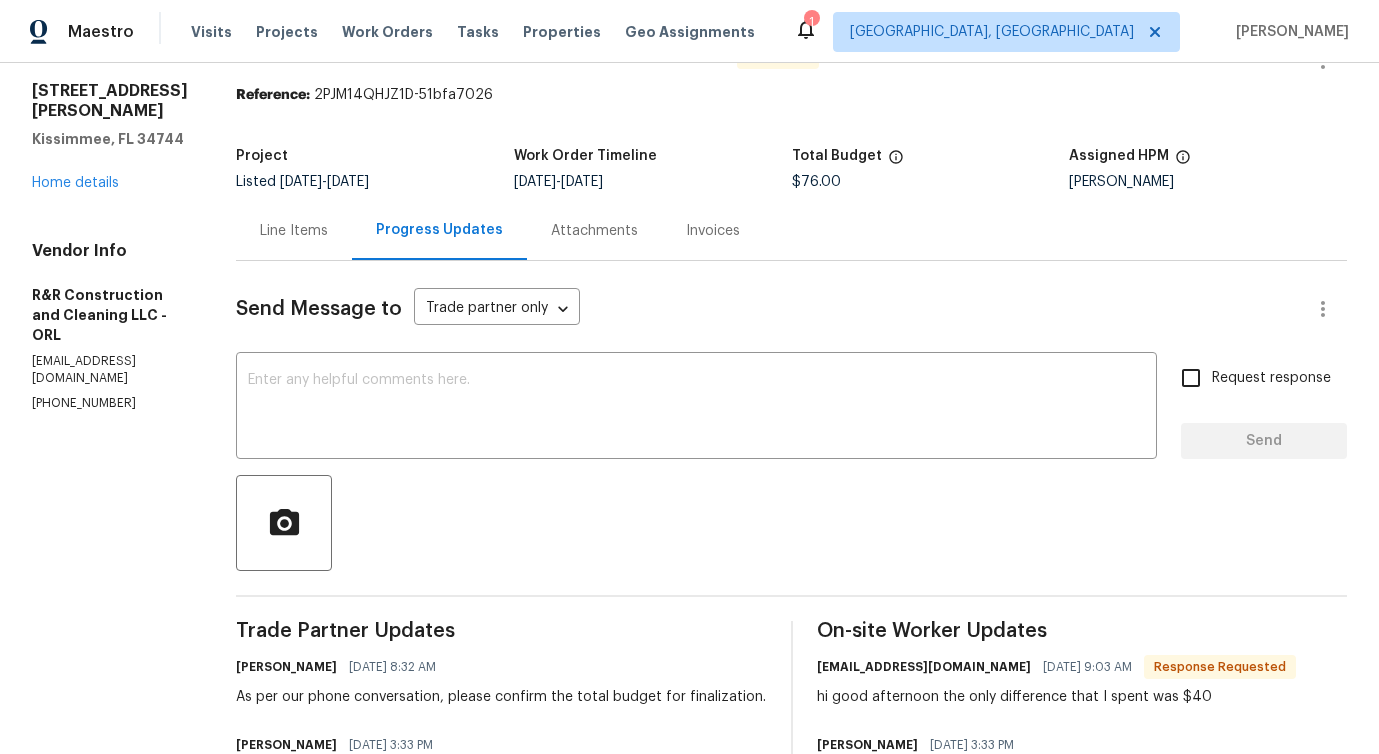 click on "Line Items" at bounding box center [294, 230] 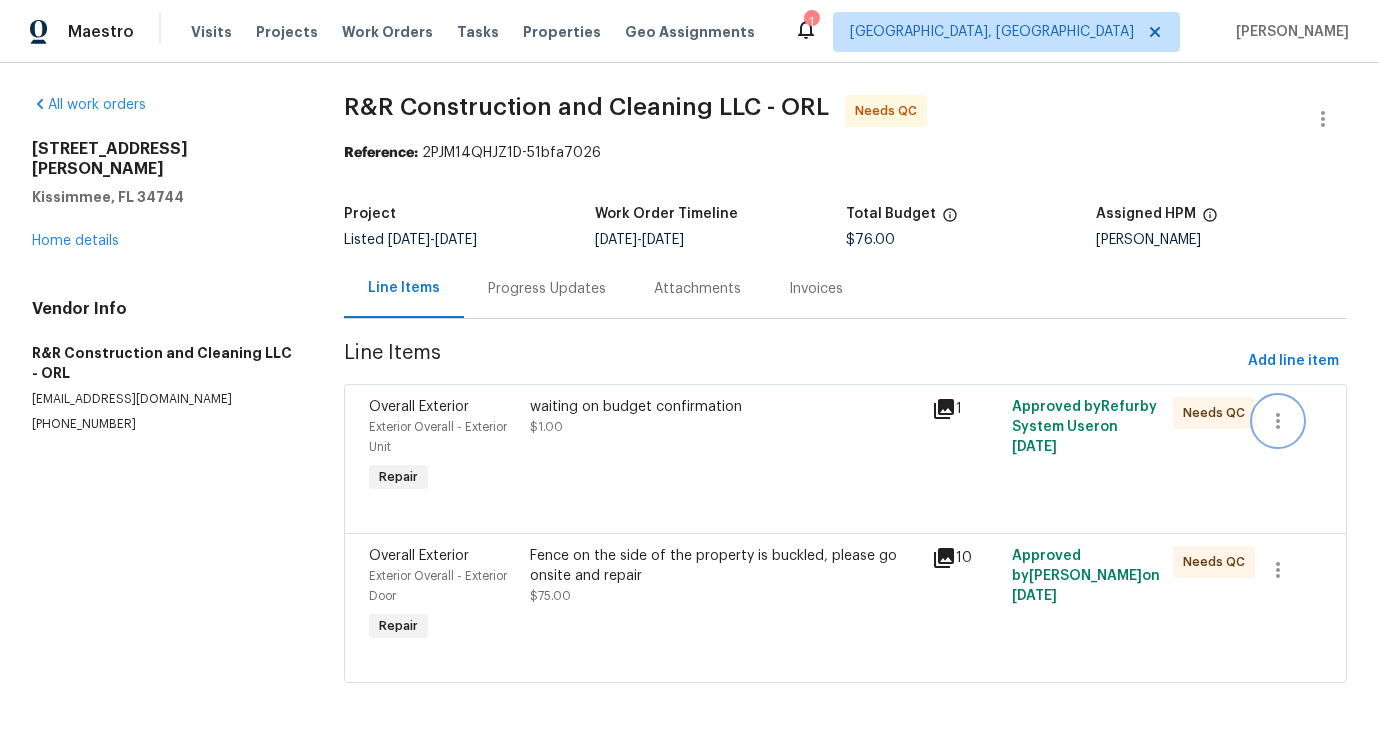 click at bounding box center (1278, 421) 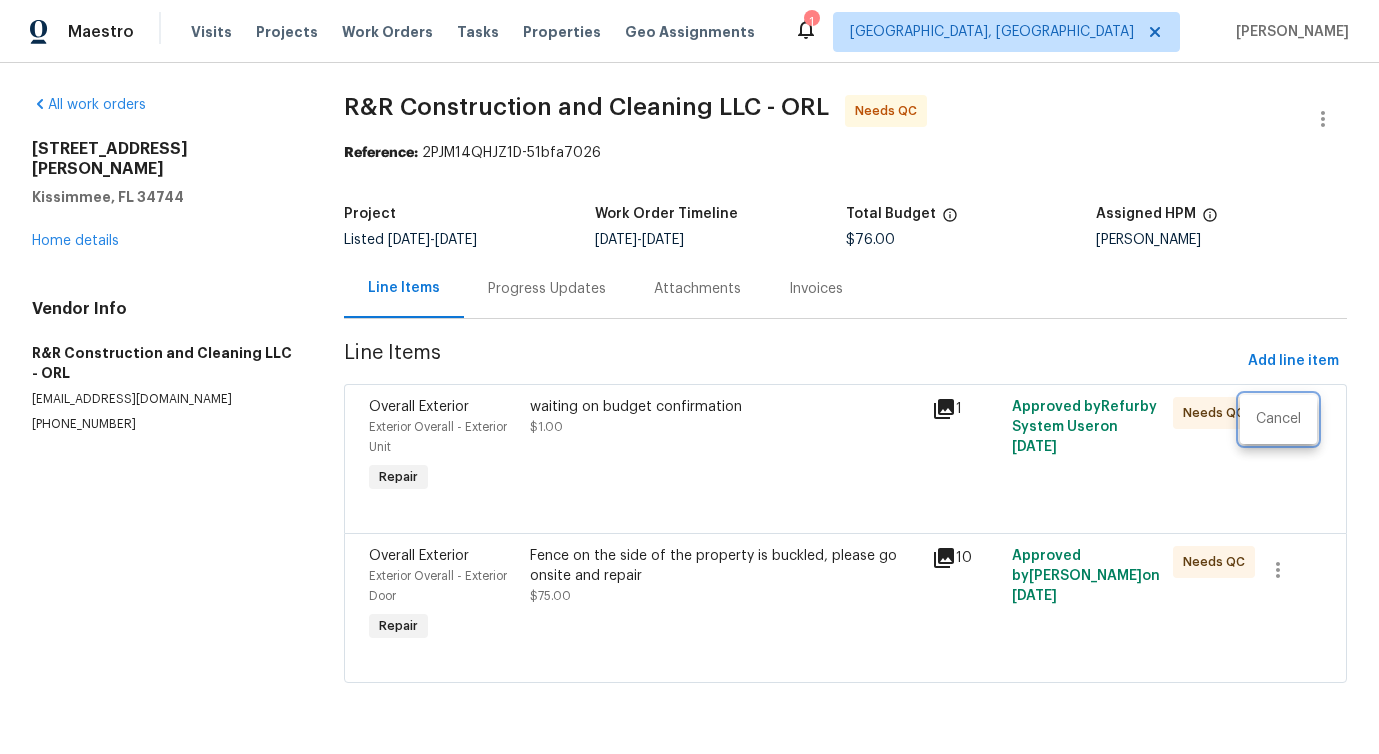 click at bounding box center (689, 377) 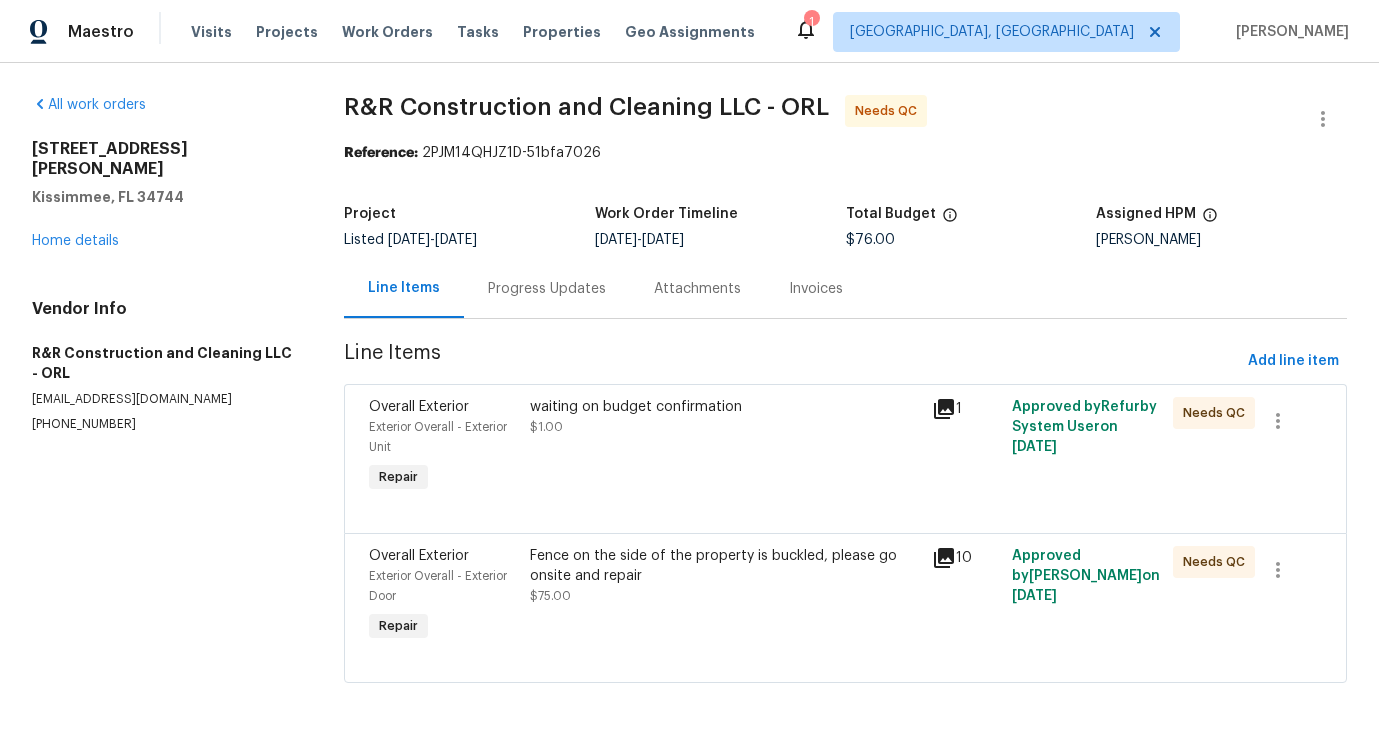 click on "waiting on budget confirmation $1.00" at bounding box center [725, 417] 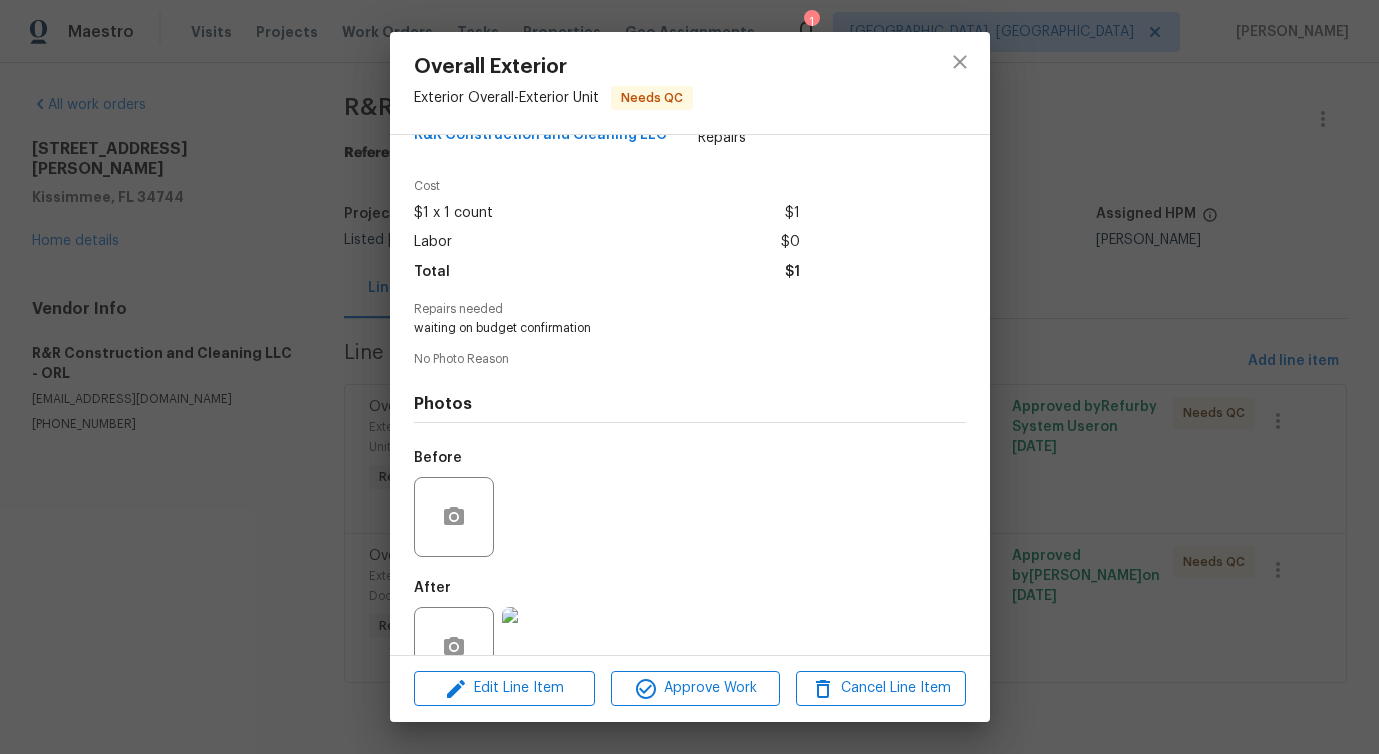 scroll, scrollTop: 100, scrollLeft: 0, axis: vertical 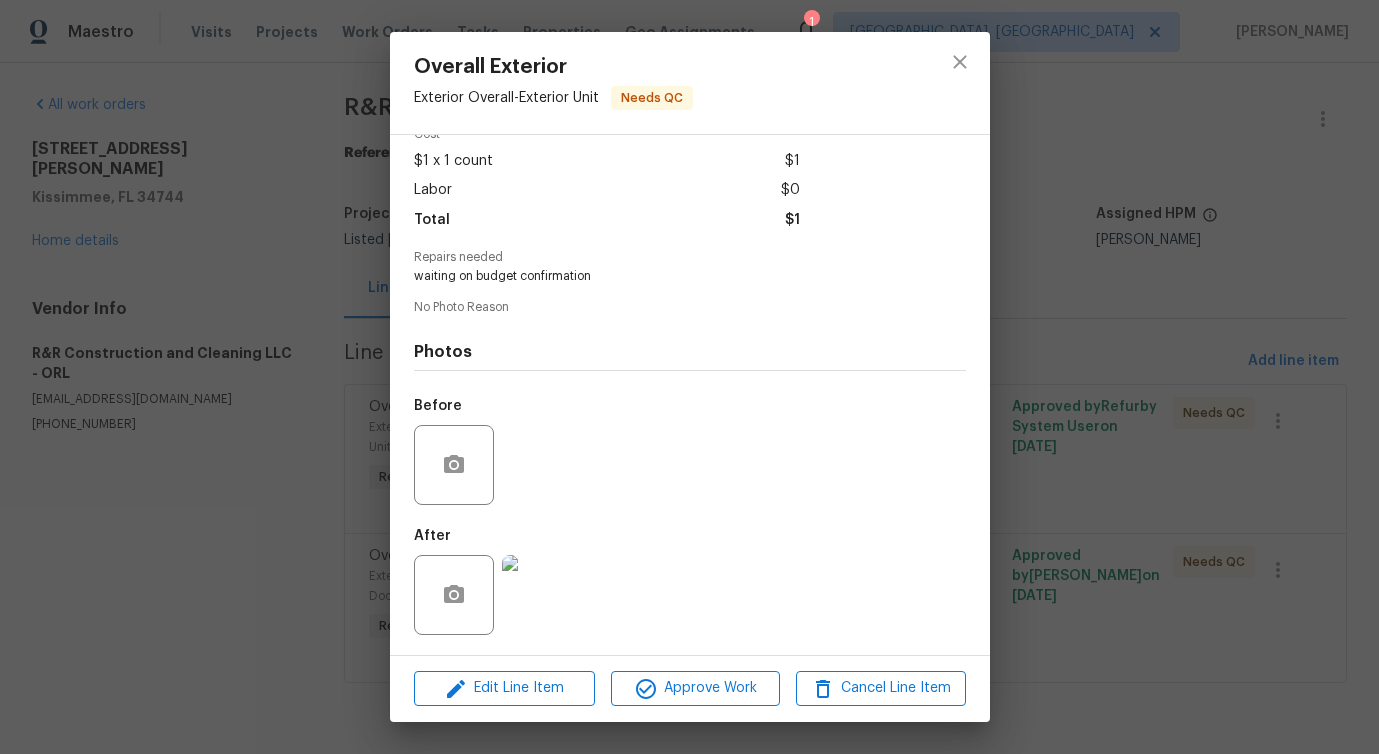 click at bounding box center [542, 595] 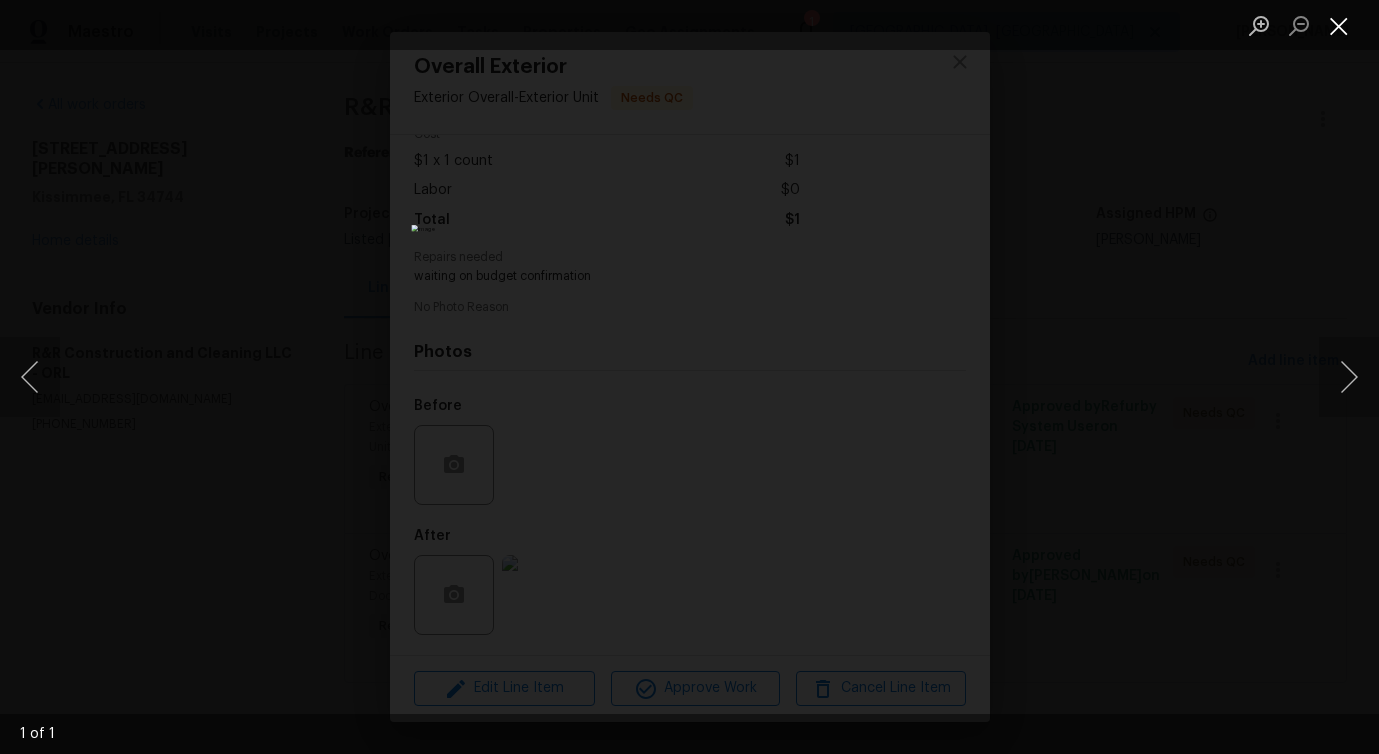 click at bounding box center (1339, 25) 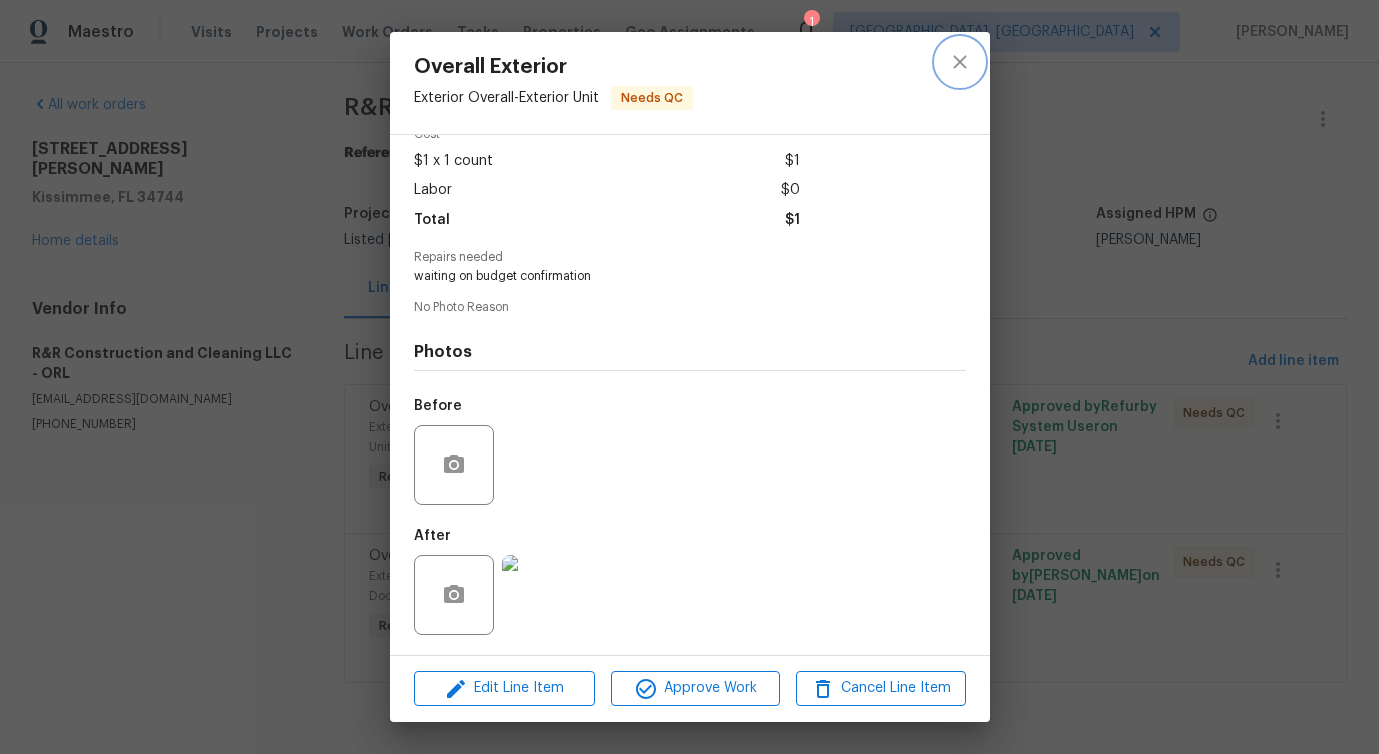 click 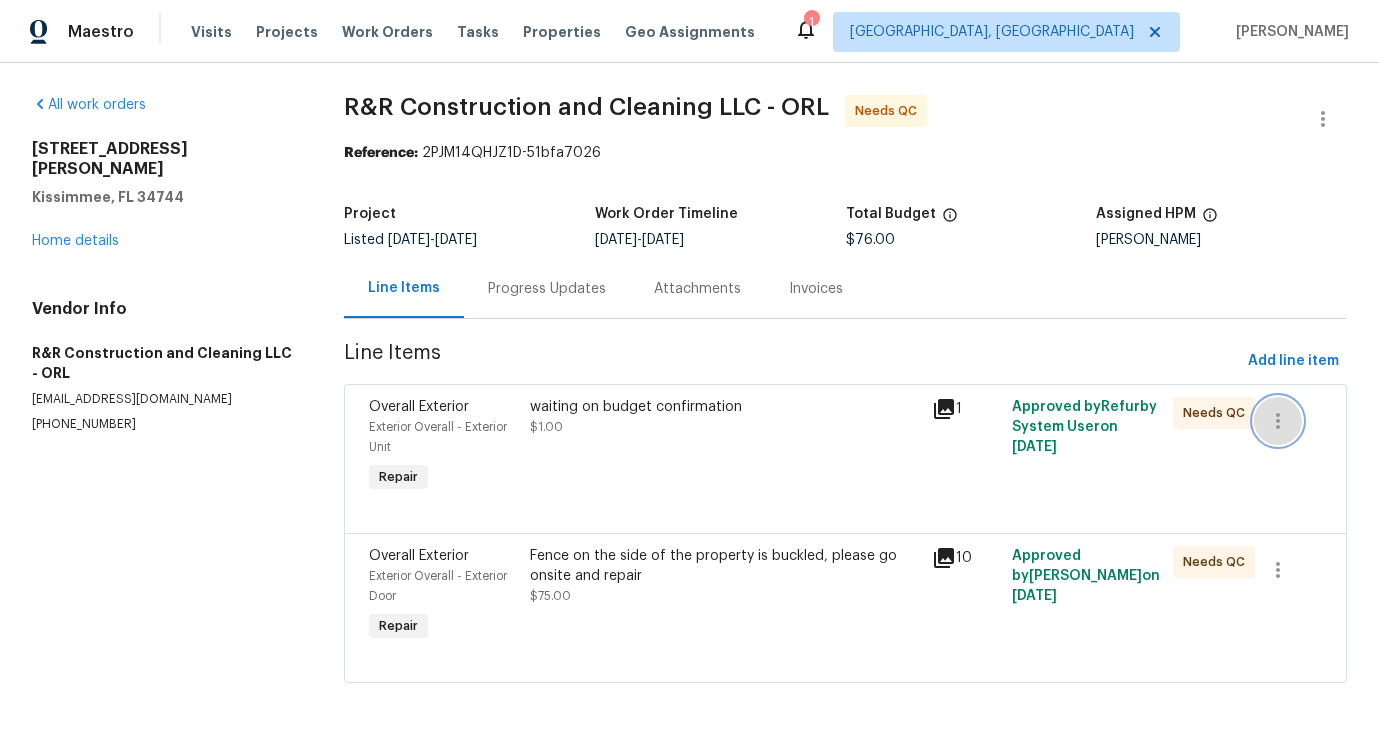click at bounding box center (1278, 421) 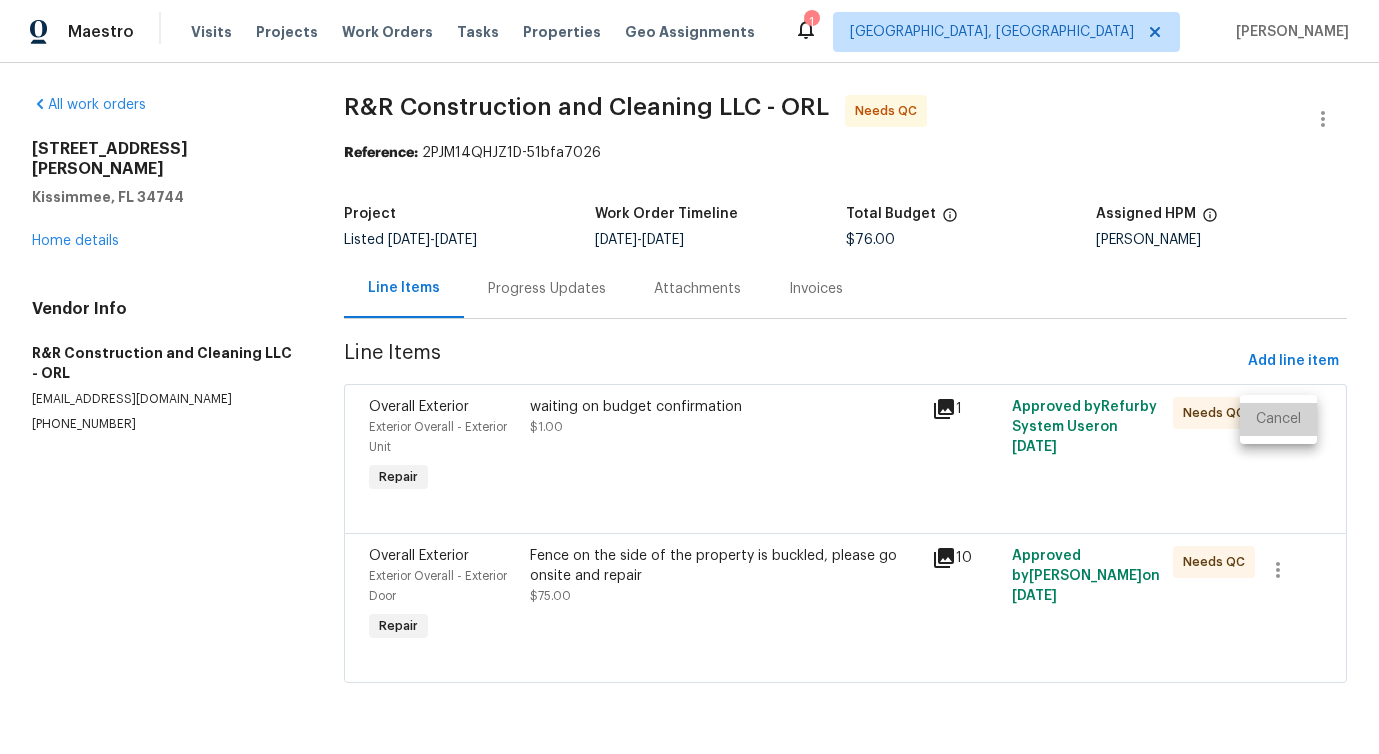 click on "Cancel" at bounding box center [1278, 419] 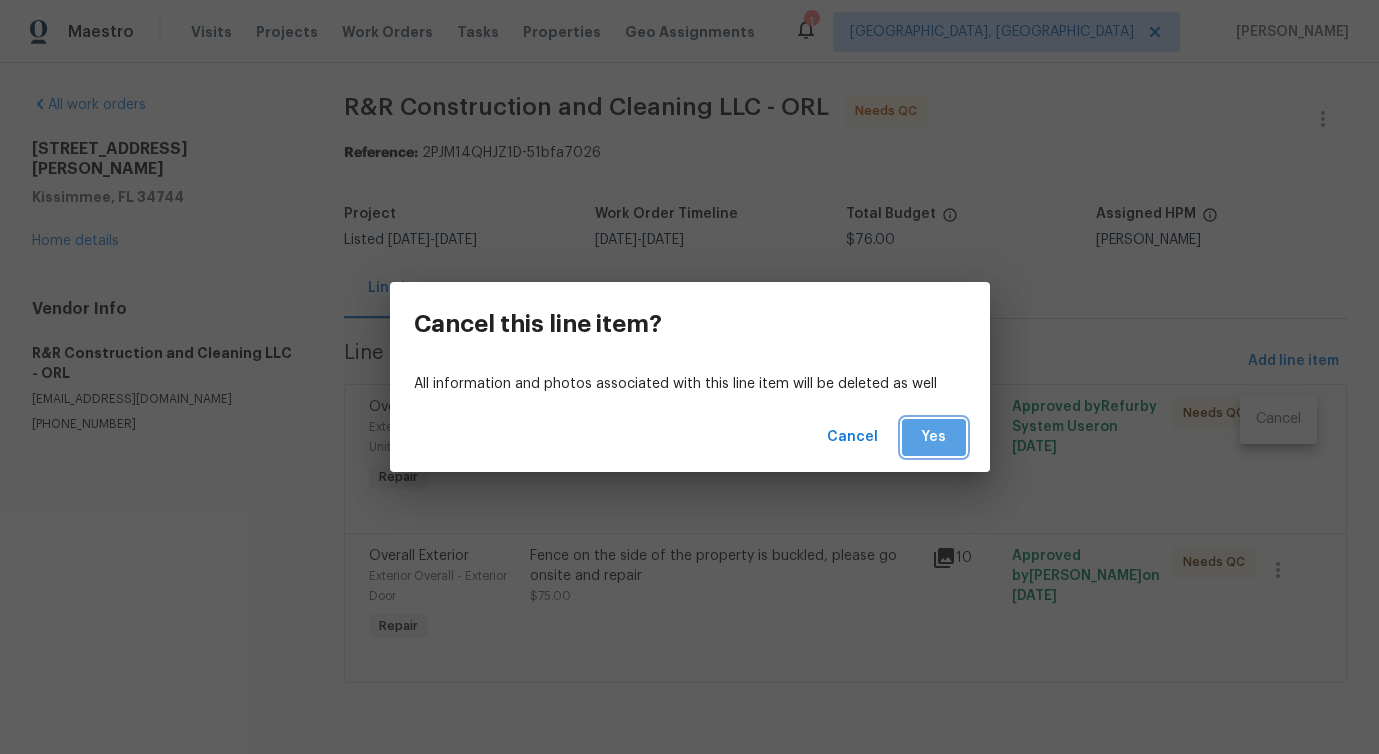 click on "Yes" at bounding box center [934, 437] 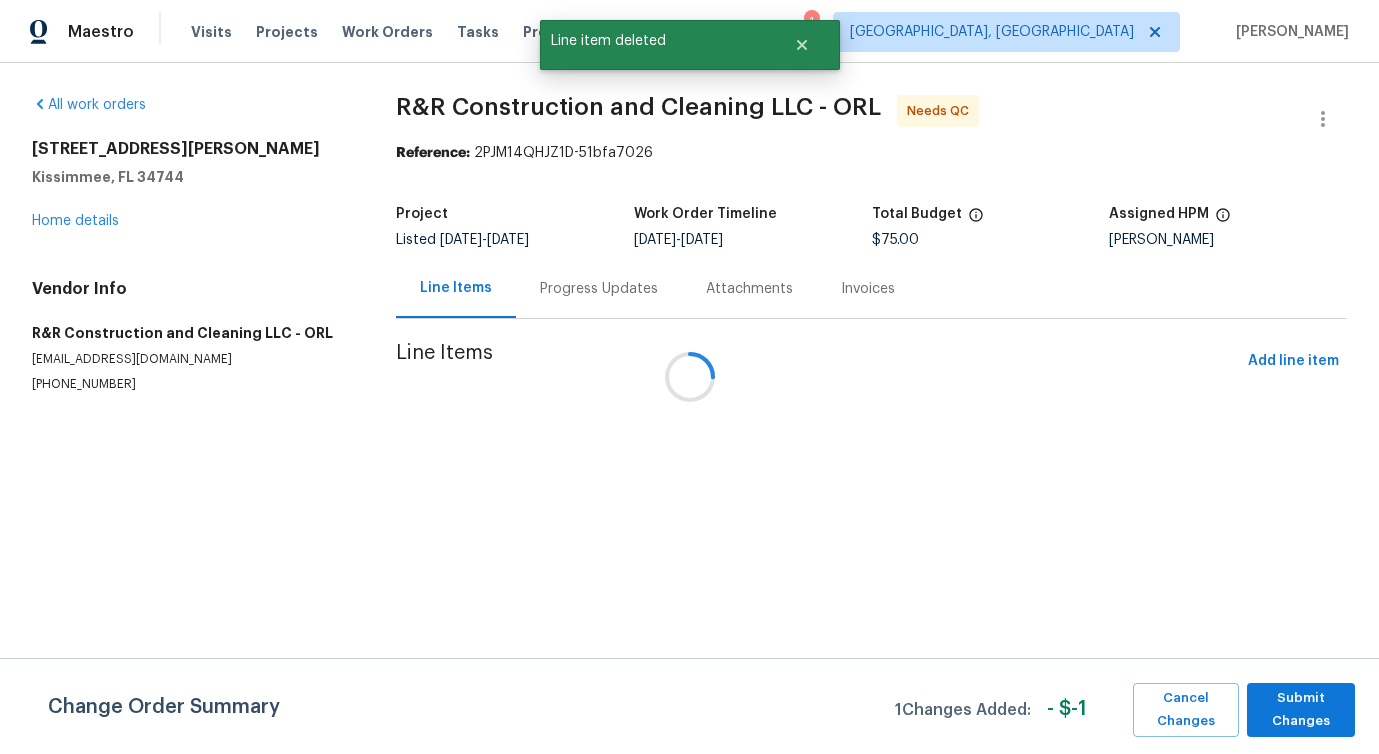 scroll, scrollTop: 0, scrollLeft: 0, axis: both 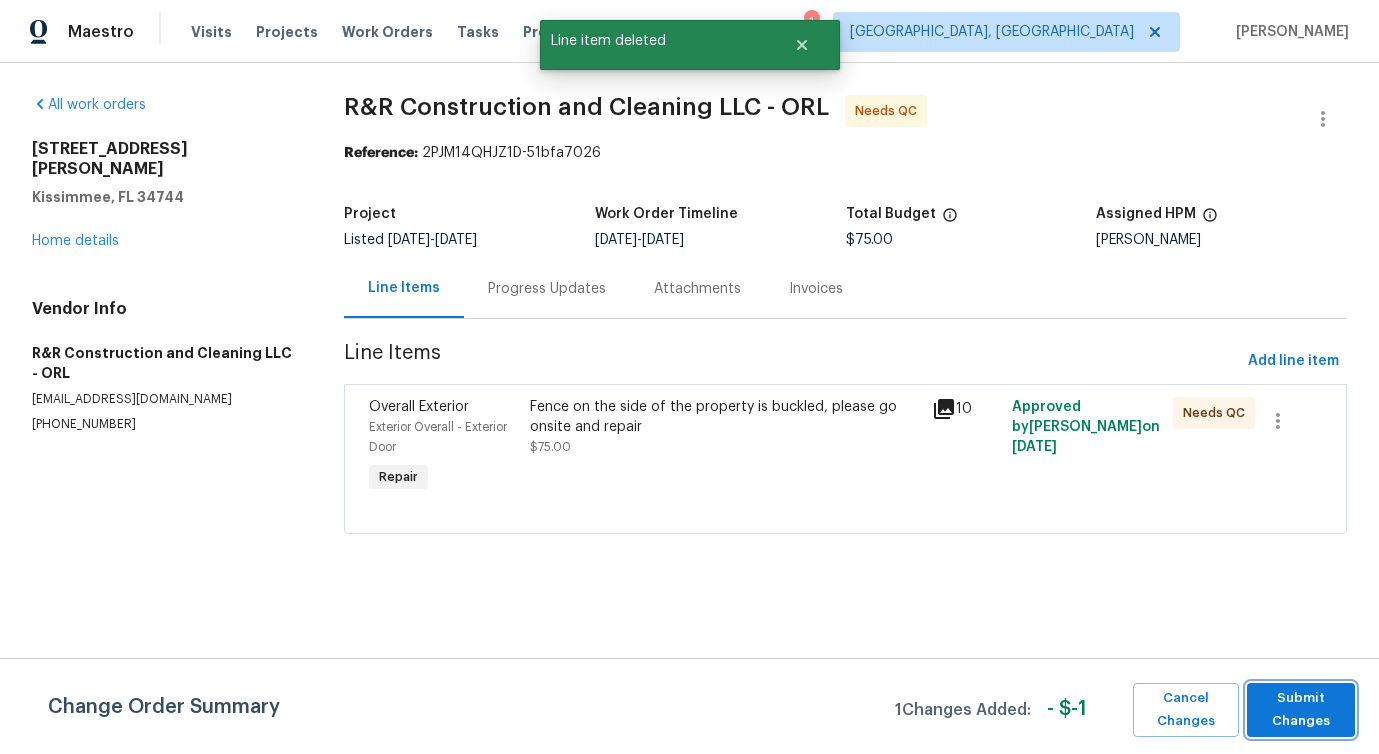 click on "Submit Changes" at bounding box center [1301, 710] 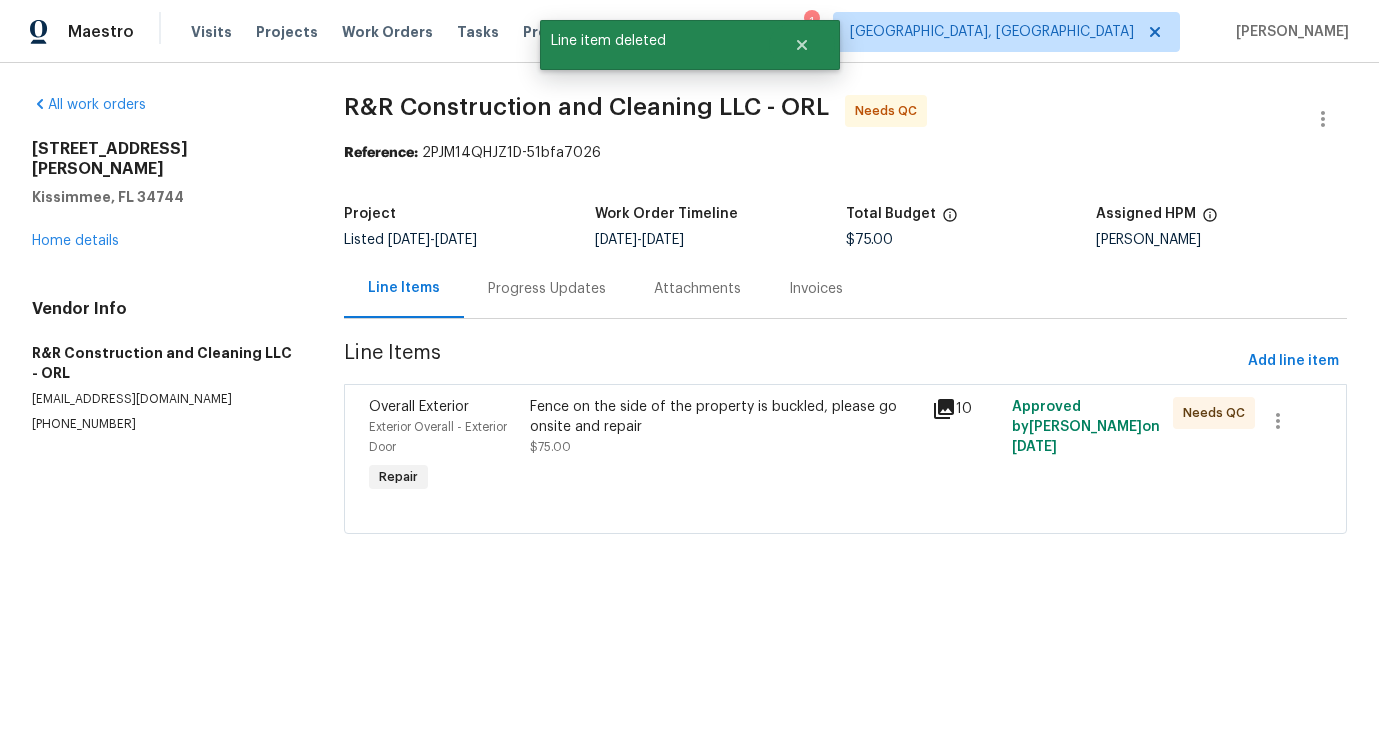click on "Fence on the side of the property is buckled, please go onsite and repair $75.00" at bounding box center (725, 427) 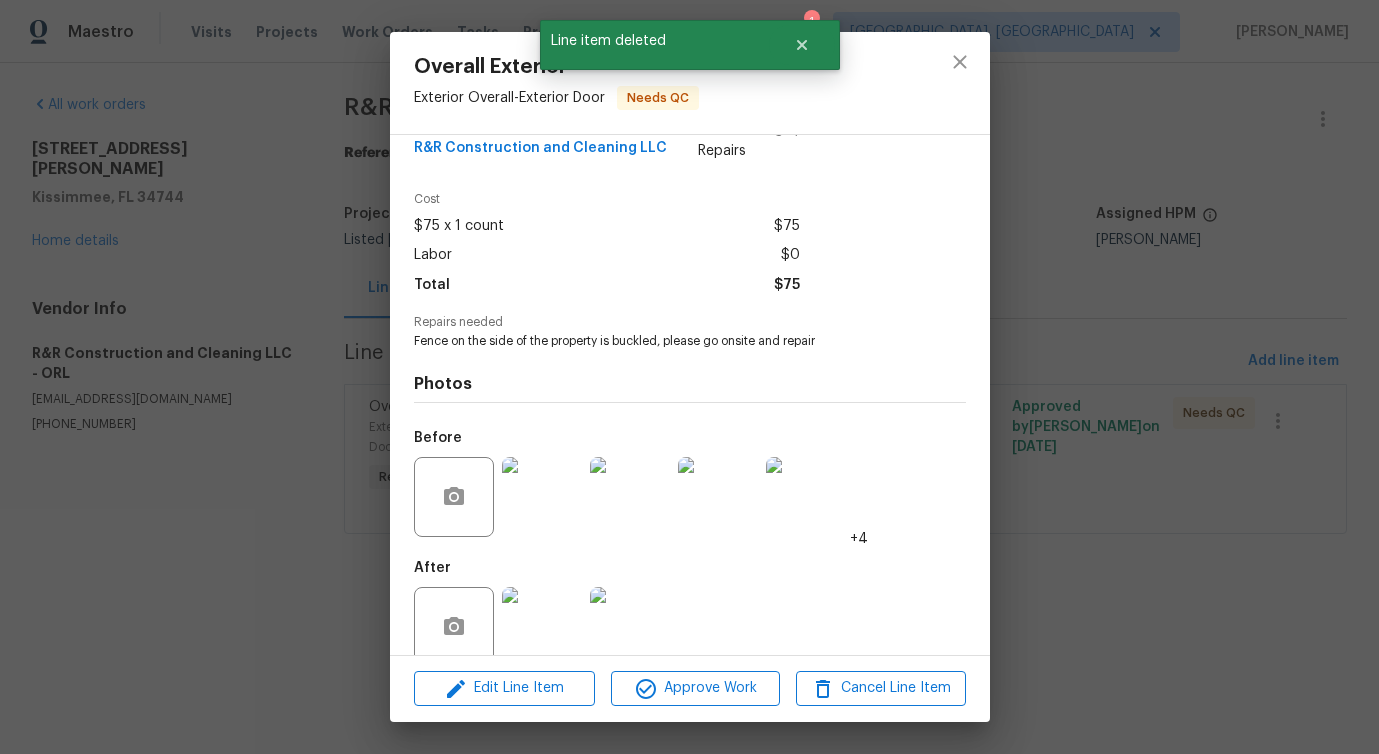 scroll, scrollTop: 67, scrollLeft: 0, axis: vertical 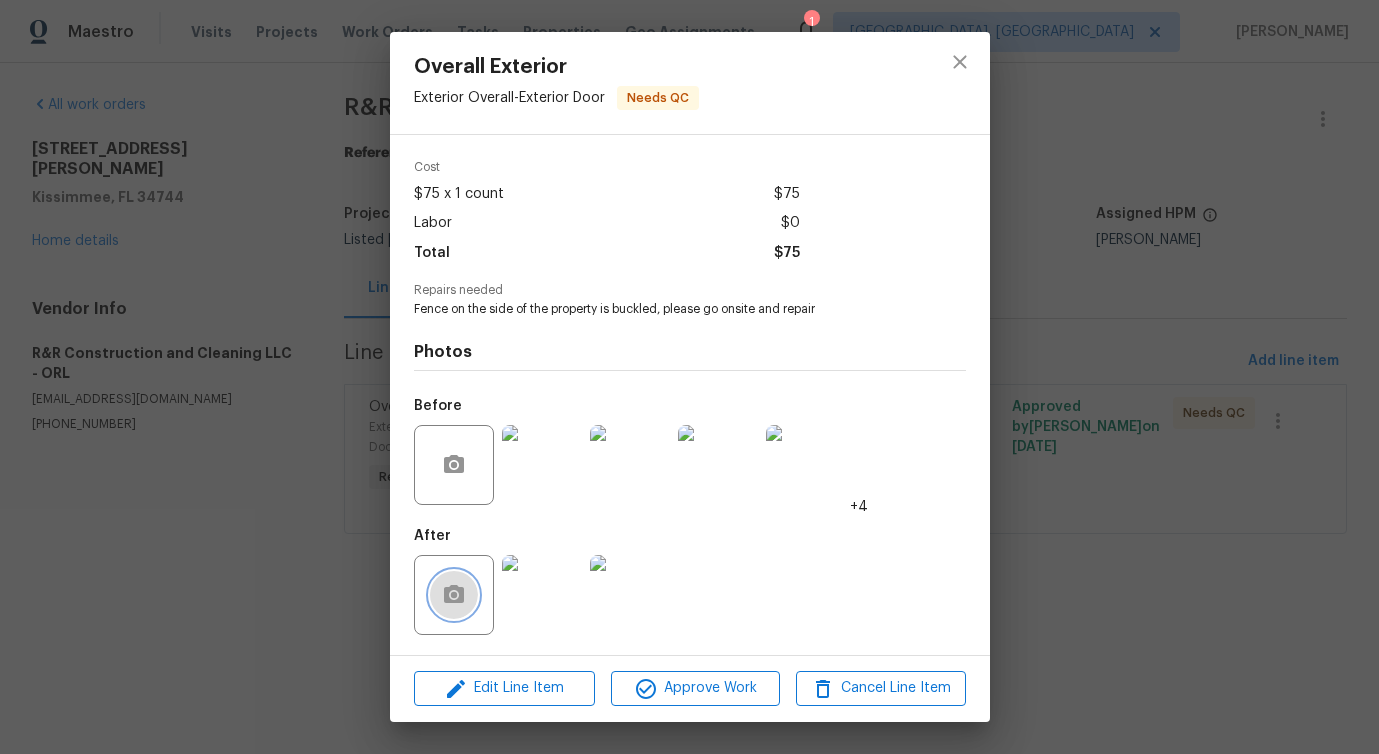 click 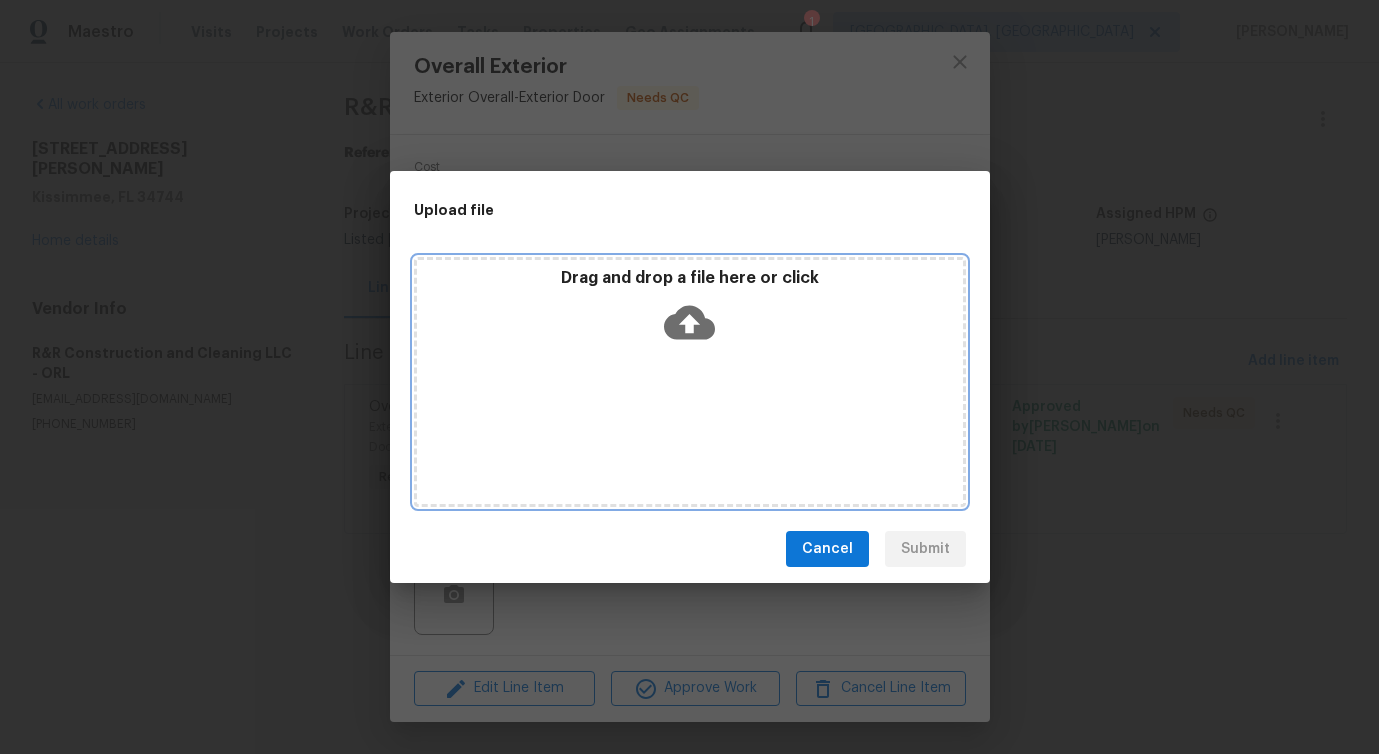 click 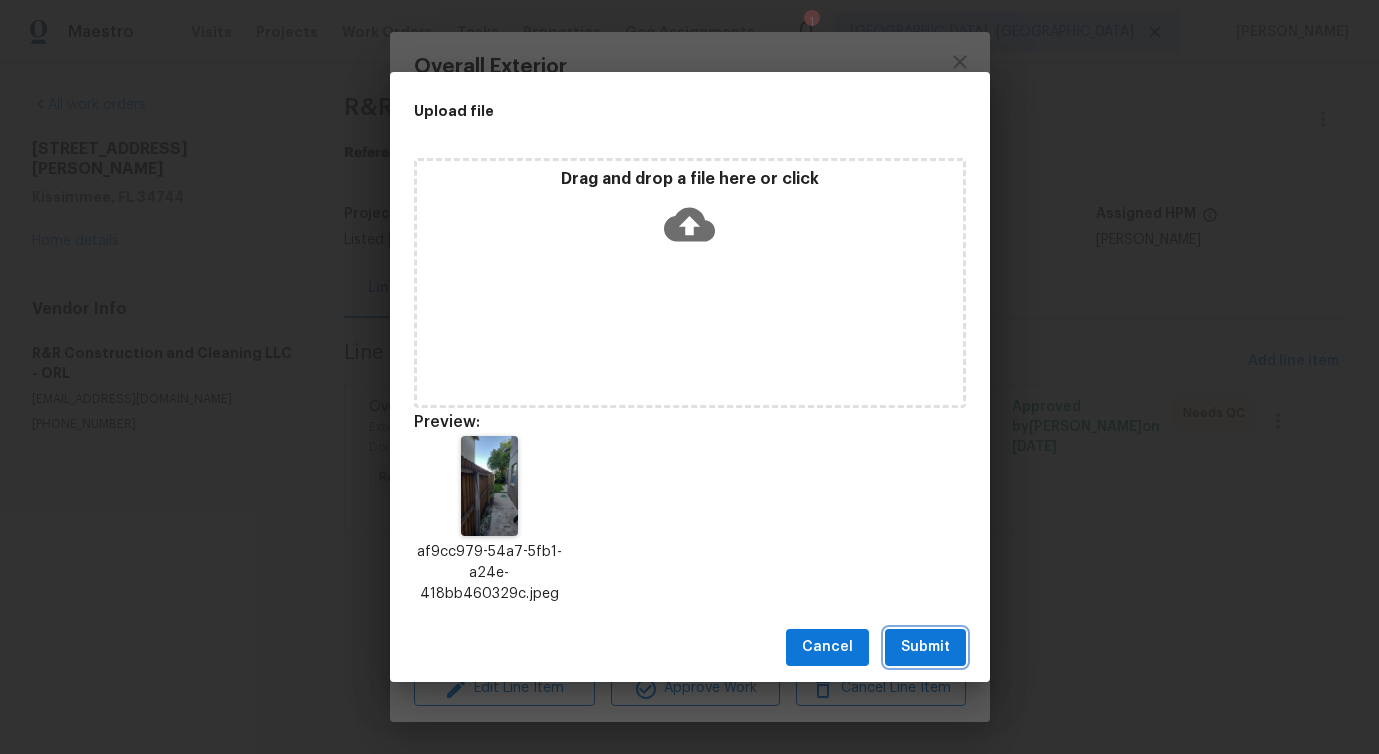 click on "Submit" at bounding box center [925, 647] 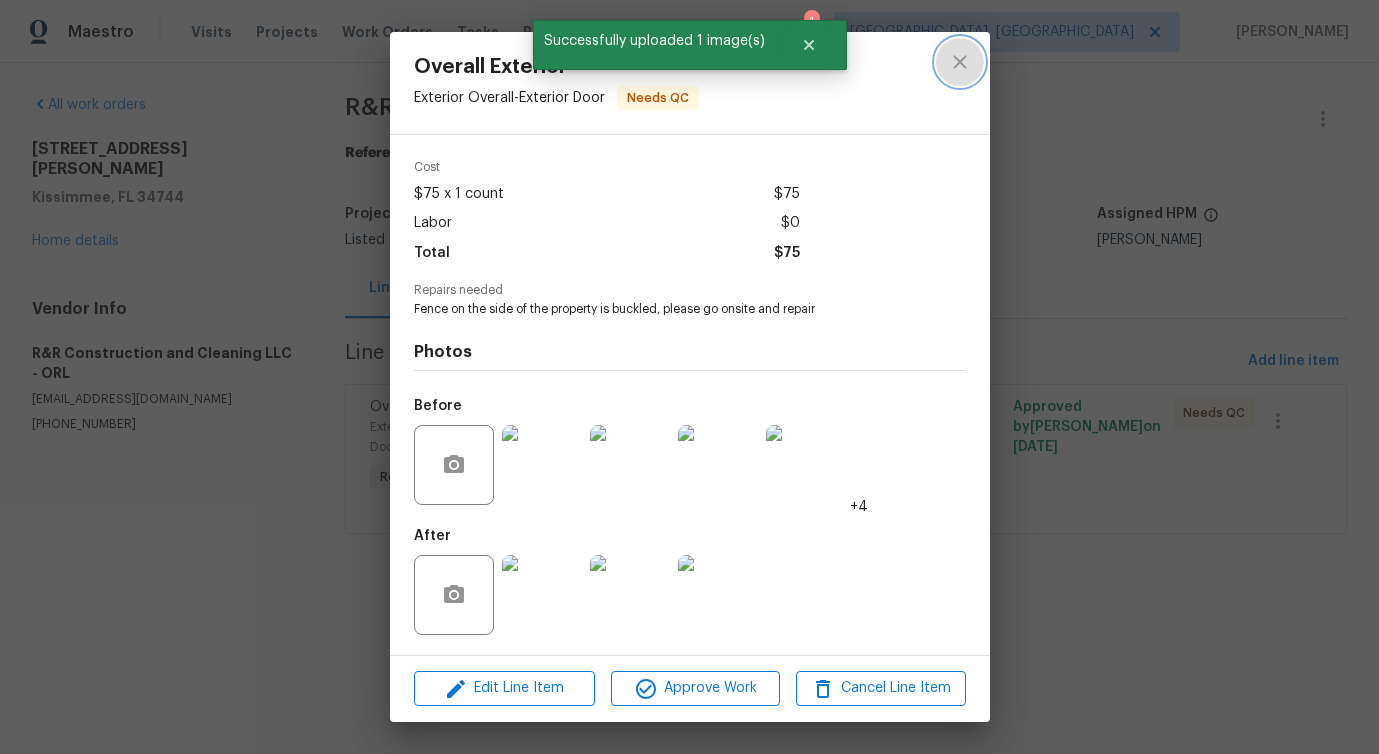 click 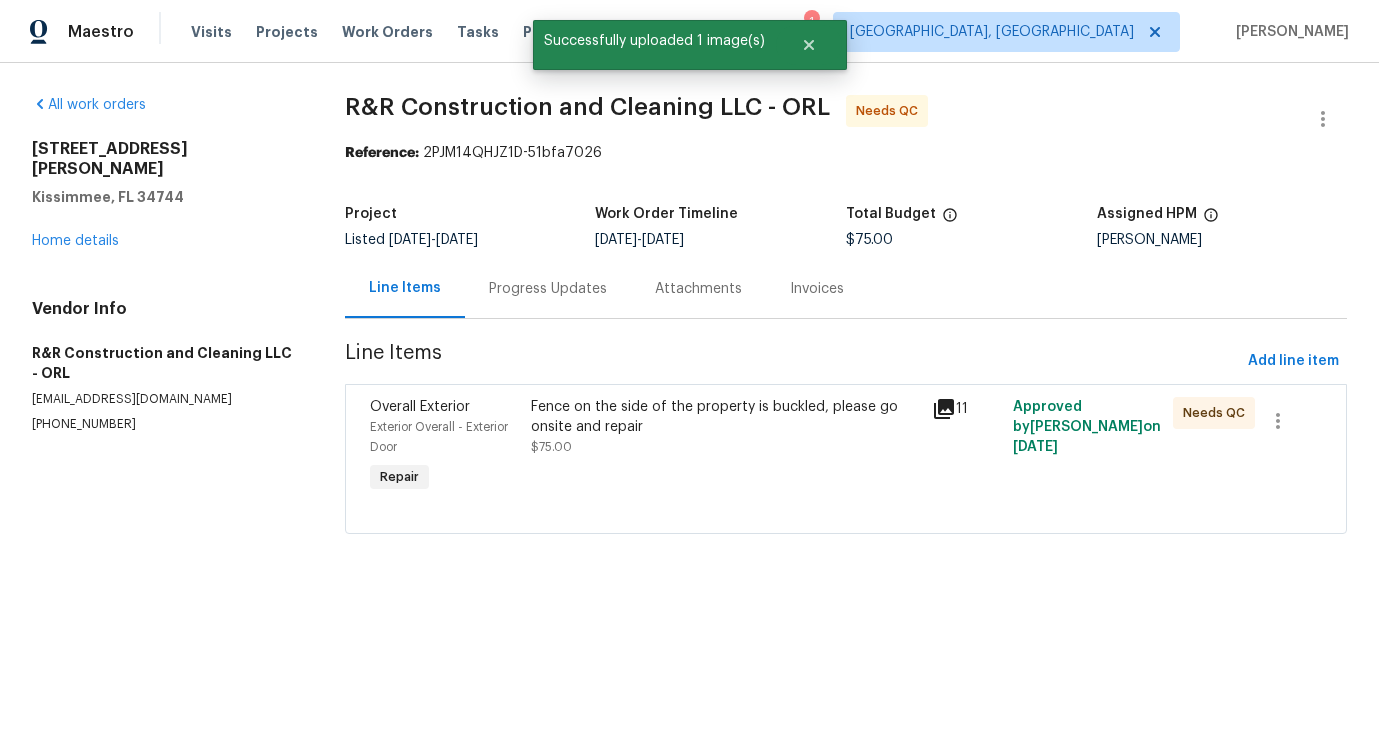 click on "Fence on the side of the property is buckled, please go onsite and repair $75.00" at bounding box center (726, 427) 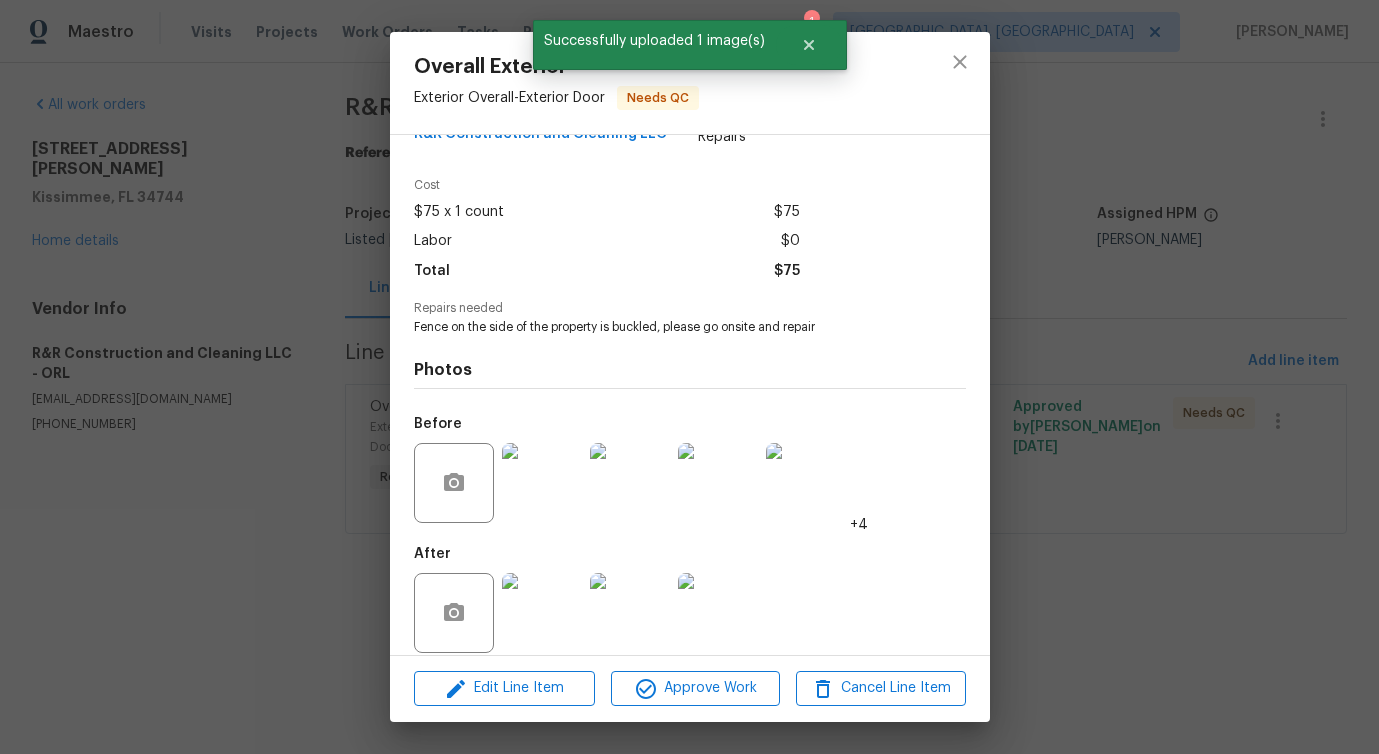 scroll, scrollTop: 67, scrollLeft: 0, axis: vertical 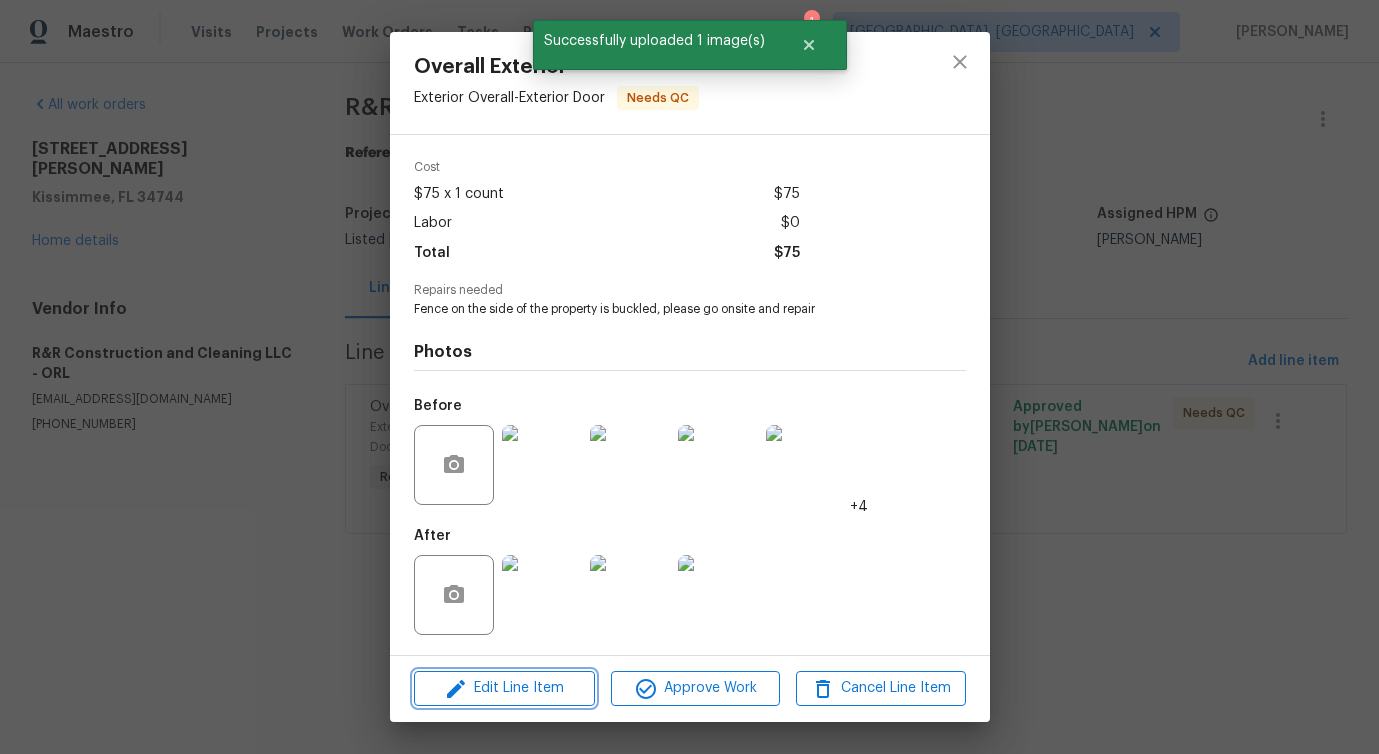 click on "Edit Line Item" at bounding box center (504, 688) 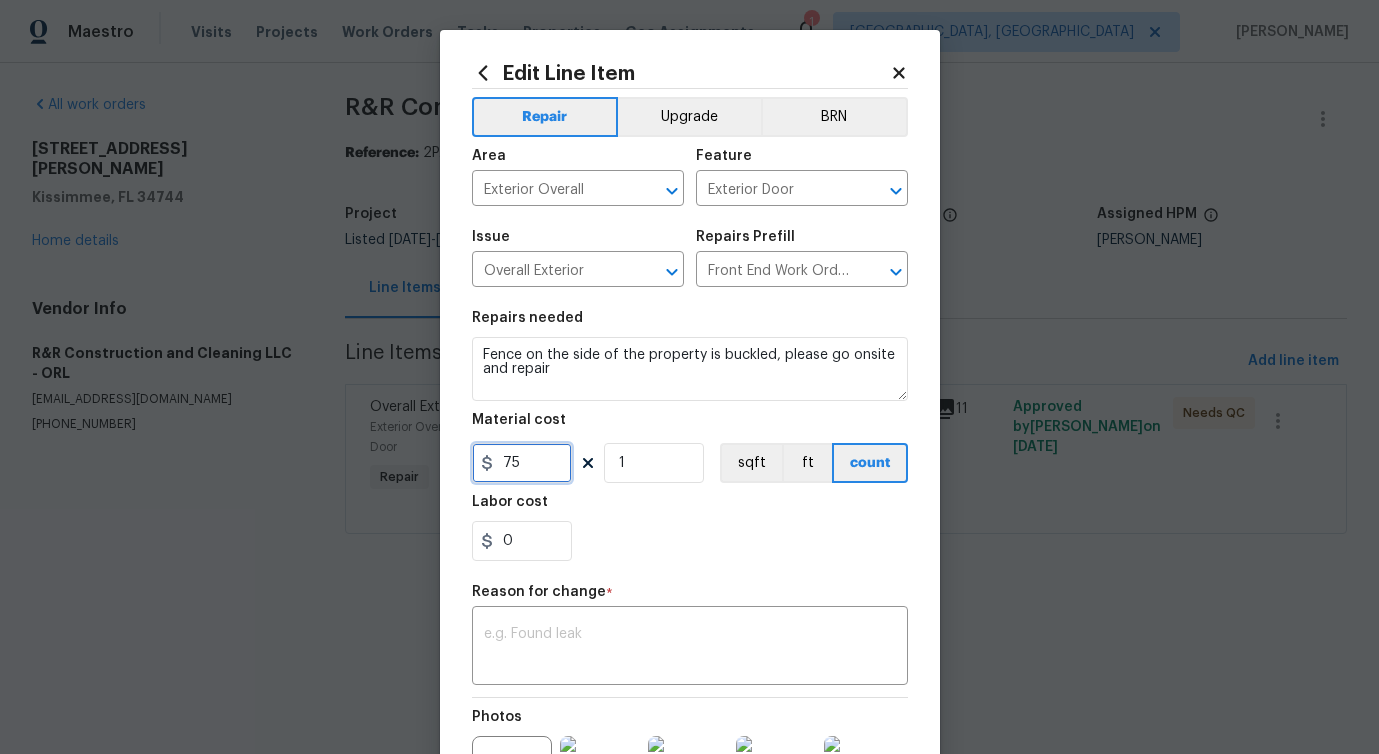 click on "75" at bounding box center (522, 463) 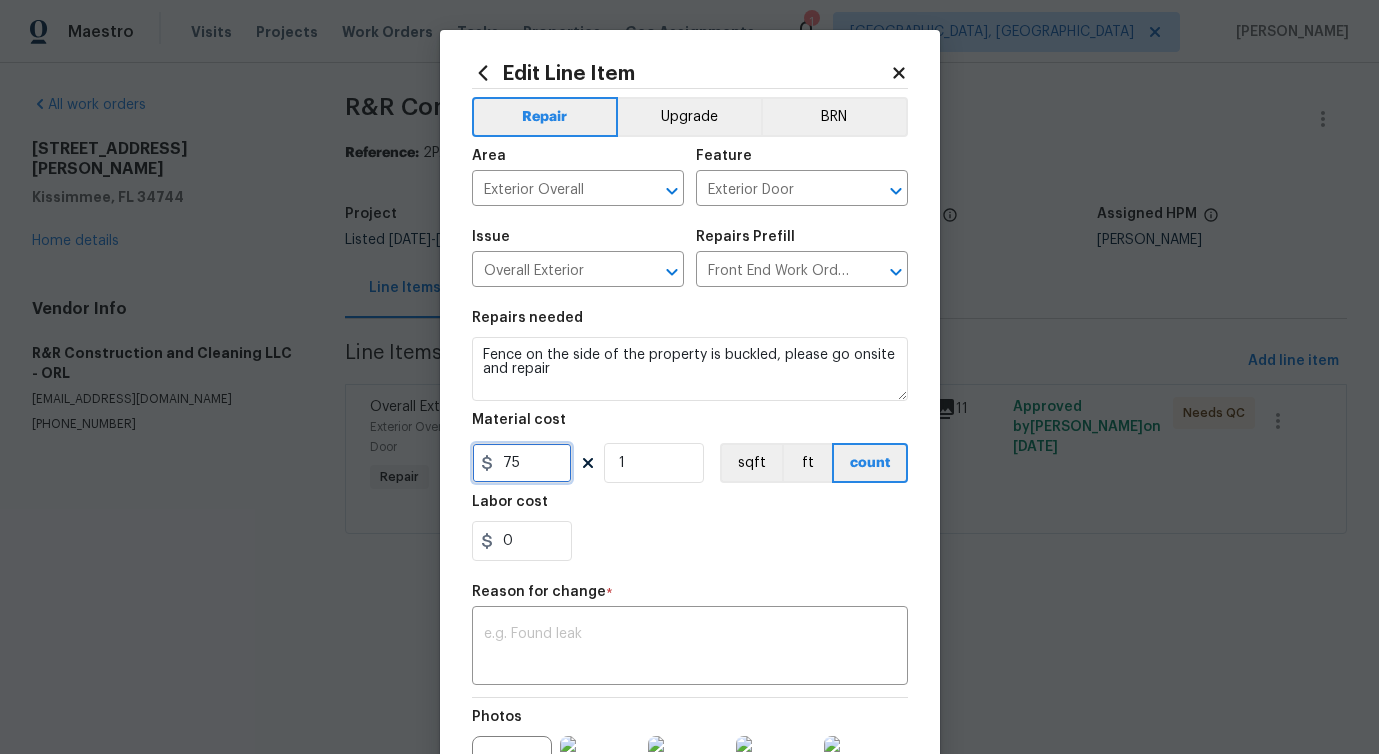 click on "75" at bounding box center (522, 463) 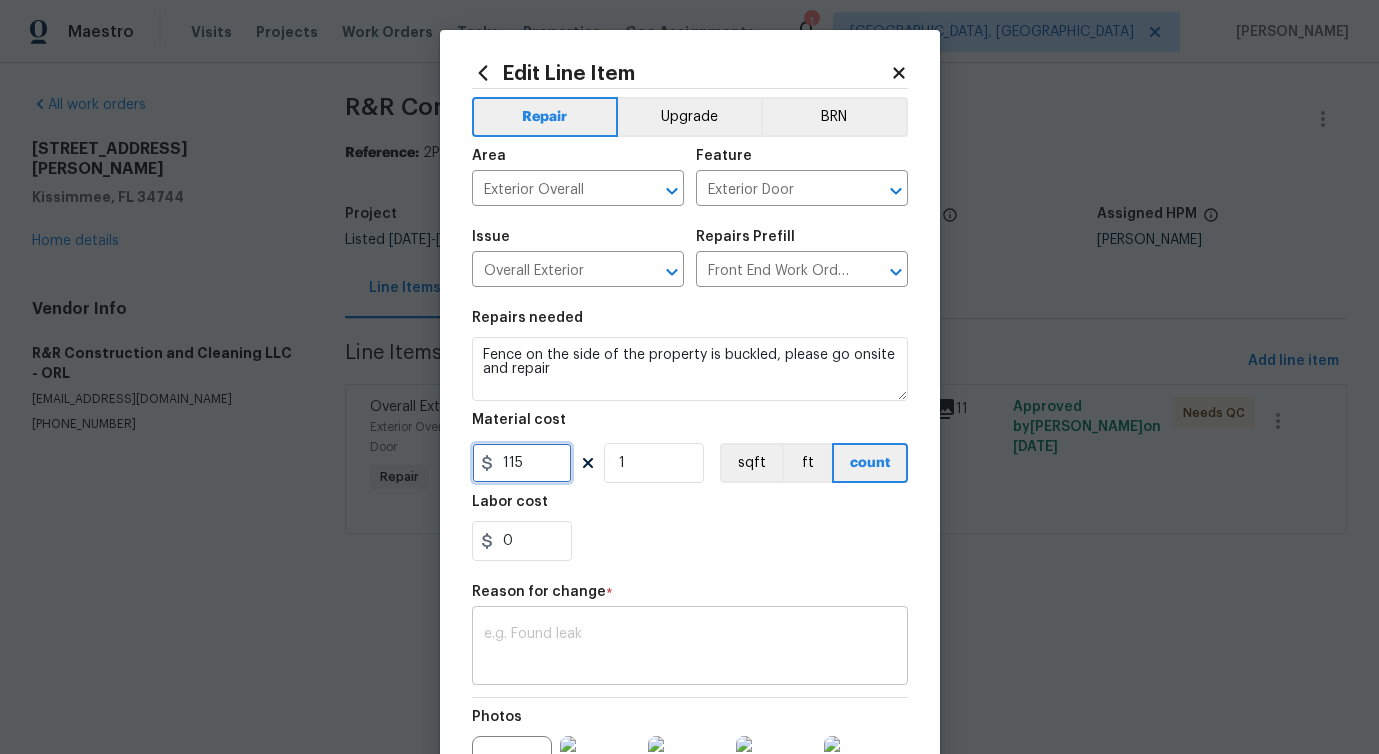 type on "115" 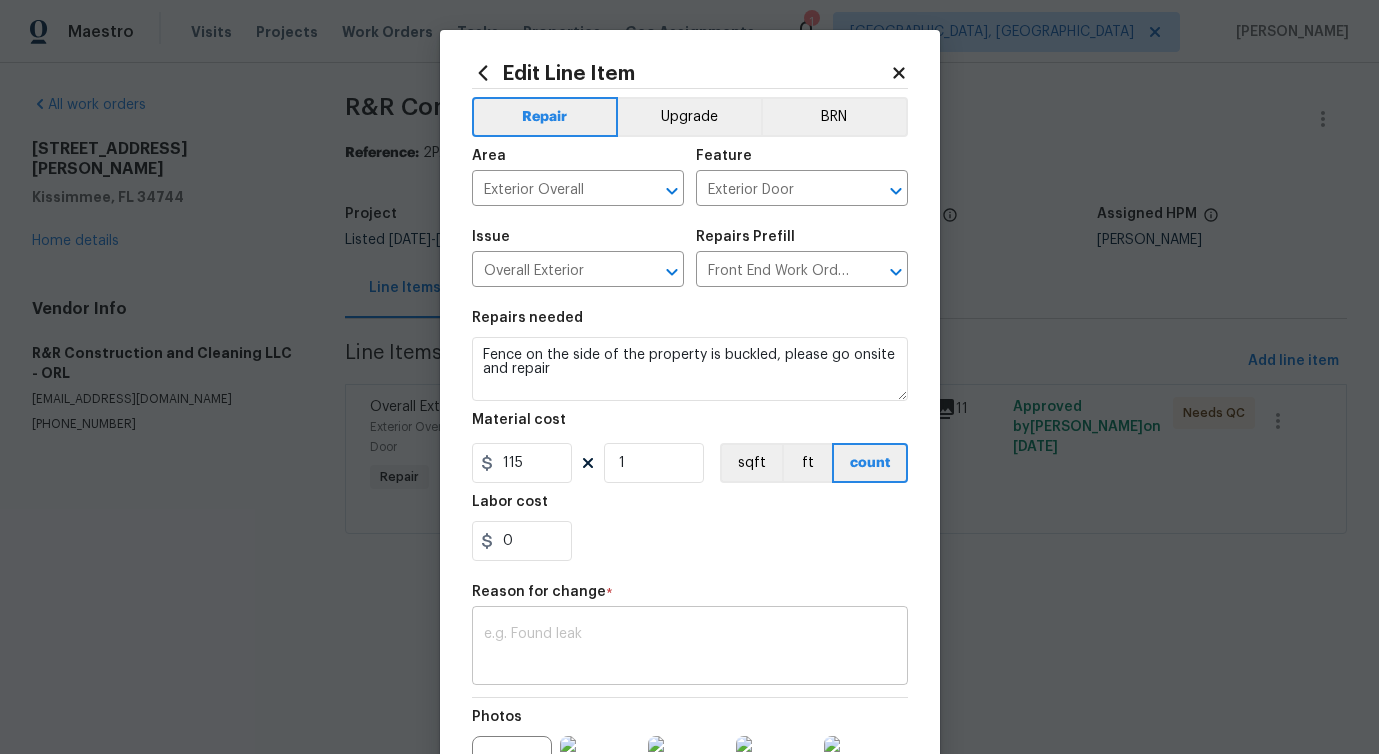 click at bounding box center [690, 648] 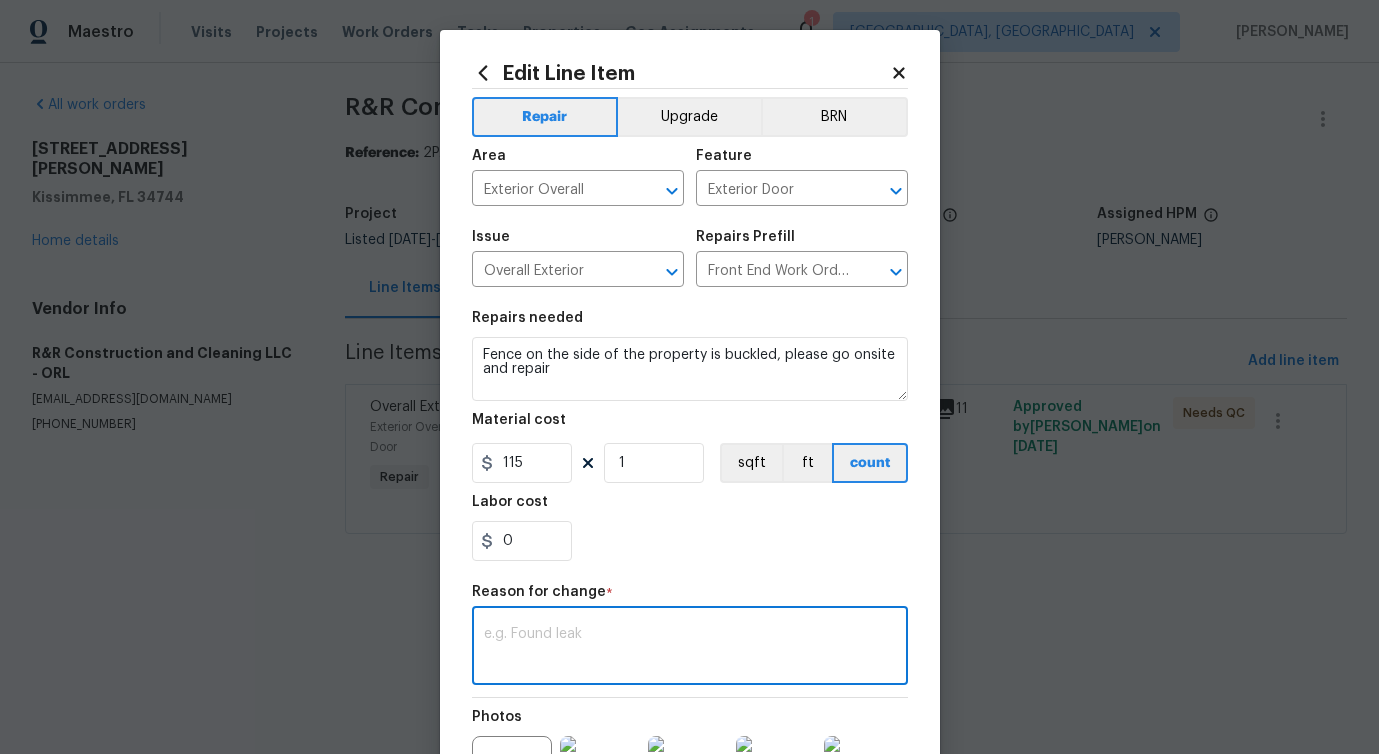 click at bounding box center (690, 648) 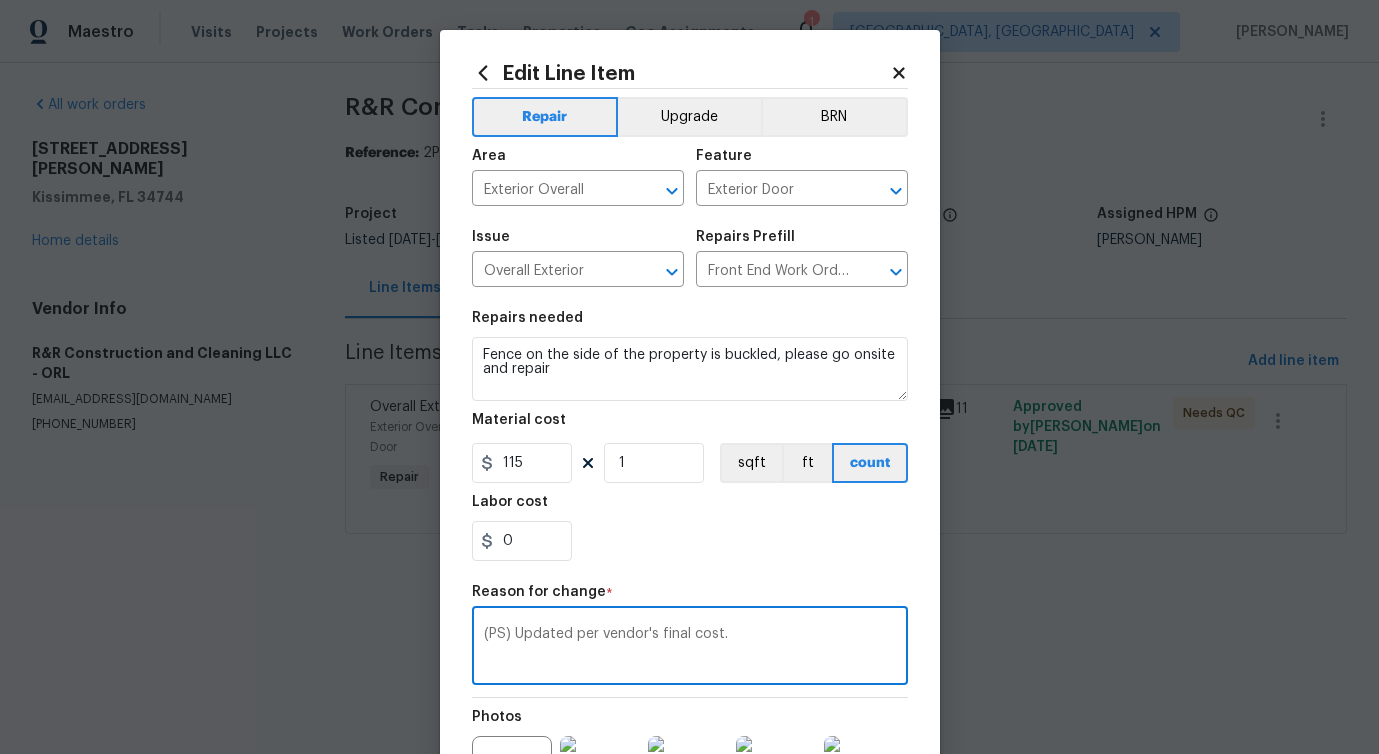 scroll, scrollTop: 252, scrollLeft: 0, axis: vertical 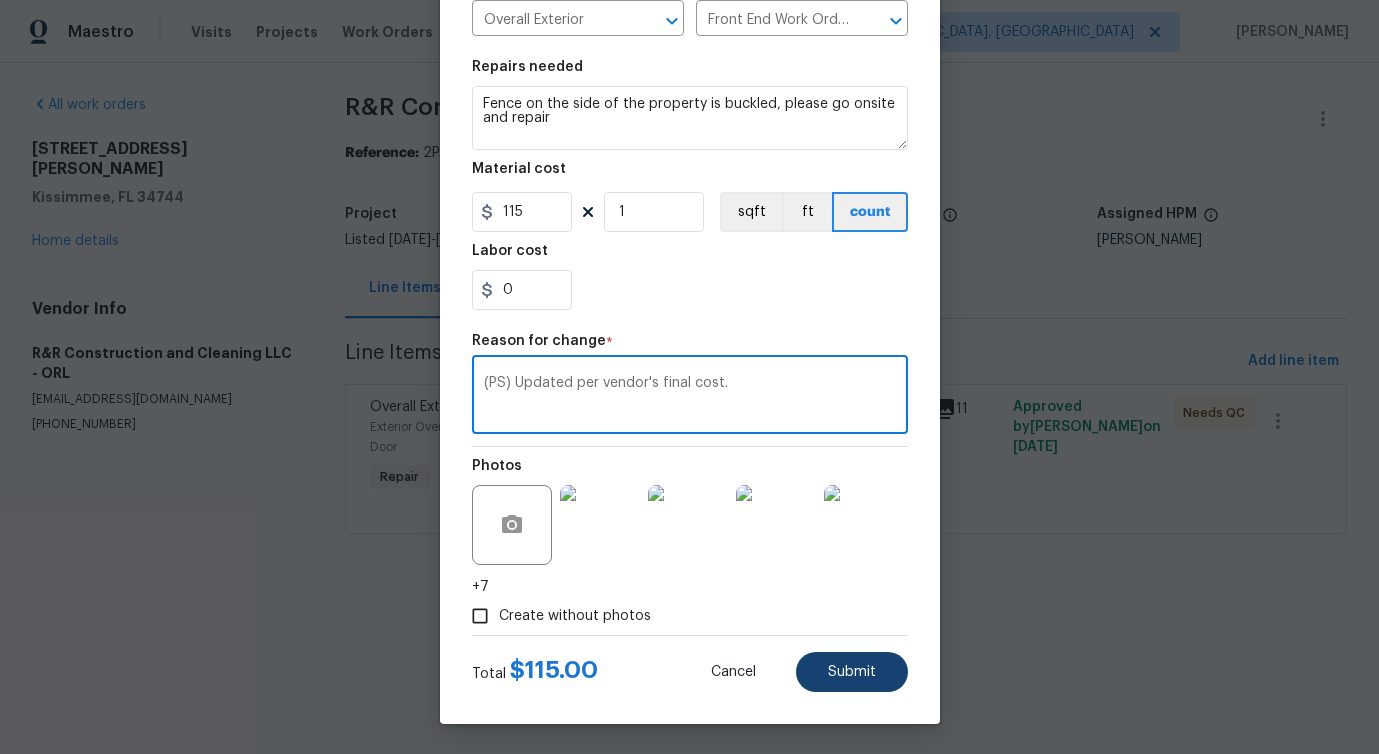 type on "(PS) Updated per vendor's final cost." 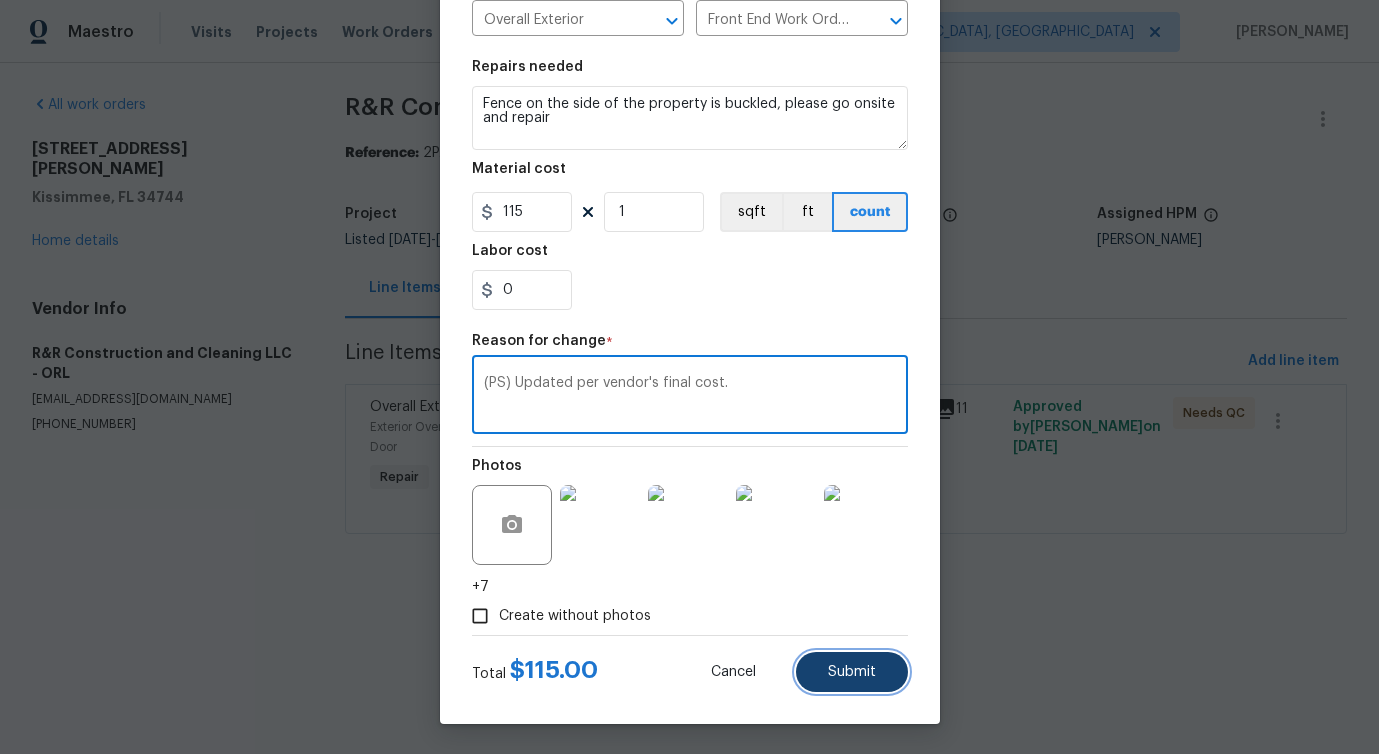click on "Submit" at bounding box center [852, 672] 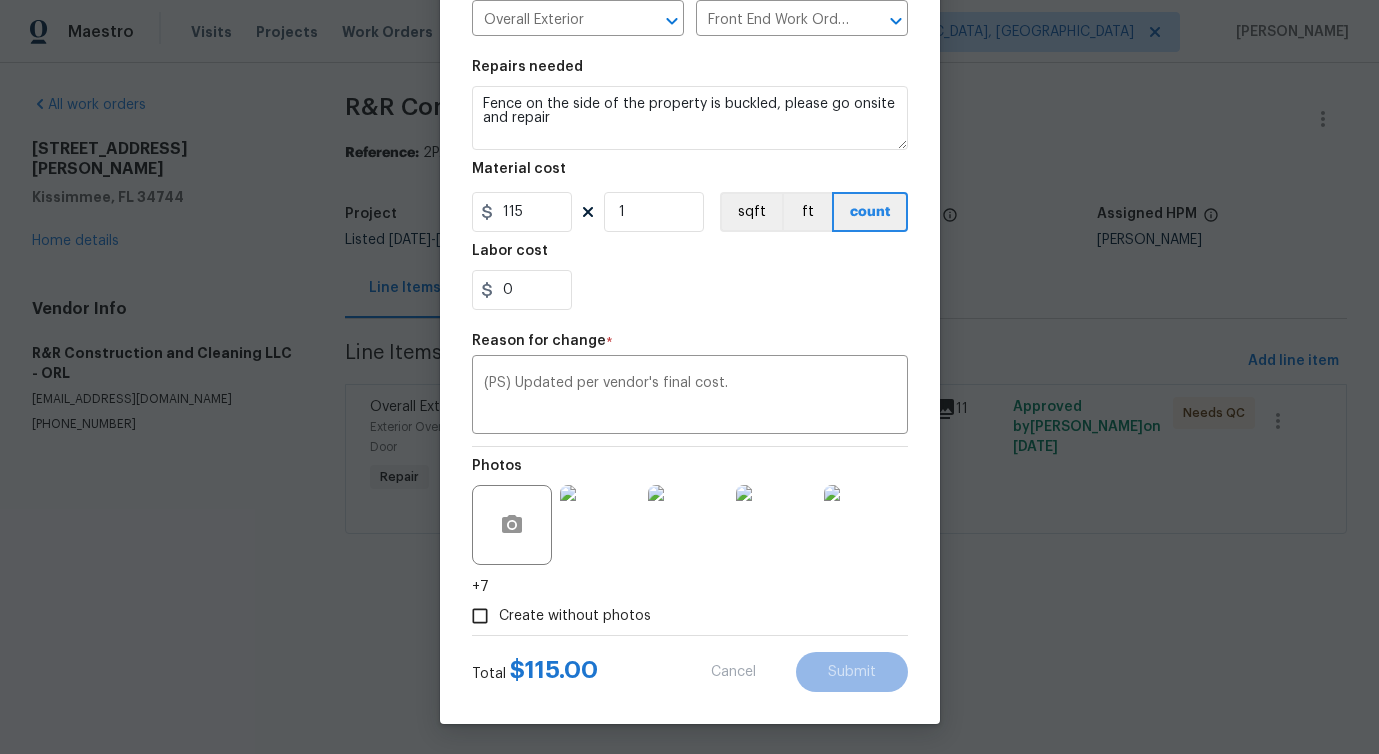type on "75" 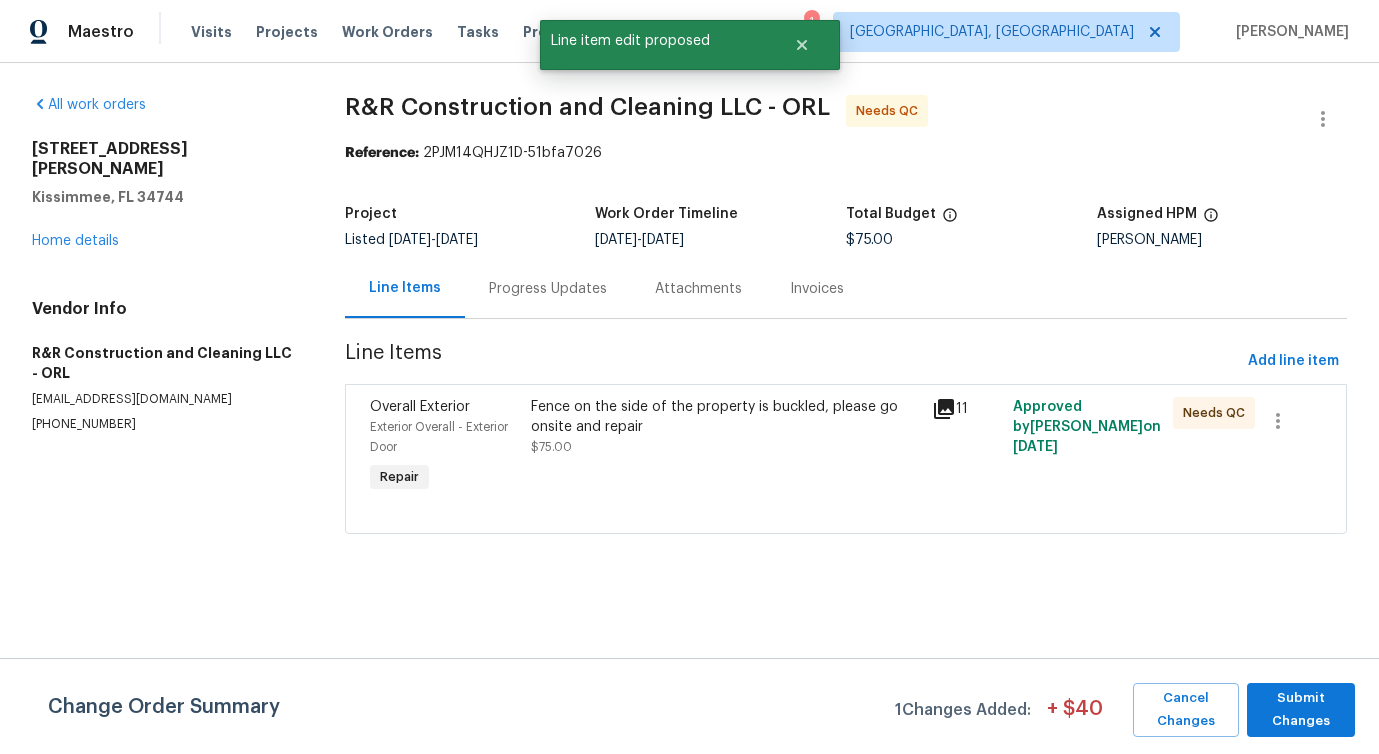 scroll, scrollTop: 0, scrollLeft: 0, axis: both 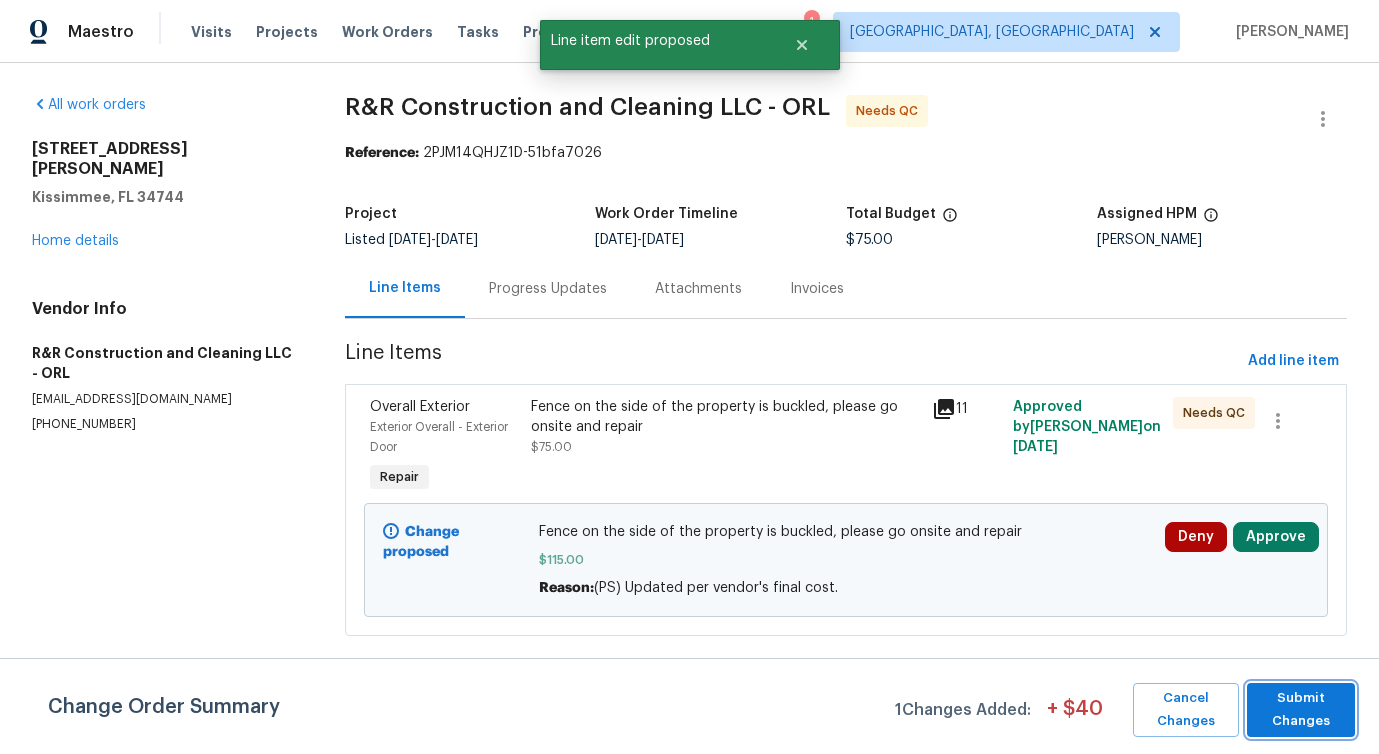 click on "Submit Changes" at bounding box center [1301, 710] 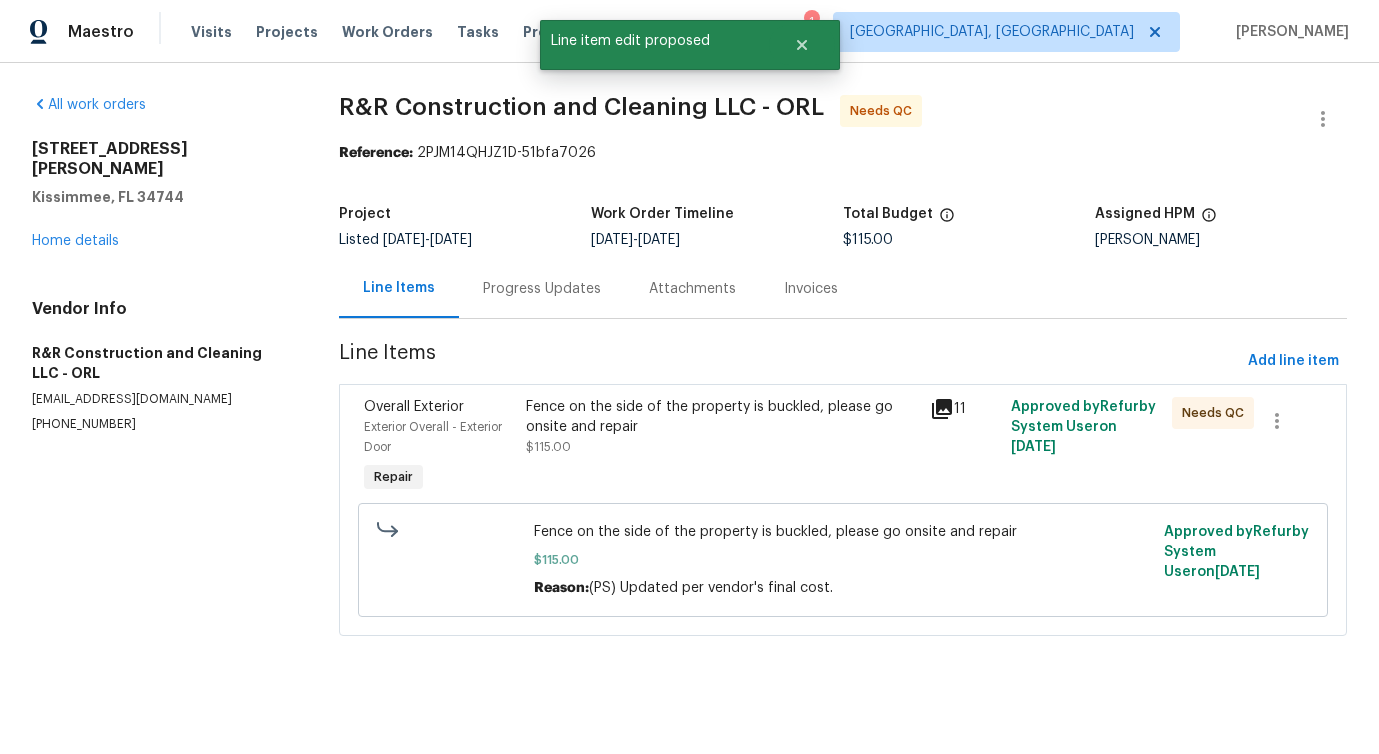 click on "Progress Updates" at bounding box center (542, 288) 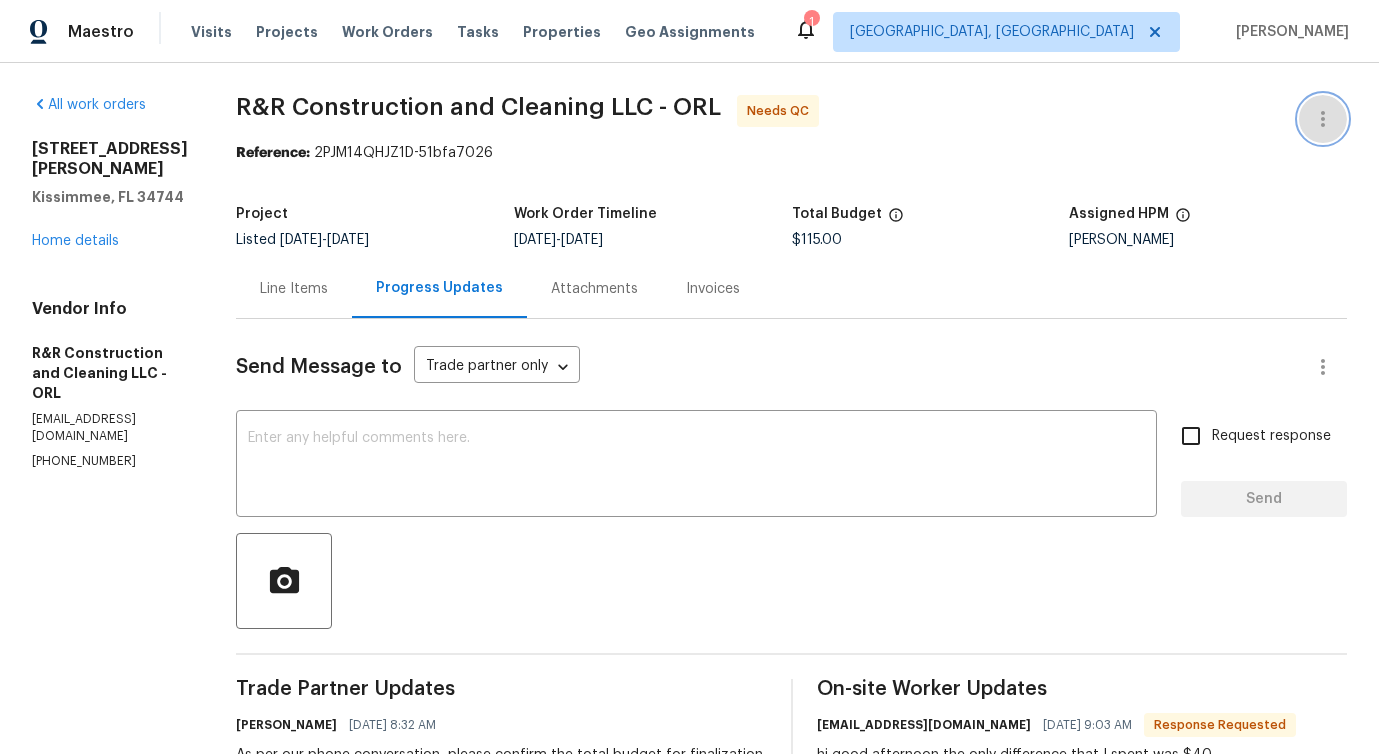click 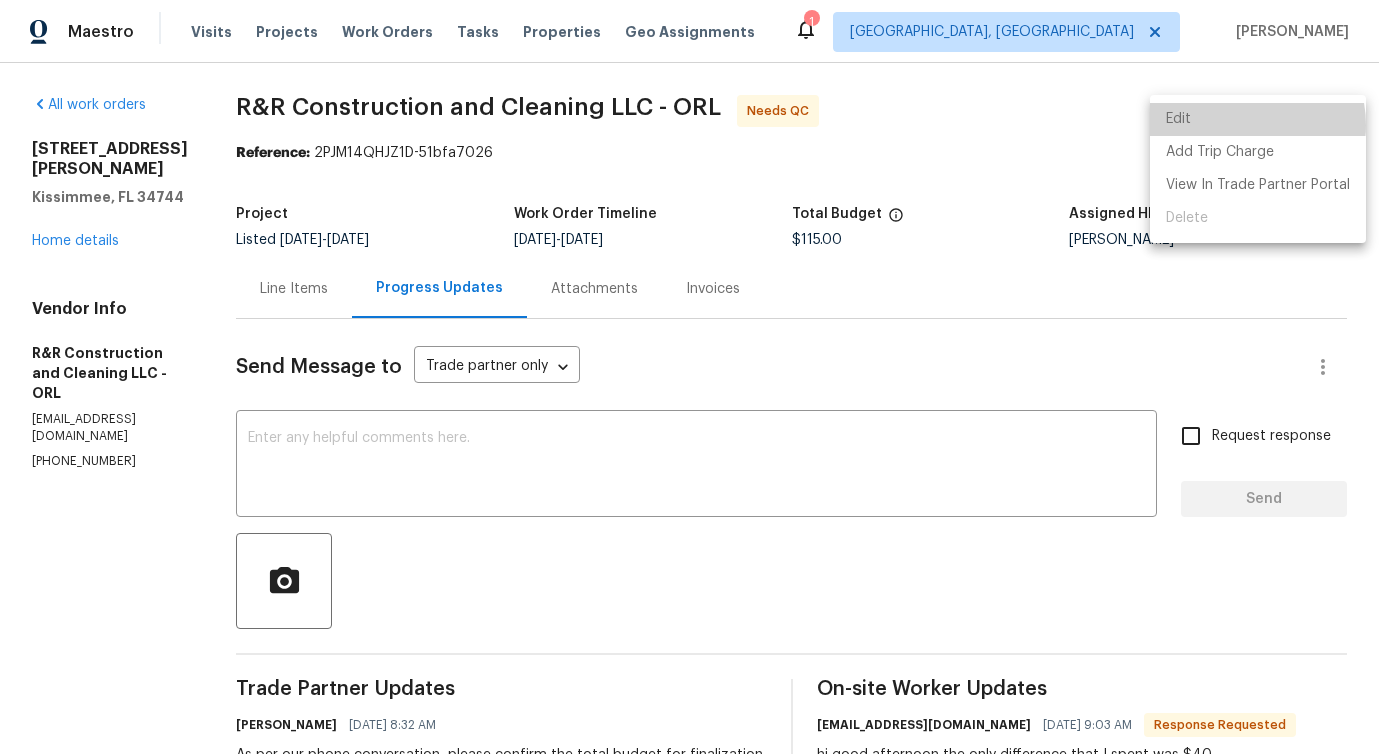 click on "Edit" at bounding box center [1258, 119] 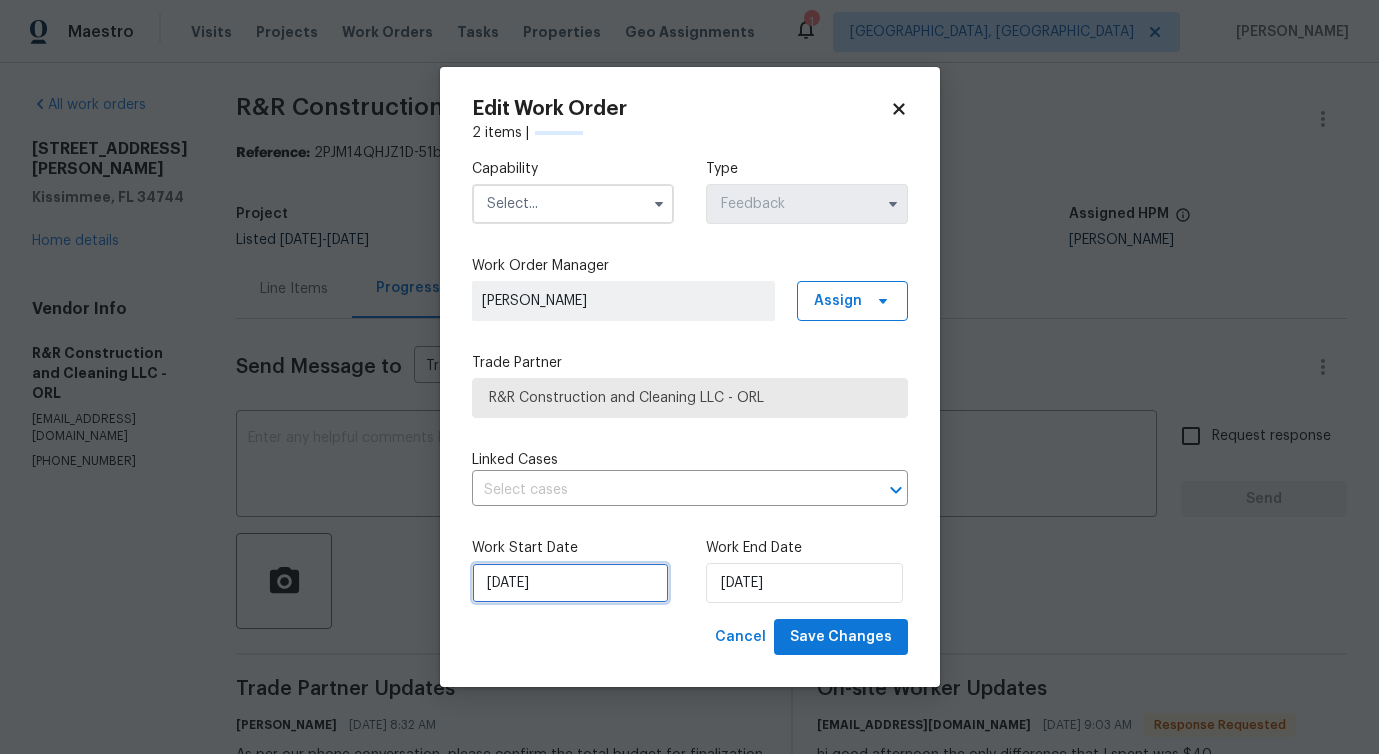 click on "7/9/2025" at bounding box center [570, 583] 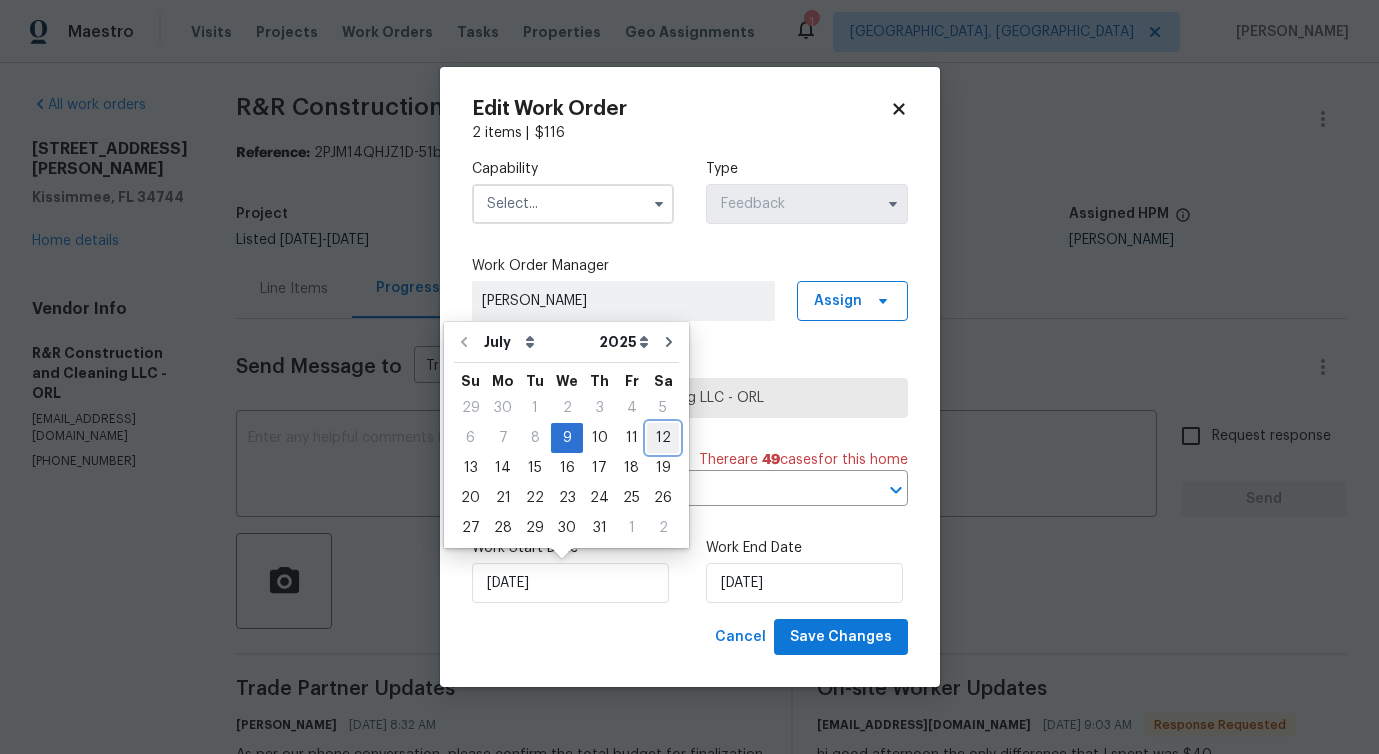 click on "12" at bounding box center [663, 438] 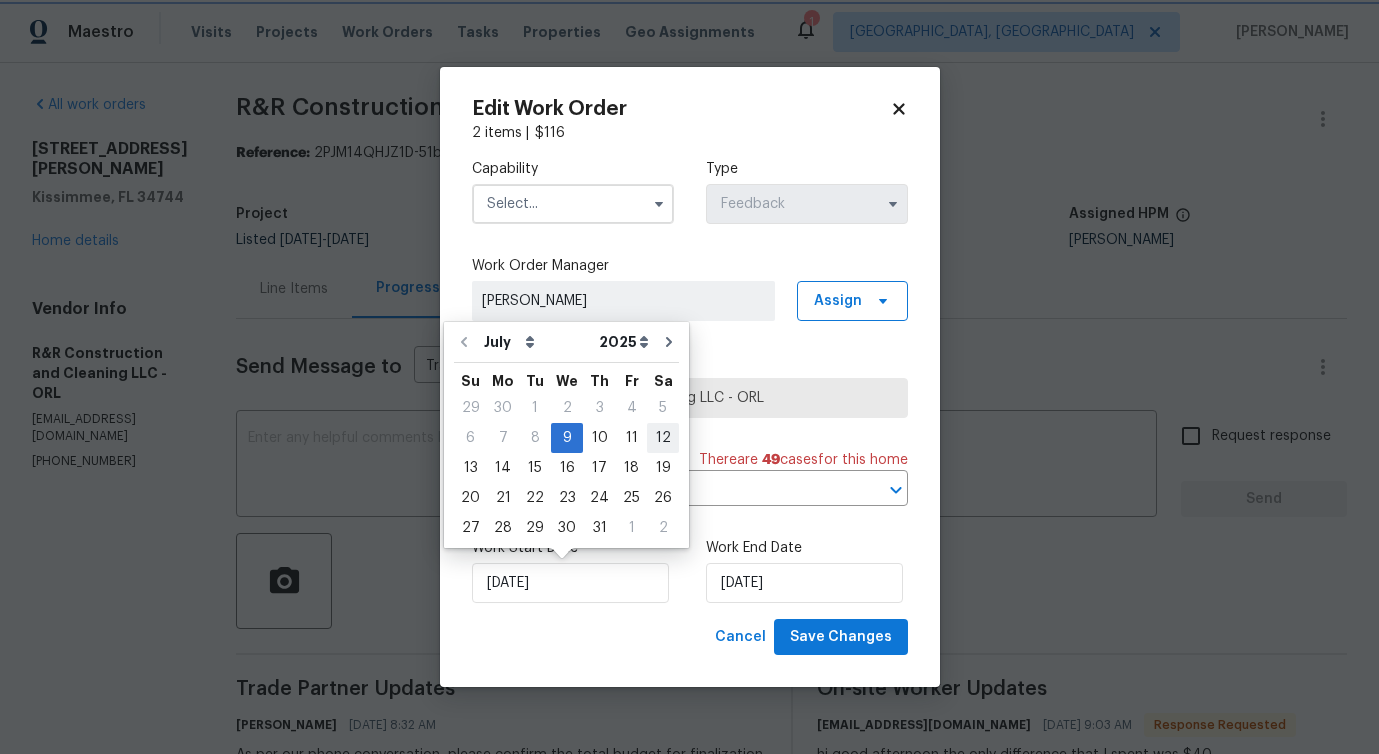 type on "[DATE]" 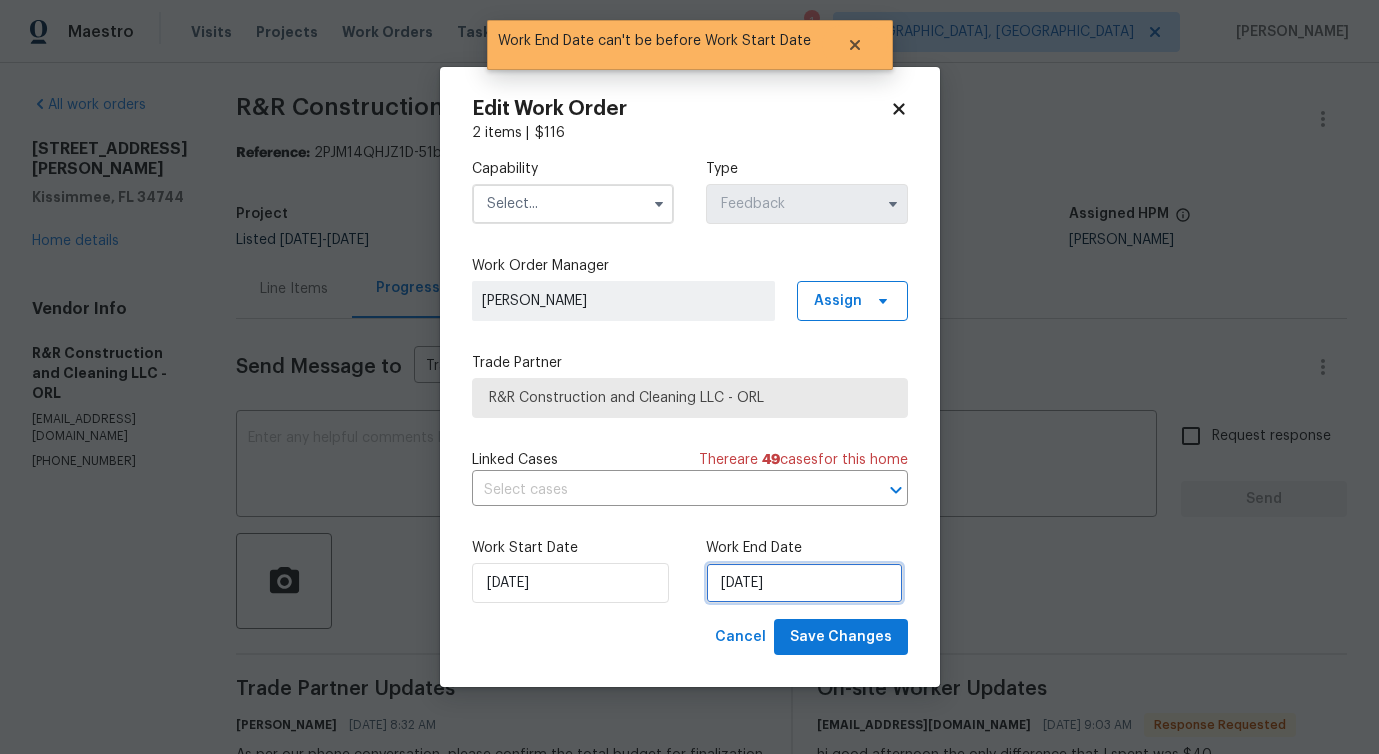 click on "[DATE]" at bounding box center (804, 583) 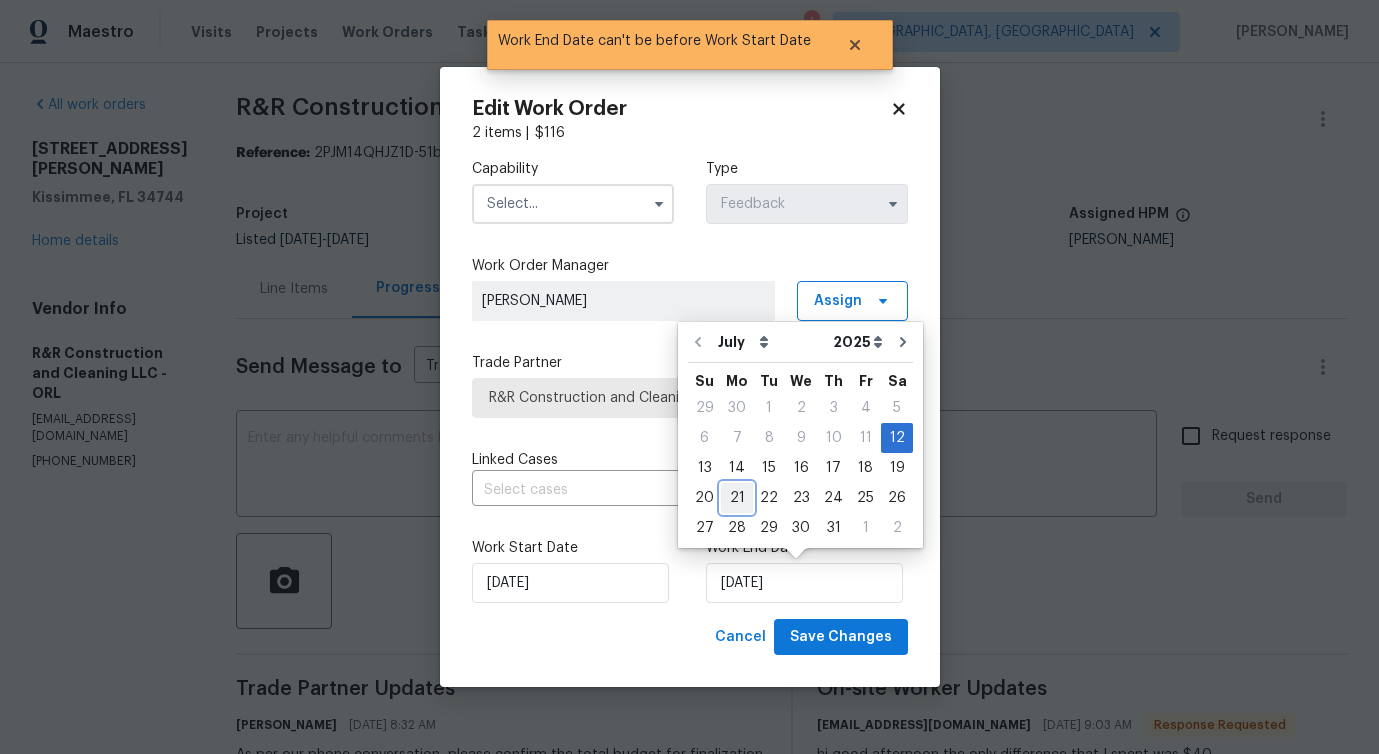 click on "21" at bounding box center [737, 498] 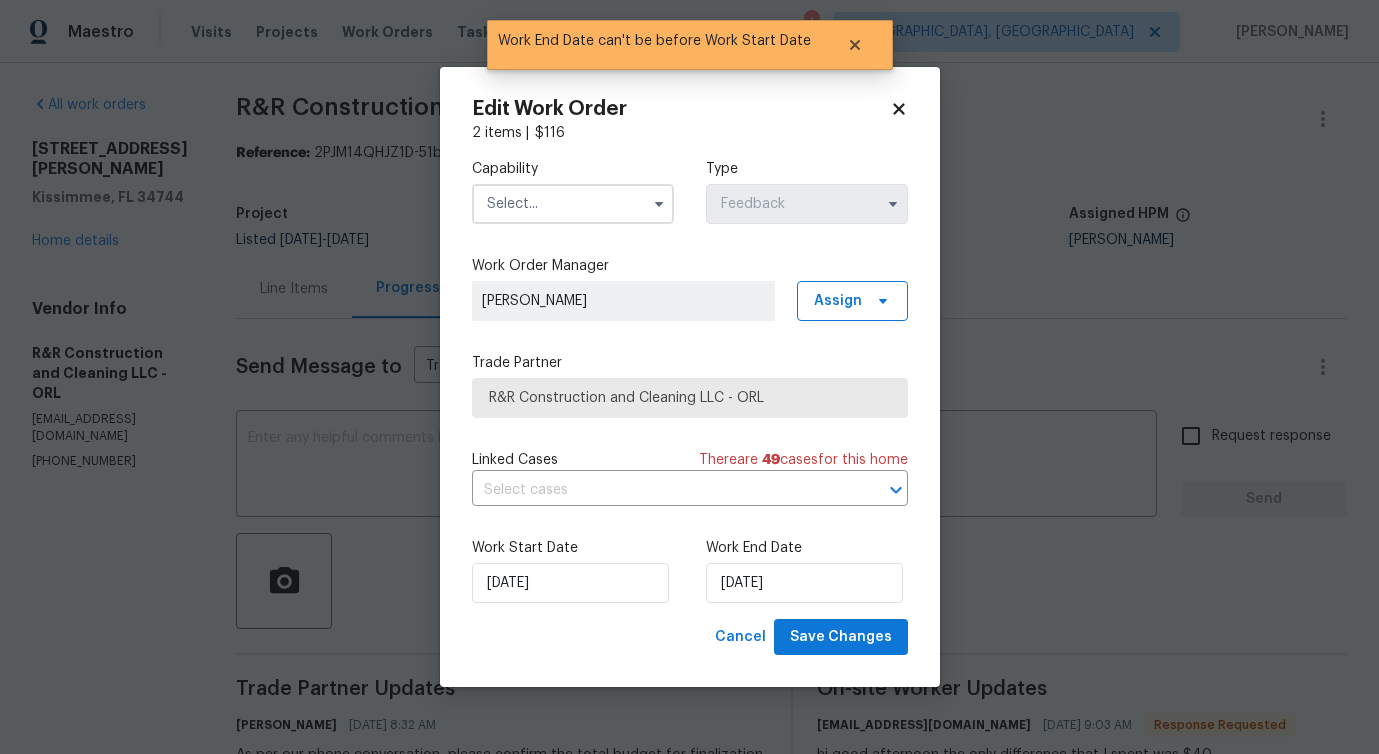 click at bounding box center (573, 204) 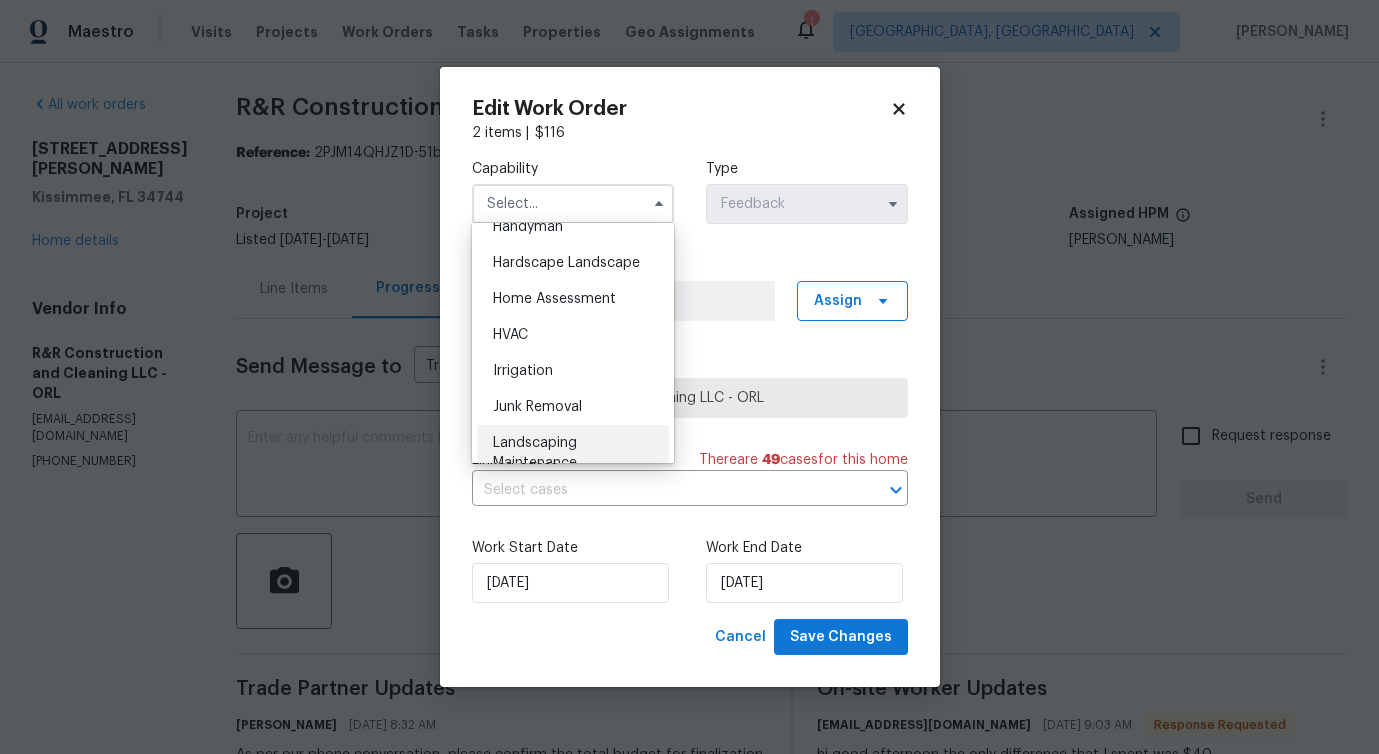 scroll, scrollTop: 1106, scrollLeft: 0, axis: vertical 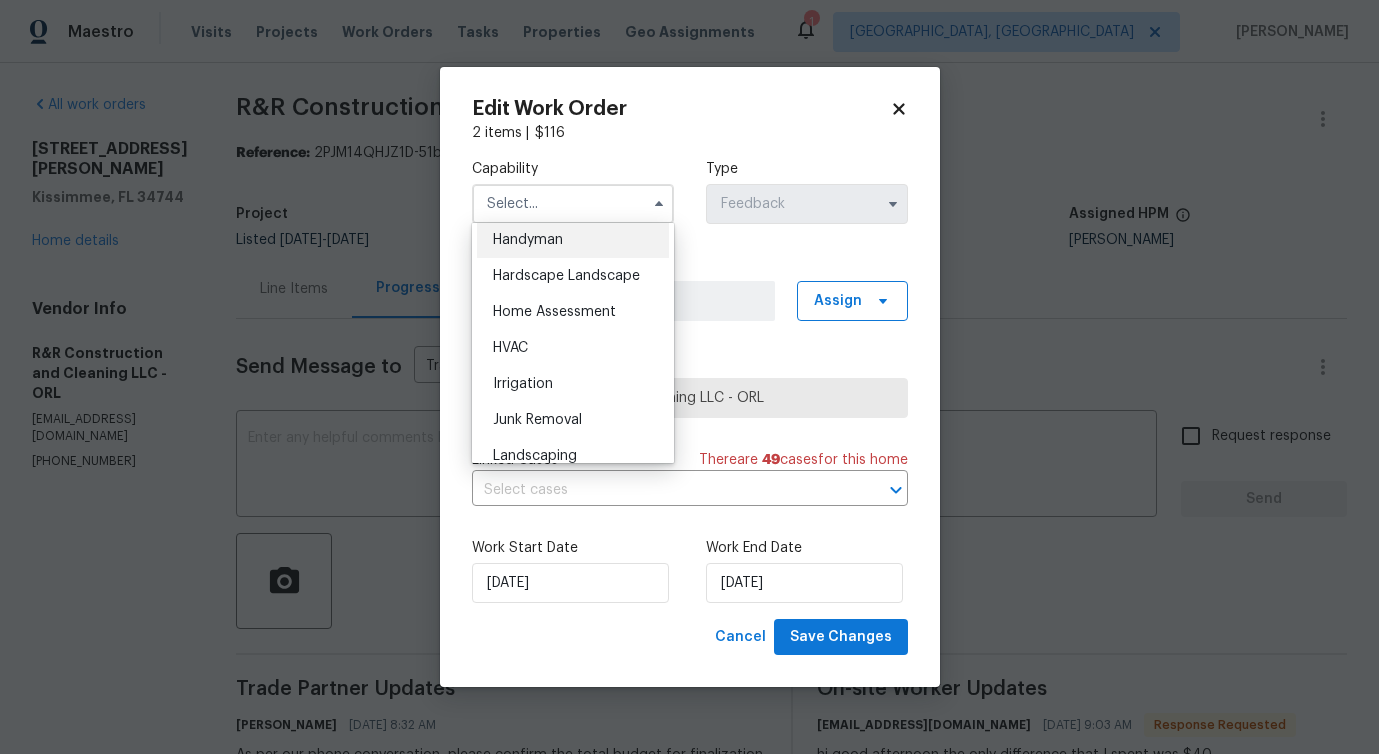 click on "Handyman" at bounding box center (528, 240) 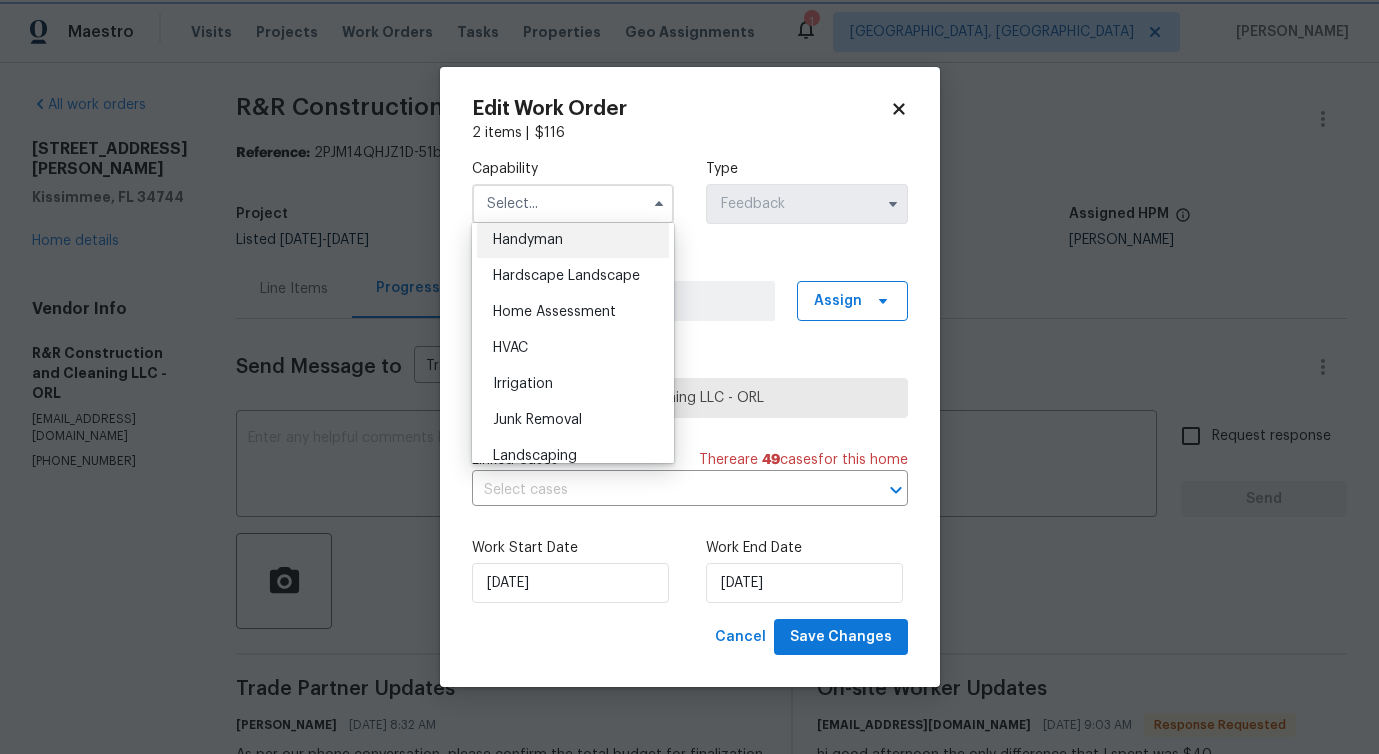 type on "Handyman" 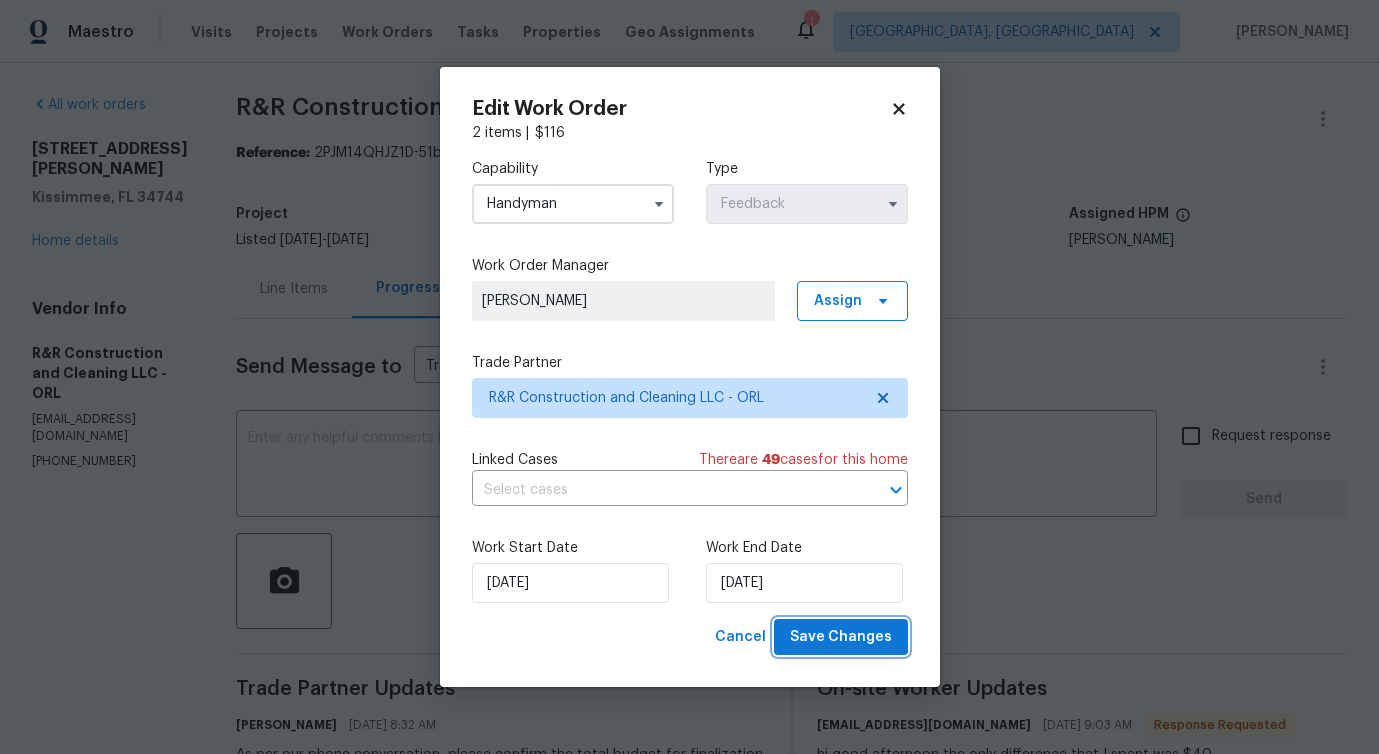 click on "Save Changes" at bounding box center [841, 637] 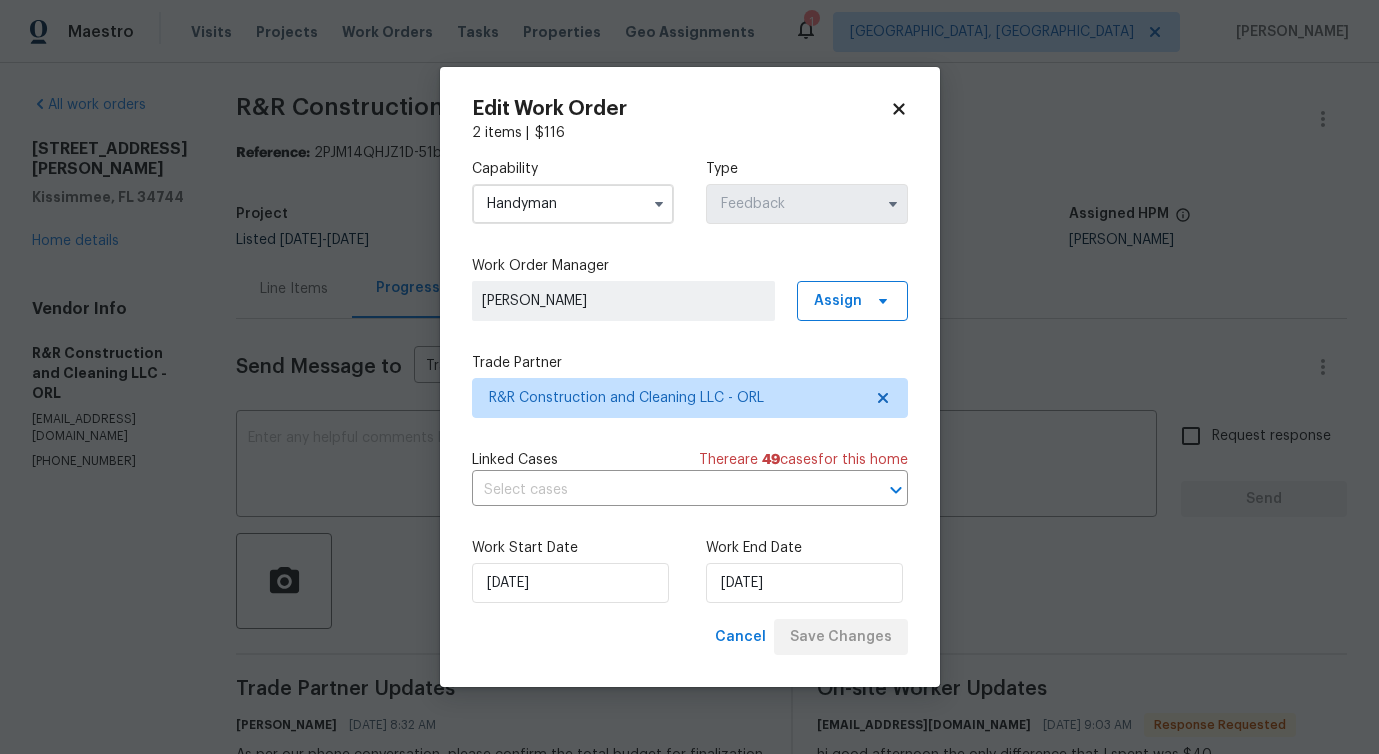 click on "Maestro Visits Projects Work Orders Tasks Properties Geo Assignments 1 Albuquerque, NM Pavithra Sekar All work orders 148 Harwood Cir Kissimmee, FL 34744 Home details Vendor Info R&R Construction and Cleaning LLC - ORL ryrconstruction.44llc@gmail.com (305) 850-1367 R&R Construction and Cleaning LLC - ORL Needs QC Reference:   2PJM14QHJZ1D-51bfa7026 Project Listed   7/7/2025  -  7/11/2025 Work Order Timeline 7/9/2025  -  7/11/2025 Total Budget $115.00 Assigned HPM Samuel Rivera Line Items Progress Updates Attachments Invoices Send Message to Trade partner only Trade partner only ​ x ​ Request response Send Trade Partner Updates Pavithra Sekar 07/18/2025 8:32 AM As per our phone conversation, please confirm the total budget for finalization. Pavithra Sekar 07/17/2025 3:33 PM Could you please confirm the total budget for this work order? Pavithra Sekar 07/16/2025 11:27 AM Based on our conversation, you confirmed that the work order will be completed by tomorrow, July 17th. Pavithra Sekar 07/15/2025 3:46 PM" at bounding box center (689, 377) 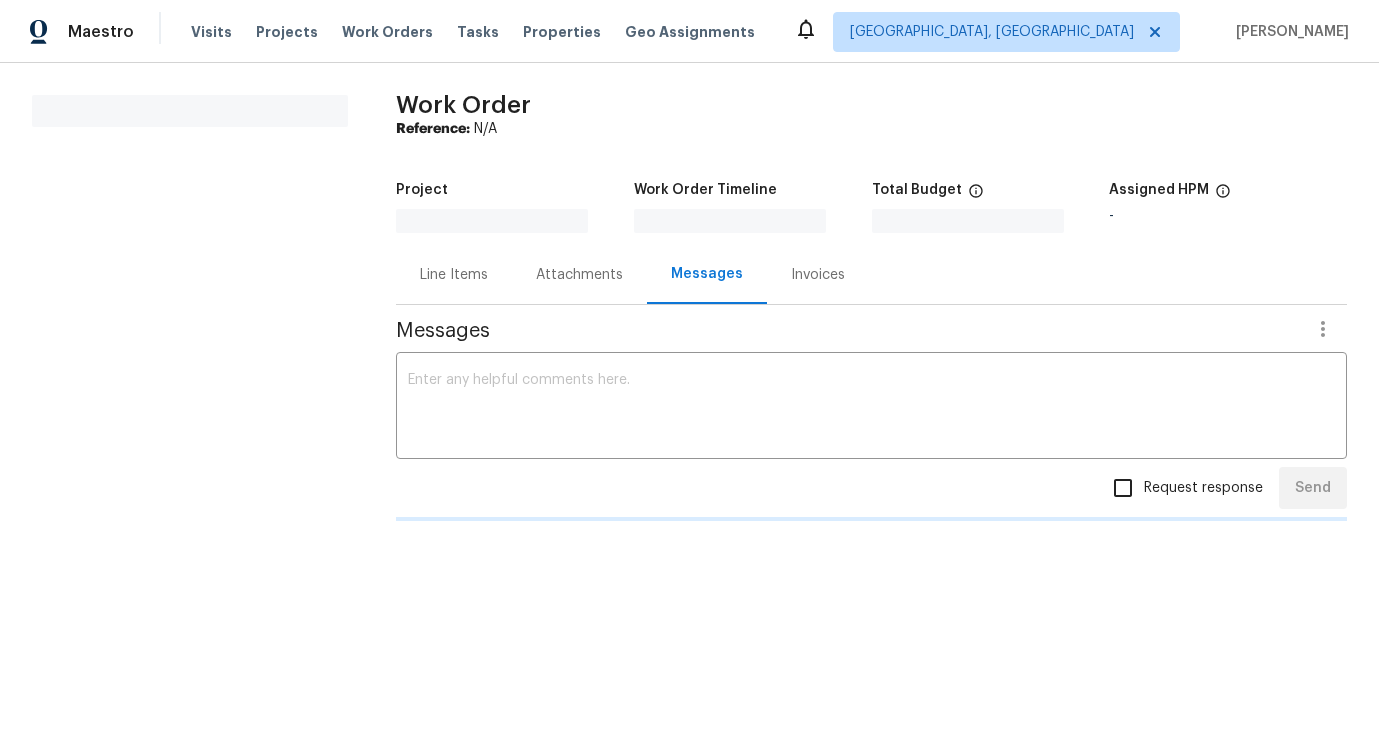 scroll, scrollTop: 0, scrollLeft: 0, axis: both 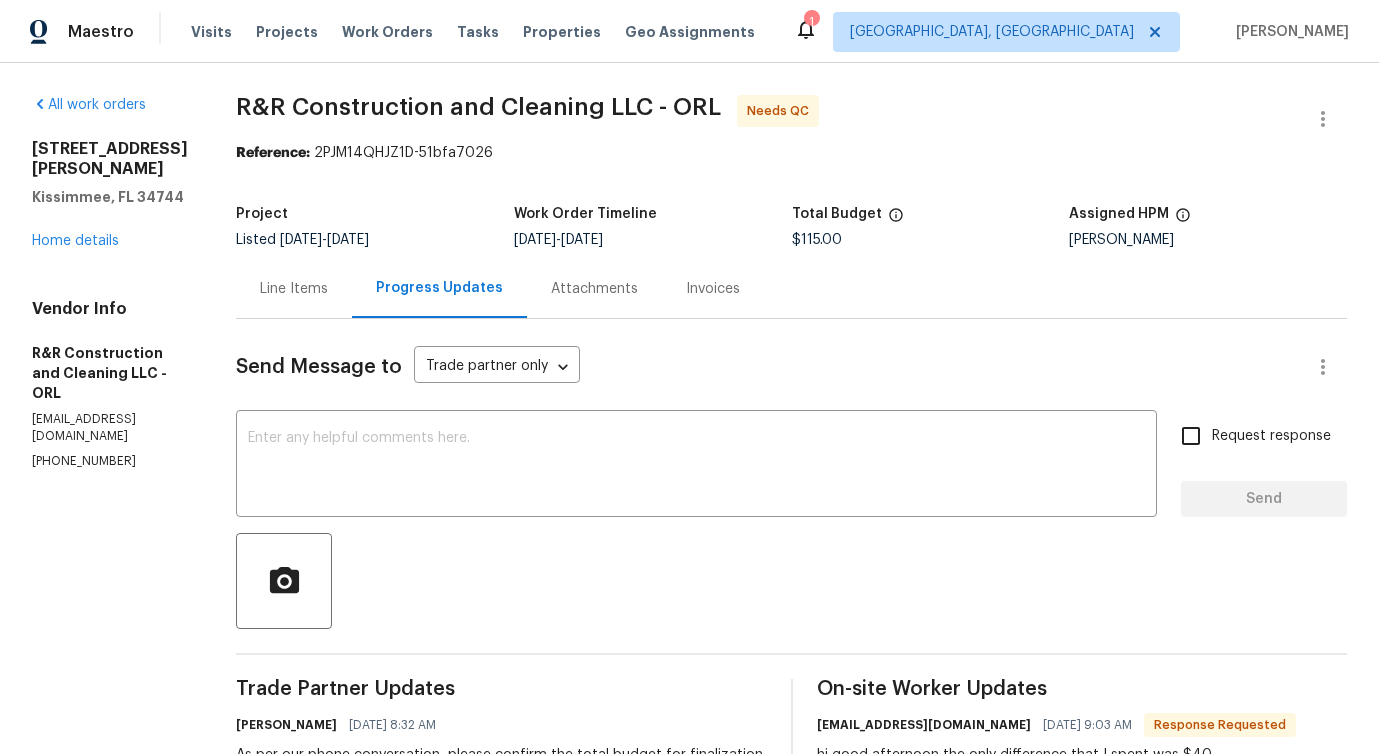 click on "Line Items" at bounding box center [294, 289] 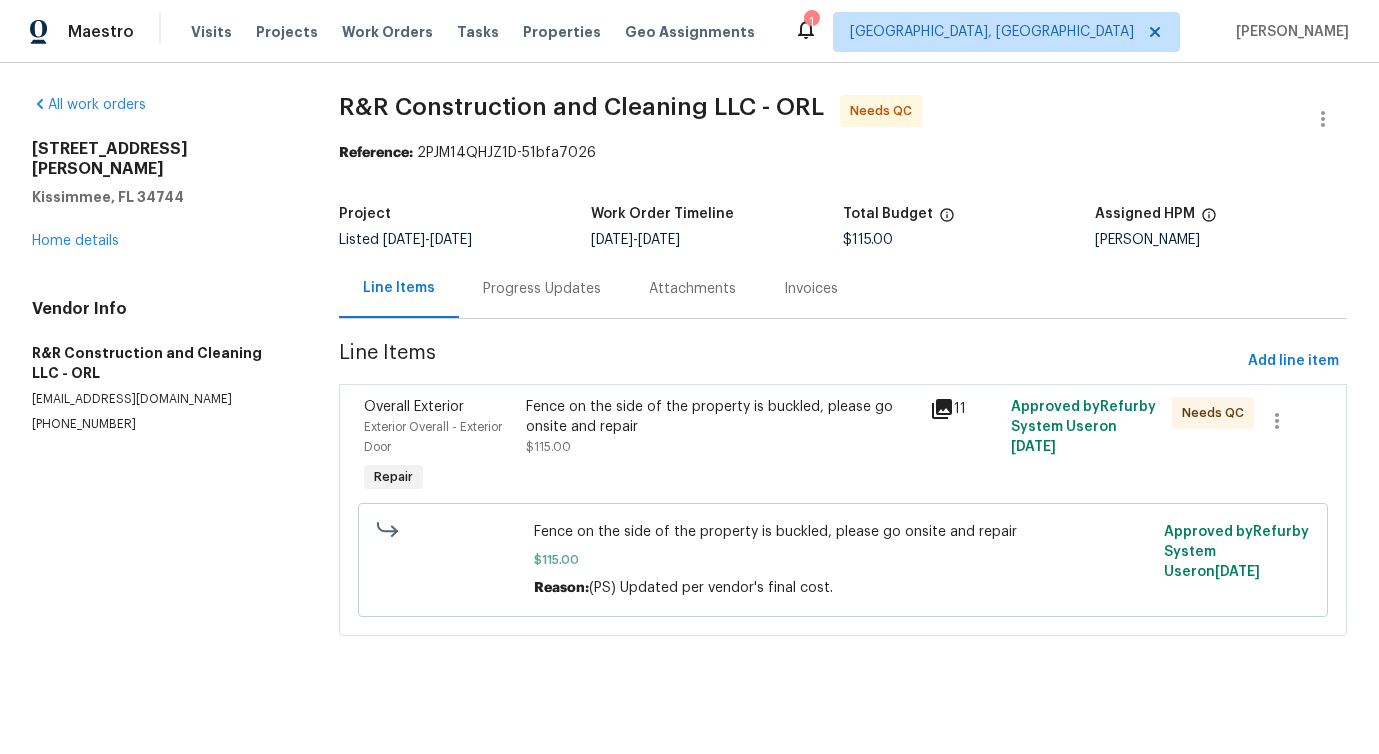click on "Fence on the side of the property is buckled, please go onsite and repair $115.00" at bounding box center (722, 427) 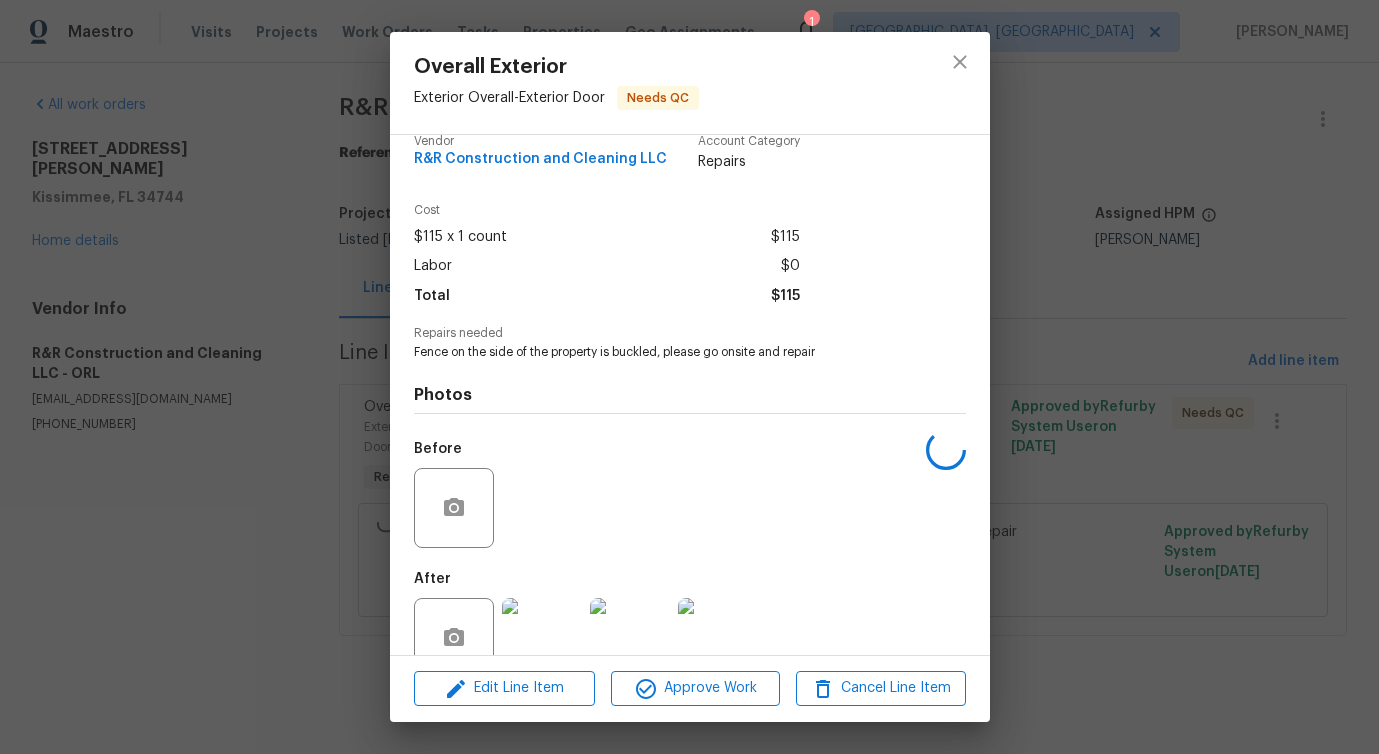 scroll, scrollTop: 67, scrollLeft: 0, axis: vertical 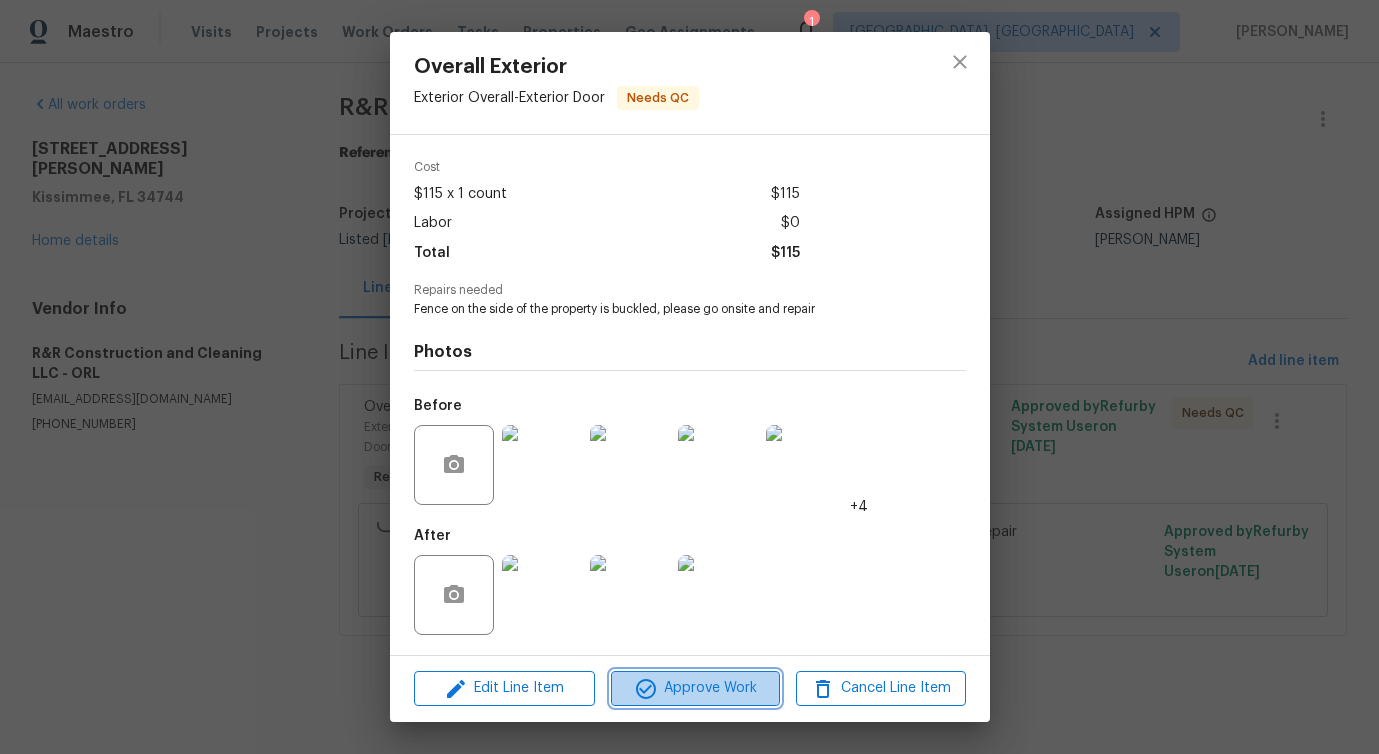 click on "Approve Work" at bounding box center (695, 688) 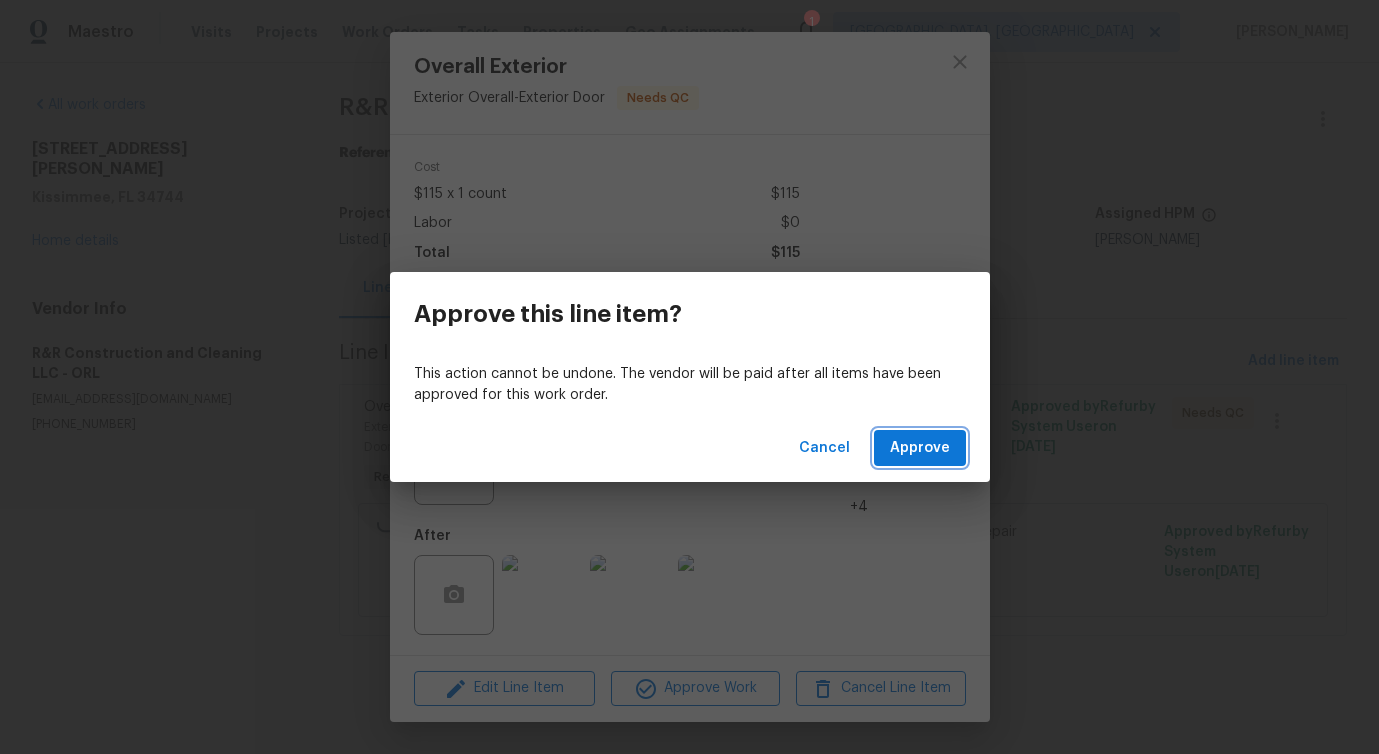 click on "Approve" at bounding box center [920, 448] 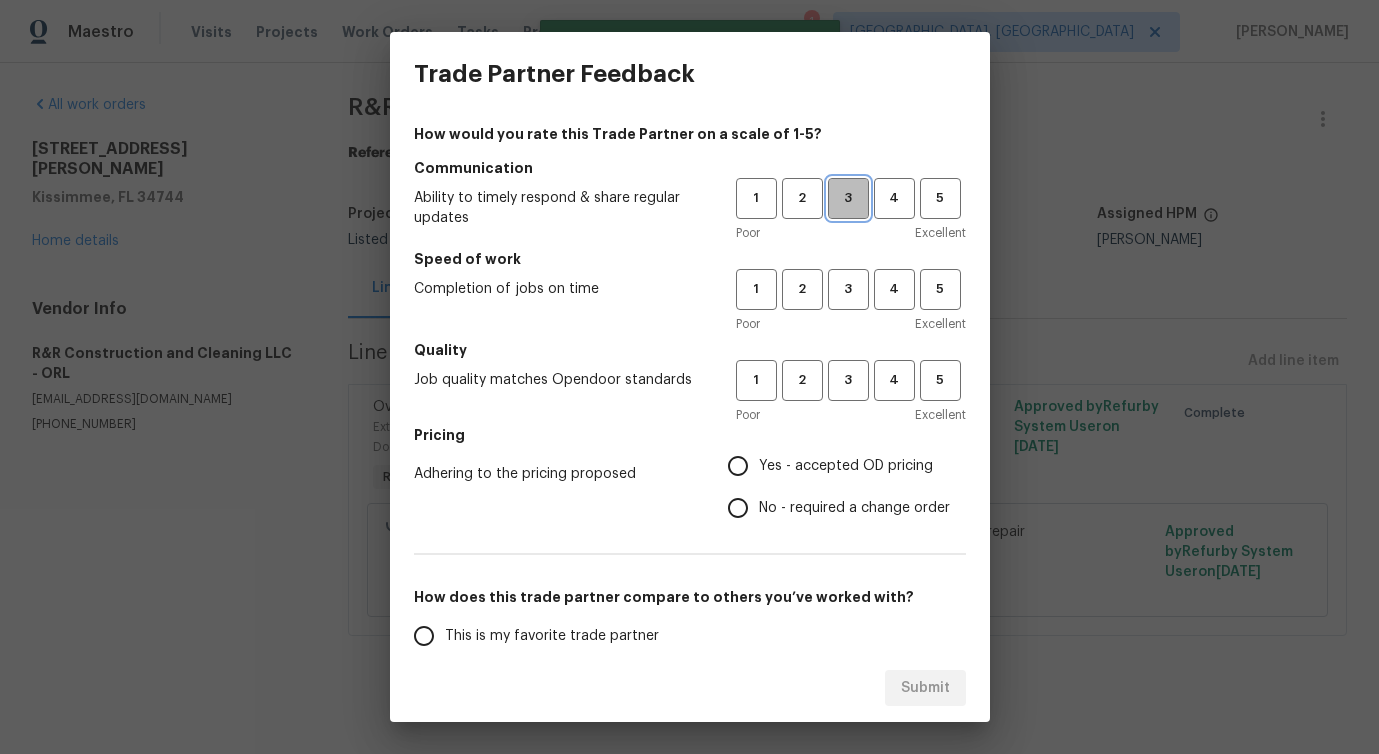 click on "3" at bounding box center [848, 198] 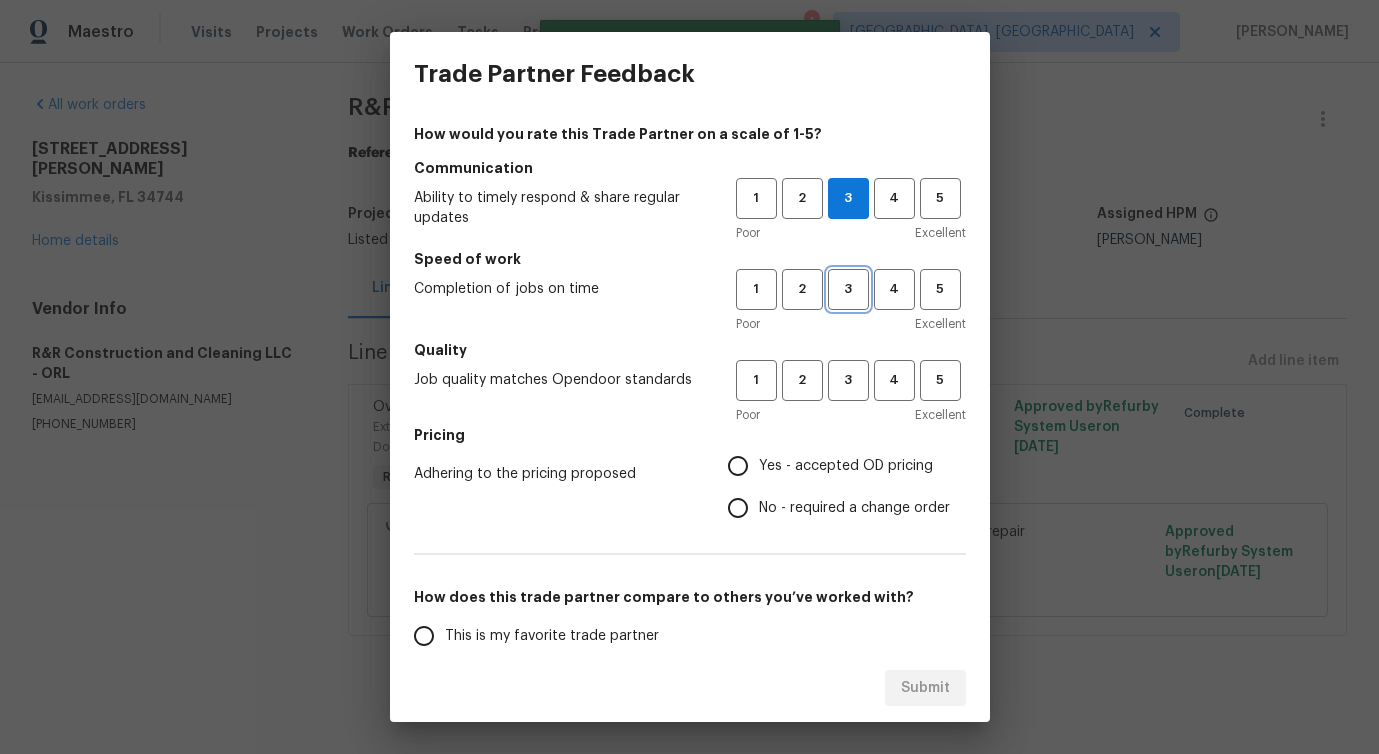 click on "3" at bounding box center (848, 289) 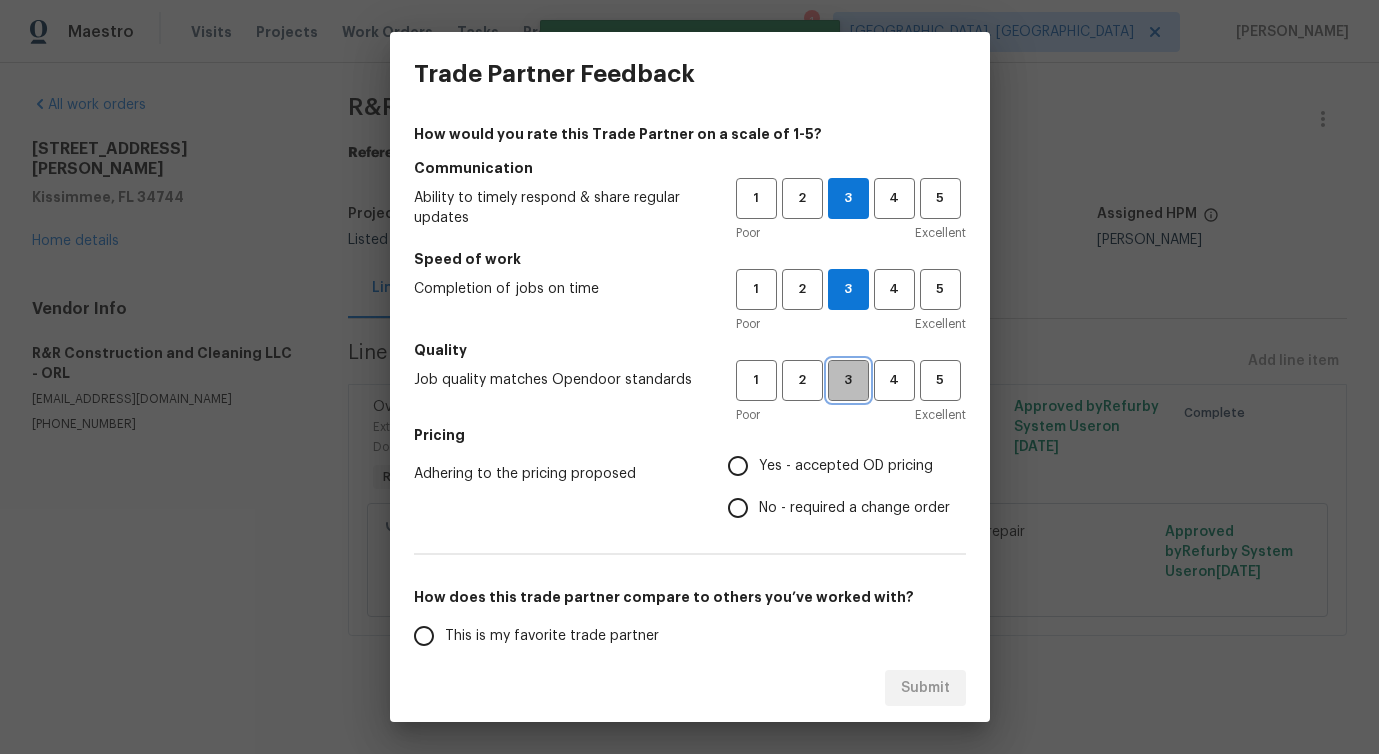 click on "3" at bounding box center (848, 380) 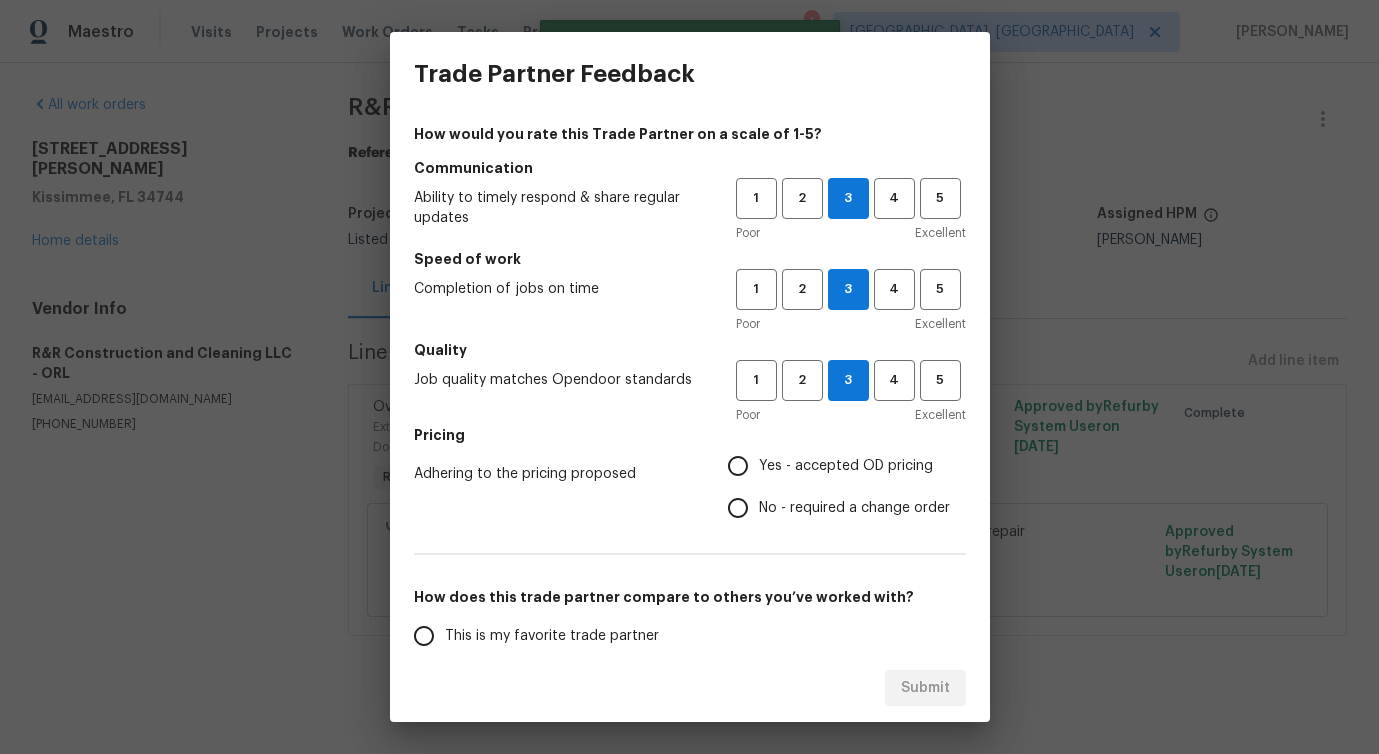 click on "No - required a change order" at bounding box center [854, 508] 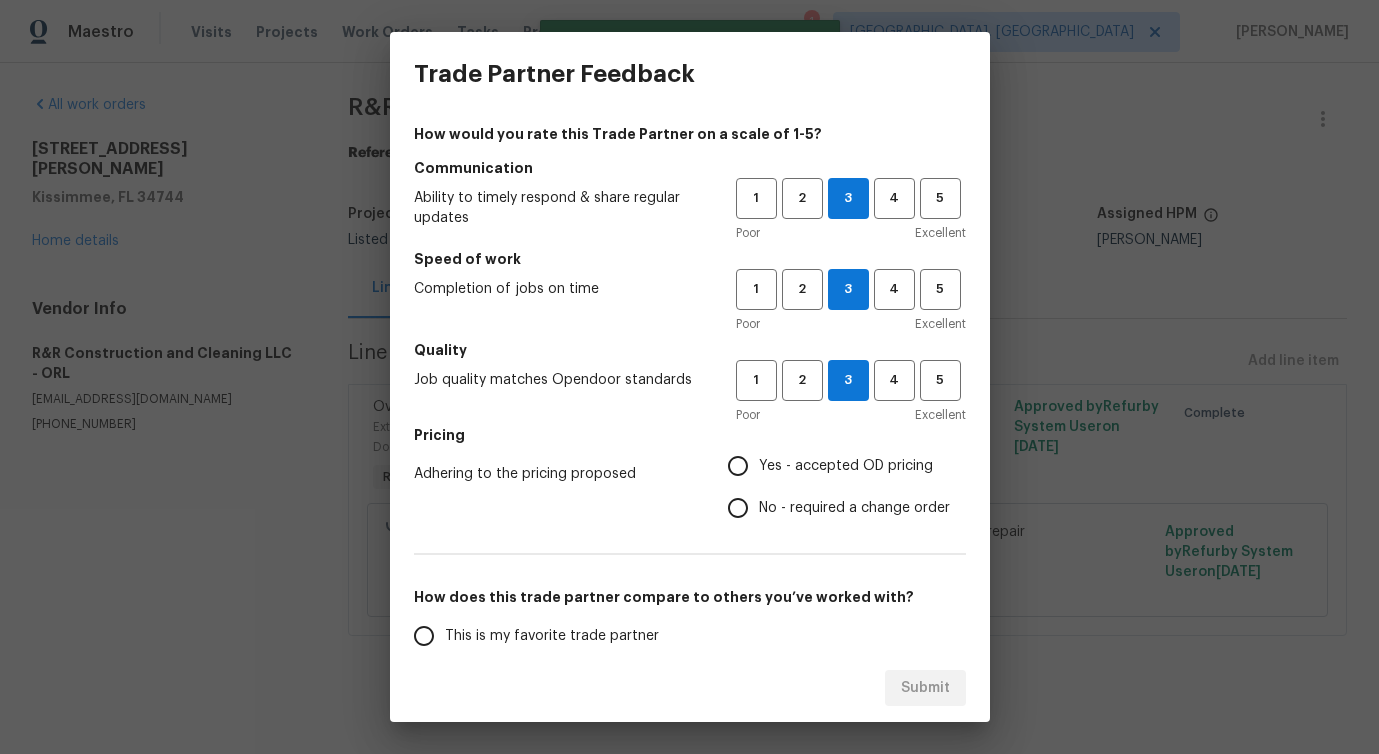 click on "No - required a change order" at bounding box center [738, 508] 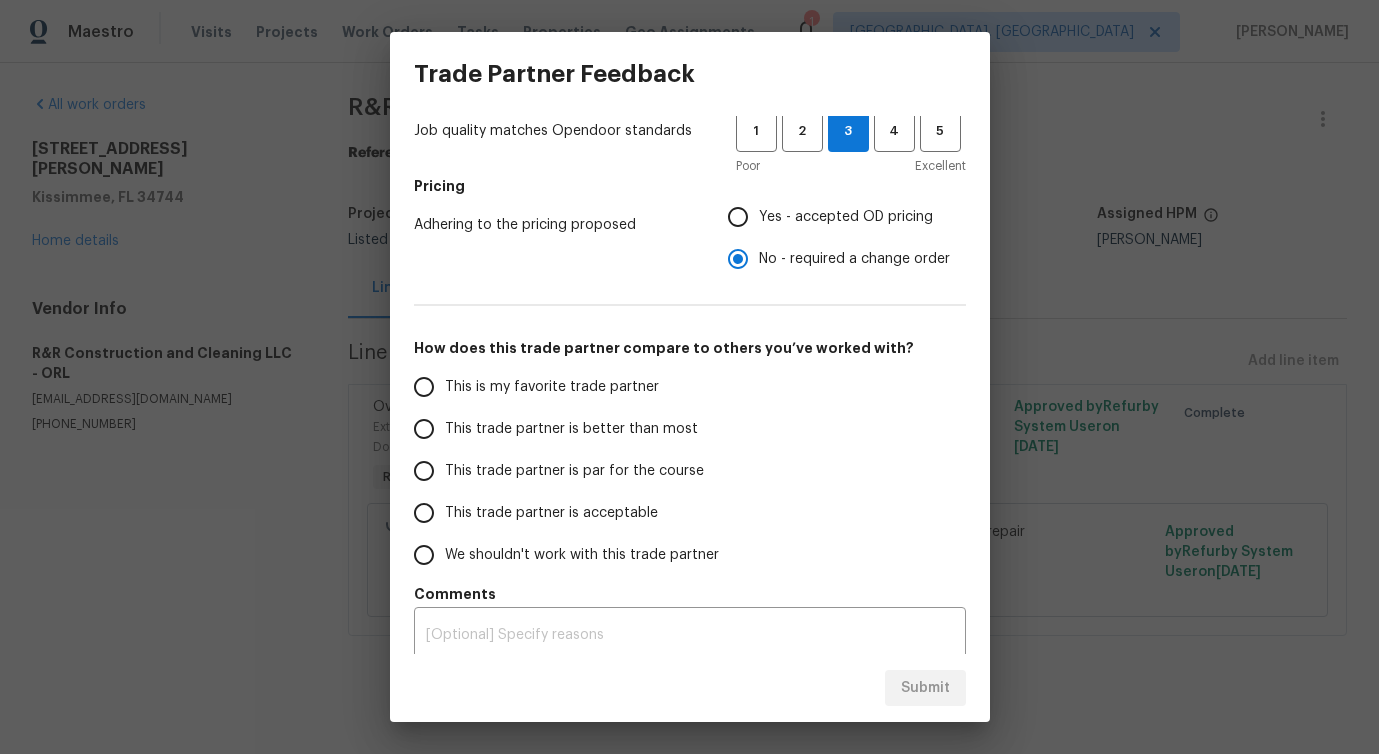 scroll, scrollTop: 261, scrollLeft: 0, axis: vertical 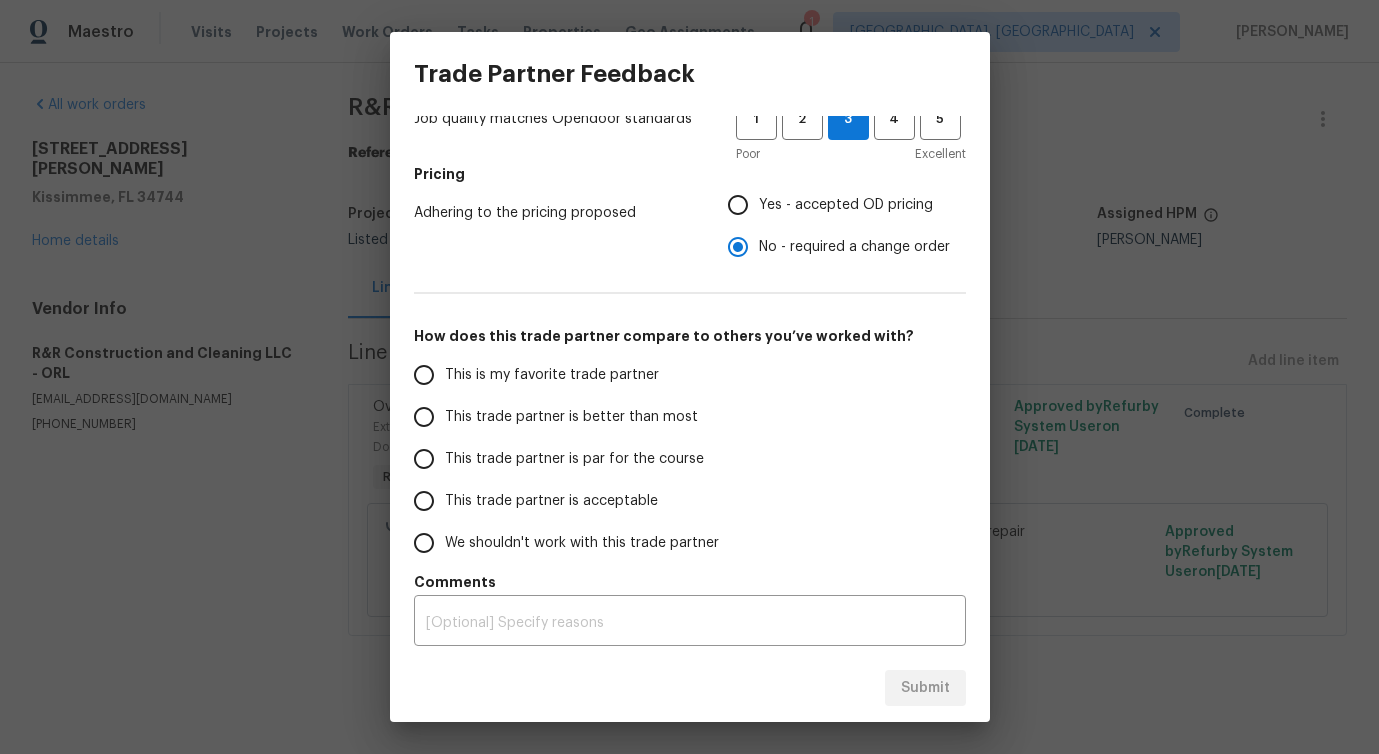 click on "This trade partner is better than most" at bounding box center (561, 417) 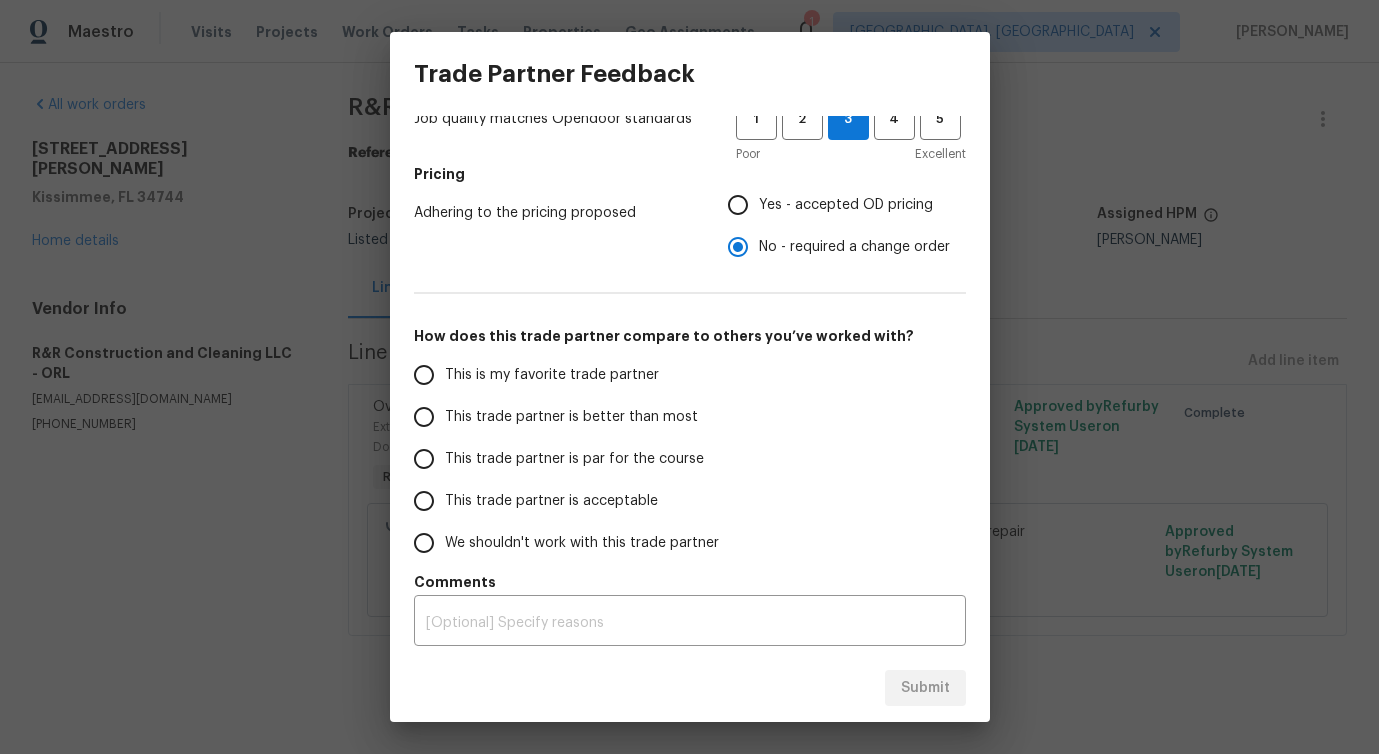 click on "This trade partner is better than most" at bounding box center [424, 417] 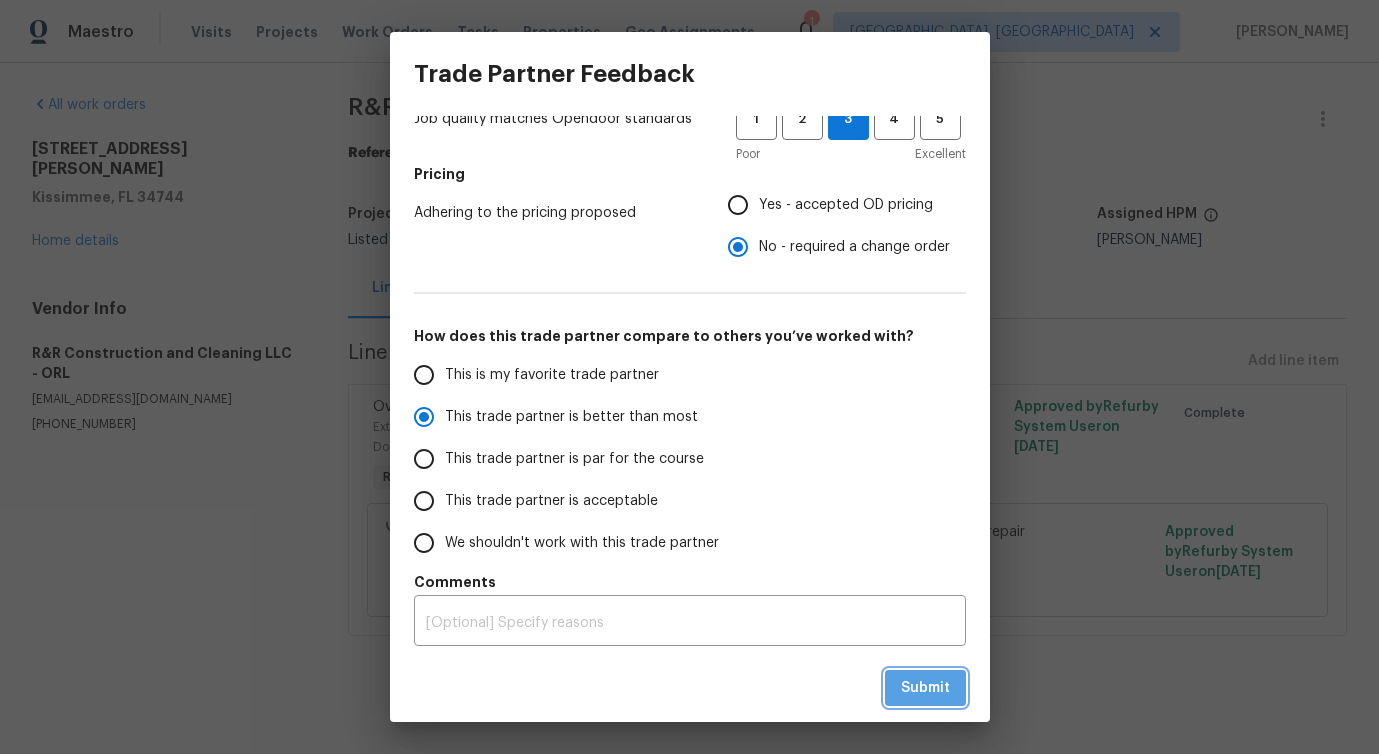 click on "Submit" at bounding box center (925, 688) 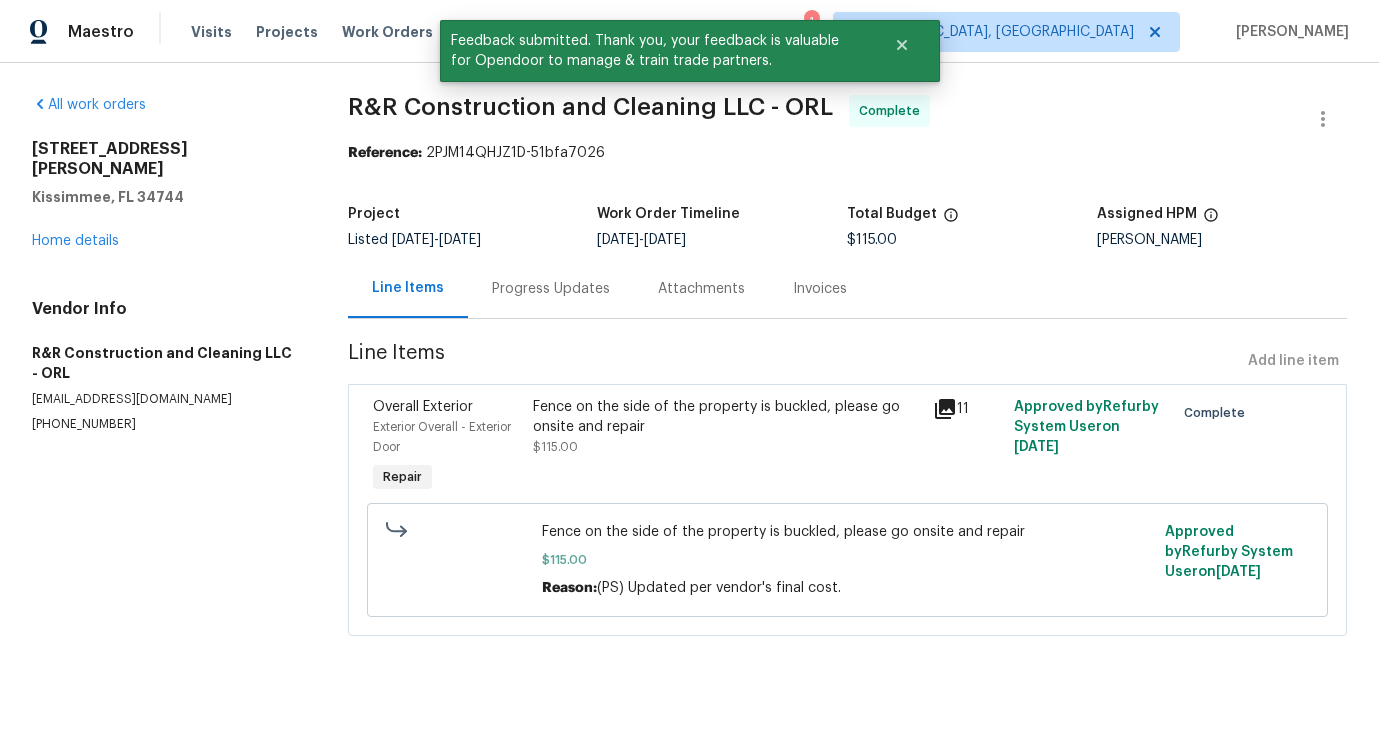 click on "Progress Updates" at bounding box center [551, 288] 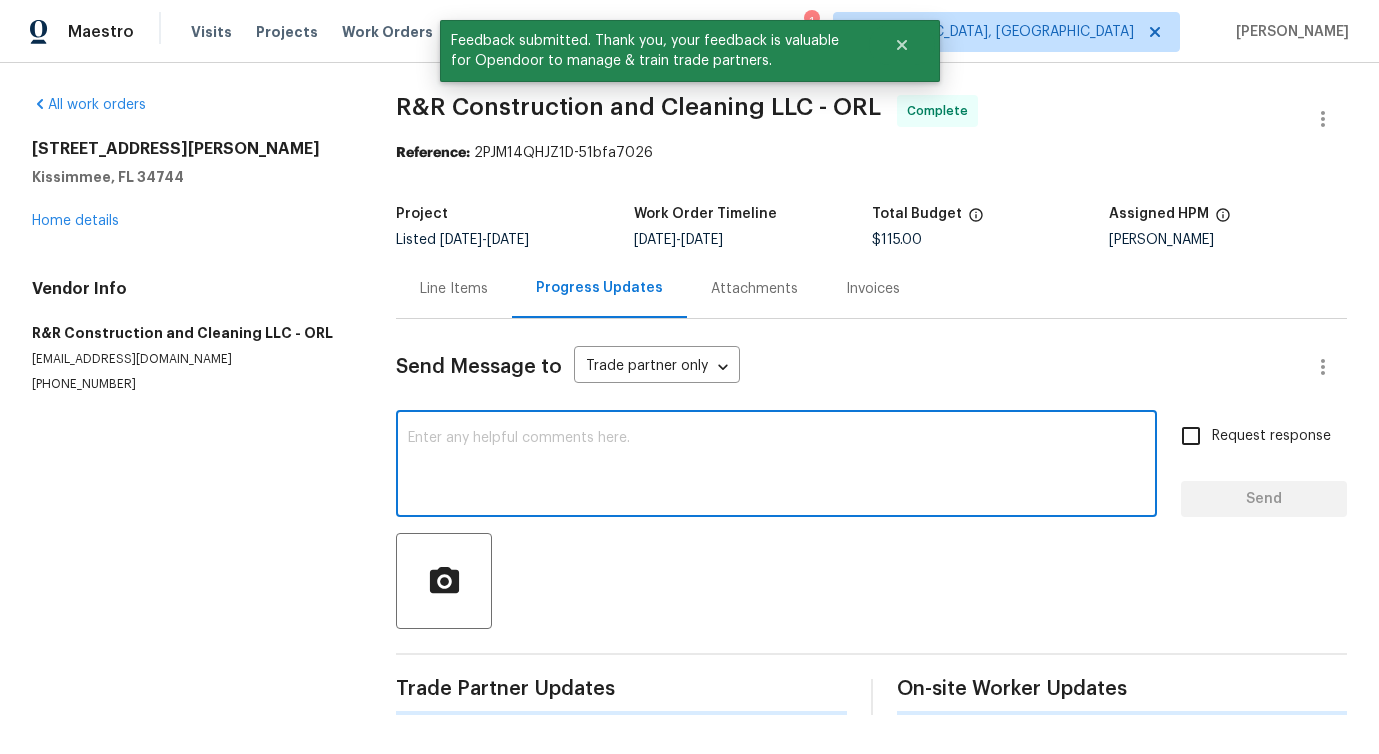 click at bounding box center (776, 466) 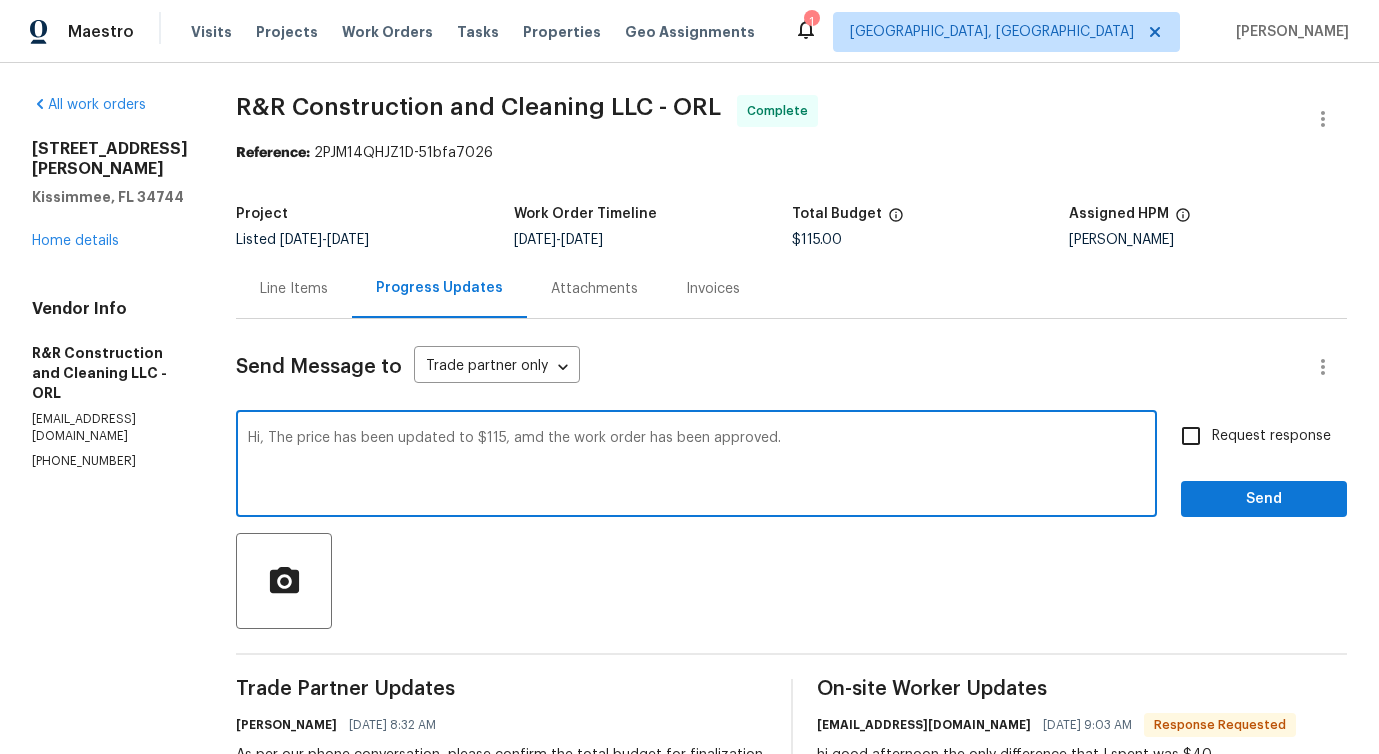 click on "and" at bounding box center (0, 0) 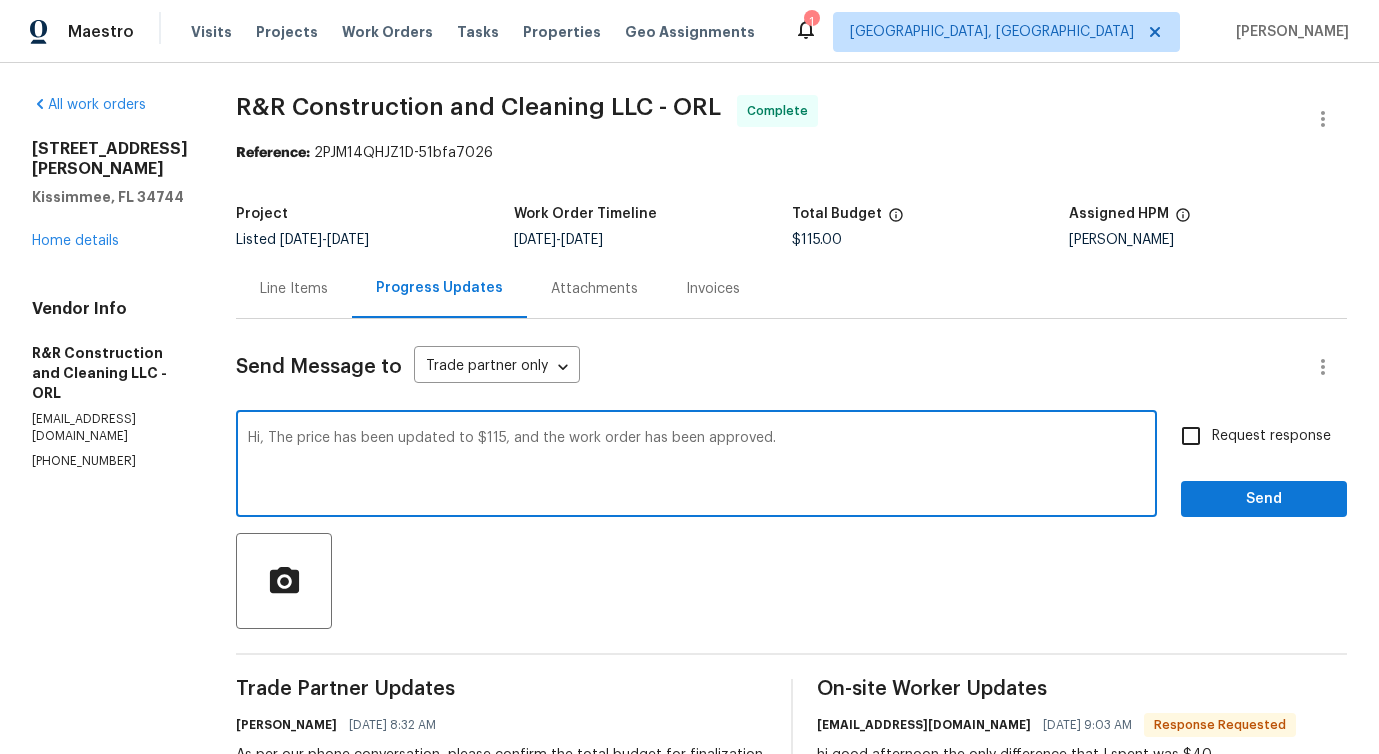 click on "Hi, The price has been updated to $115, and the work order has been approved." at bounding box center (696, 466) 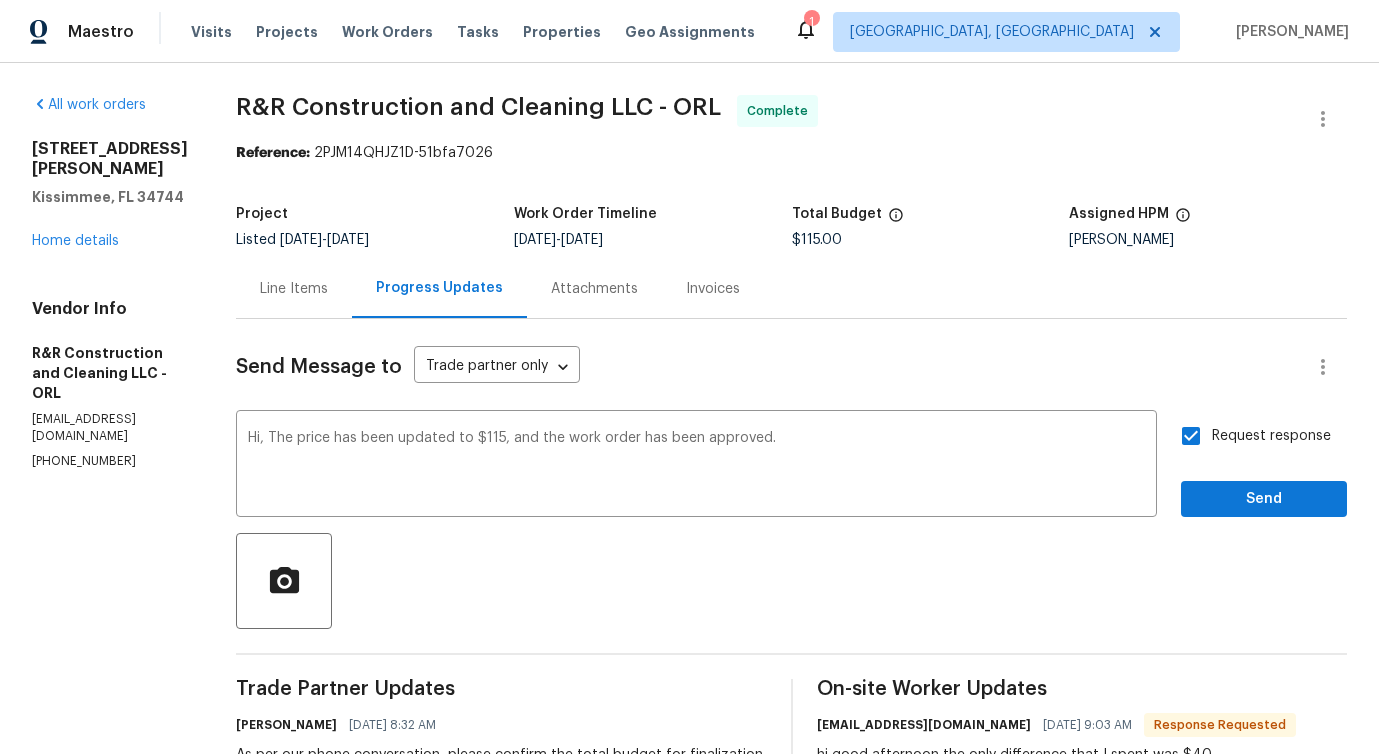 click on "Request response" at bounding box center [1191, 436] 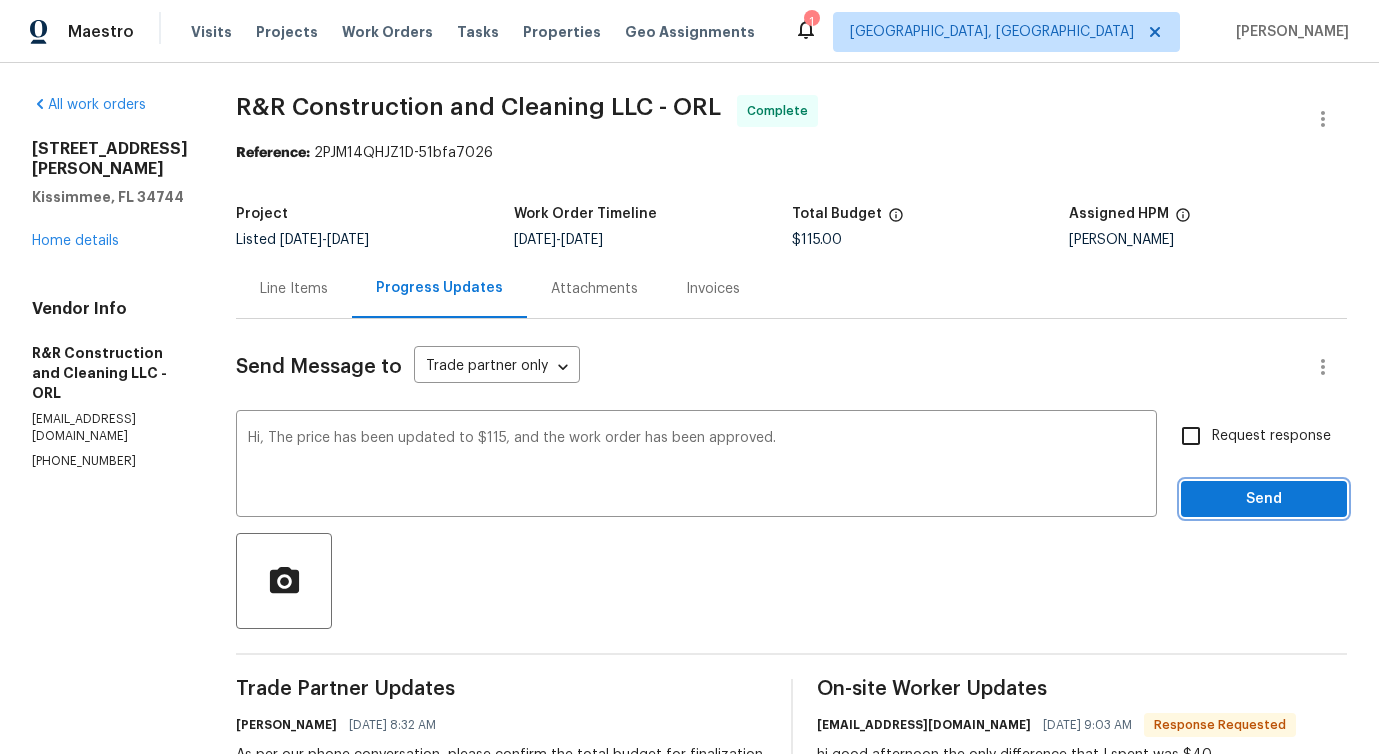 click on "Send" at bounding box center [1264, 499] 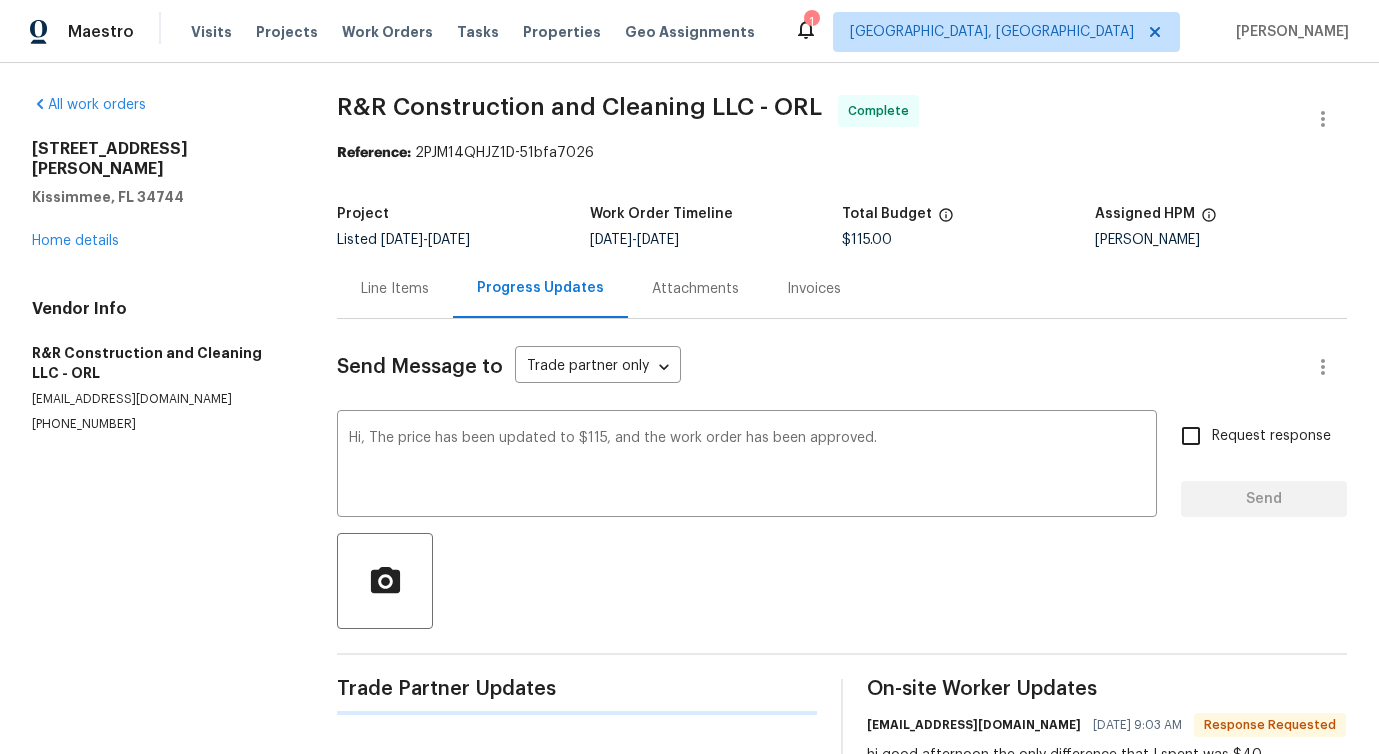 click on "Send Message to Trade partner only Trade partner only ​" at bounding box center [818, 367] 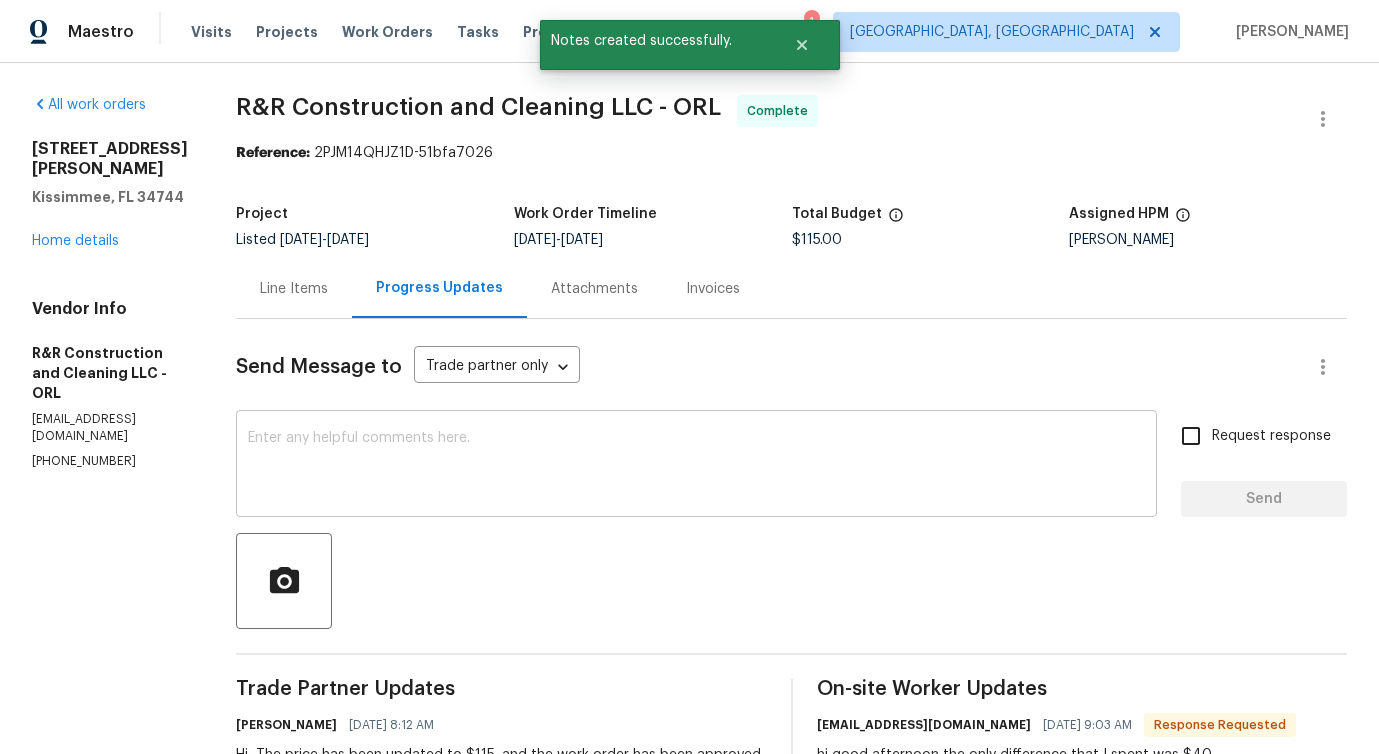 click on "x ​" at bounding box center (696, 466) 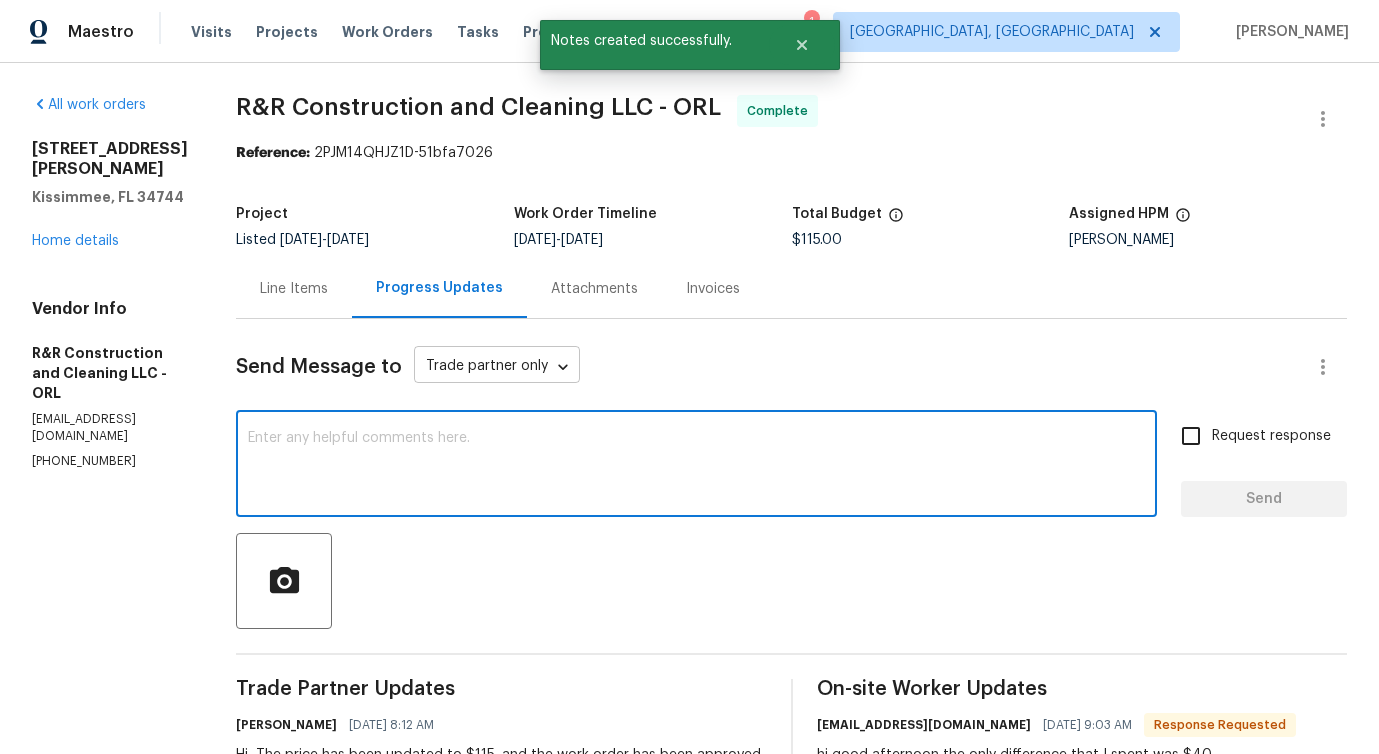paste on "Hi, The price has been updated to $115, and the work order has been approved." 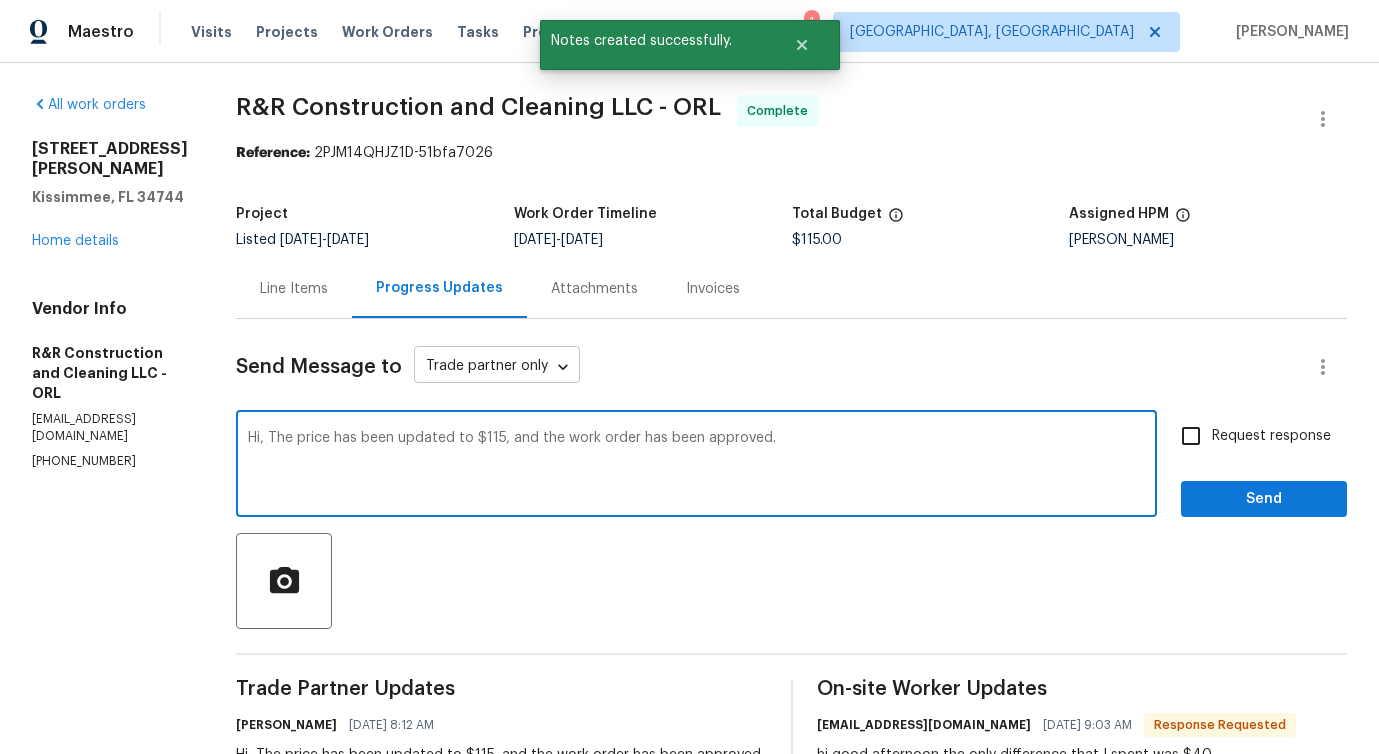 type on "Hi, The price has been updated to $115, and the work order has been approved." 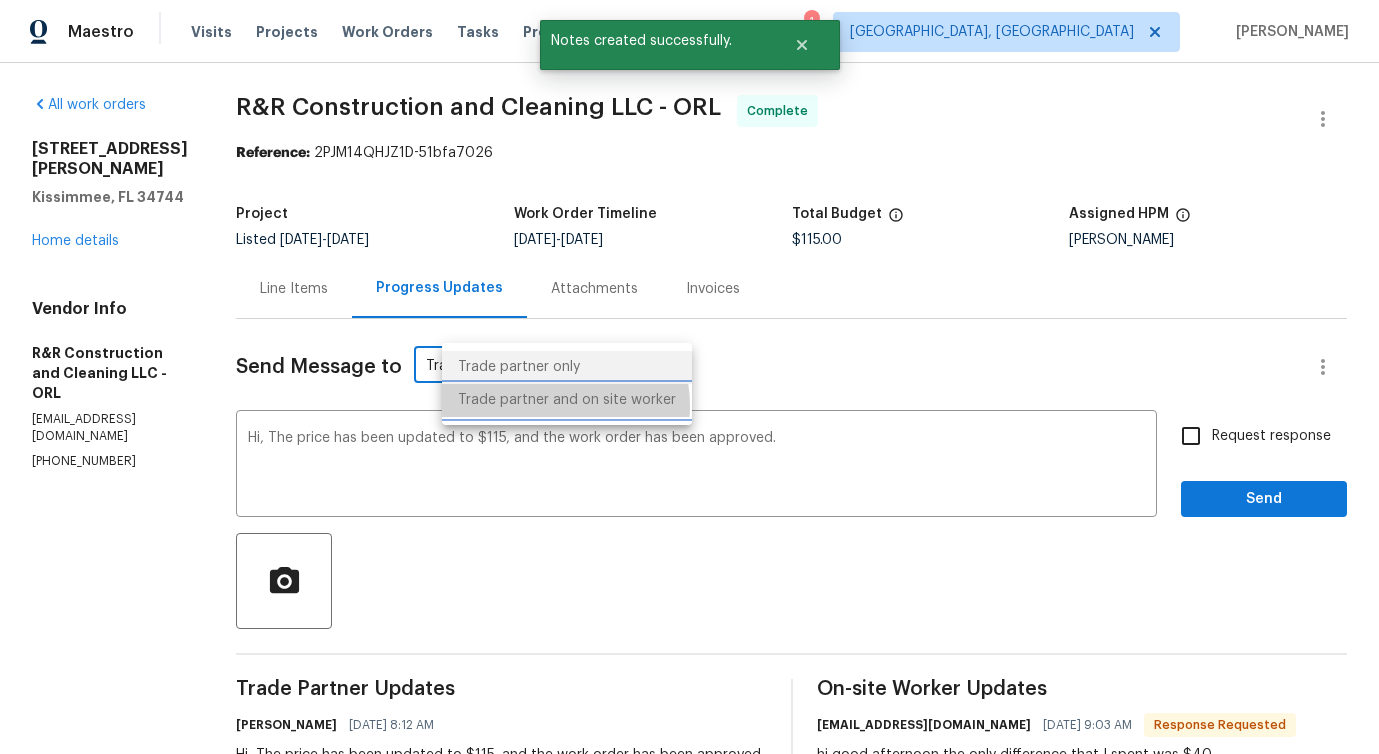 click on "Trade partner and on site worker" at bounding box center (567, 400) 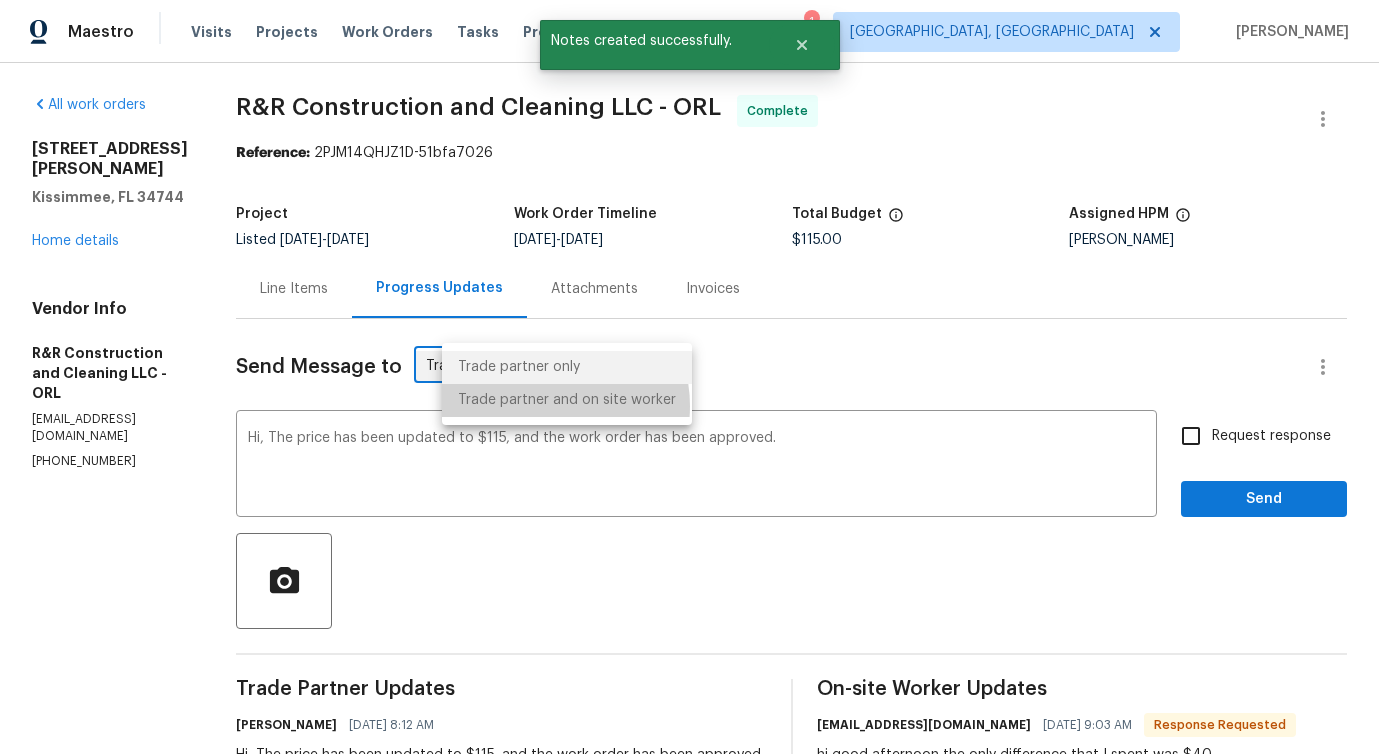 type on "Trade Partner and On-Site Worker" 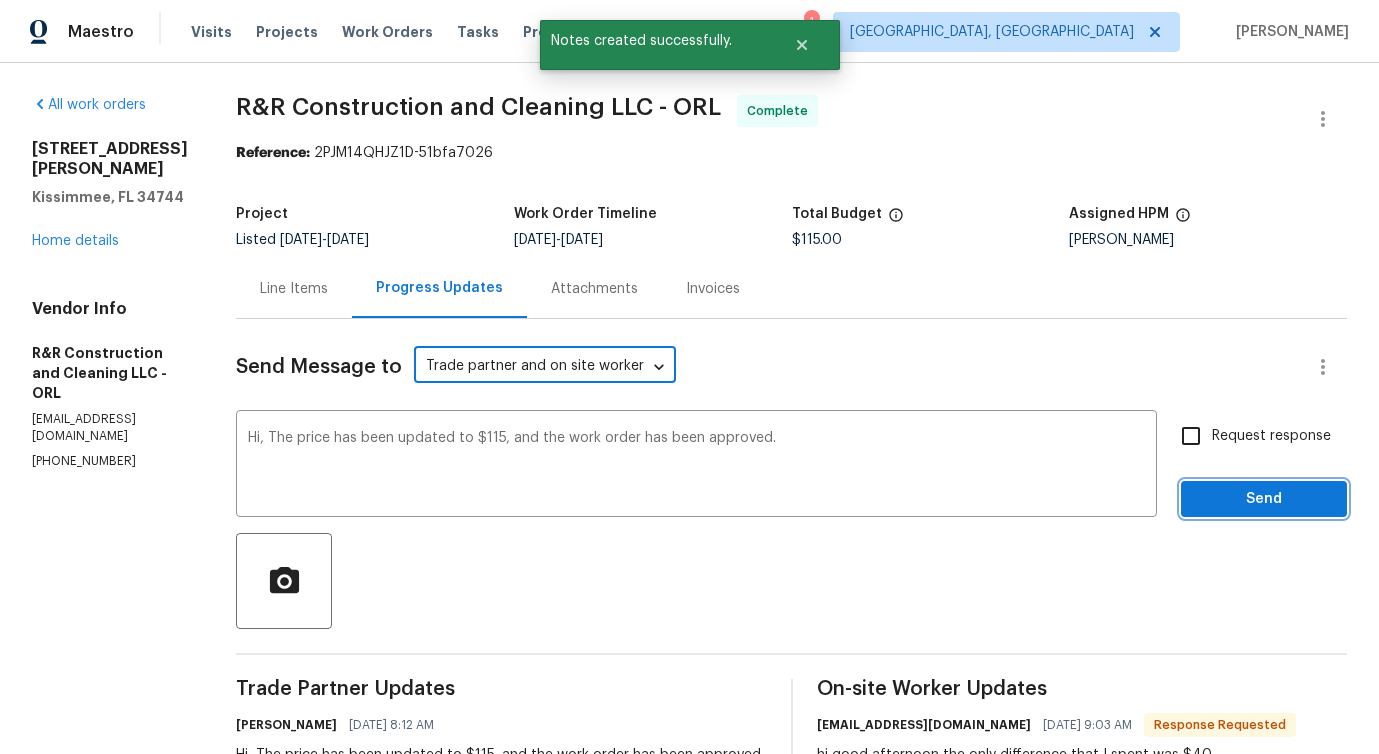 click on "Send" at bounding box center [1264, 499] 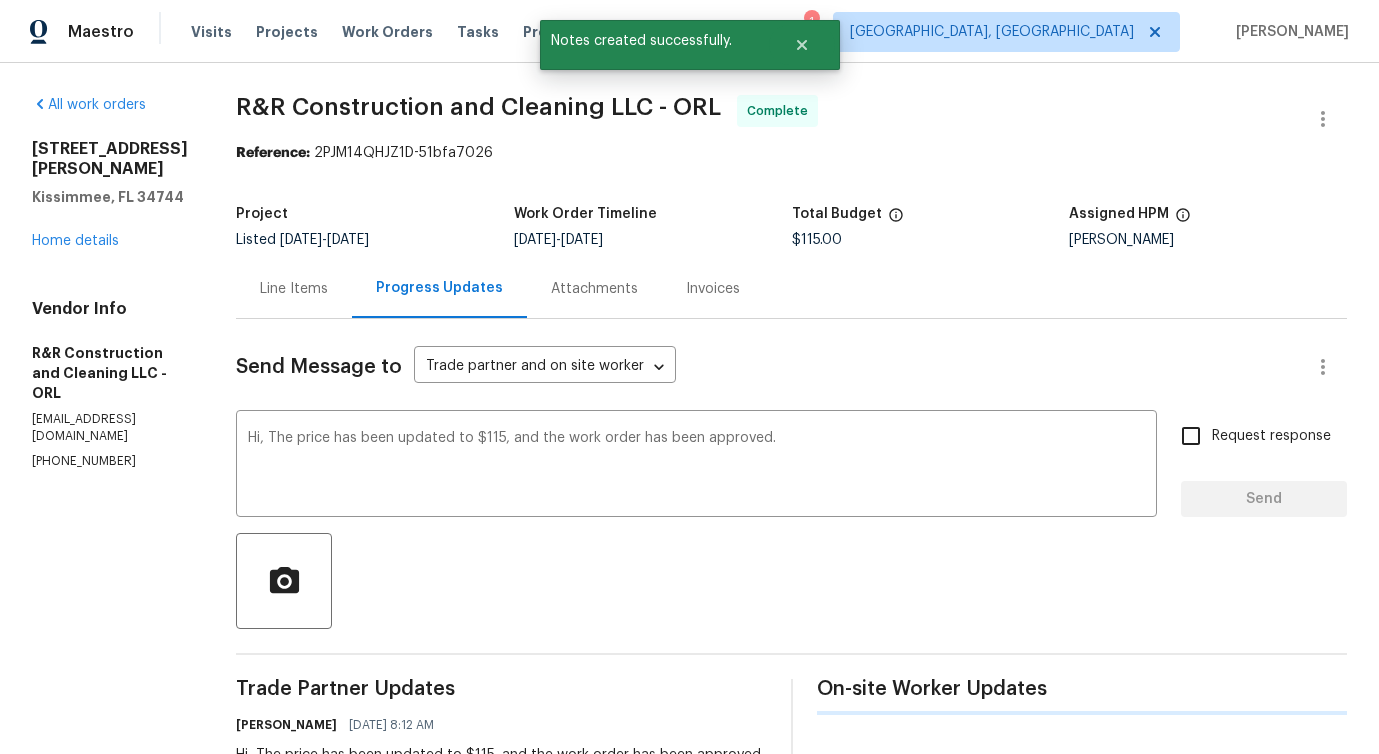 type 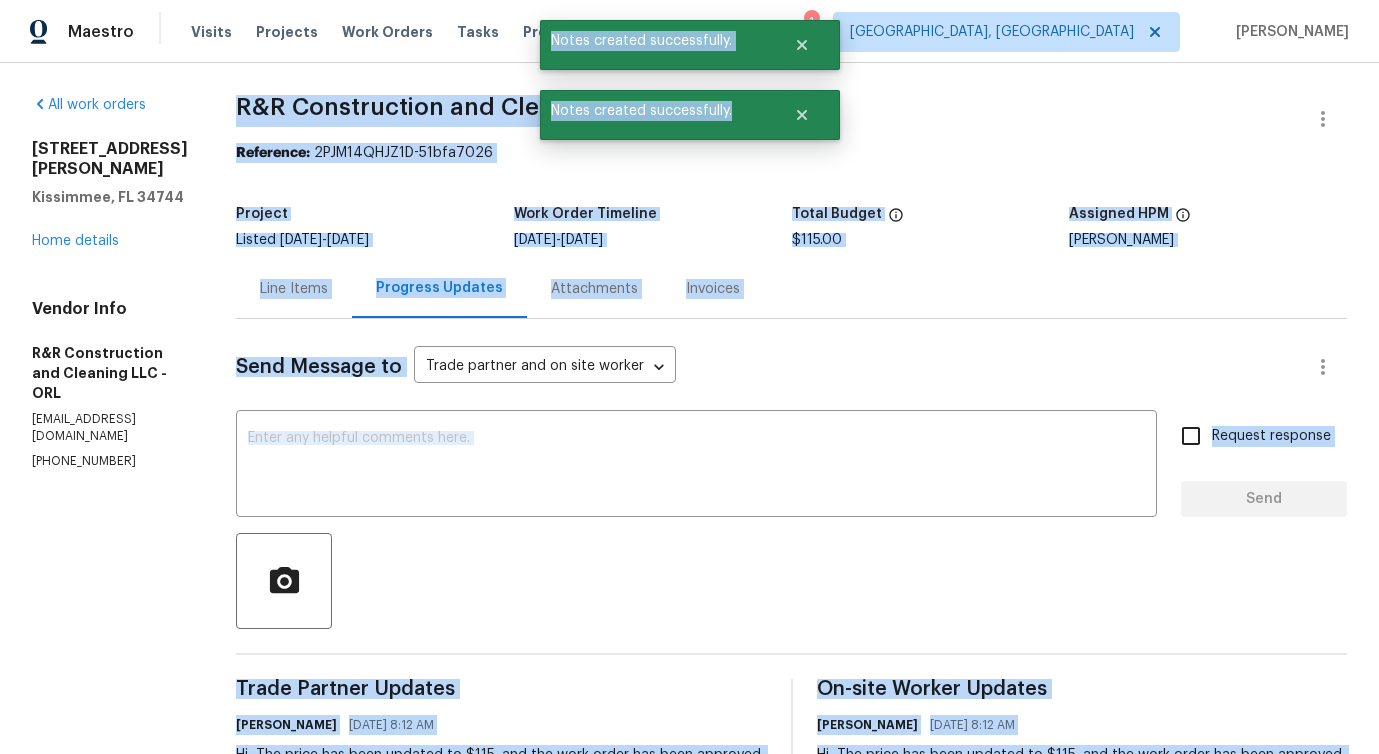 drag, startPoint x: 253, startPoint y: 103, endPoint x: 647, endPoint y: 122, distance: 394.45786 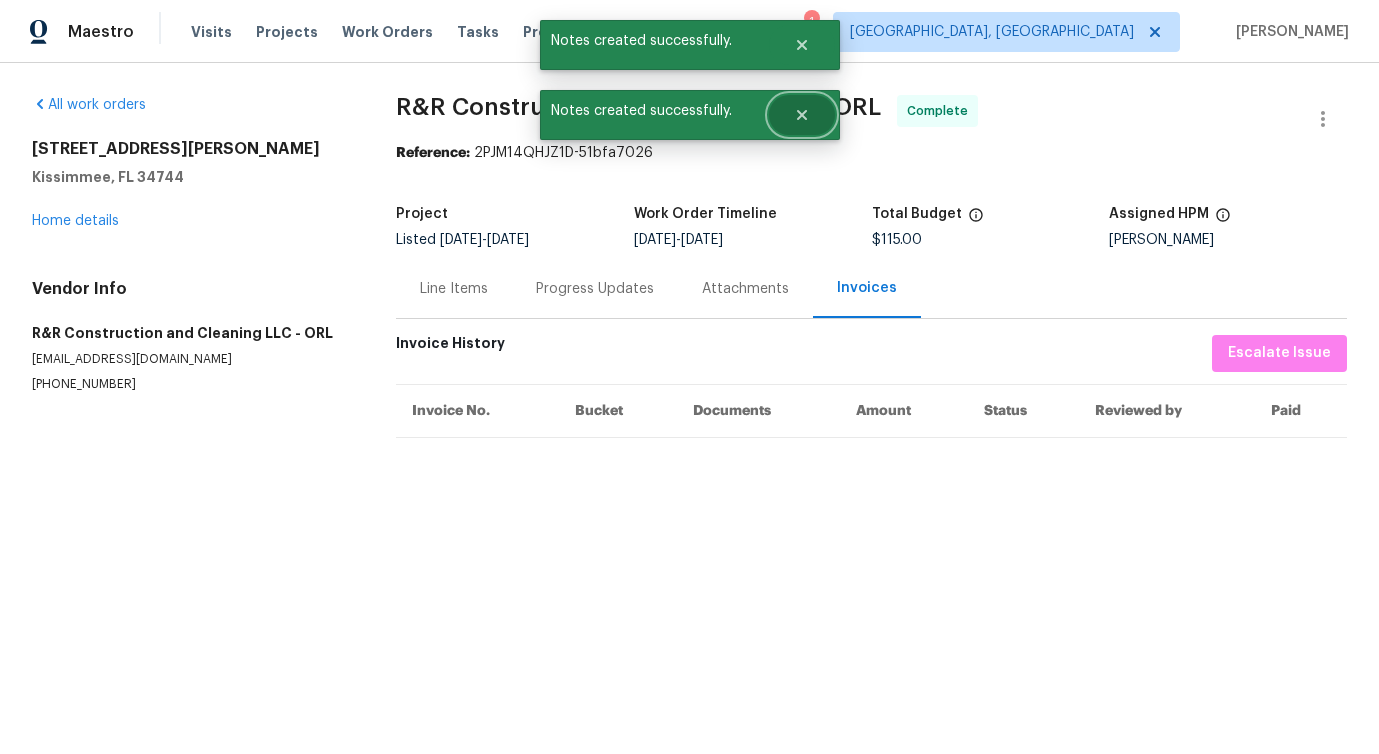 click at bounding box center (802, 115) 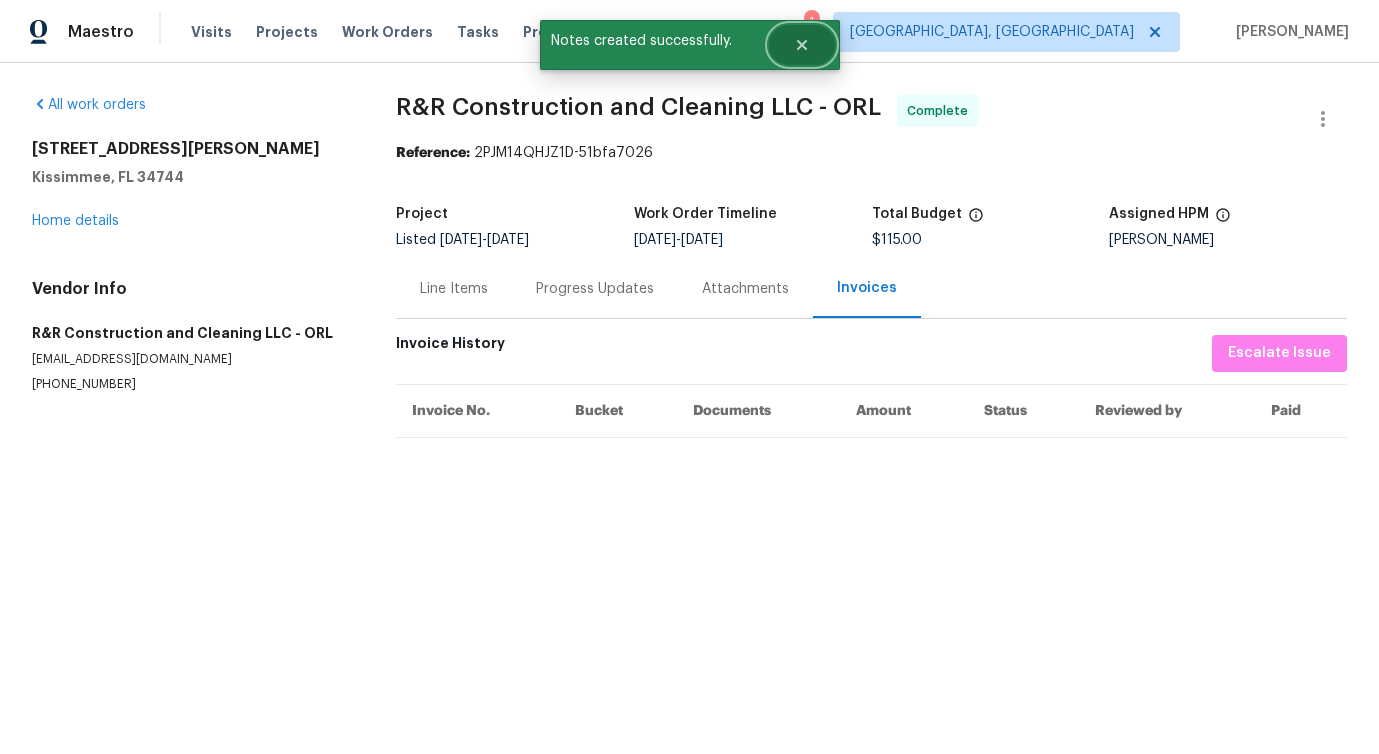 click at bounding box center [802, 45] 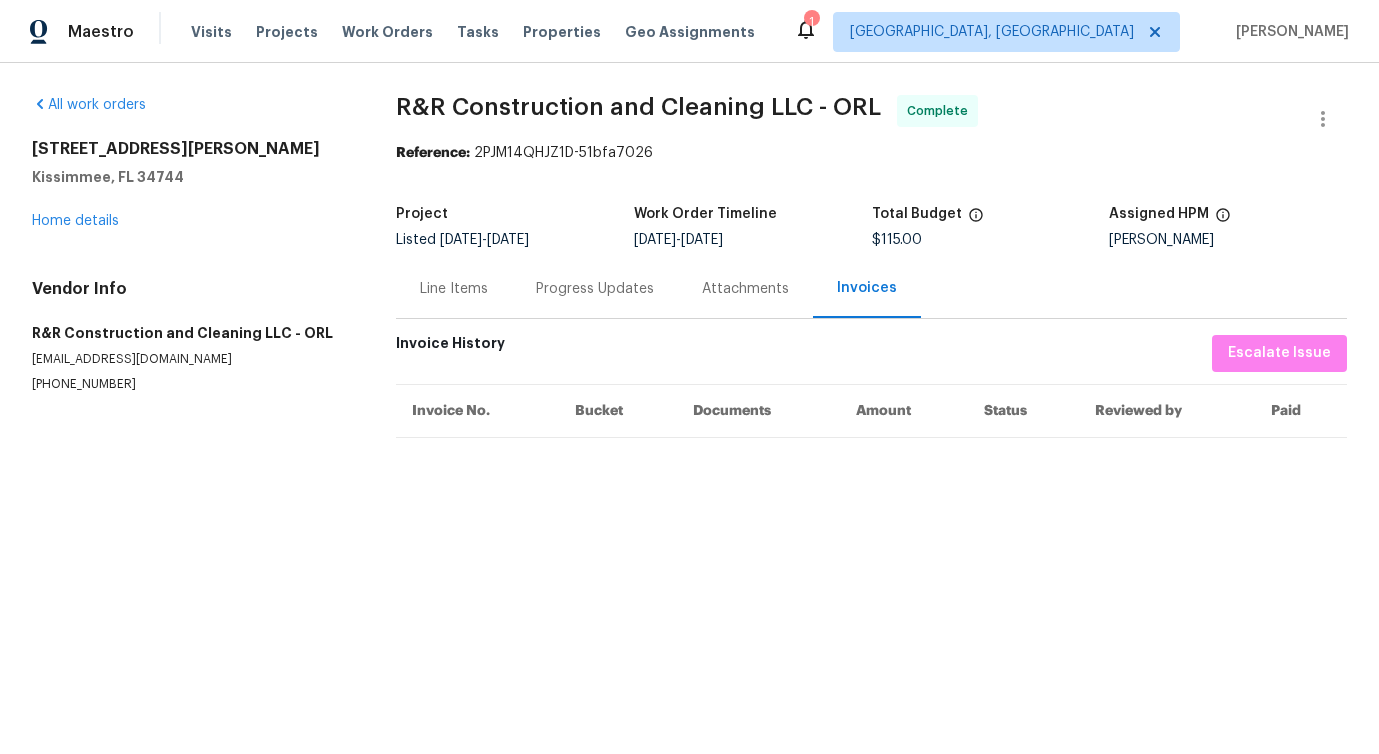 click on "Line Items" at bounding box center [454, 289] 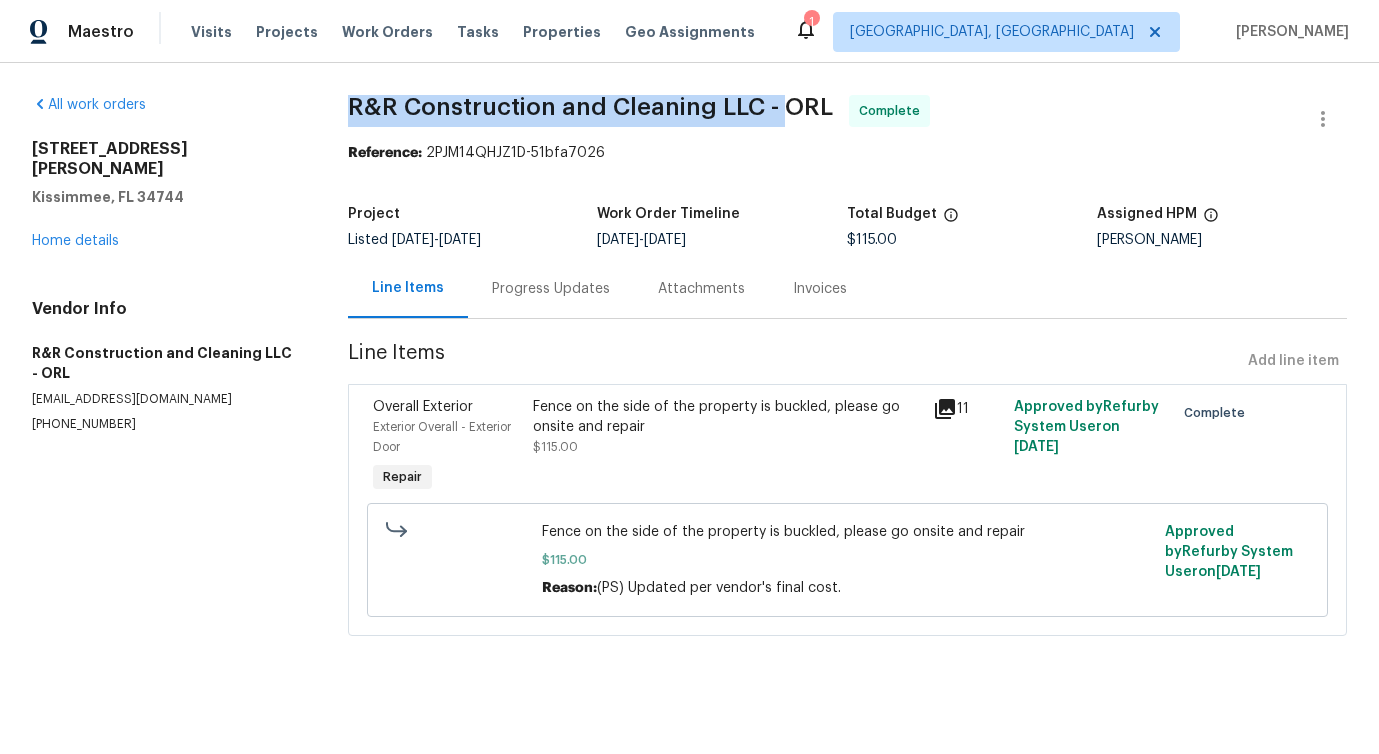 drag, startPoint x: 328, startPoint y: 101, endPoint x: 781, endPoint y: 118, distance: 453.31888 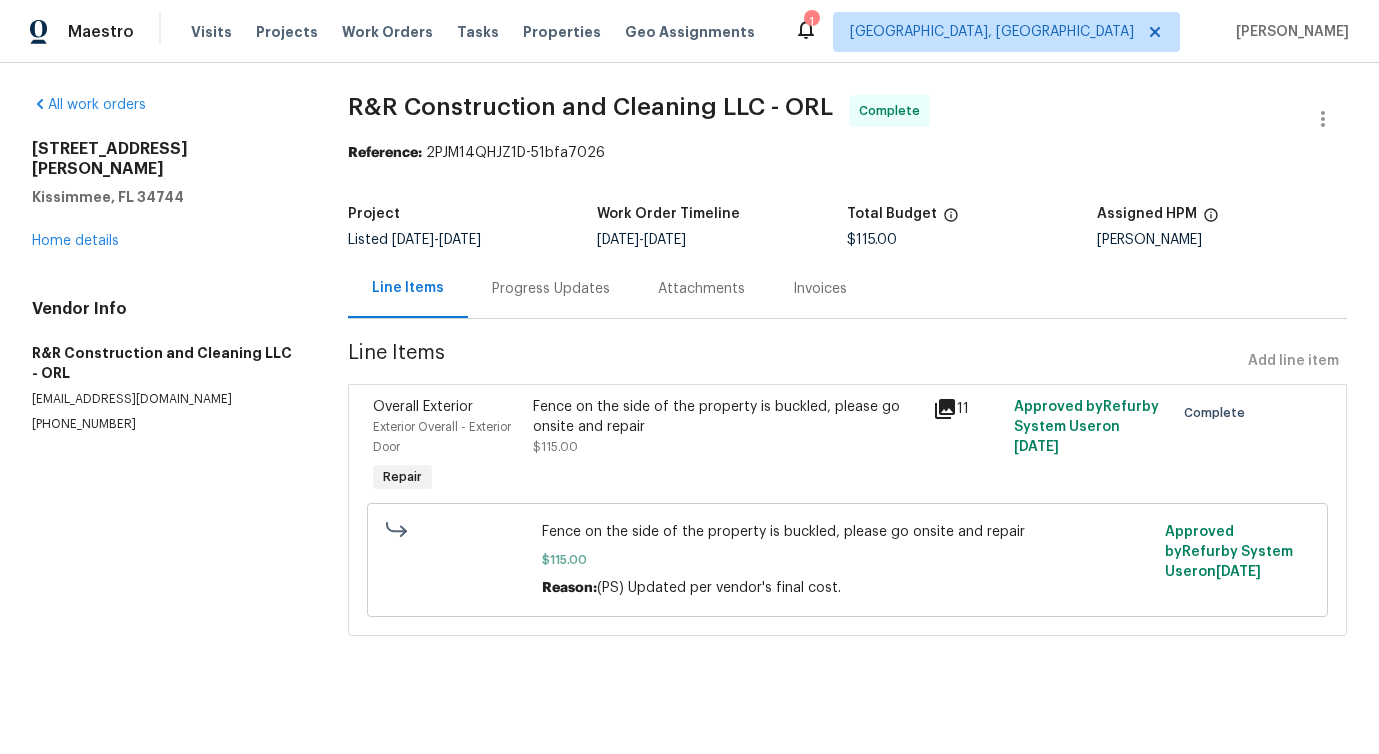 click on "Progress Updates" at bounding box center [551, 289] 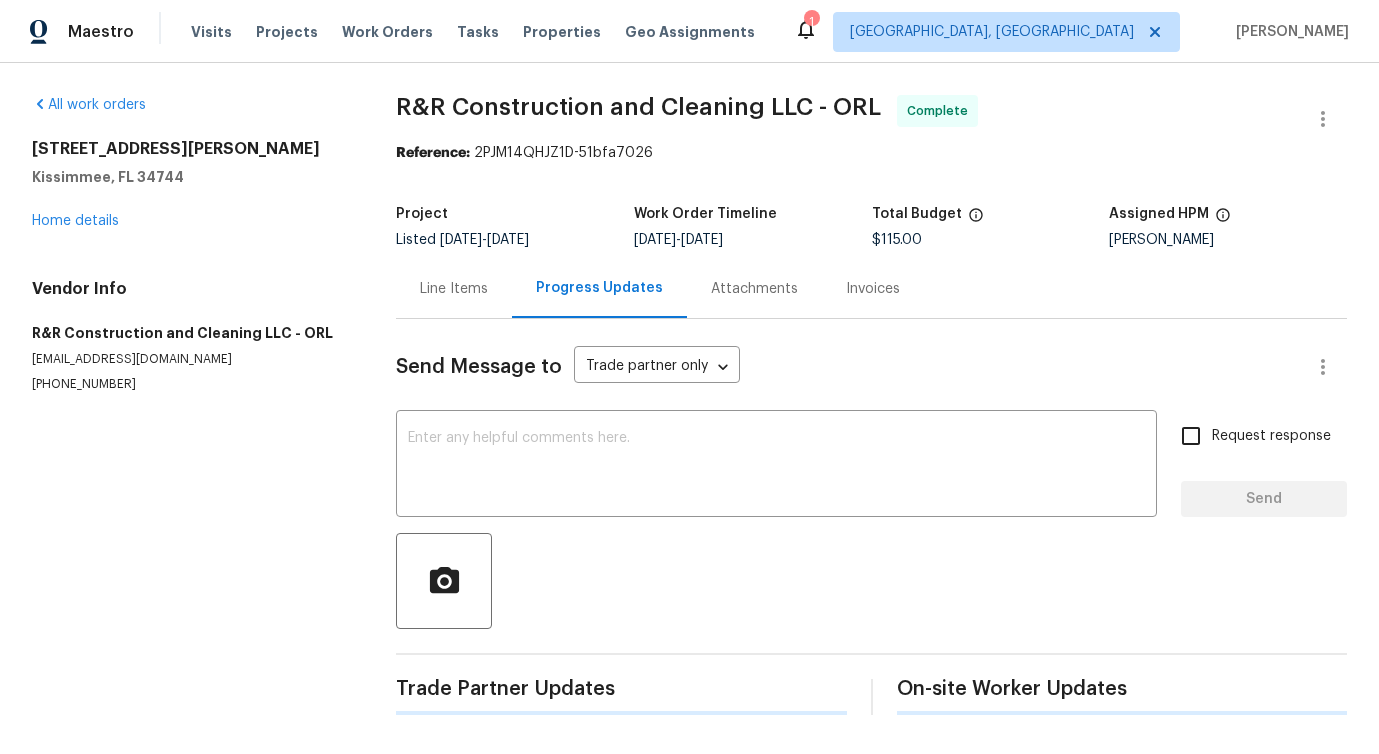 click at bounding box center [871, 581] 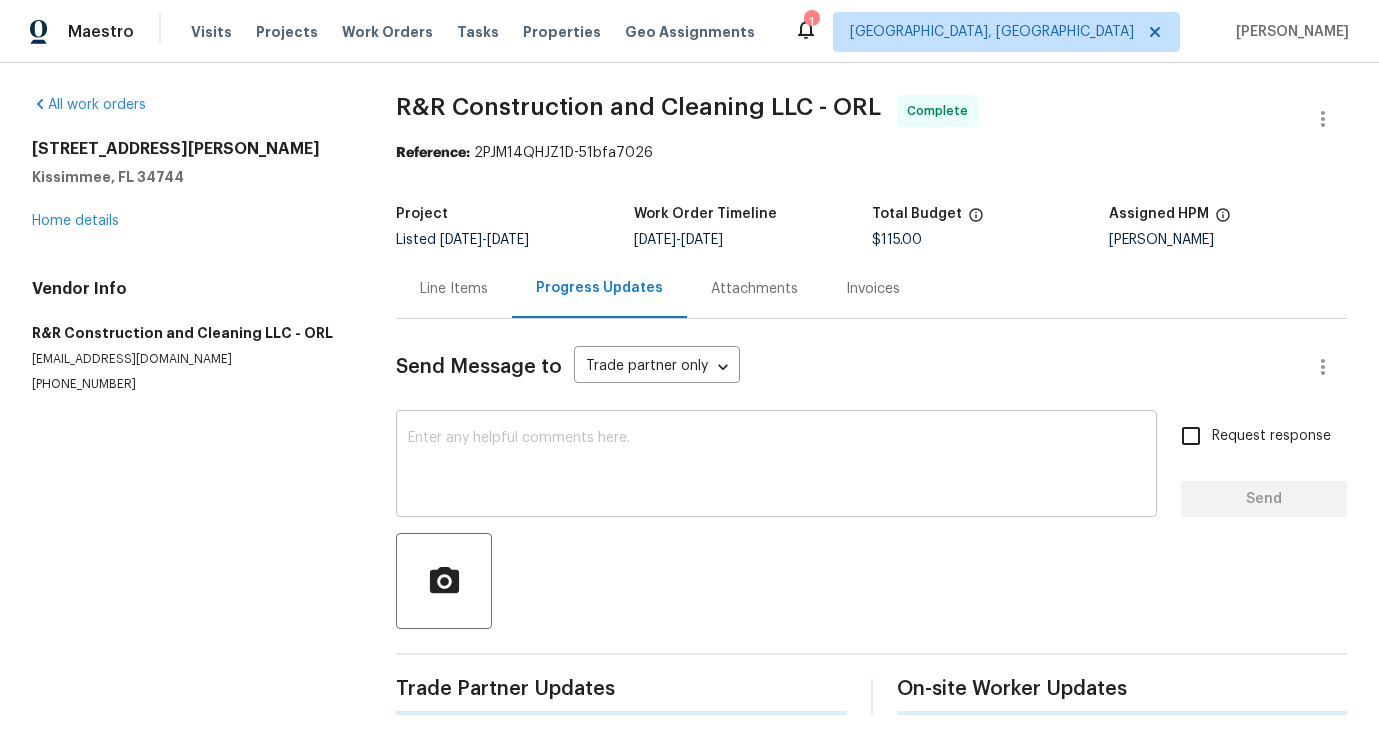 click at bounding box center (776, 466) 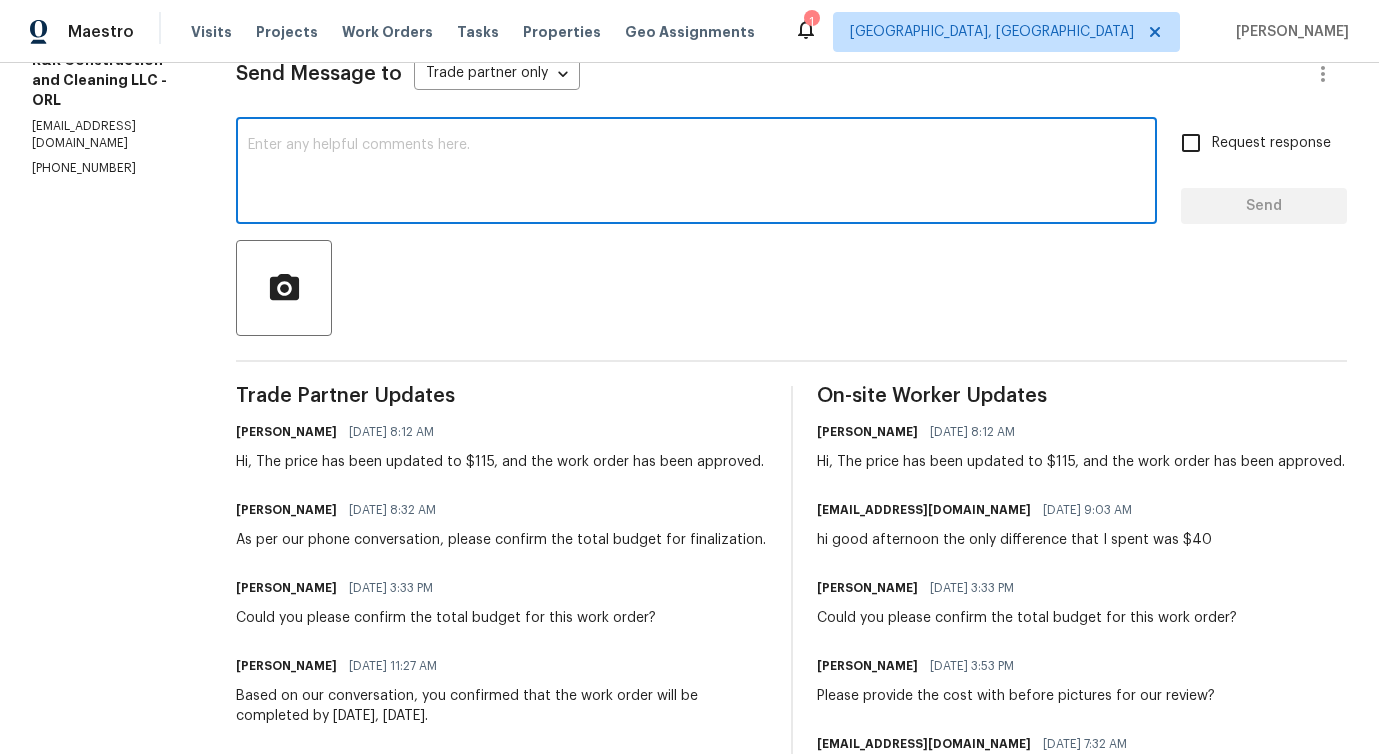 scroll, scrollTop: 387, scrollLeft: 0, axis: vertical 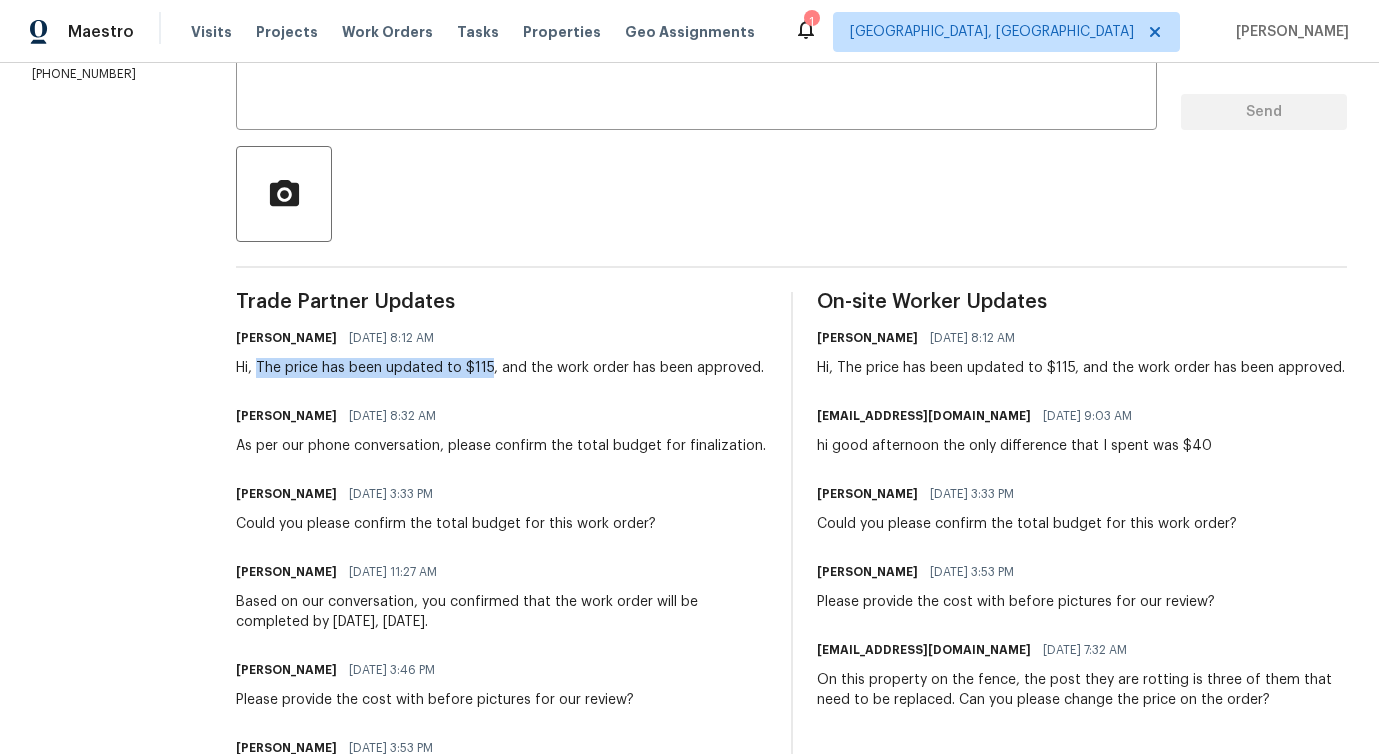 drag, startPoint x: 290, startPoint y: 368, endPoint x: 522, endPoint y: 366, distance: 232.00862 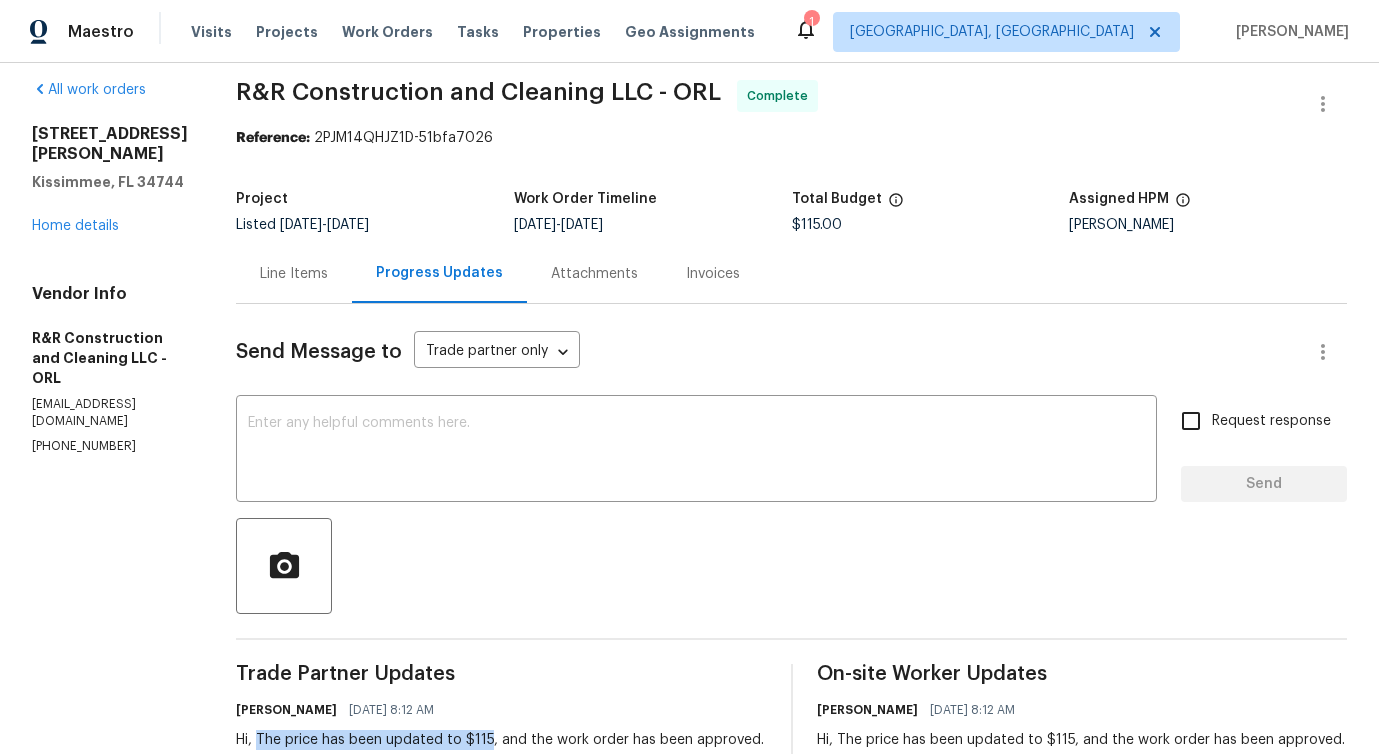 scroll, scrollTop: 0, scrollLeft: 0, axis: both 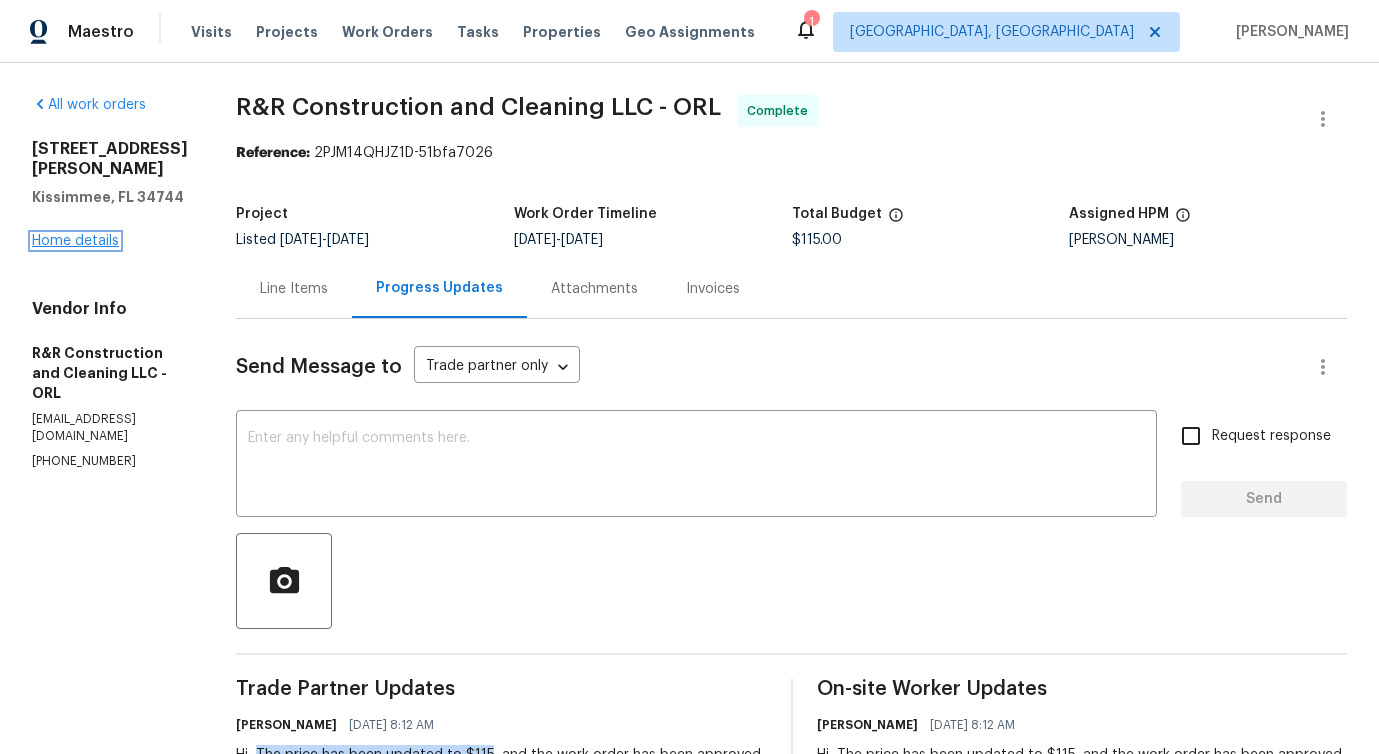 click on "Home details" at bounding box center [75, 241] 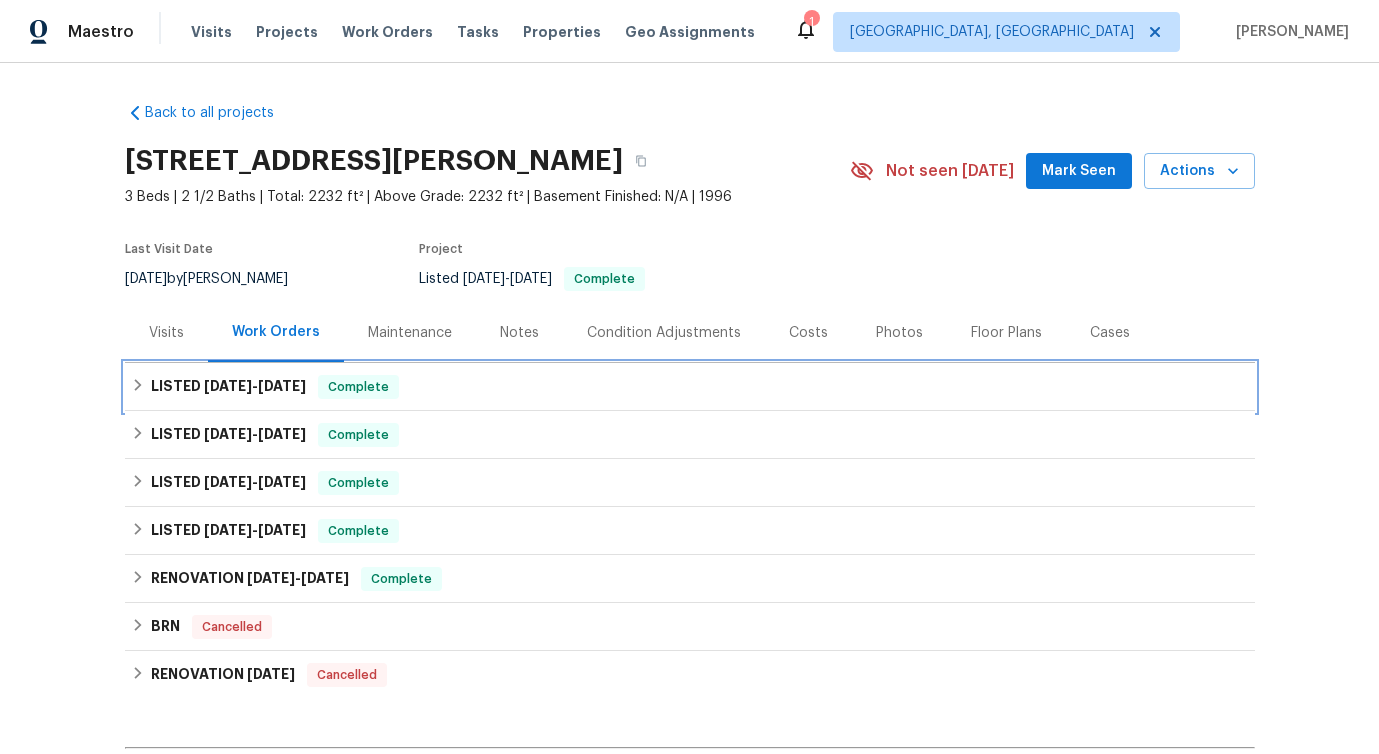 click on "LISTED   7/7/25  -  7/21/25 Complete" at bounding box center (690, 387) 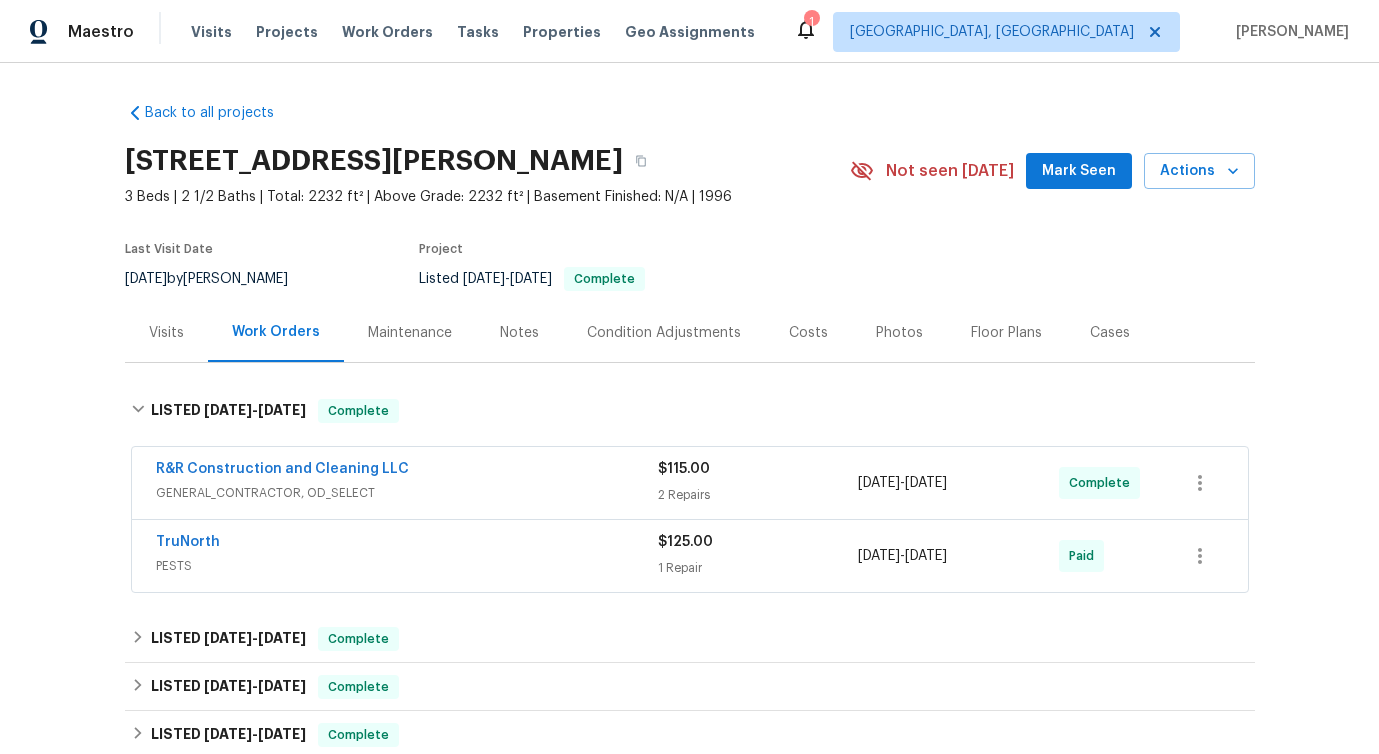 click on "R&R Construction and Cleaning LLC" at bounding box center [407, 471] 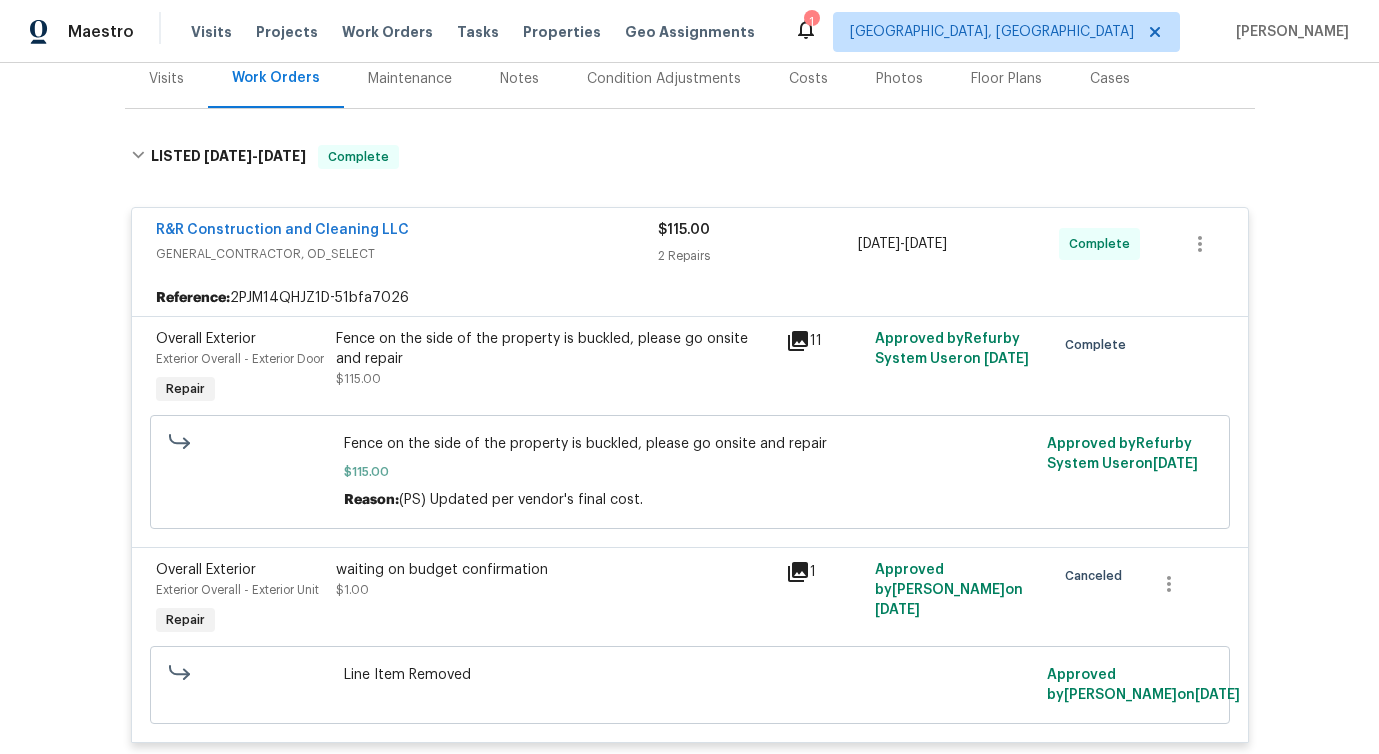 scroll, scrollTop: 387, scrollLeft: 0, axis: vertical 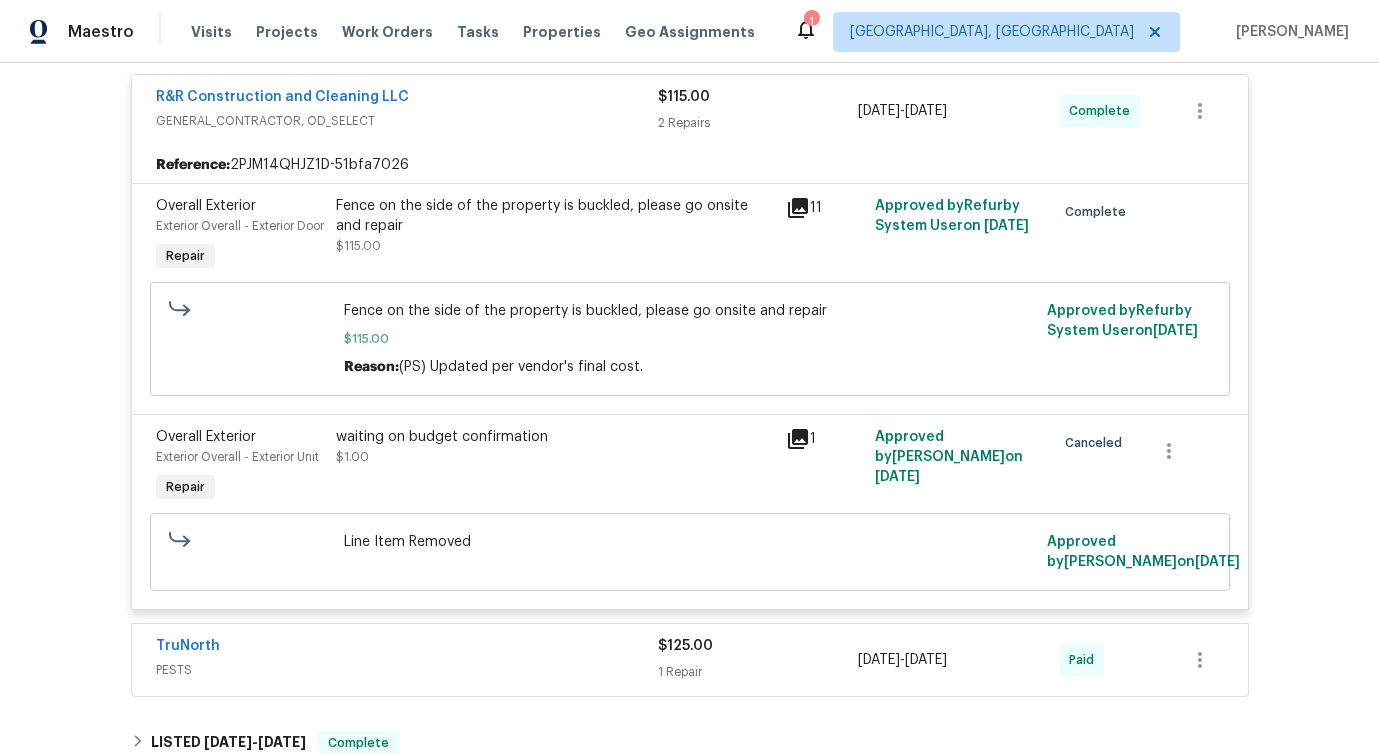 click on "Fence on the side of the property is buckled, please go onsite and repair" at bounding box center (689, 311) 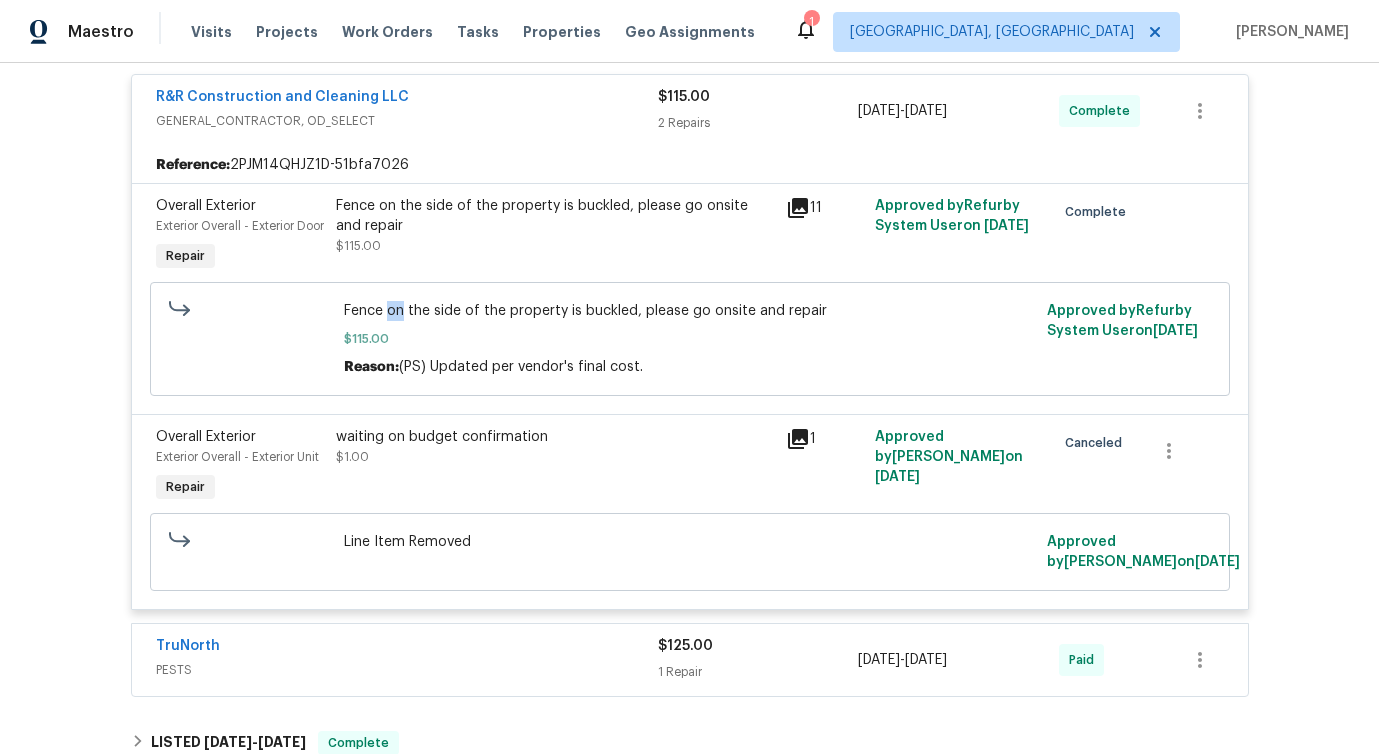click on "Fence on the side of the property is buckled, please go onsite and repair" at bounding box center (689, 311) 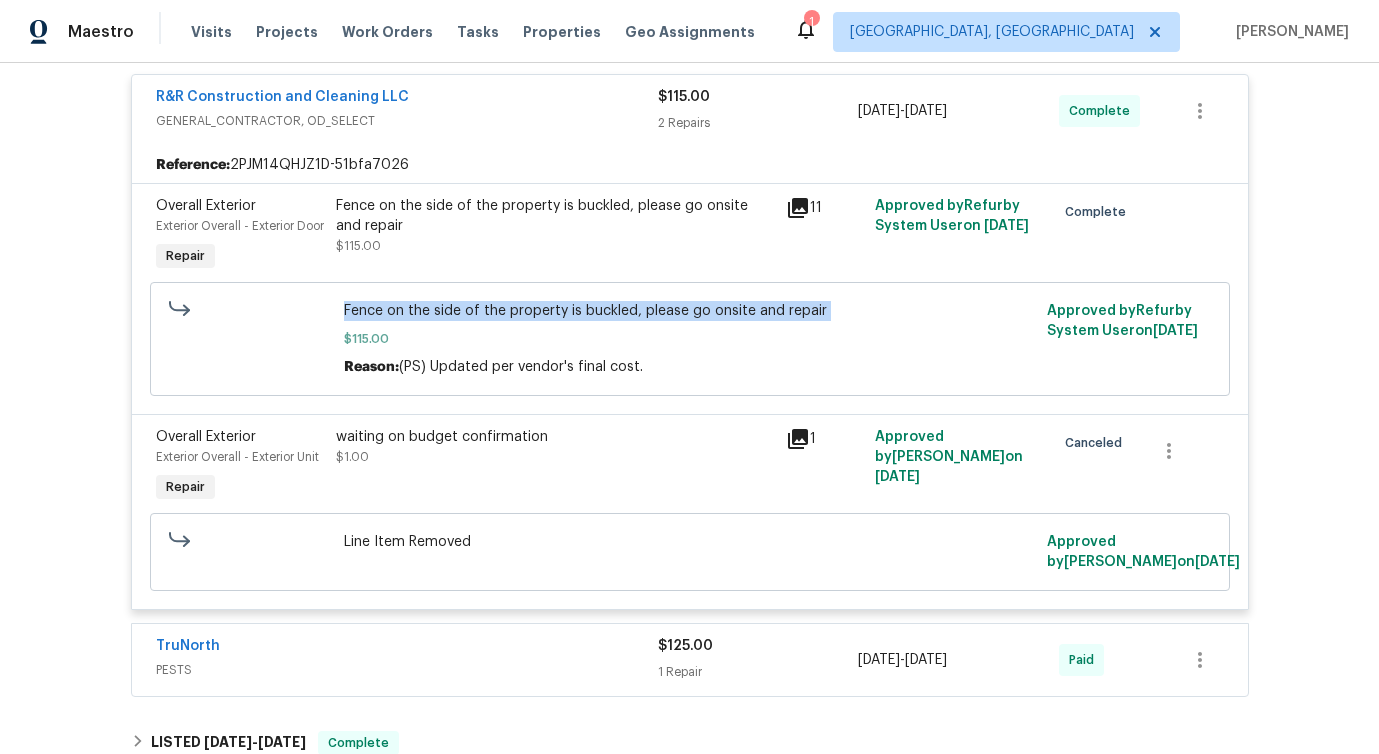 click on "Fence on the side of the property is buckled, please go onsite and repair" at bounding box center (689, 311) 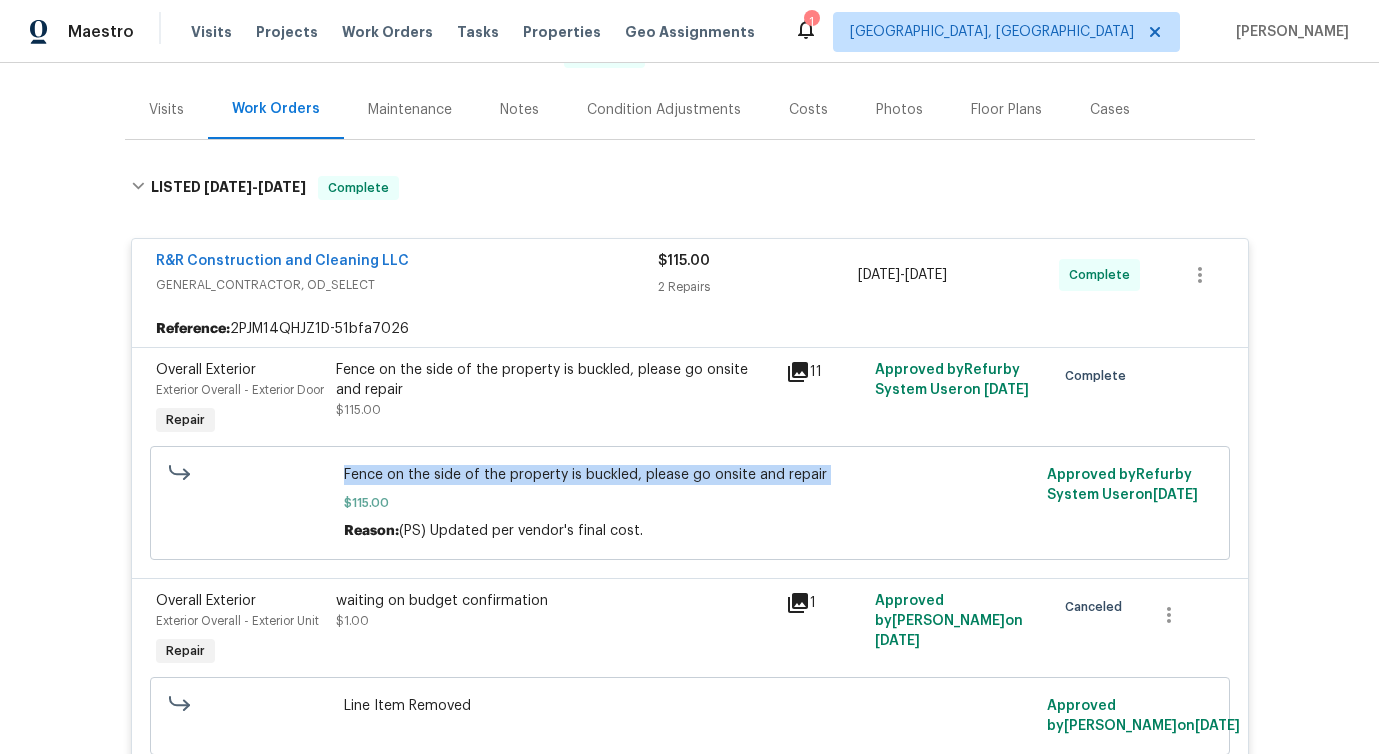 scroll, scrollTop: 185, scrollLeft: 0, axis: vertical 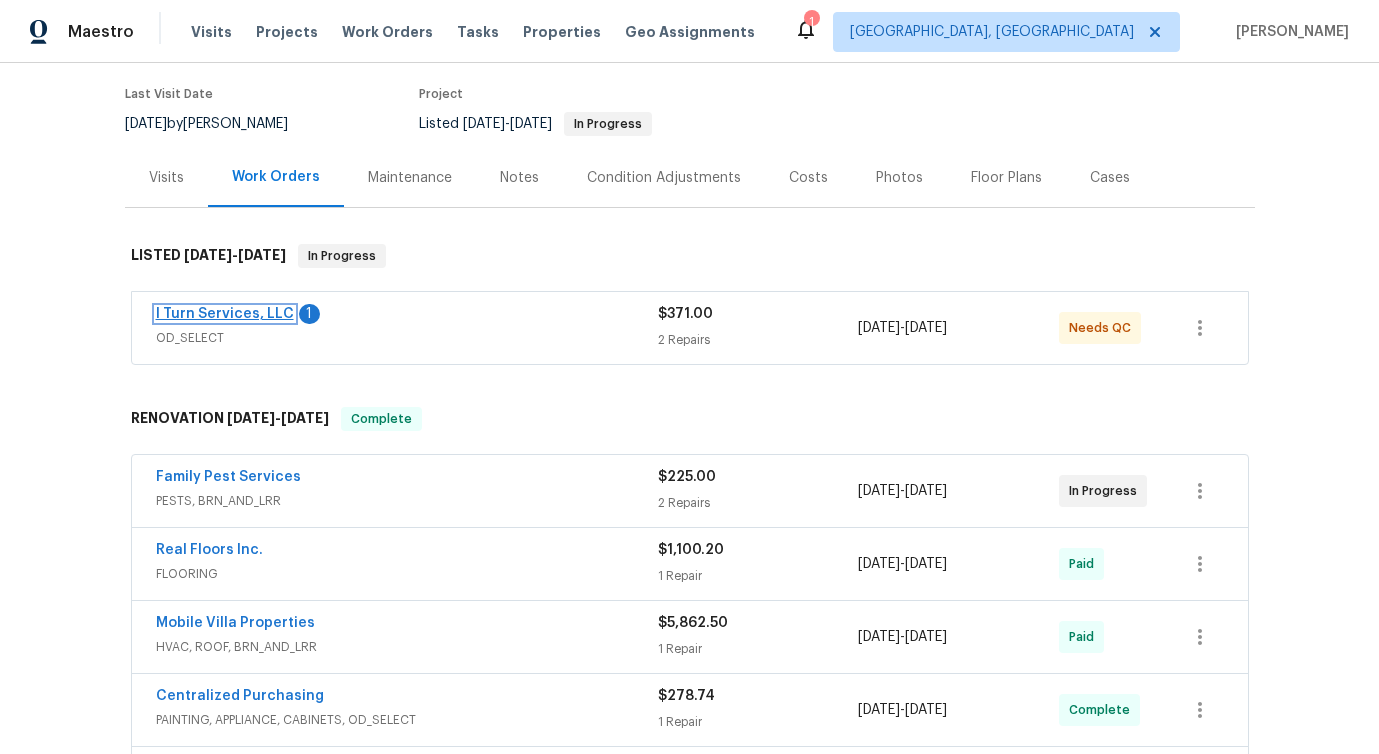 click on "I Turn Services, LLC" at bounding box center [225, 314] 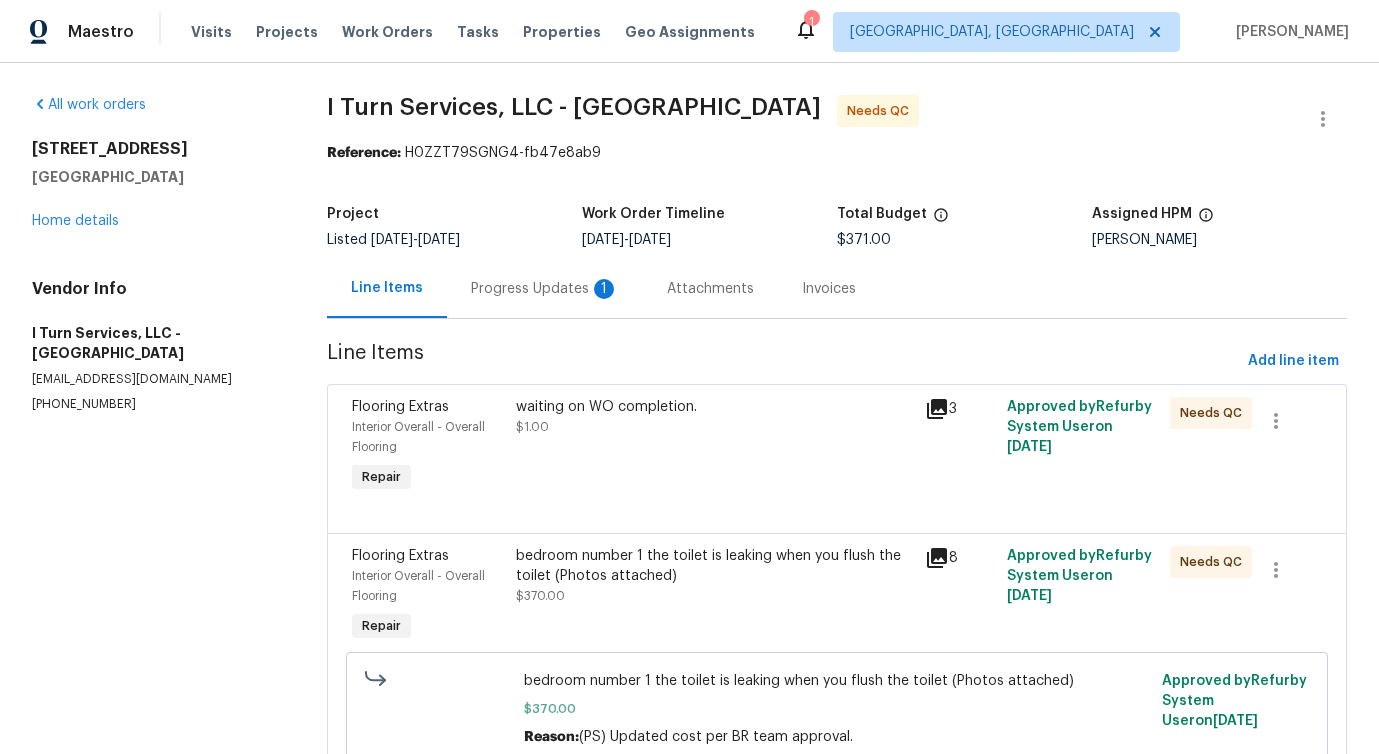 click on "Progress Updates 1" at bounding box center (545, 288) 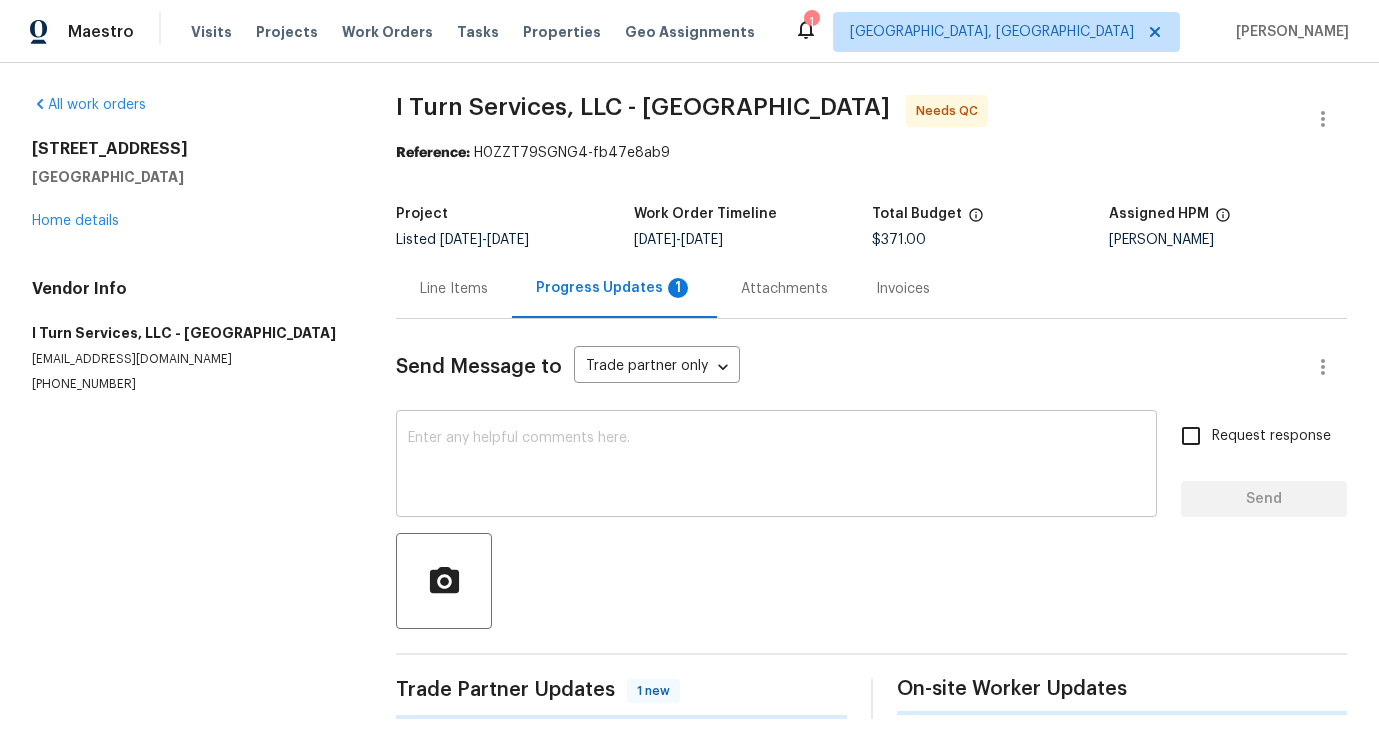 click at bounding box center [776, 466] 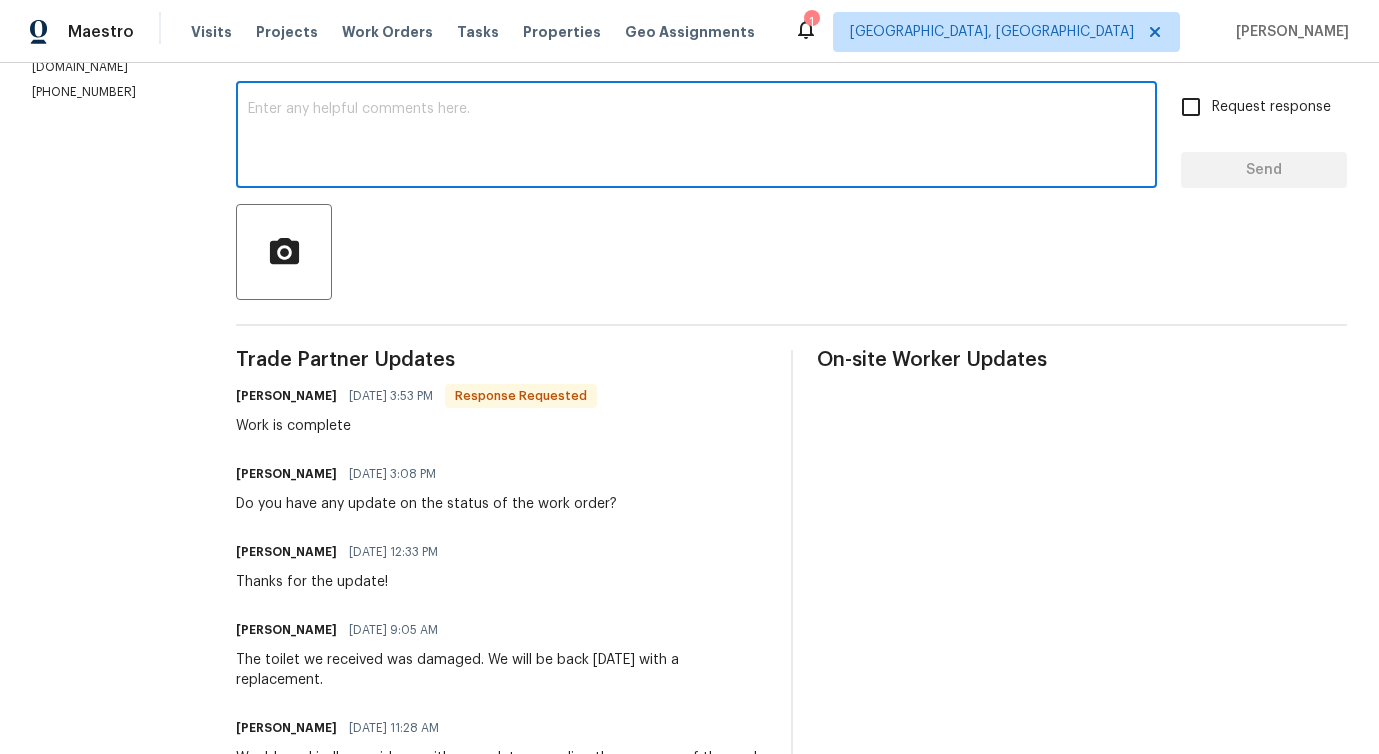scroll, scrollTop: 323, scrollLeft: 0, axis: vertical 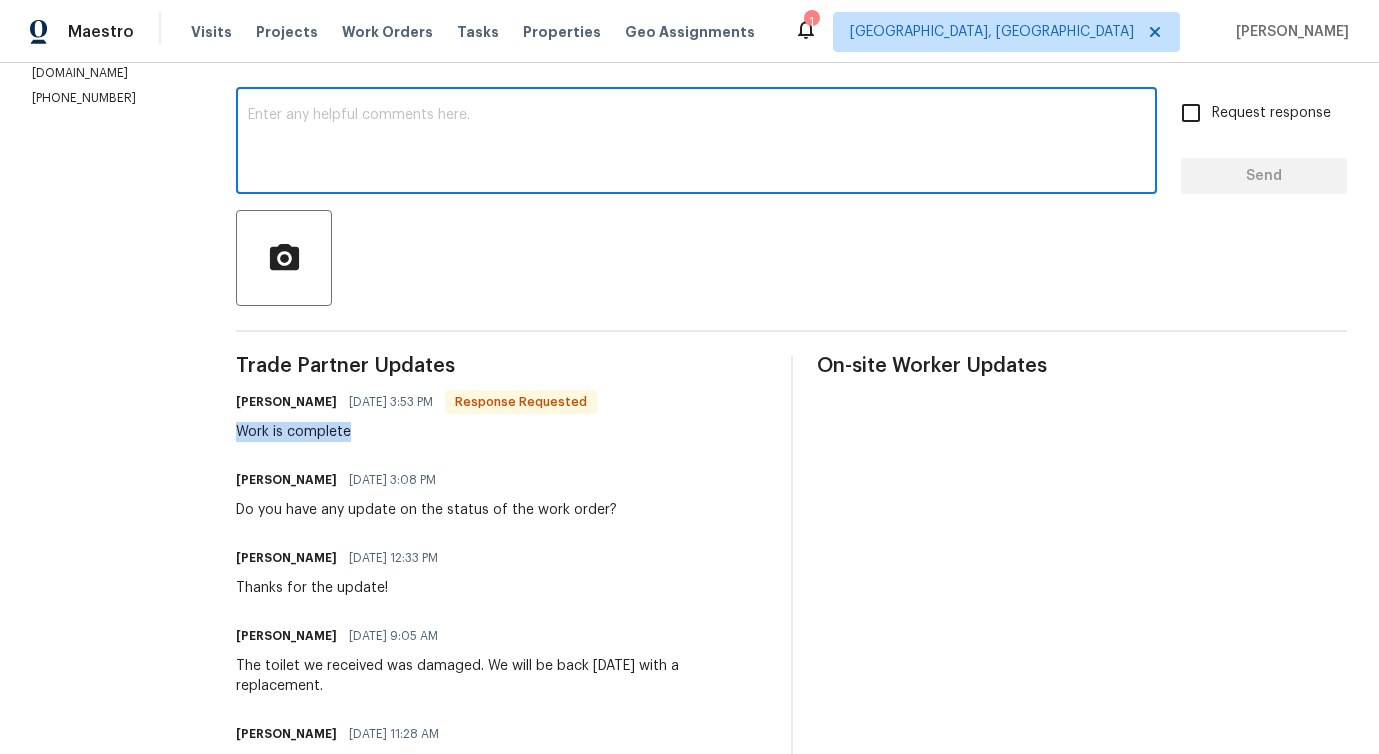 drag, startPoint x: 226, startPoint y: 437, endPoint x: 405, endPoint y: 437, distance: 179 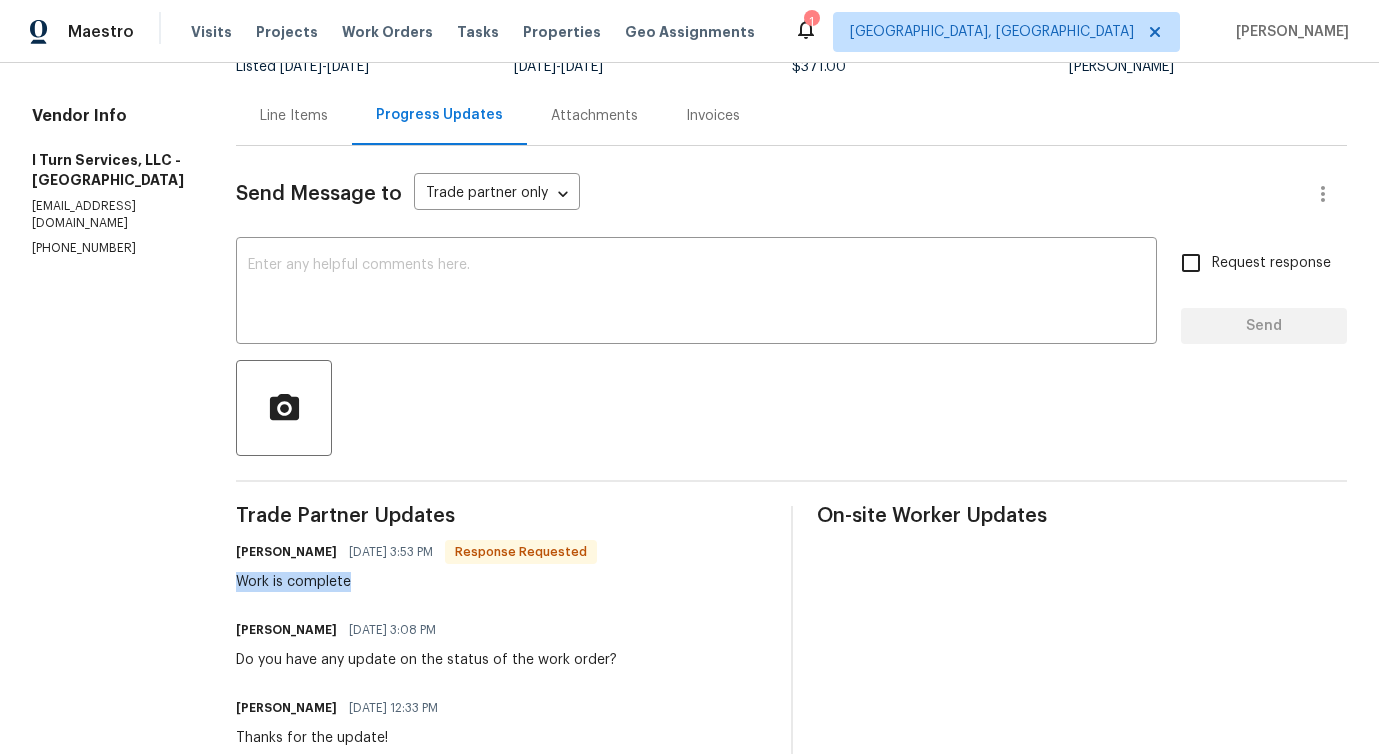 scroll, scrollTop: 0, scrollLeft: 0, axis: both 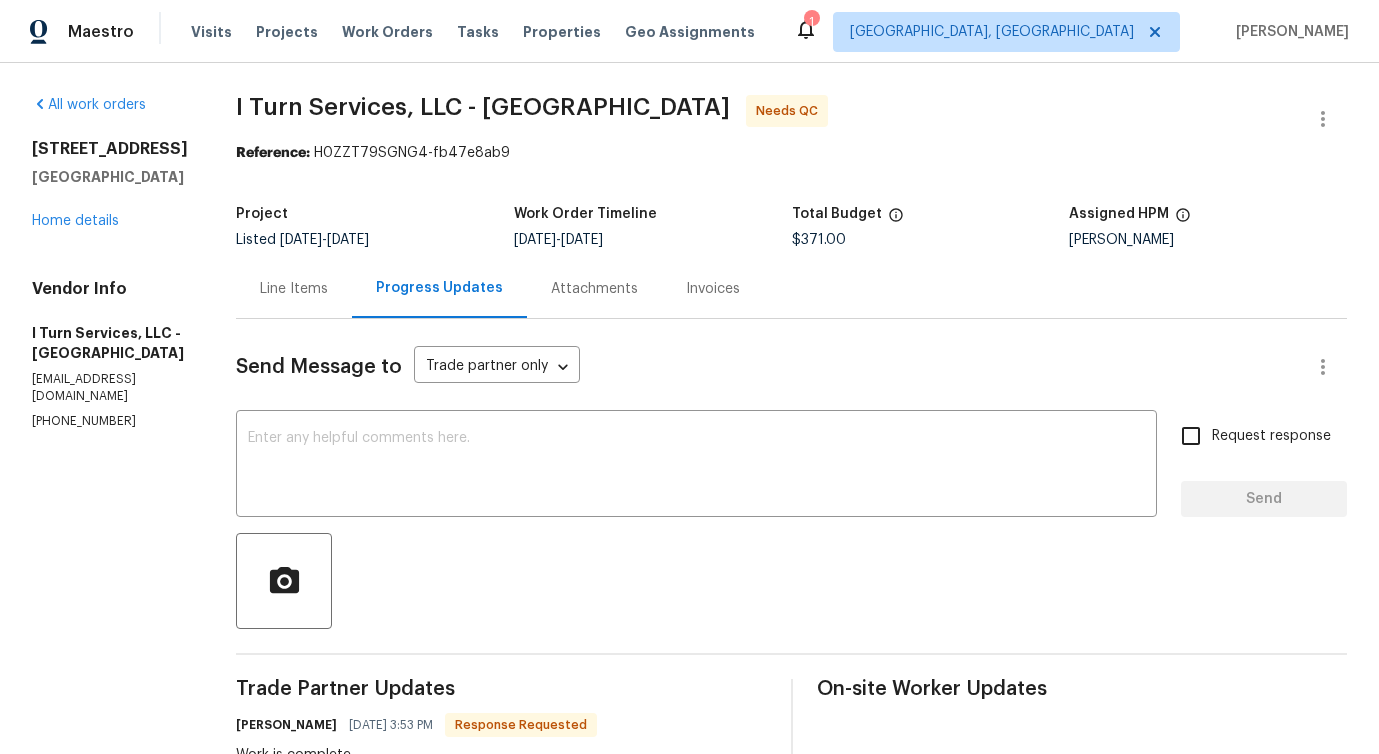 click on "Line Items" at bounding box center [294, 289] 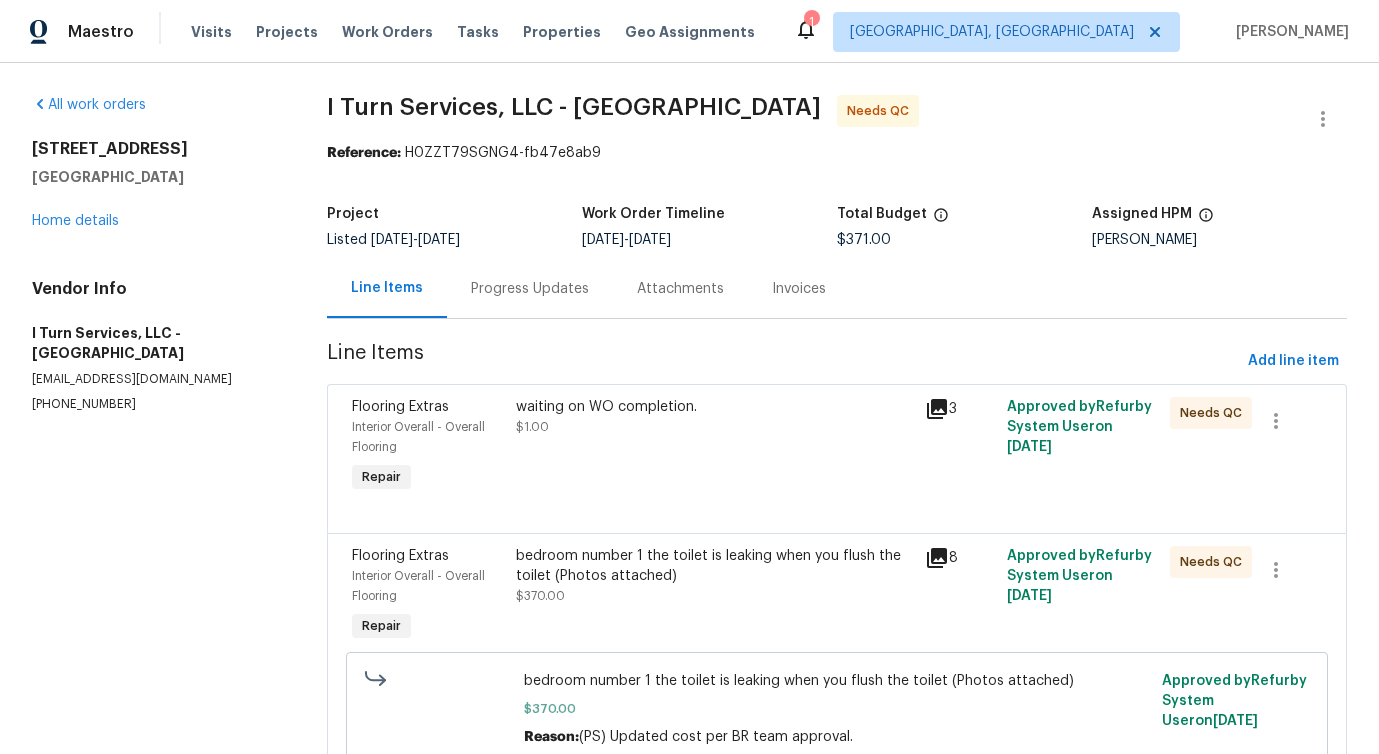 scroll, scrollTop: 104, scrollLeft: 0, axis: vertical 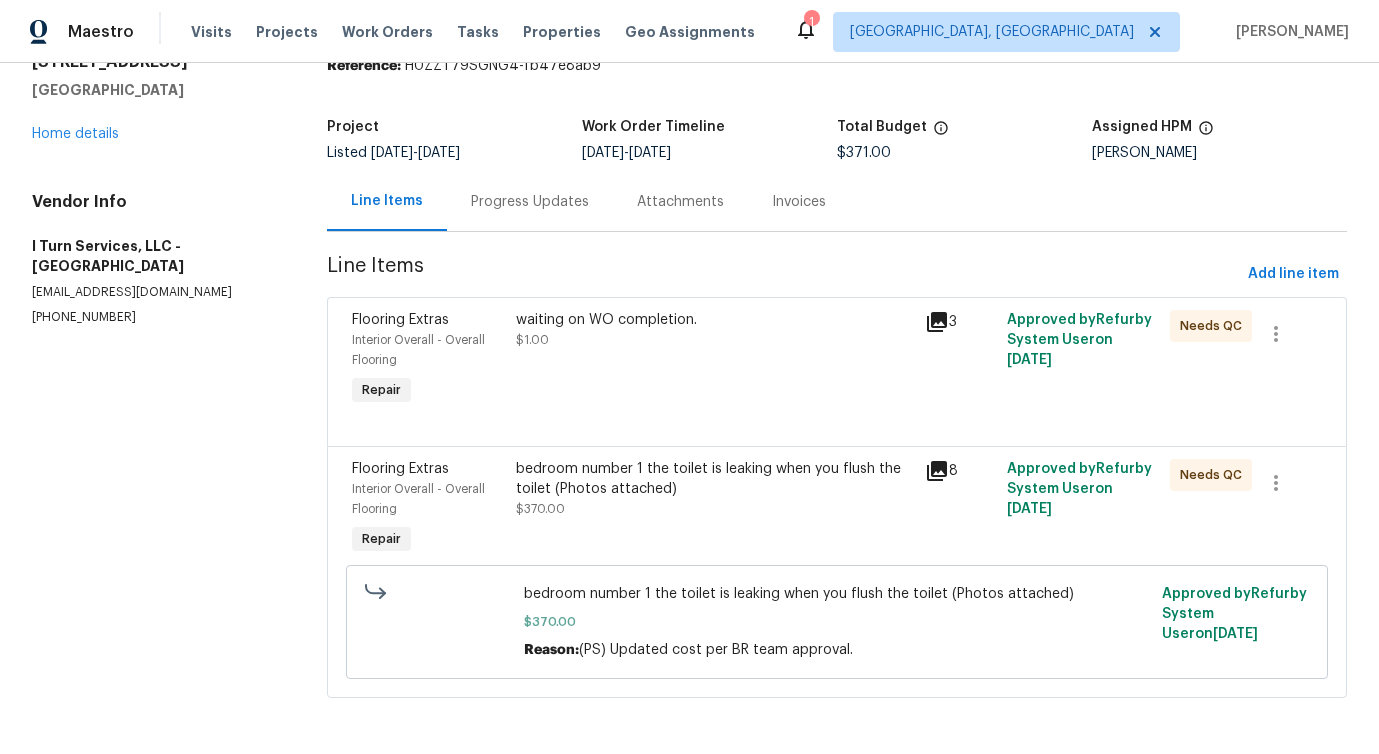 click on "bedroom number 1 the toilet is leaking when you flush the toilet (Photos attached) $370.00" at bounding box center [714, 509] 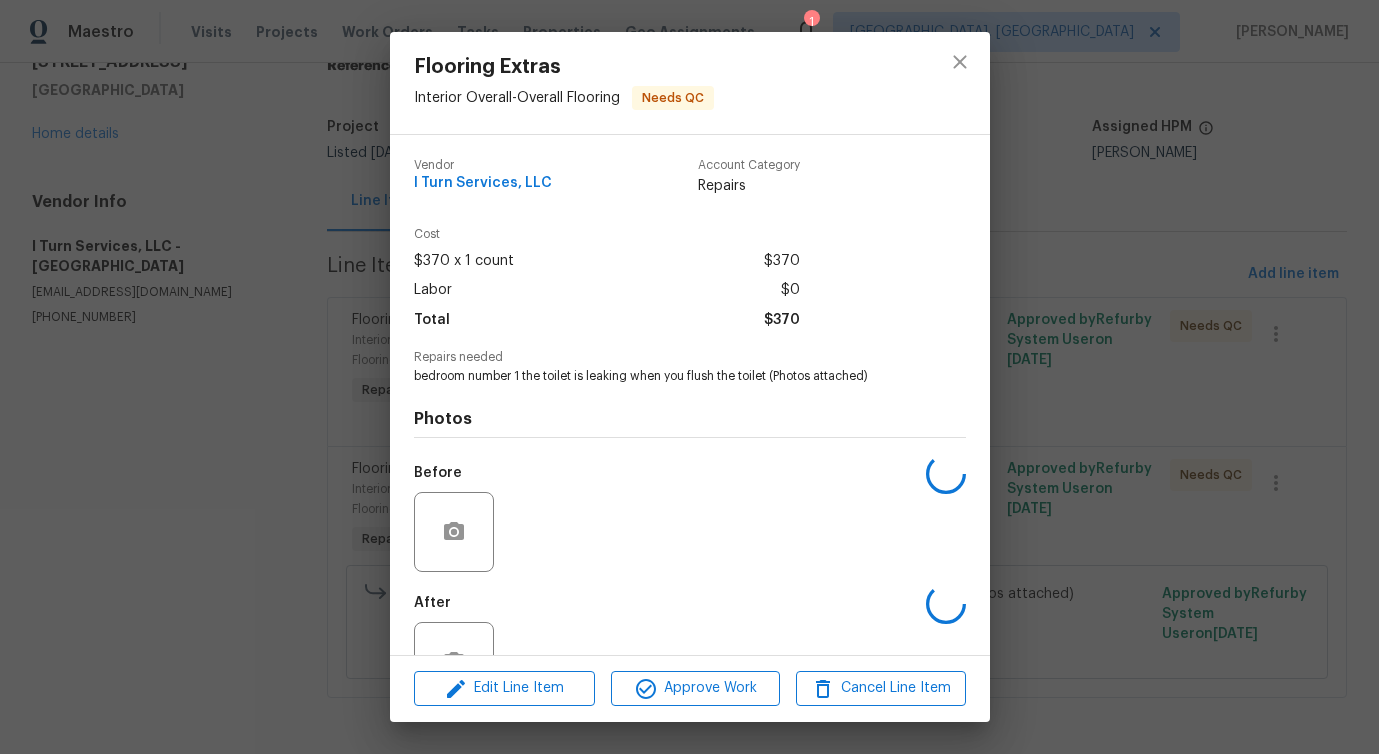 scroll, scrollTop: 67, scrollLeft: 0, axis: vertical 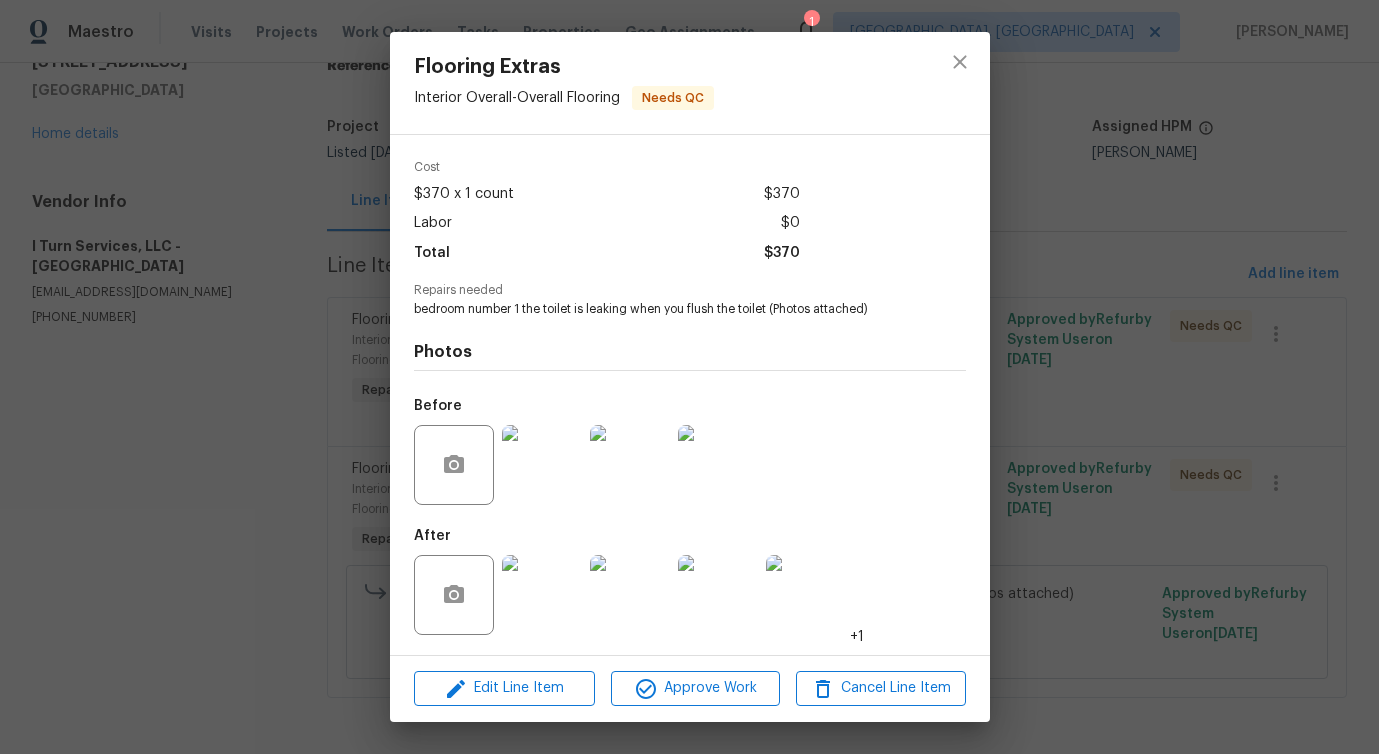 click at bounding box center (542, 465) 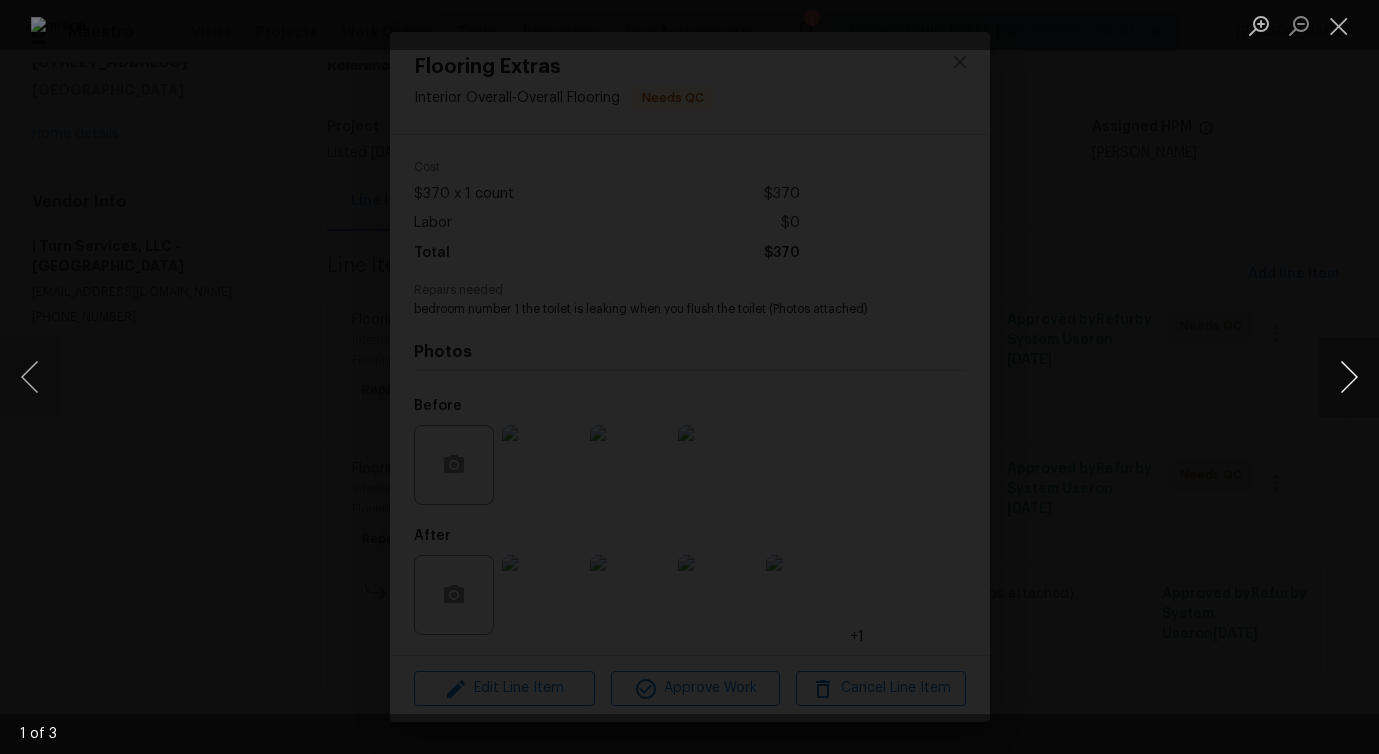 click at bounding box center [1349, 377] 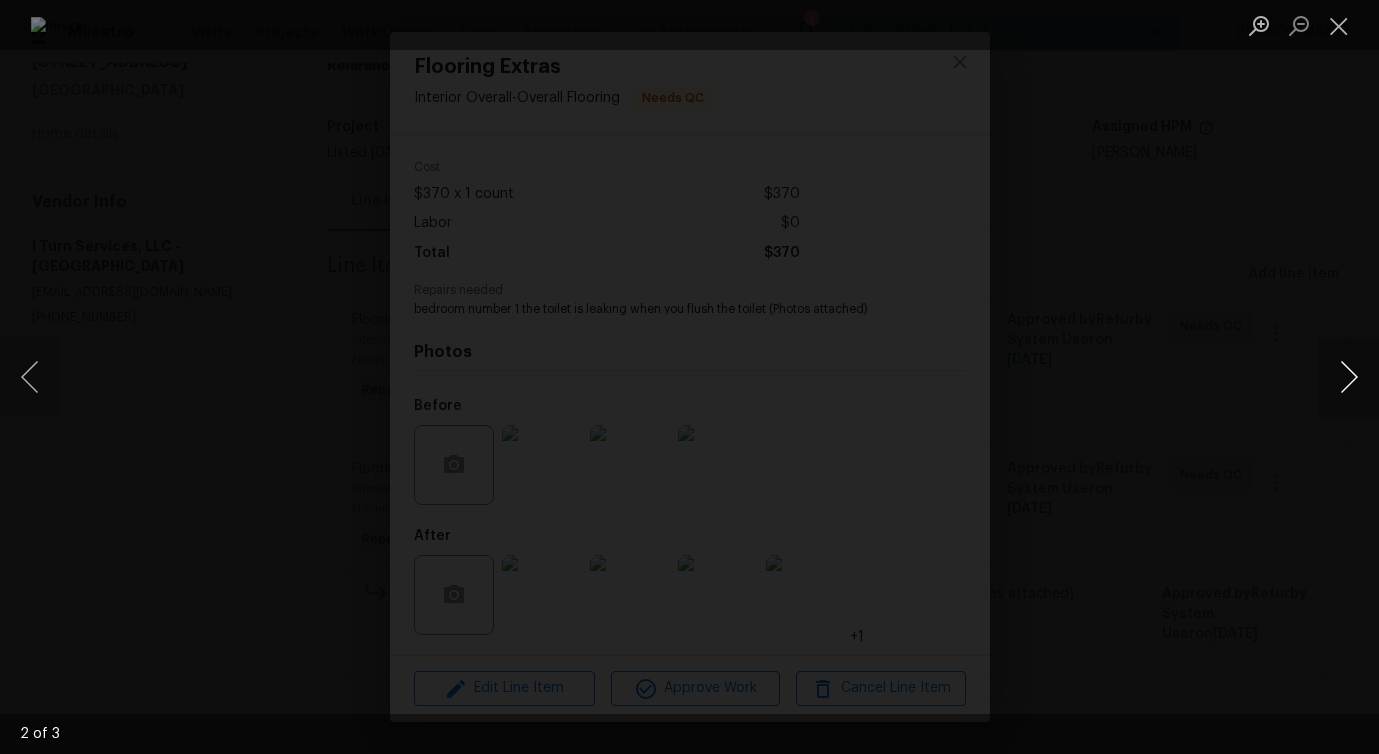 click at bounding box center [1349, 377] 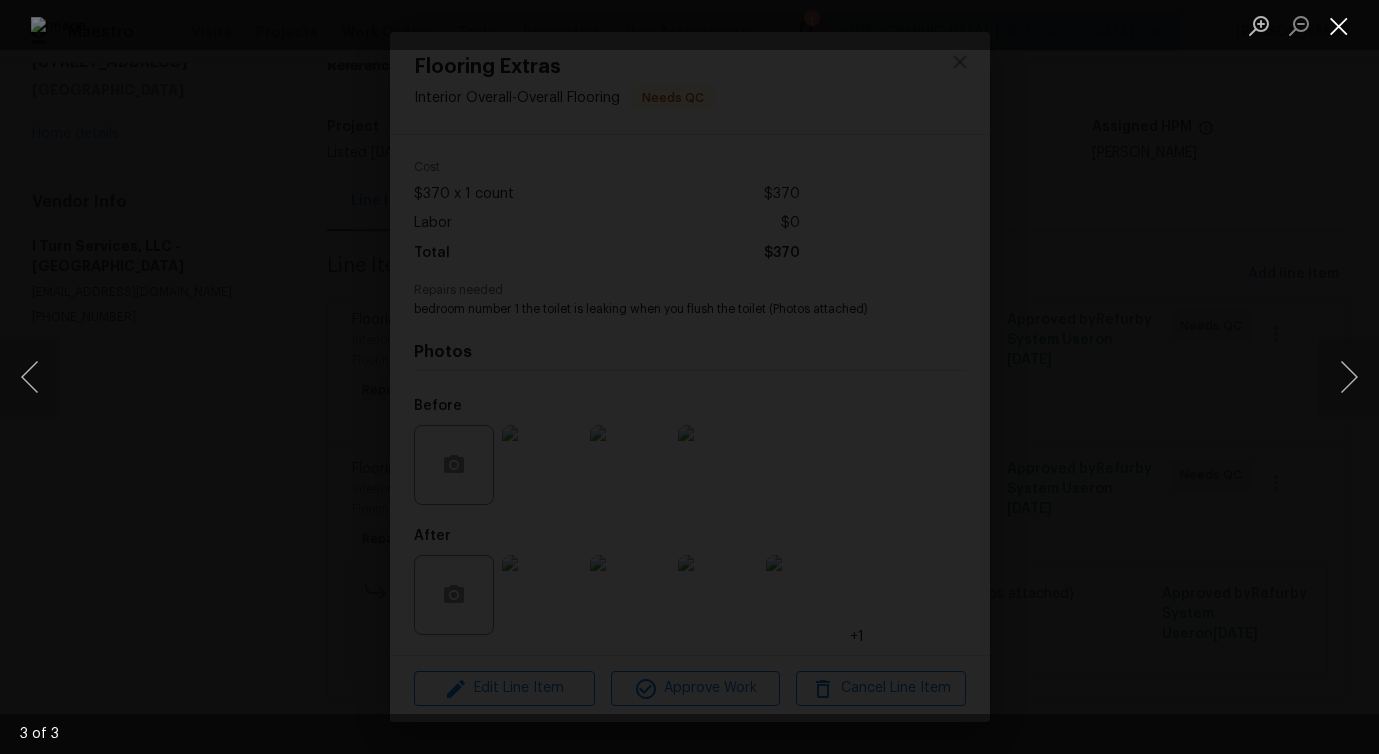 click at bounding box center (1339, 25) 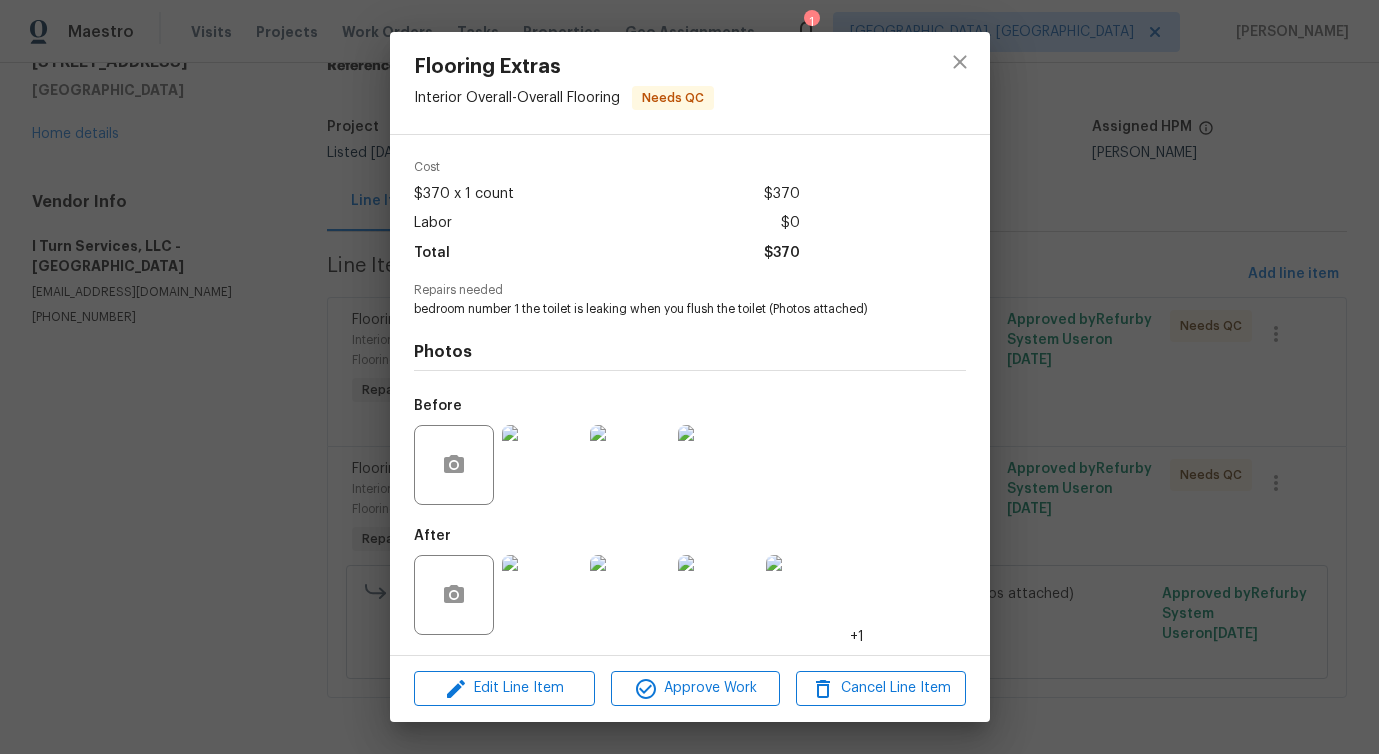 click at bounding box center (542, 595) 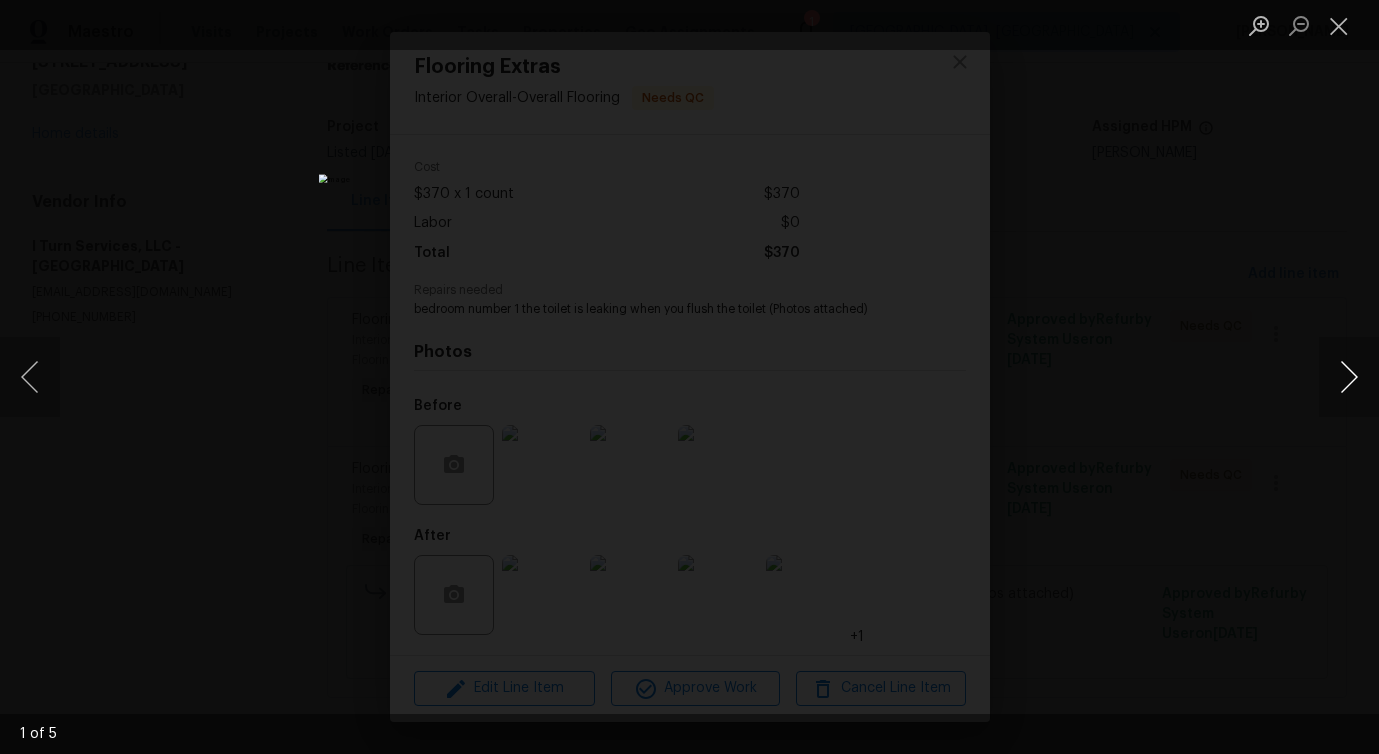 click at bounding box center [1349, 377] 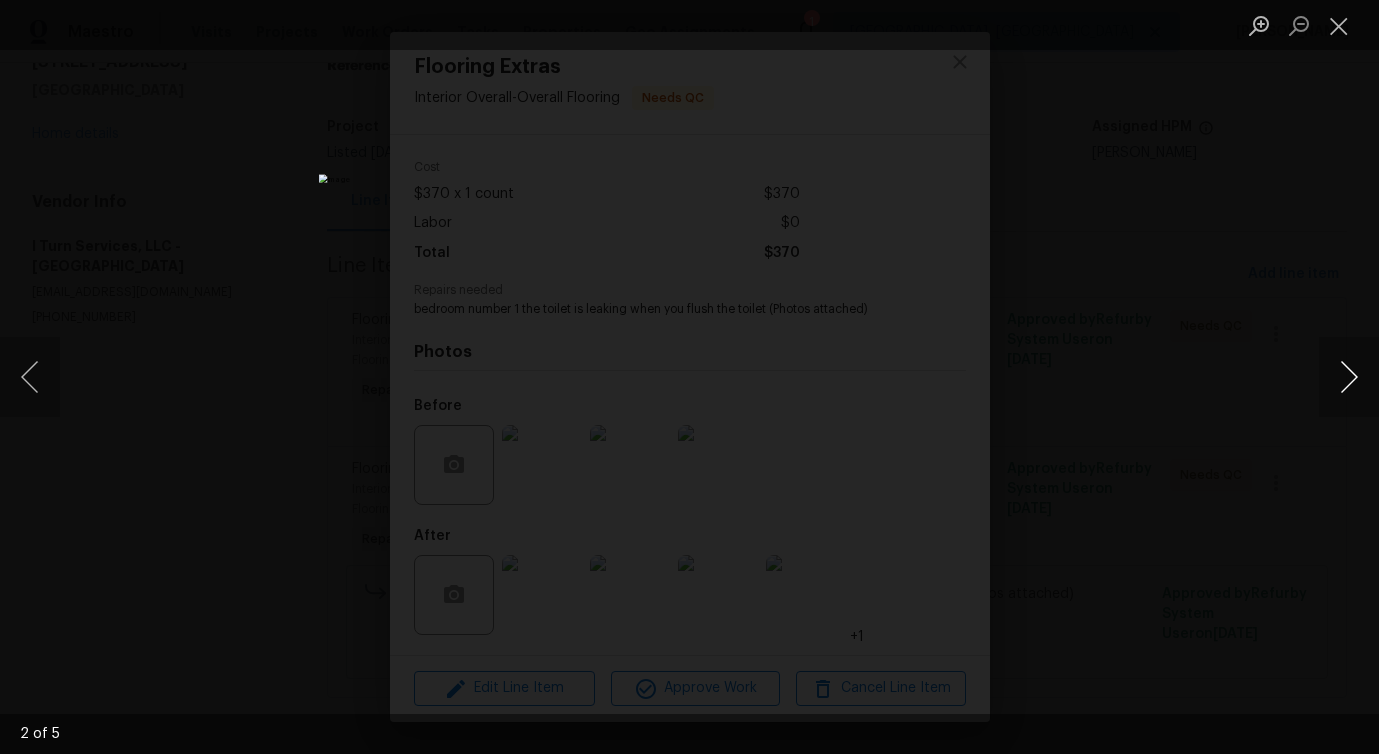 click at bounding box center (1349, 377) 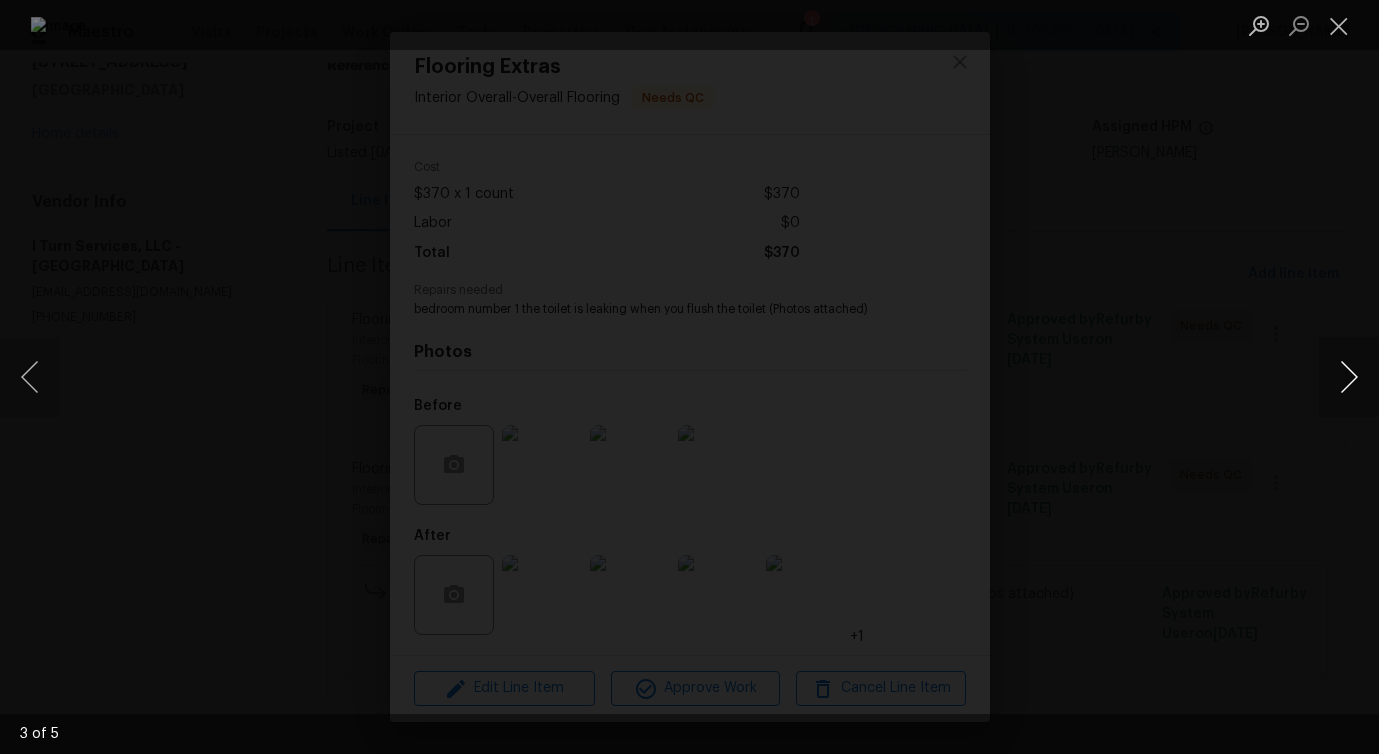 click at bounding box center [1349, 377] 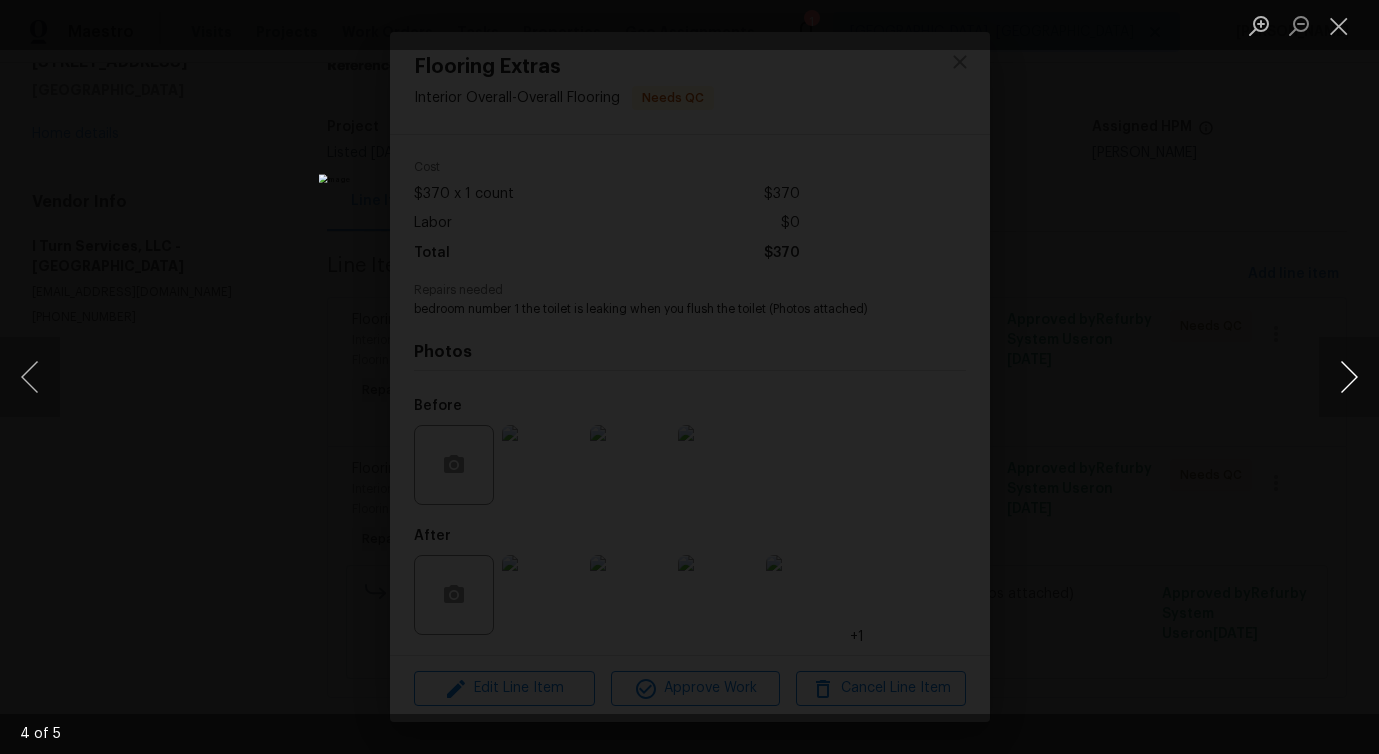 click at bounding box center (1349, 377) 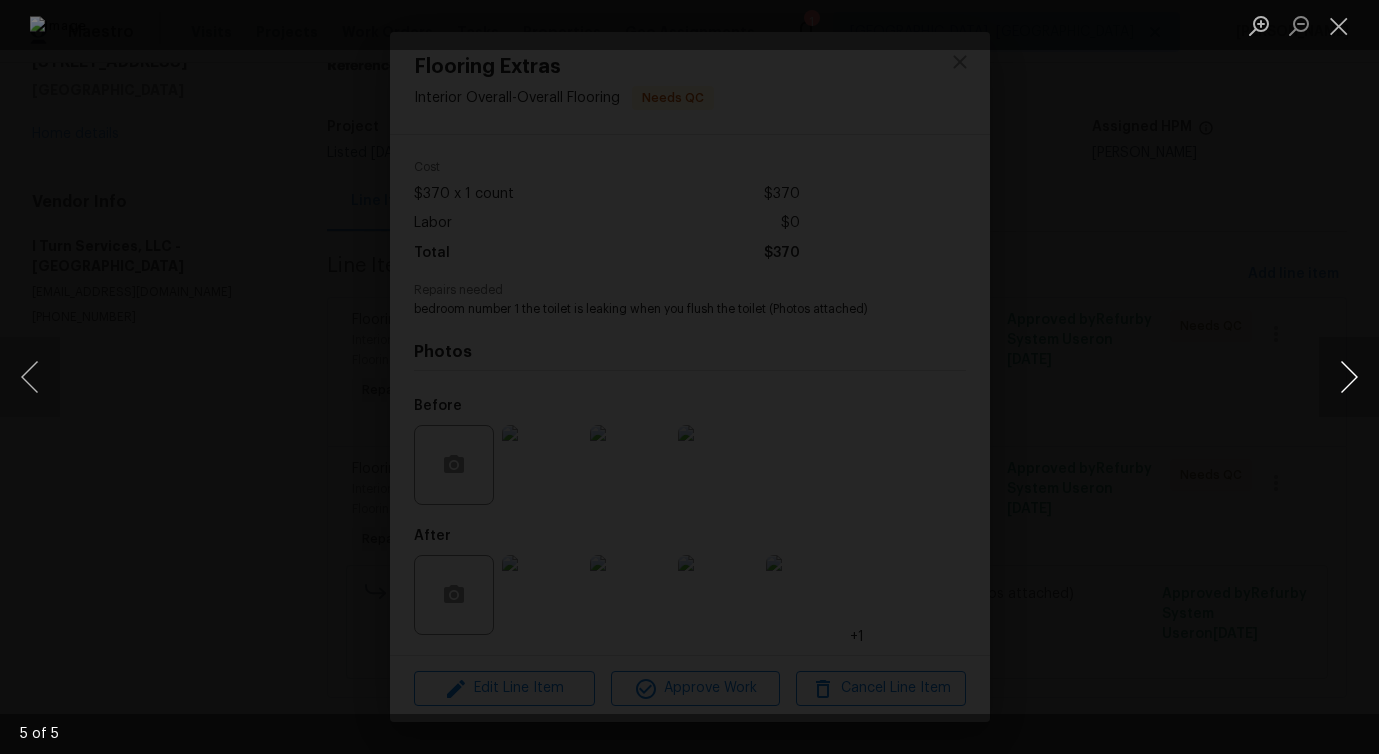 click at bounding box center (1349, 377) 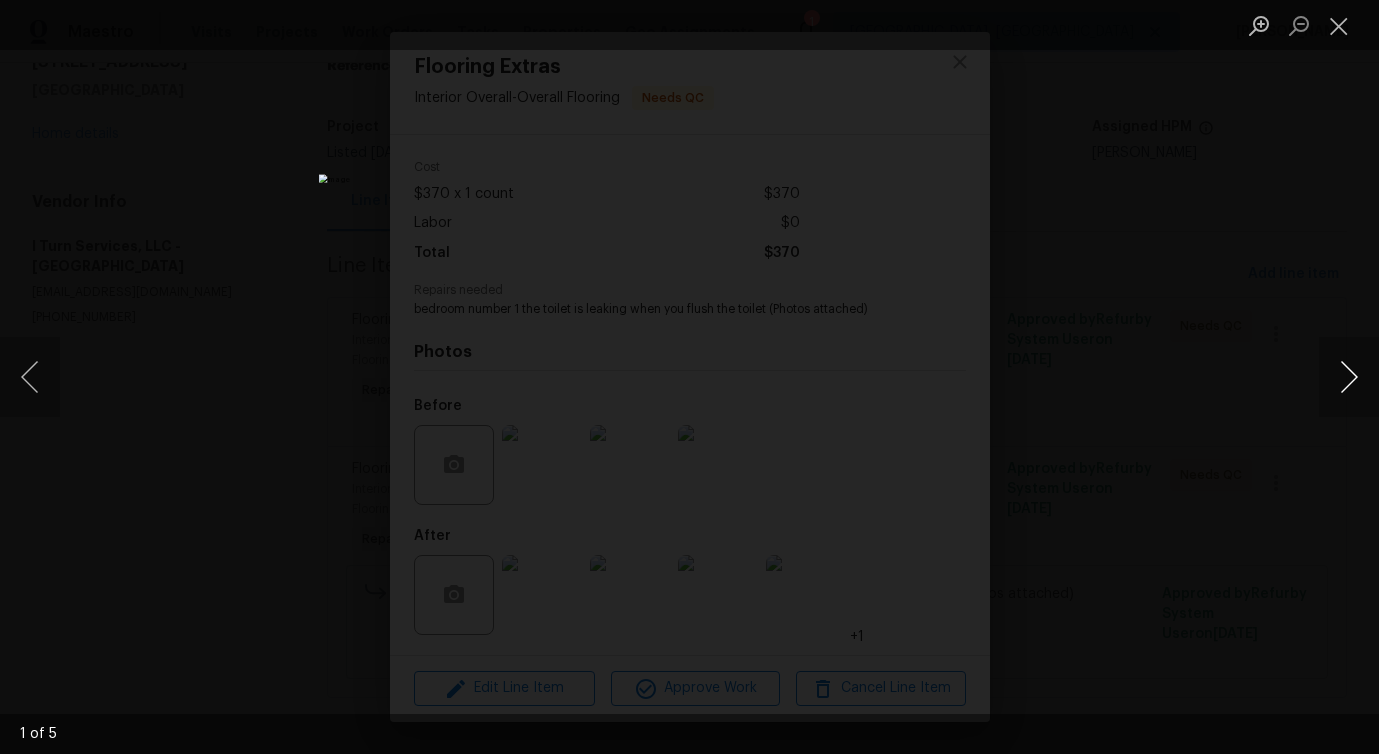 click at bounding box center (1349, 377) 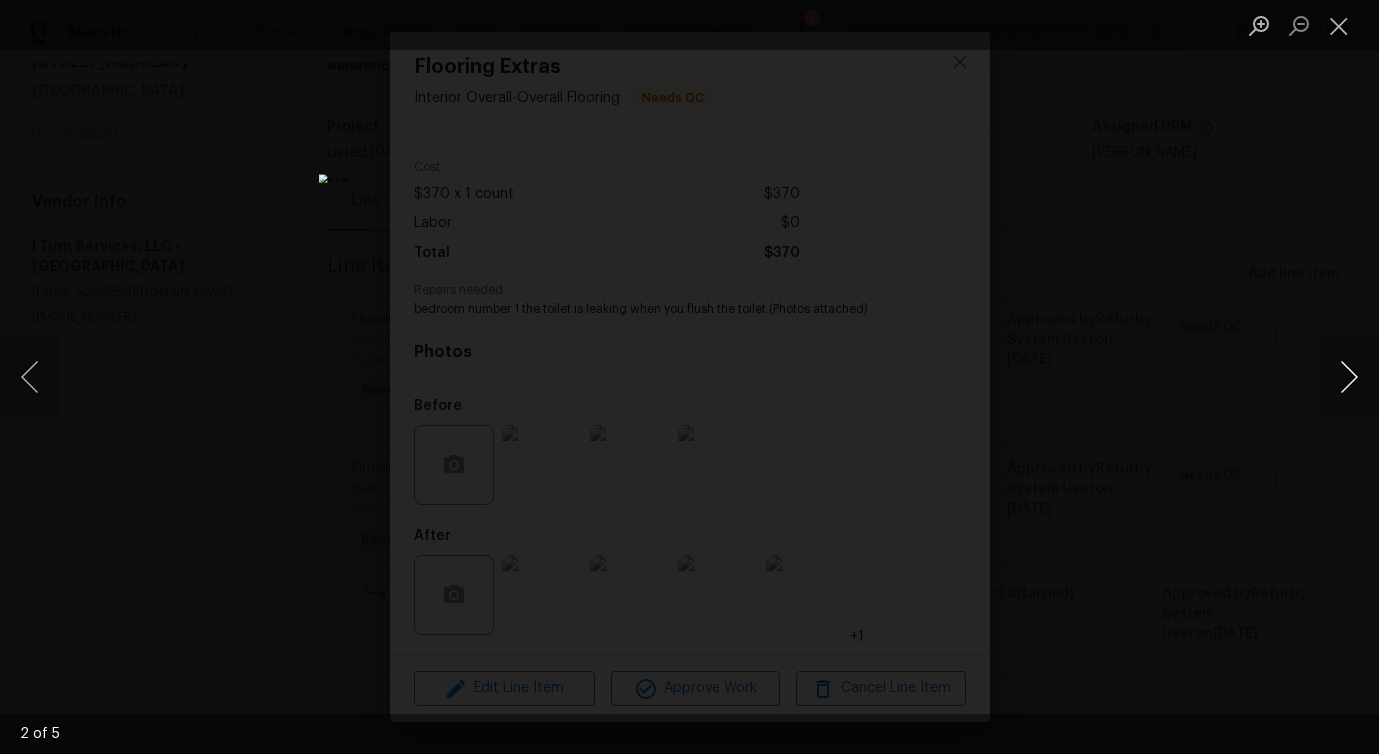 click at bounding box center [1349, 377] 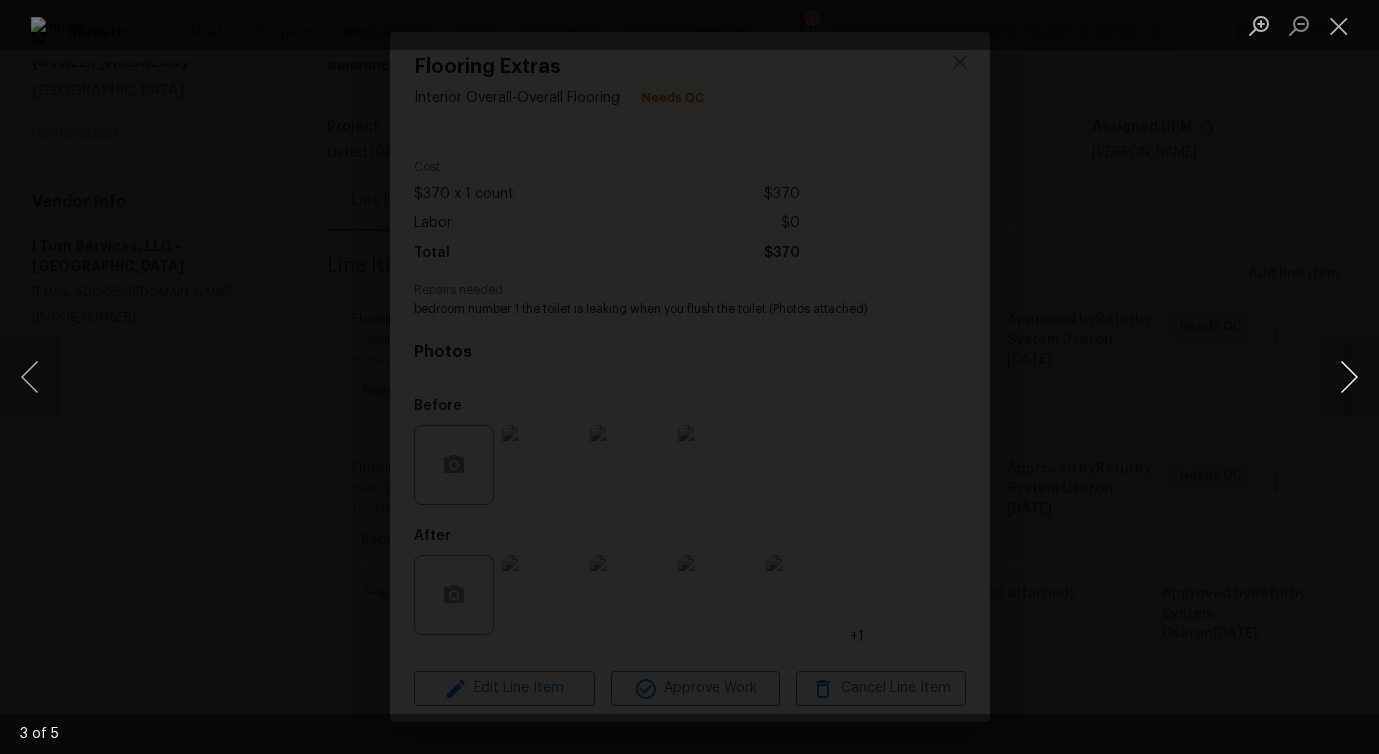 click at bounding box center [1349, 377] 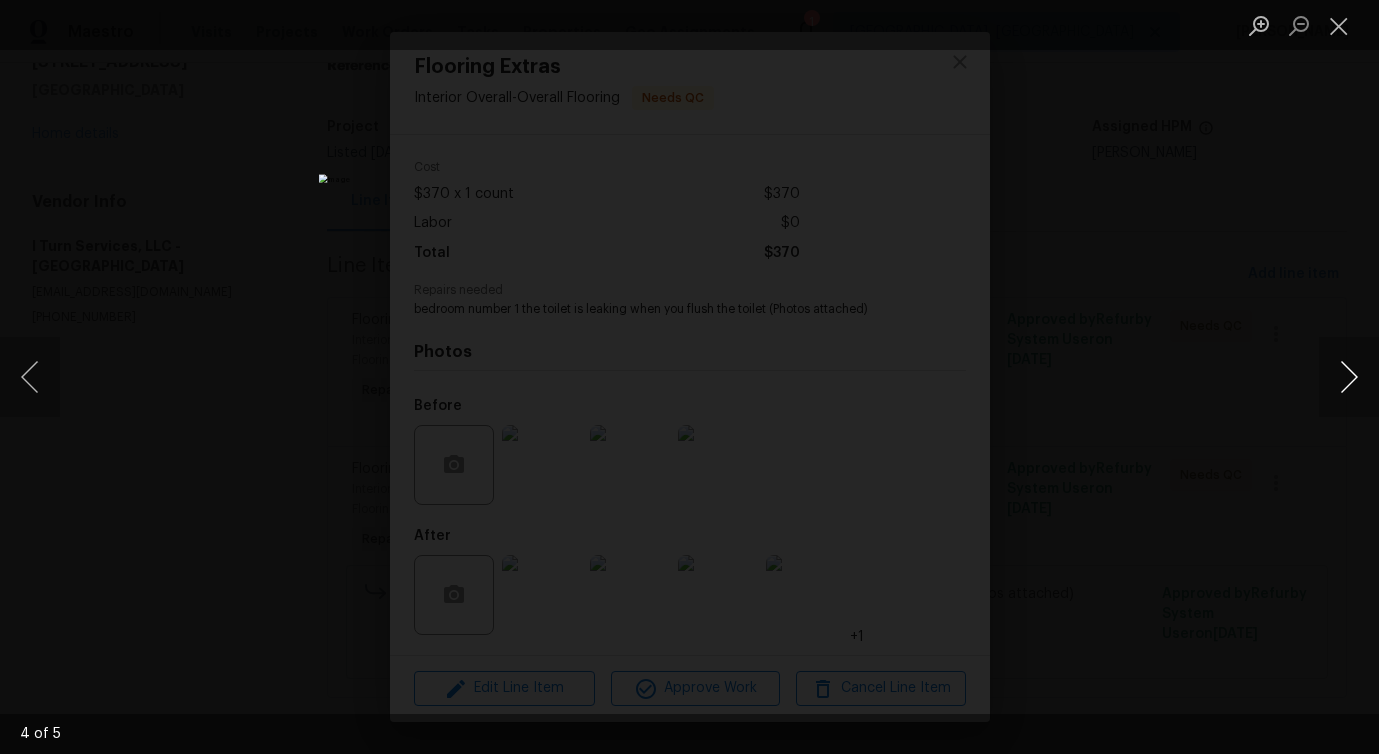 click at bounding box center [1349, 377] 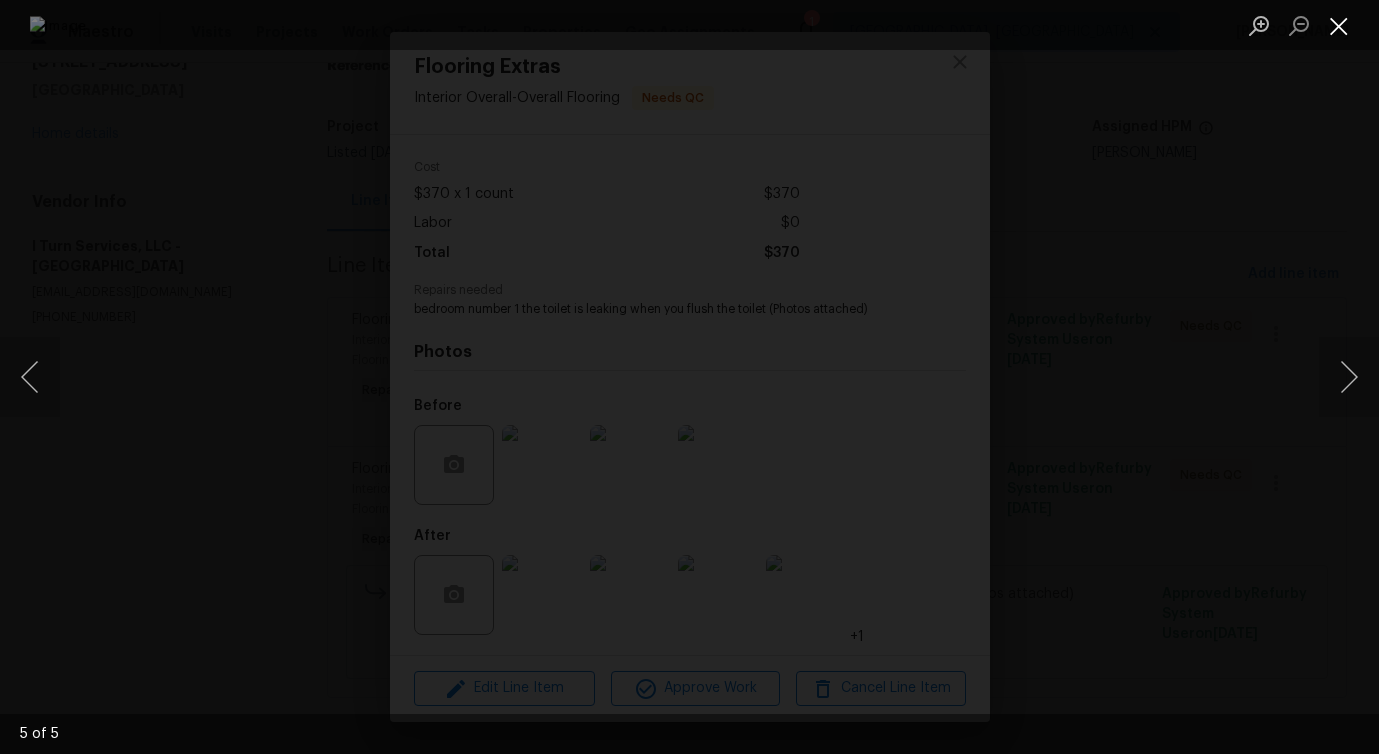 click at bounding box center [1339, 25] 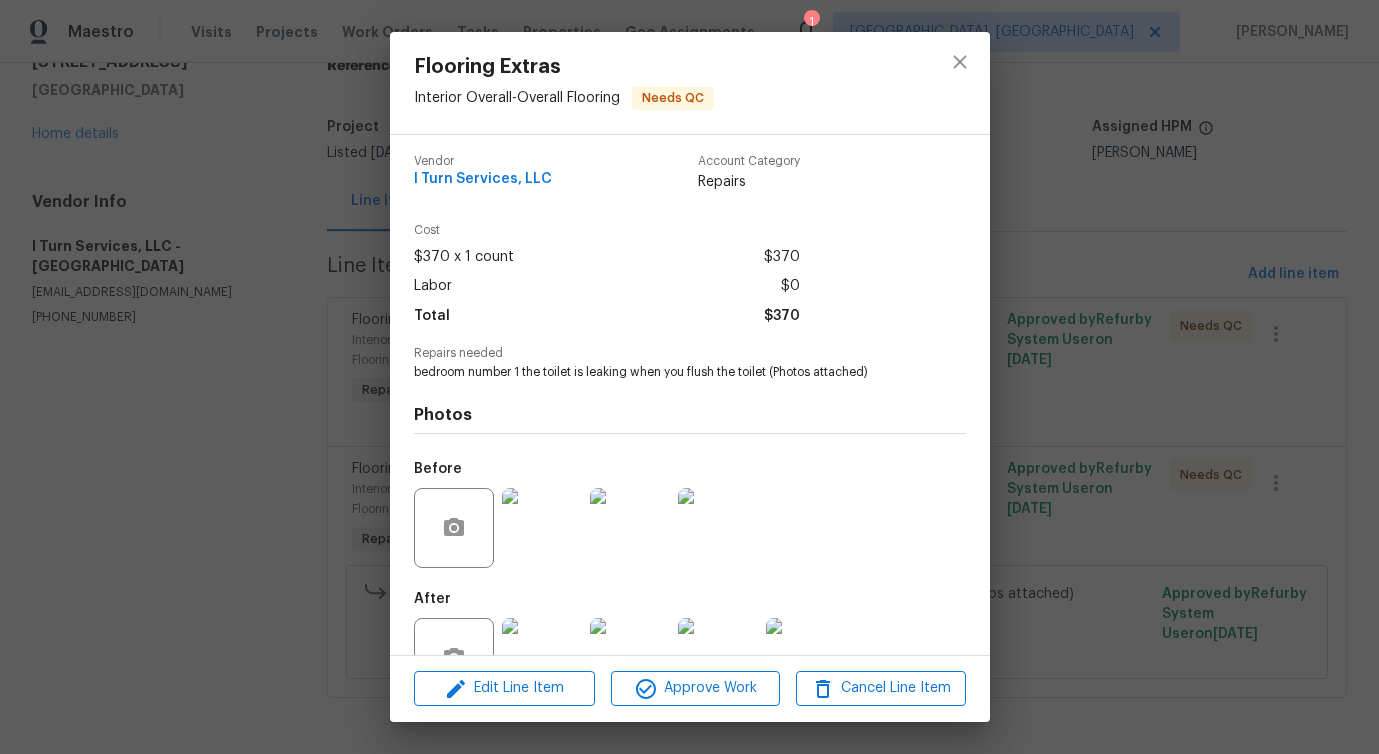 scroll, scrollTop: 0, scrollLeft: 0, axis: both 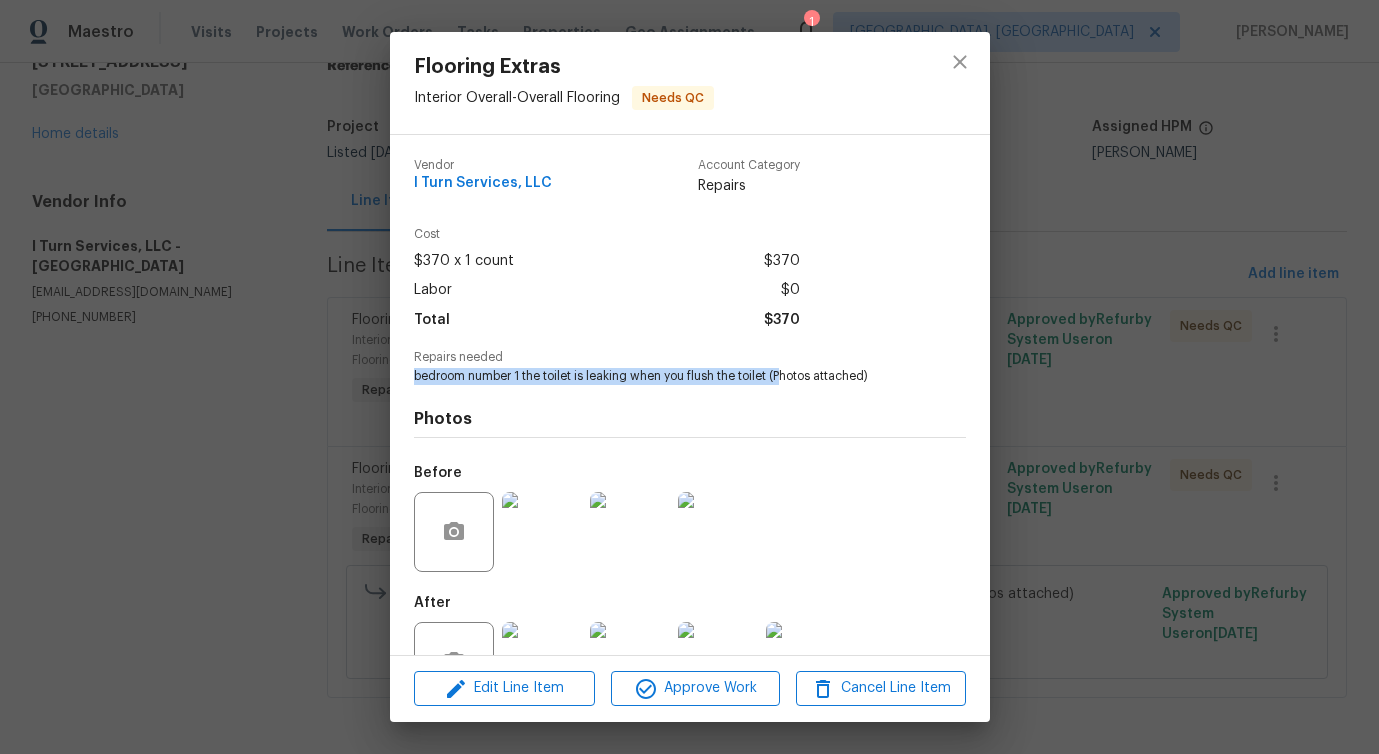 drag, startPoint x: 438, startPoint y: 373, endPoint x: 786, endPoint y: 373, distance: 348 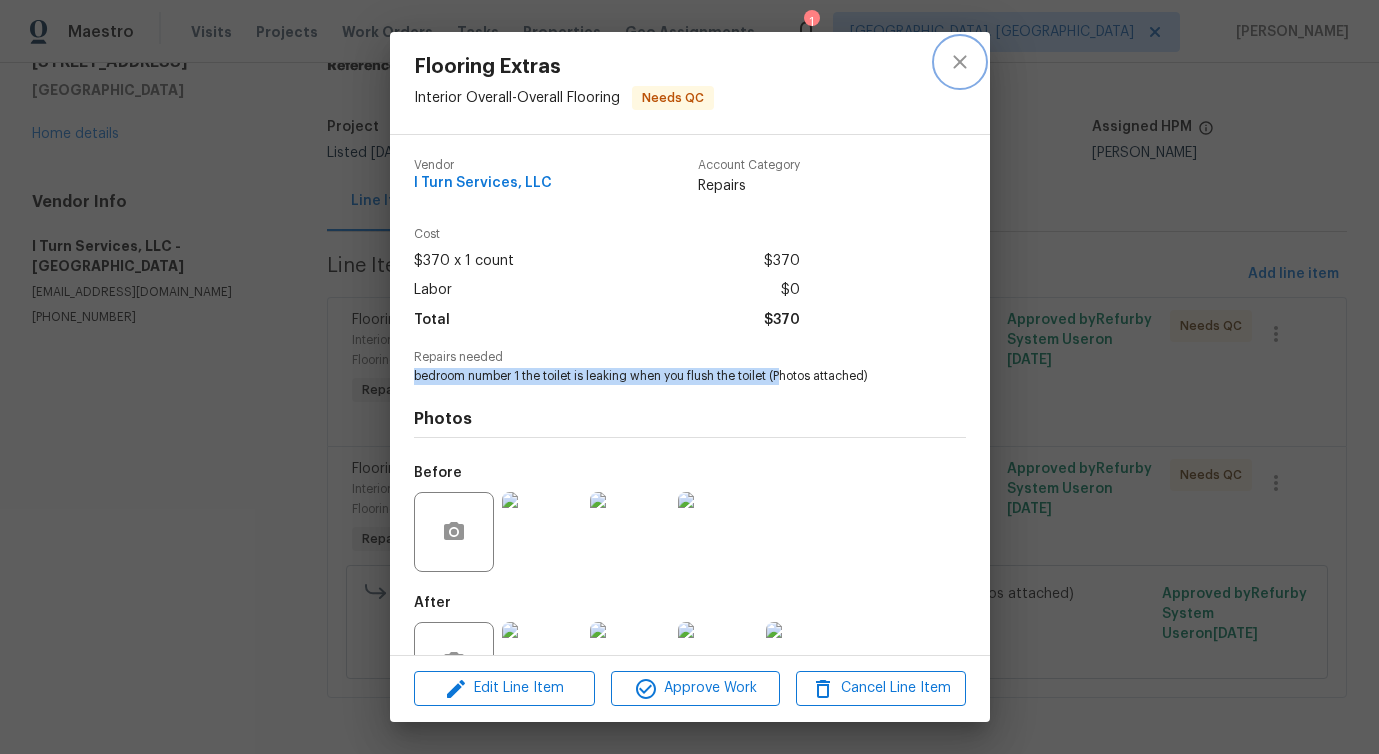 click 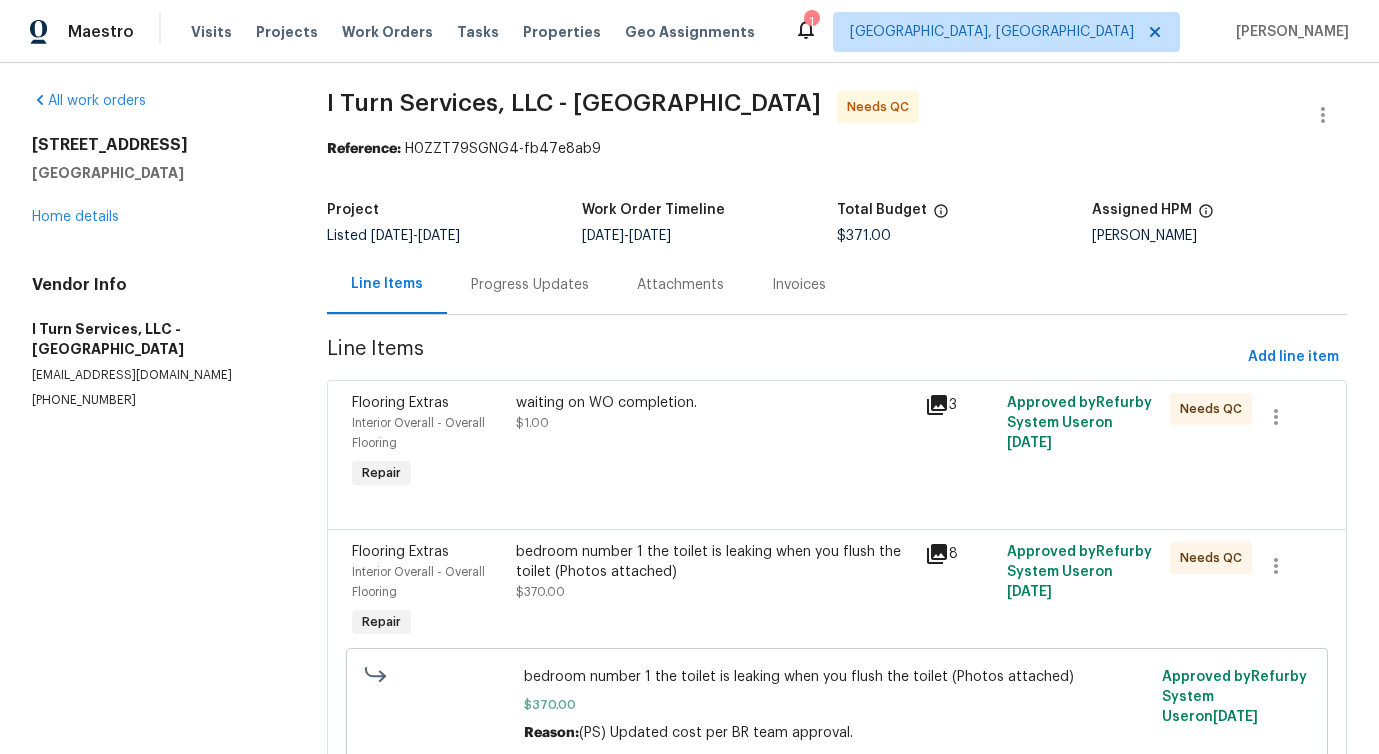 scroll, scrollTop: 0, scrollLeft: 0, axis: both 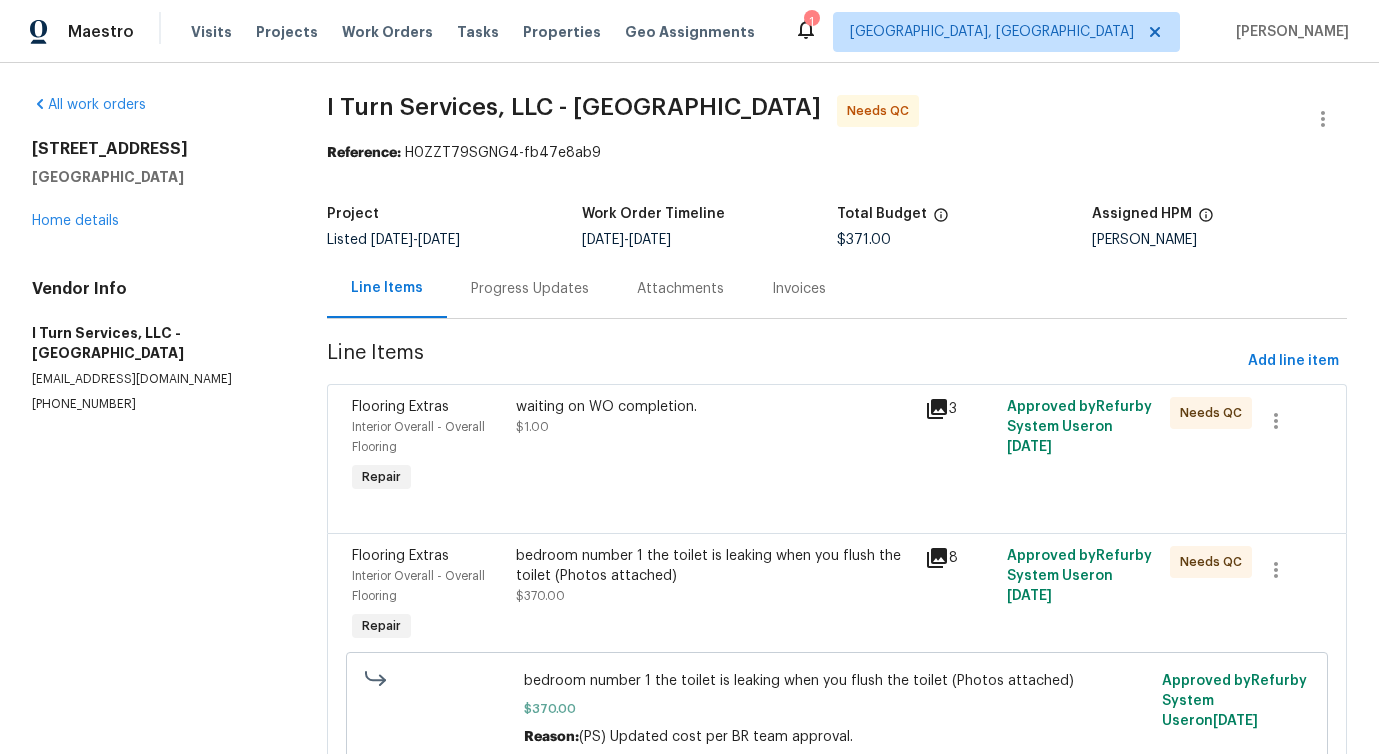 click on "waiting on WO completion." at bounding box center [714, 407] 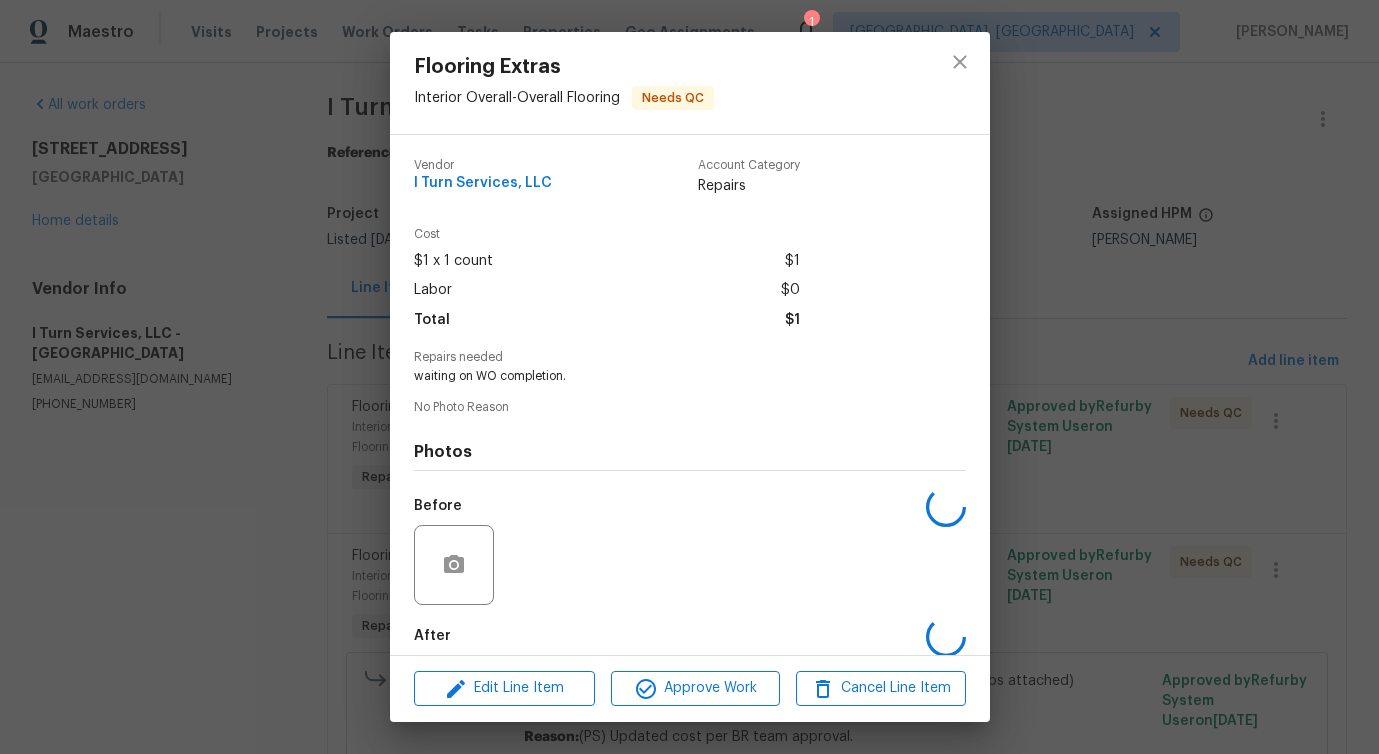 scroll, scrollTop: 100, scrollLeft: 0, axis: vertical 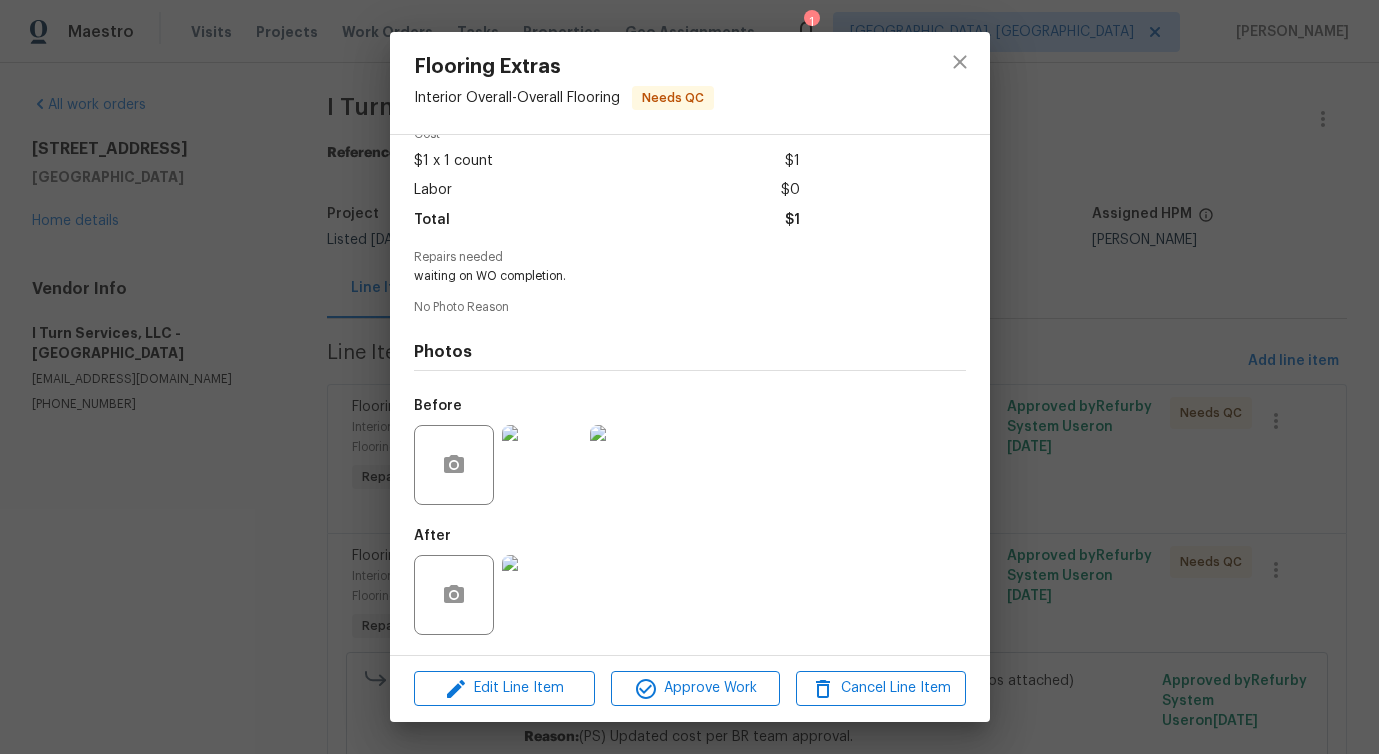 click at bounding box center [542, 465] 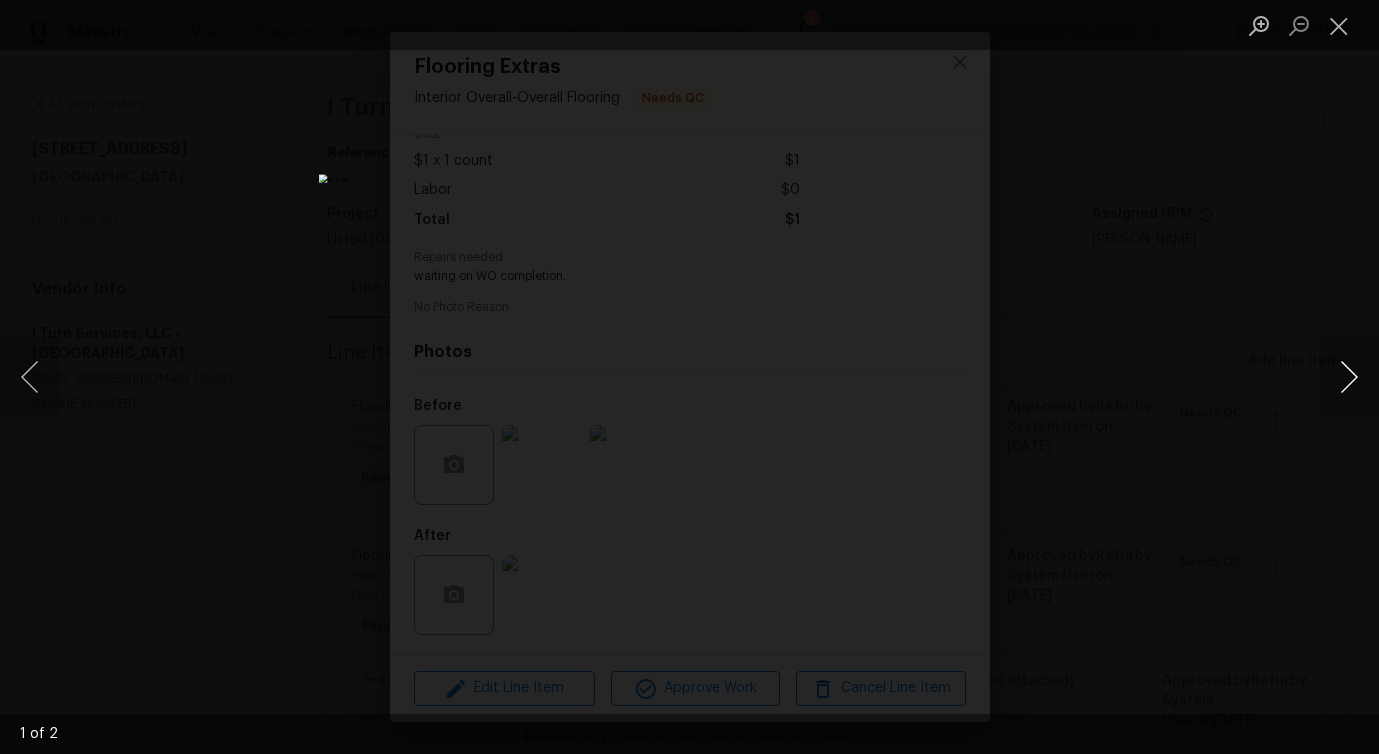 click at bounding box center (1349, 377) 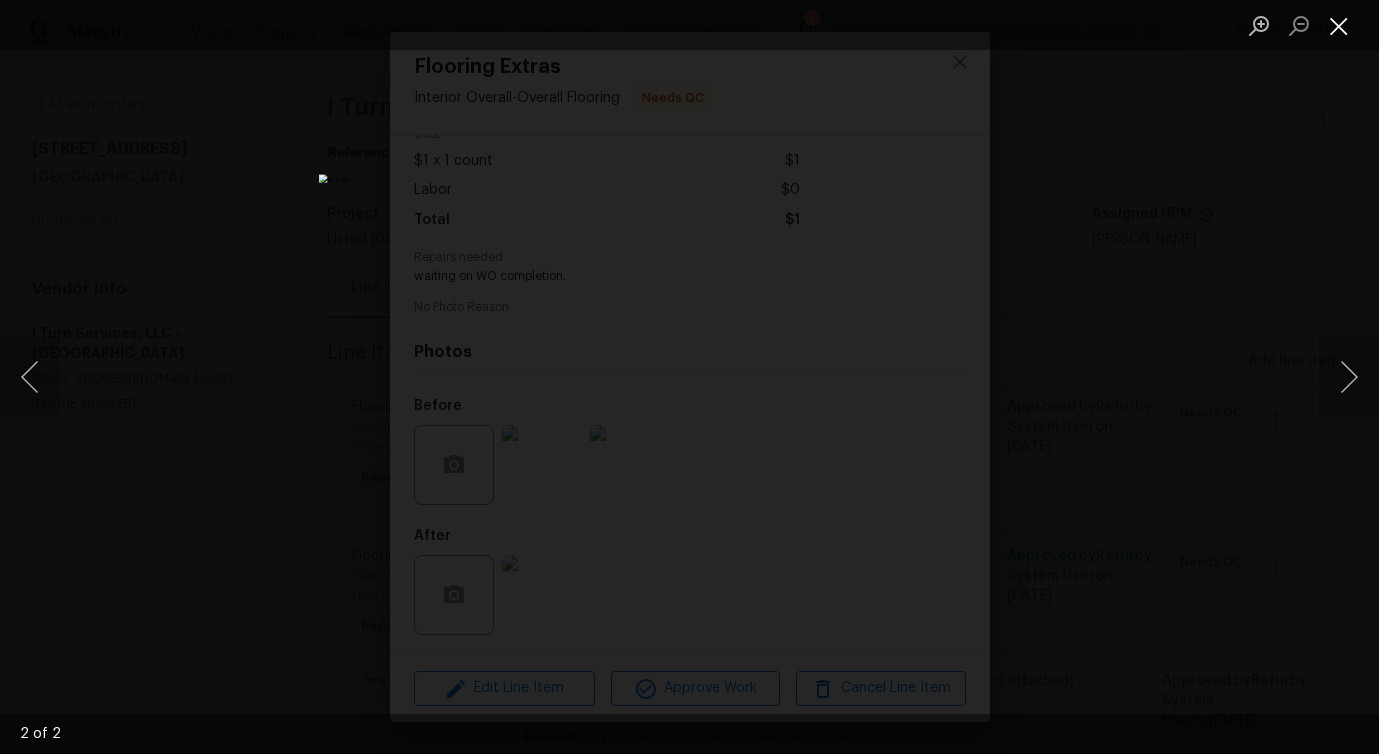 click at bounding box center (1339, 25) 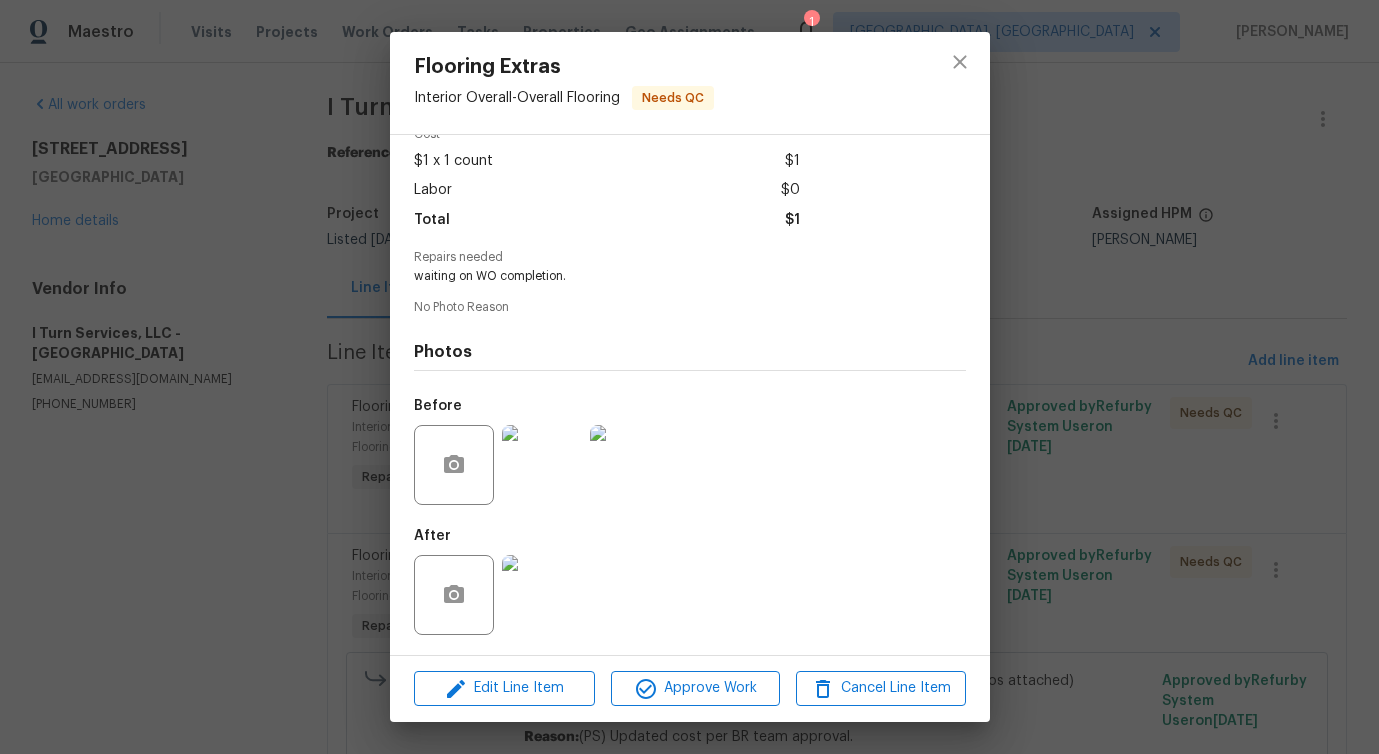 click at bounding box center (542, 595) 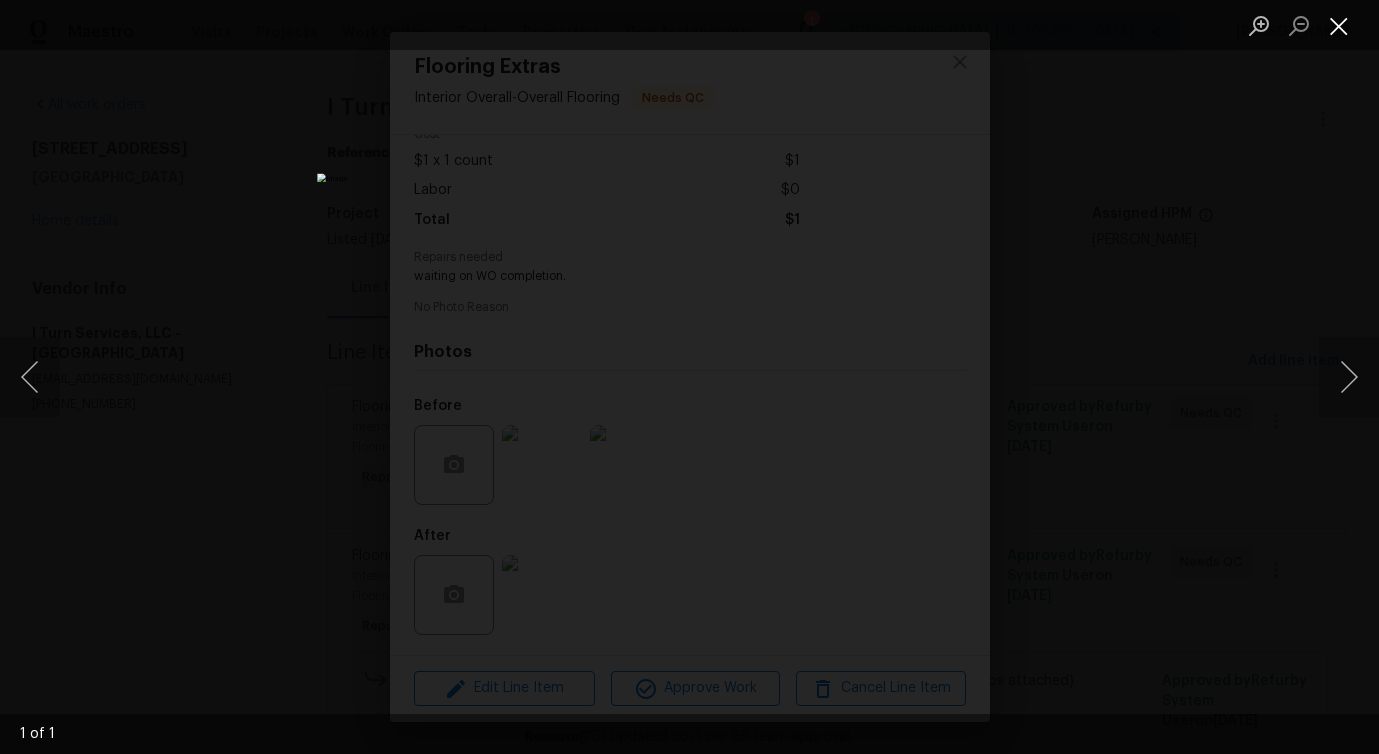 click at bounding box center [1339, 25] 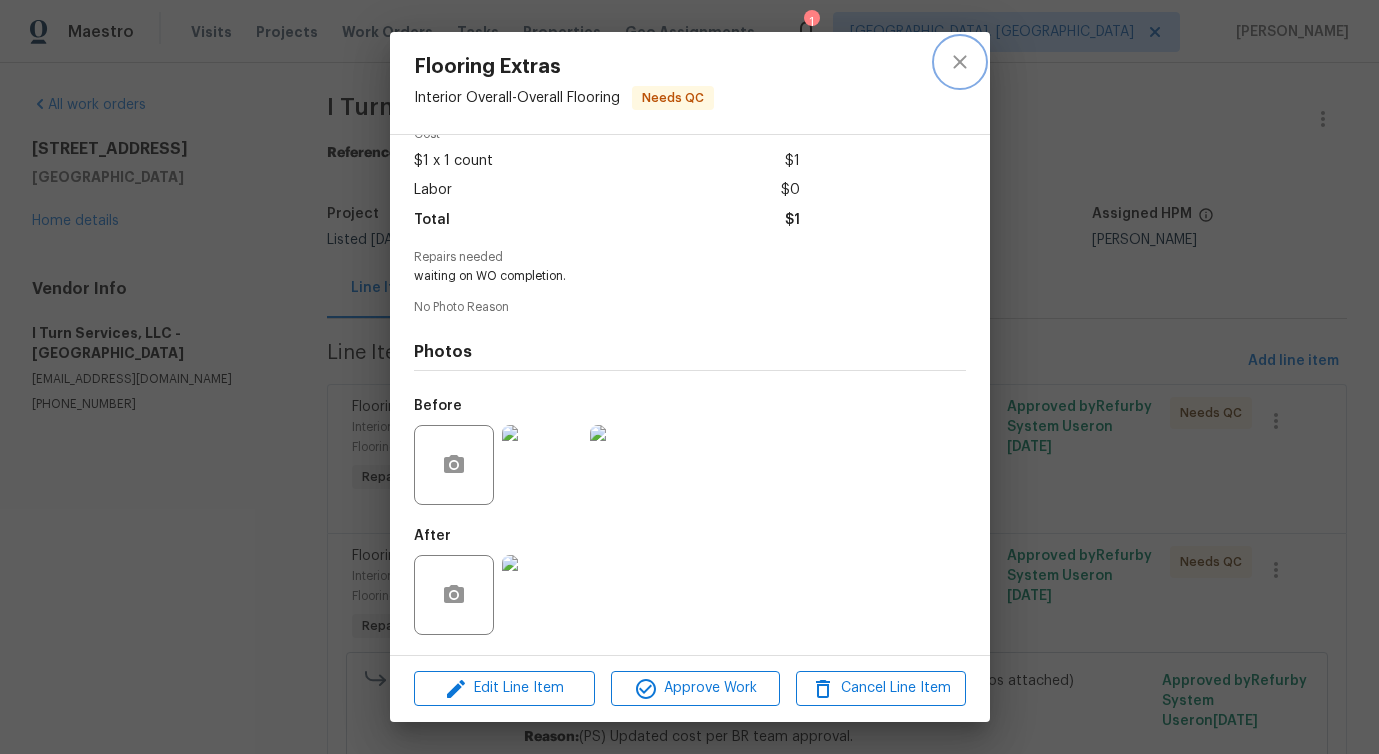 click at bounding box center [960, 62] 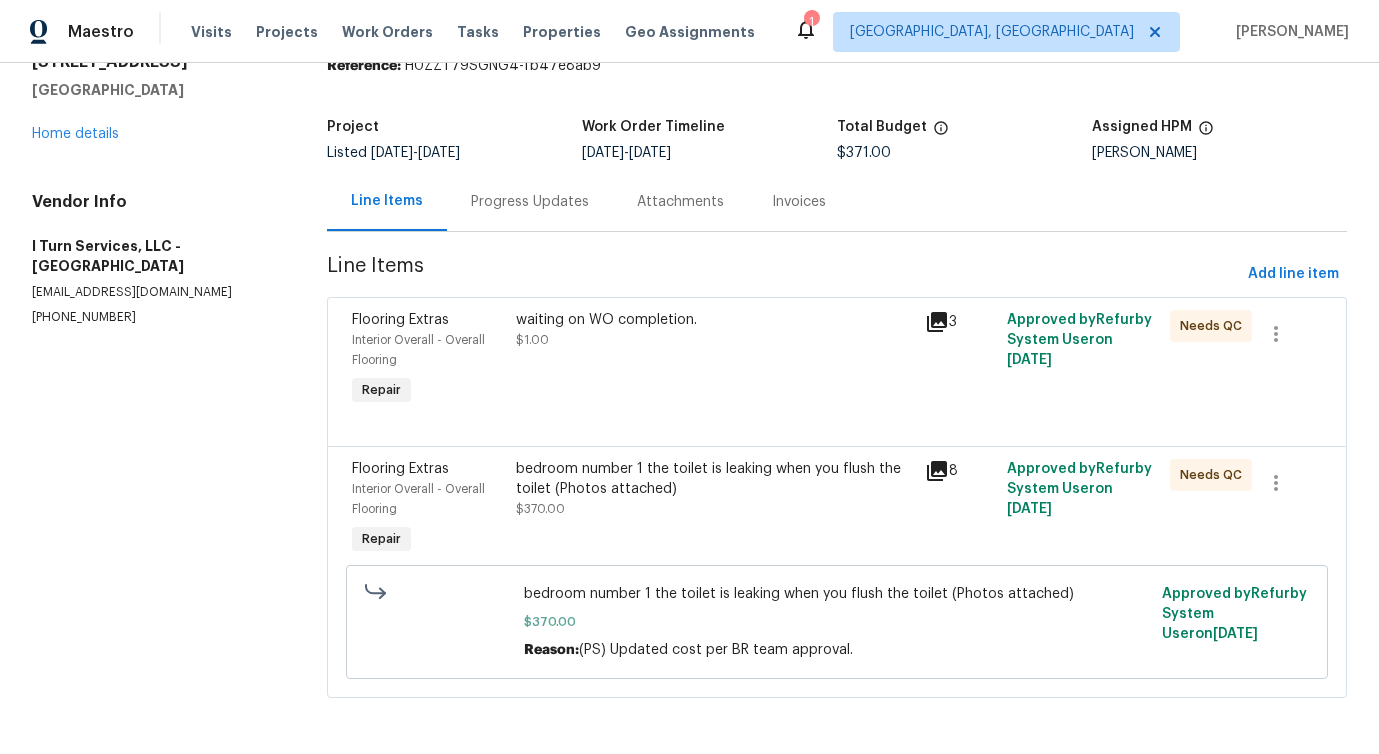 scroll, scrollTop: 104, scrollLeft: 0, axis: vertical 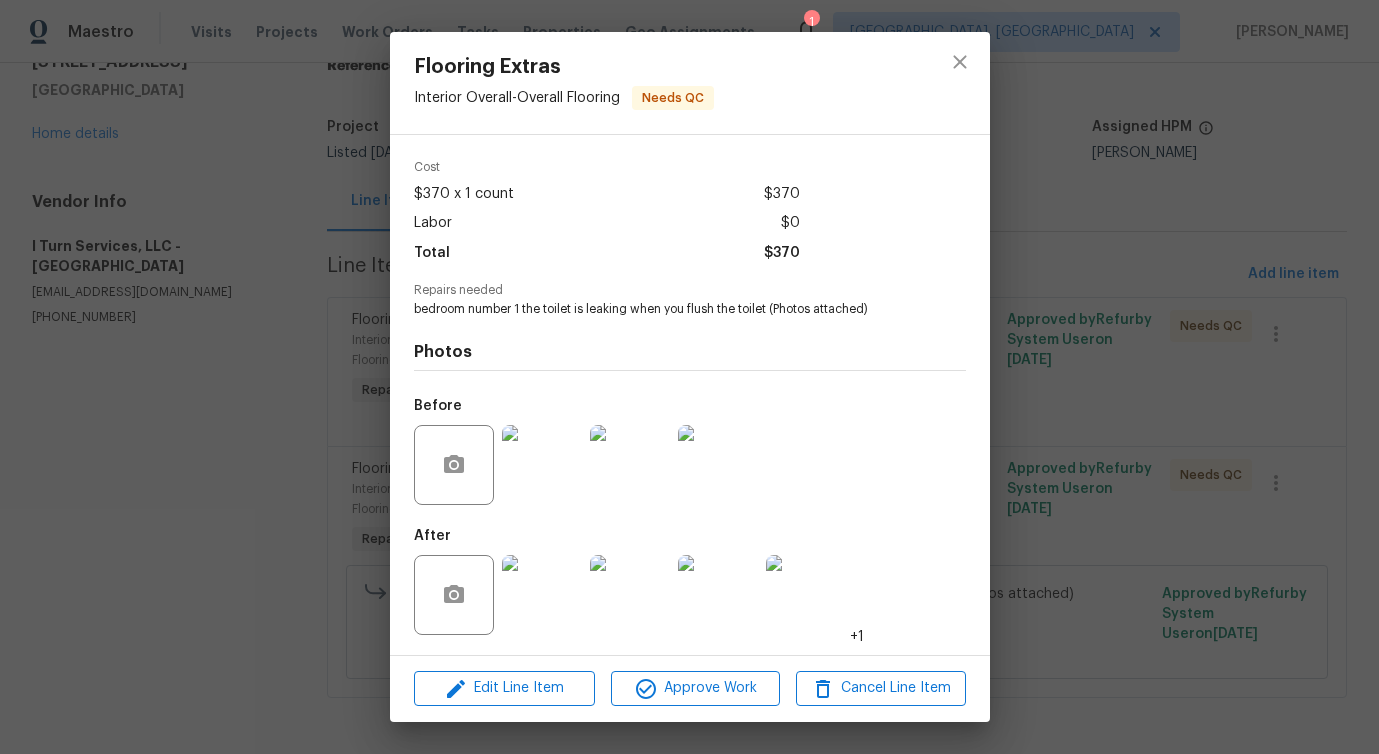 click at bounding box center (542, 465) 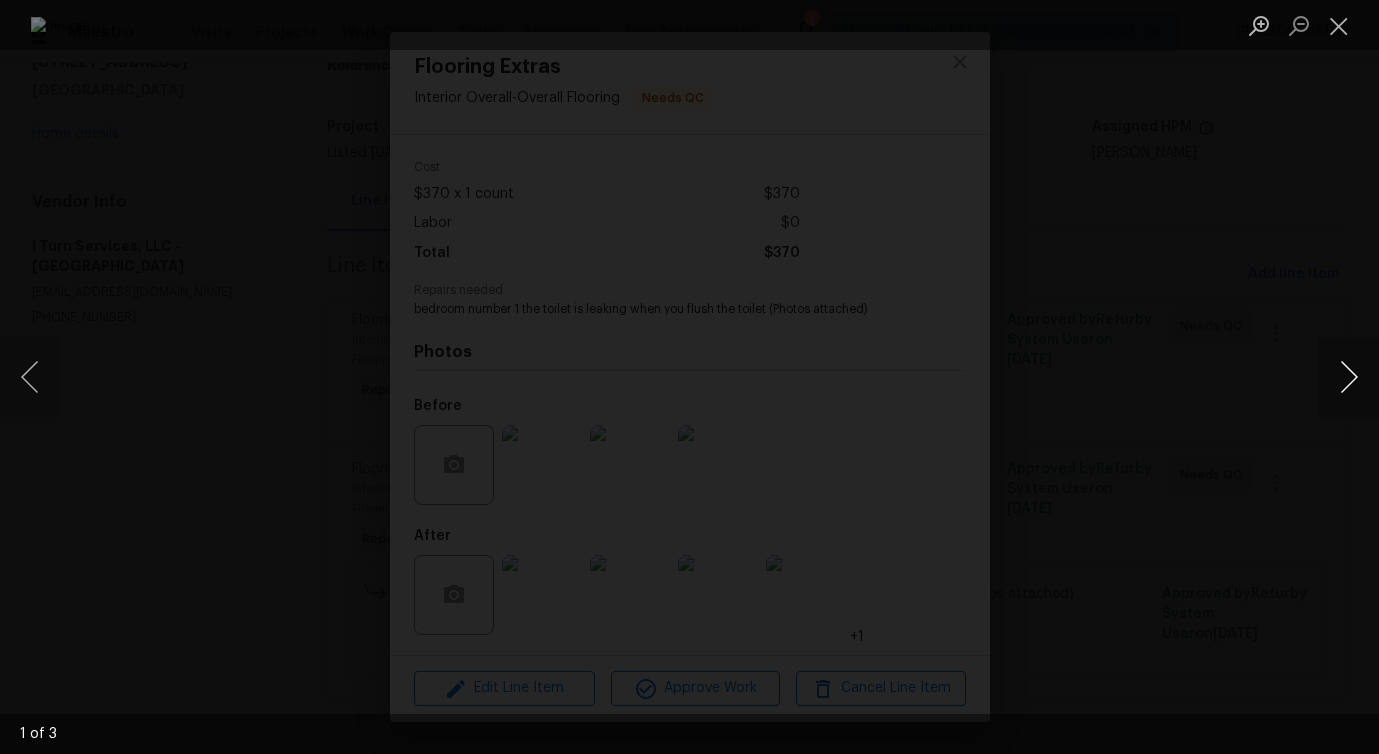 click at bounding box center [1349, 377] 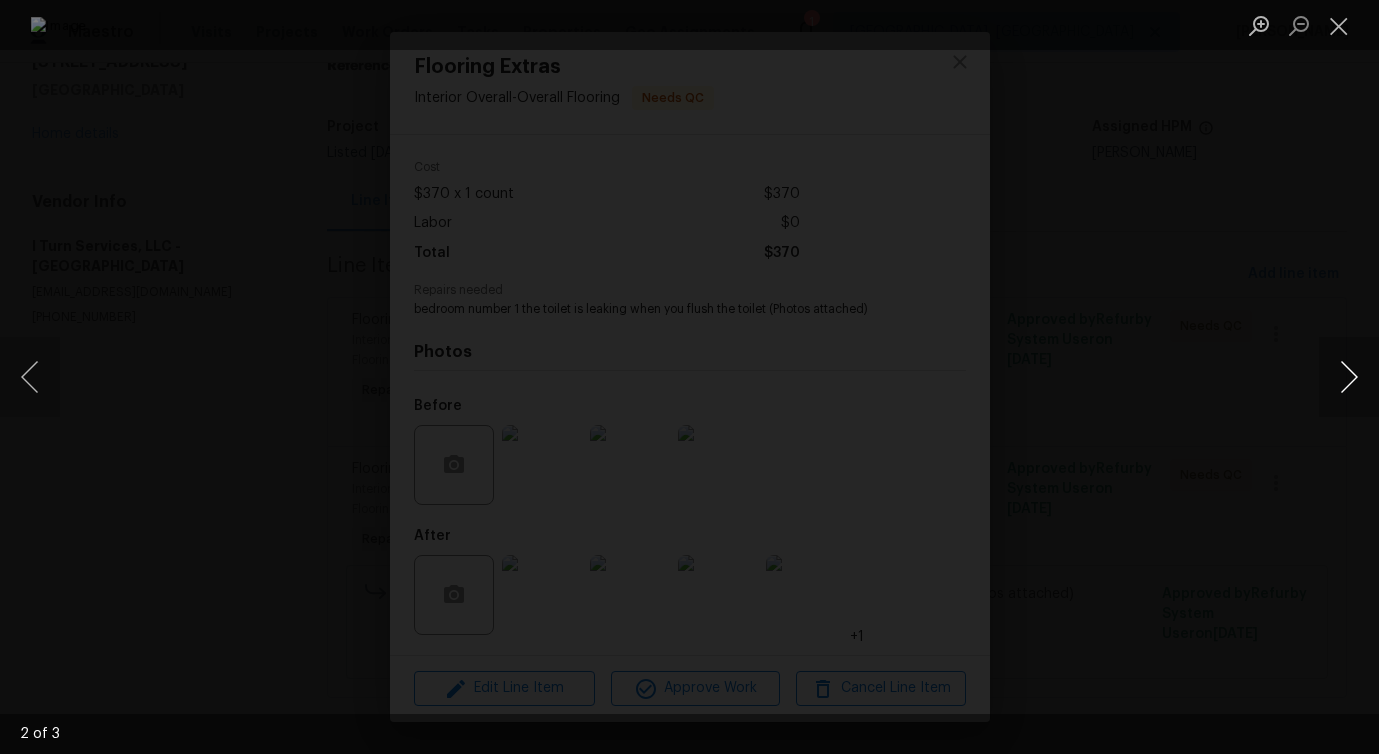click at bounding box center (1349, 377) 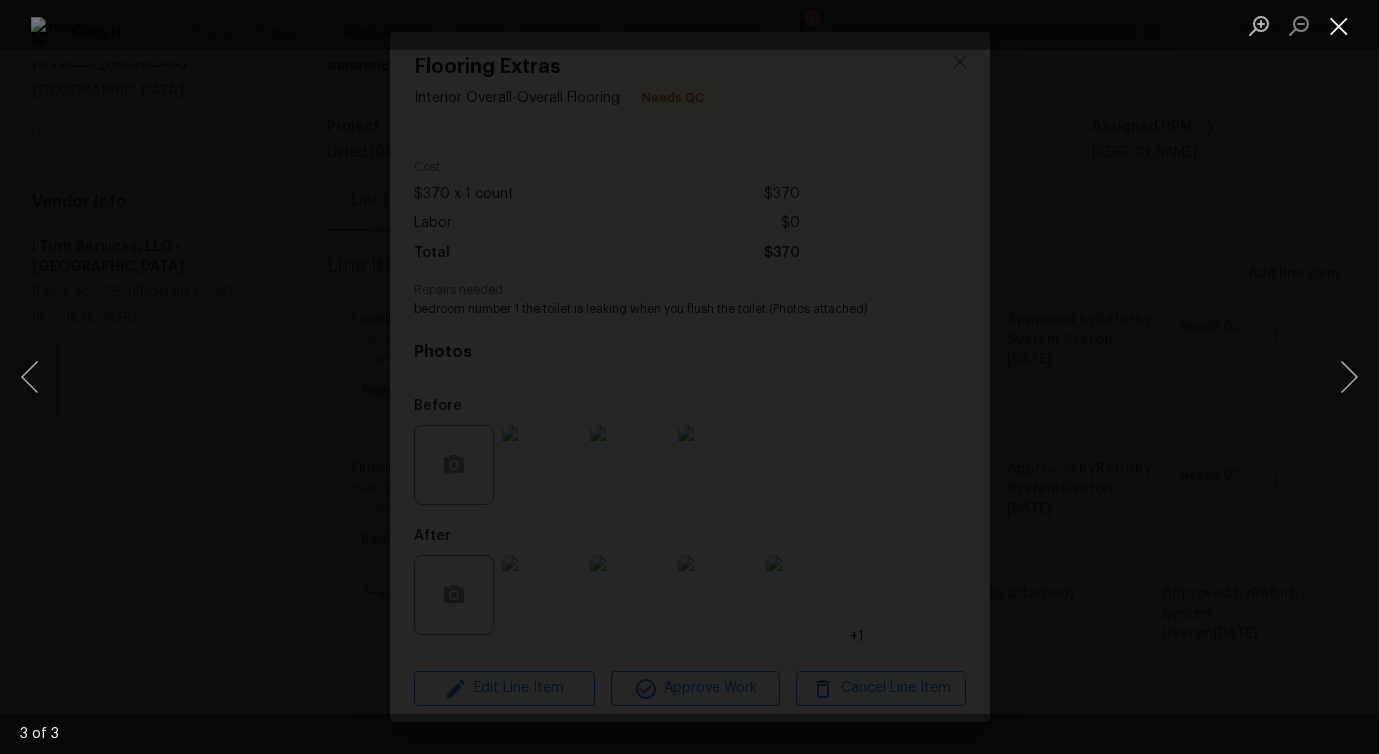 click at bounding box center (1339, 25) 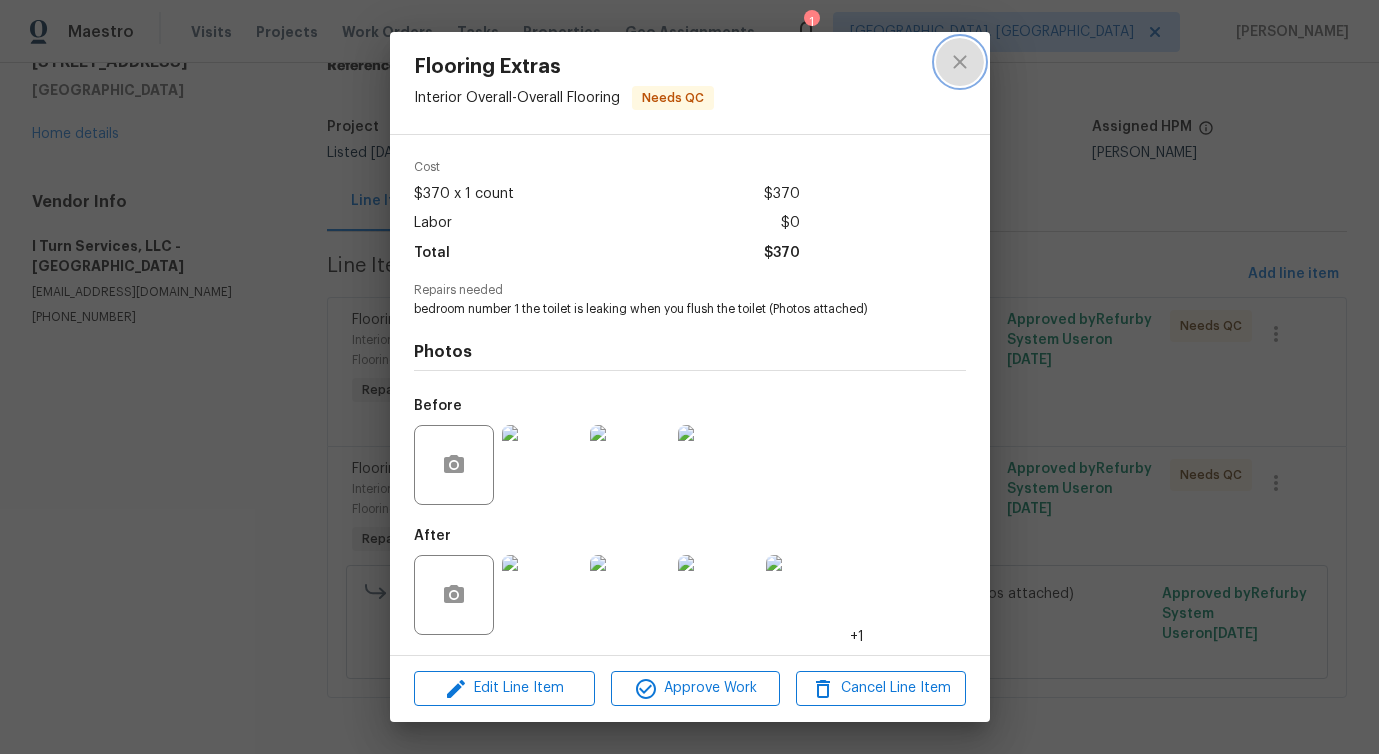 click 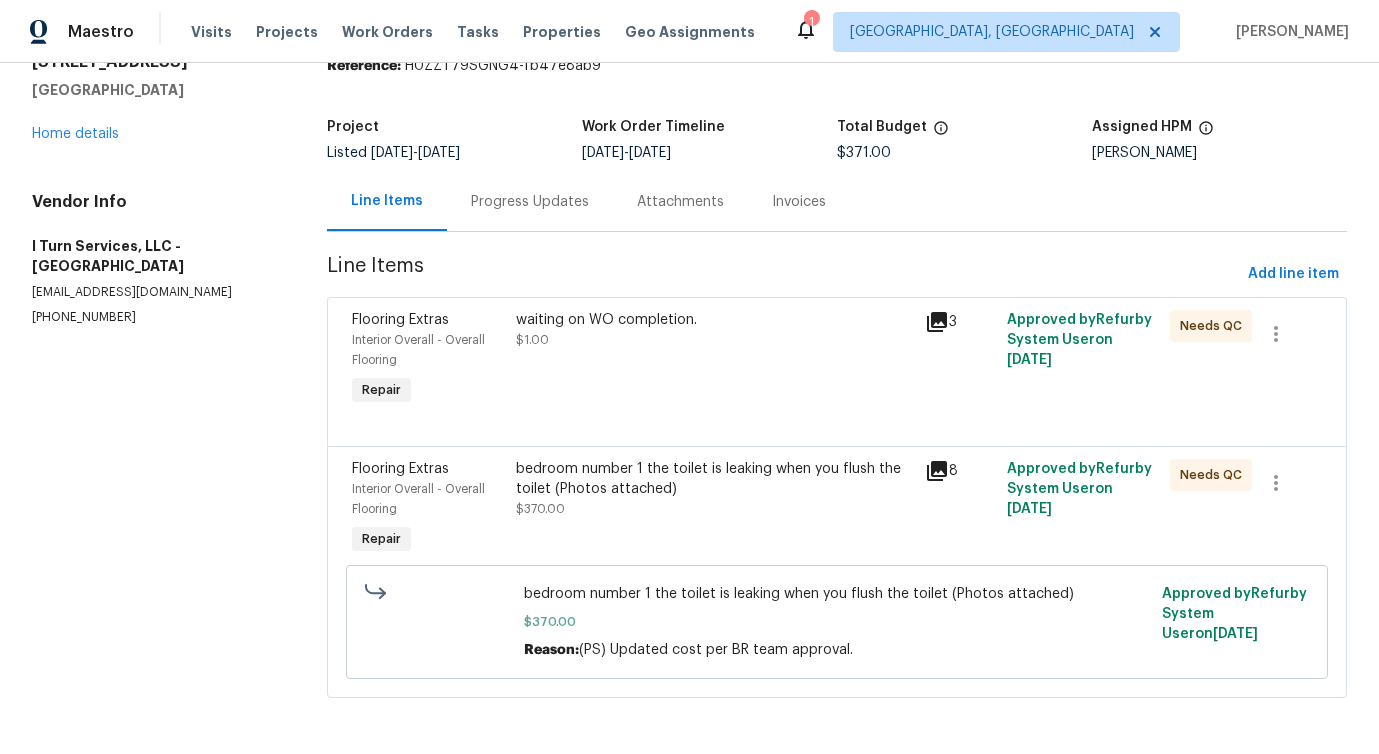 scroll, scrollTop: 0, scrollLeft: 0, axis: both 